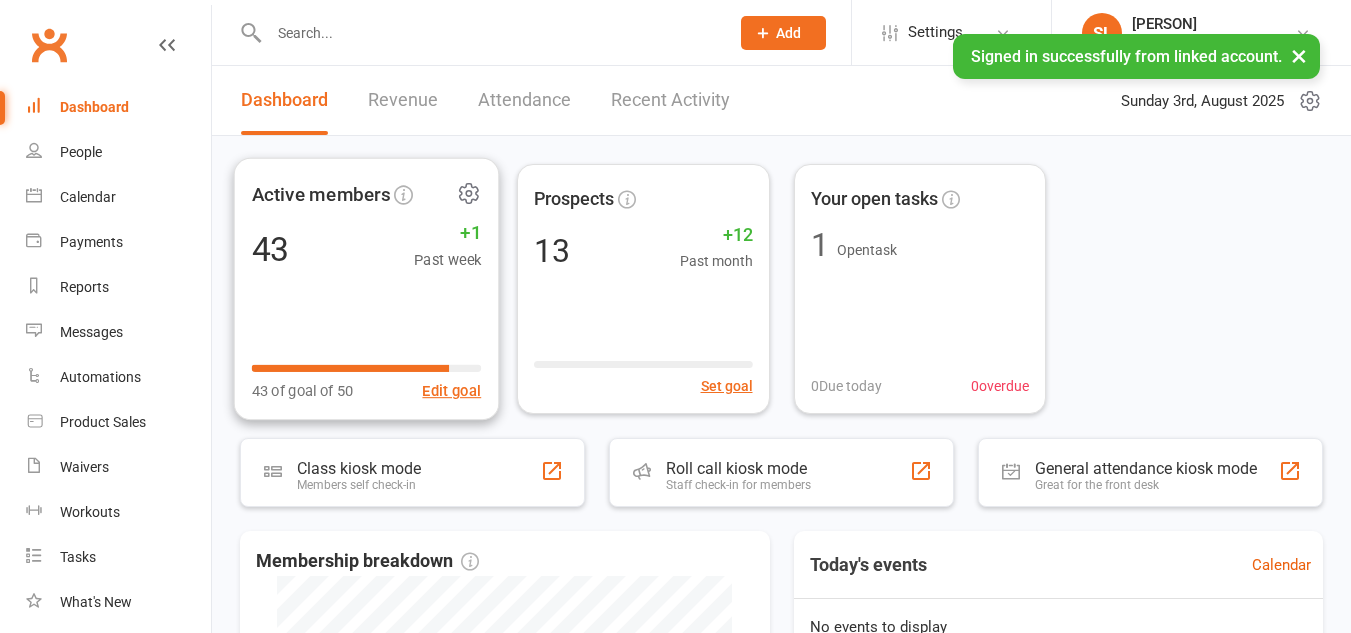 scroll, scrollTop: 0, scrollLeft: 0, axis: both 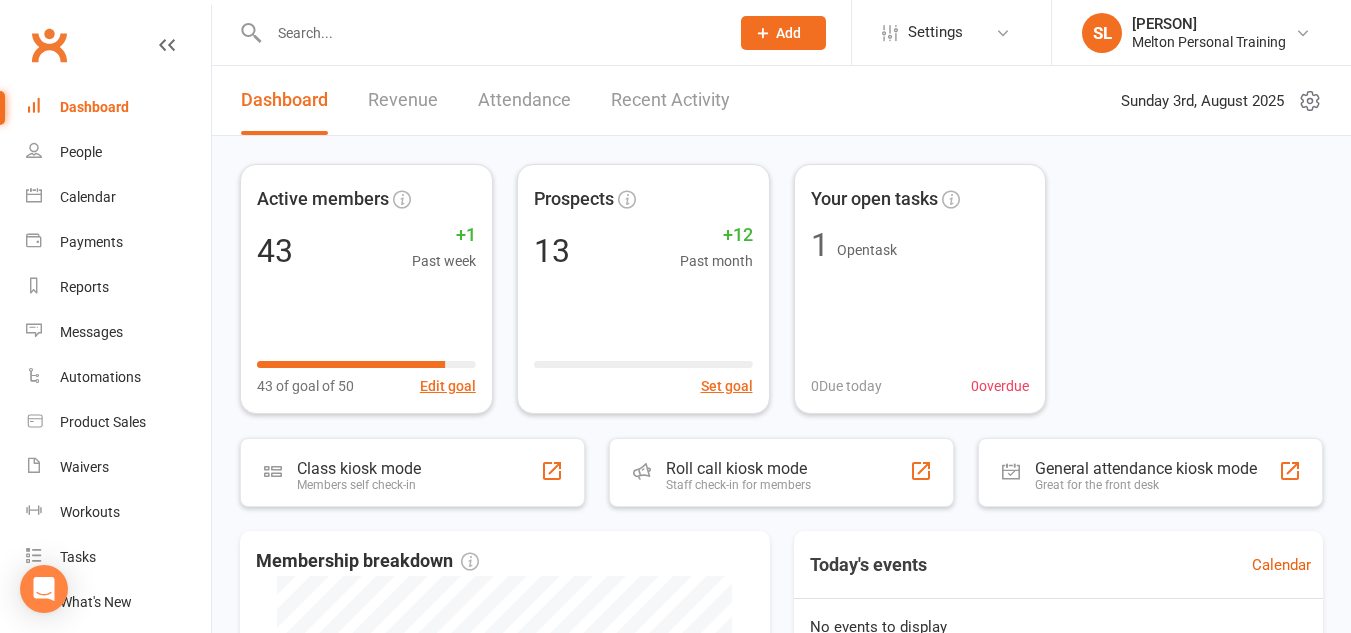 click on "Add" 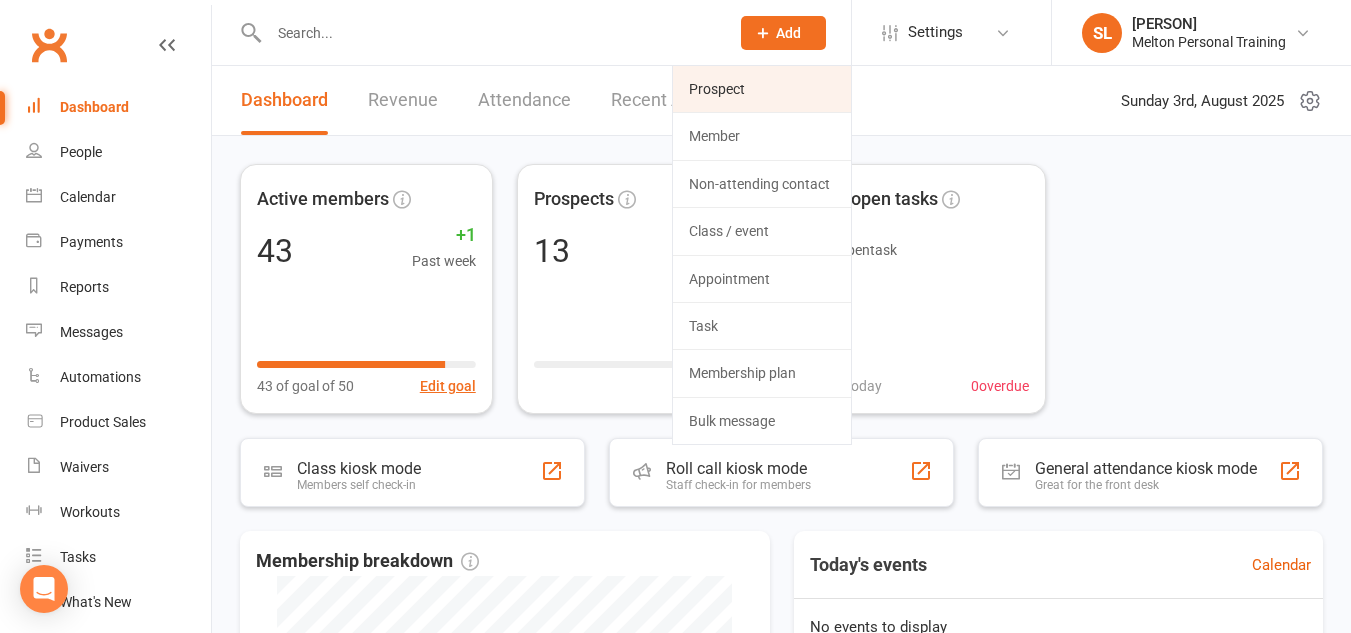 click on "Prospect" 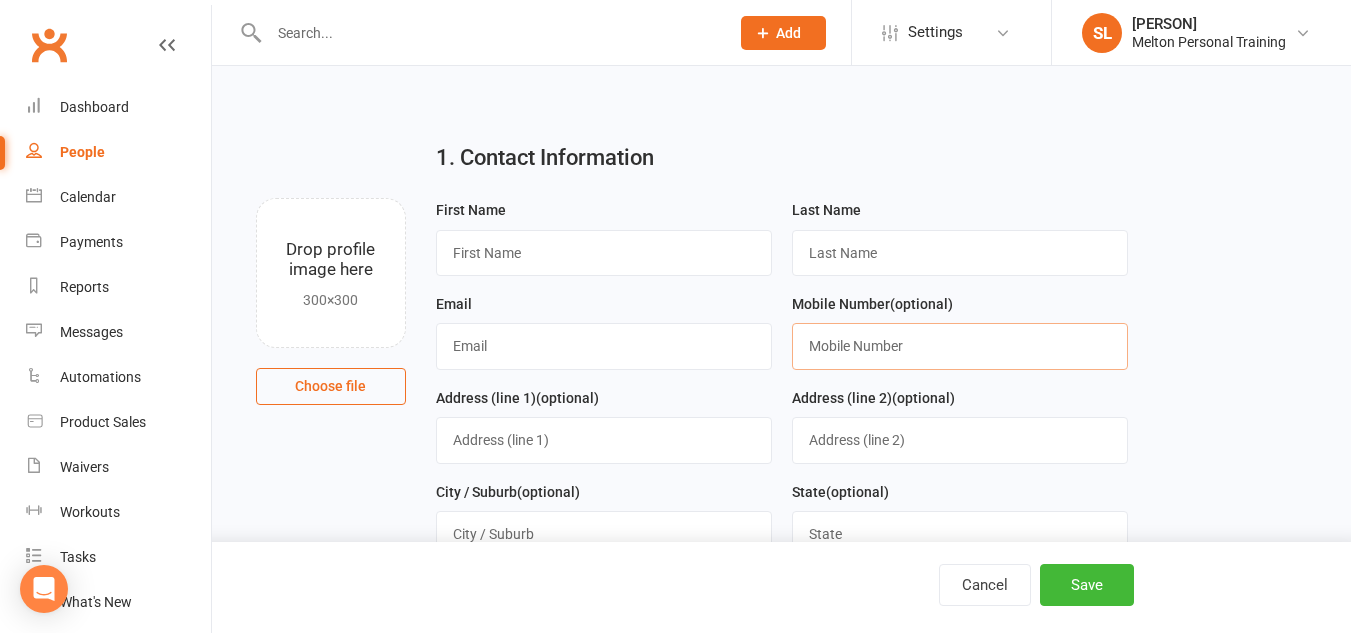 click at bounding box center (960, 346) 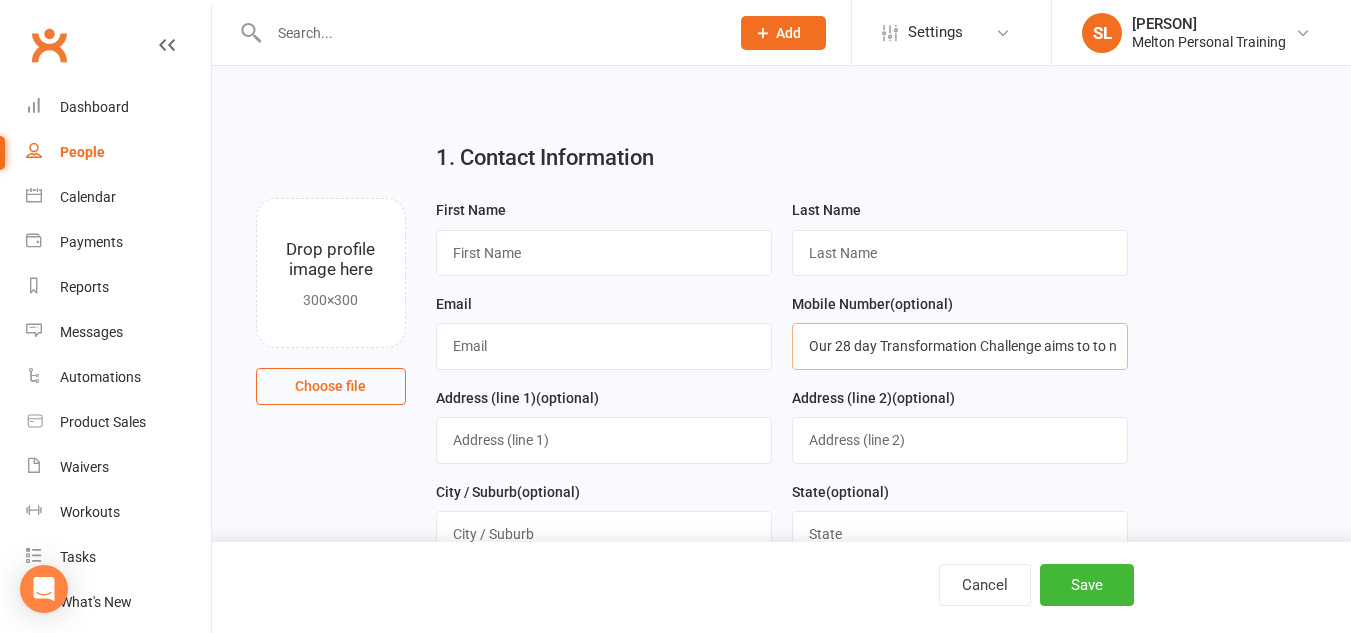 scroll, scrollTop: 0, scrollLeft: 5162, axis: horizontal 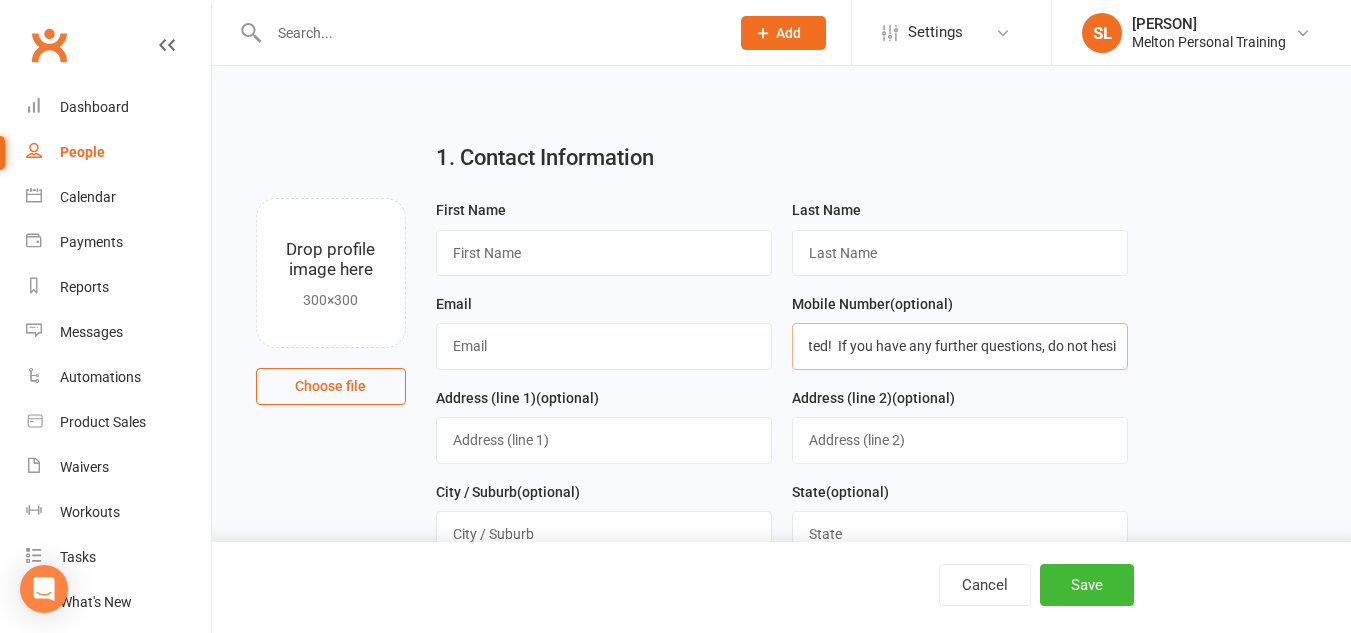 type on "Our 28 day Transformation Challenge aims to to not only transform your body, but your lifestyle. We pride ourselves on providing quality programming and support to best benefit you and our Melton PT Family.  - Unlimited access to group personal training sessions which cater to all fitness levels and all ages.  - 28 Day Meal Plan  - All classes are conducted by qualified, experienced fitness specialists  - Goal setting with your personal mentor  - Free and regular fitness/health assessments  -Online Booking app with home workout features  -Private Facebook group for members  - All sessions are based in an exclusive private personal training studio  -No hidden fees- No lock in contracts and only $249.00  All I need from you is your commitment so we can get you started!  If you have any further questions, do not hes" 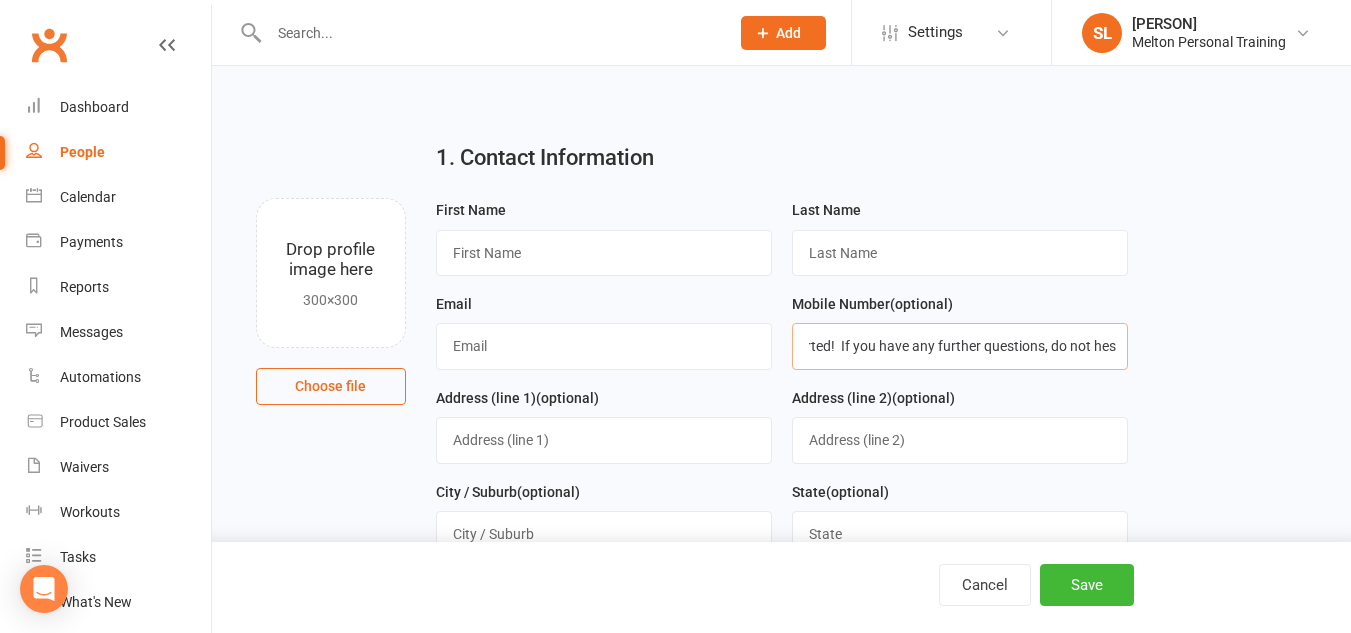 scroll, scrollTop: 0, scrollLeft: 4751, axis: horizontal 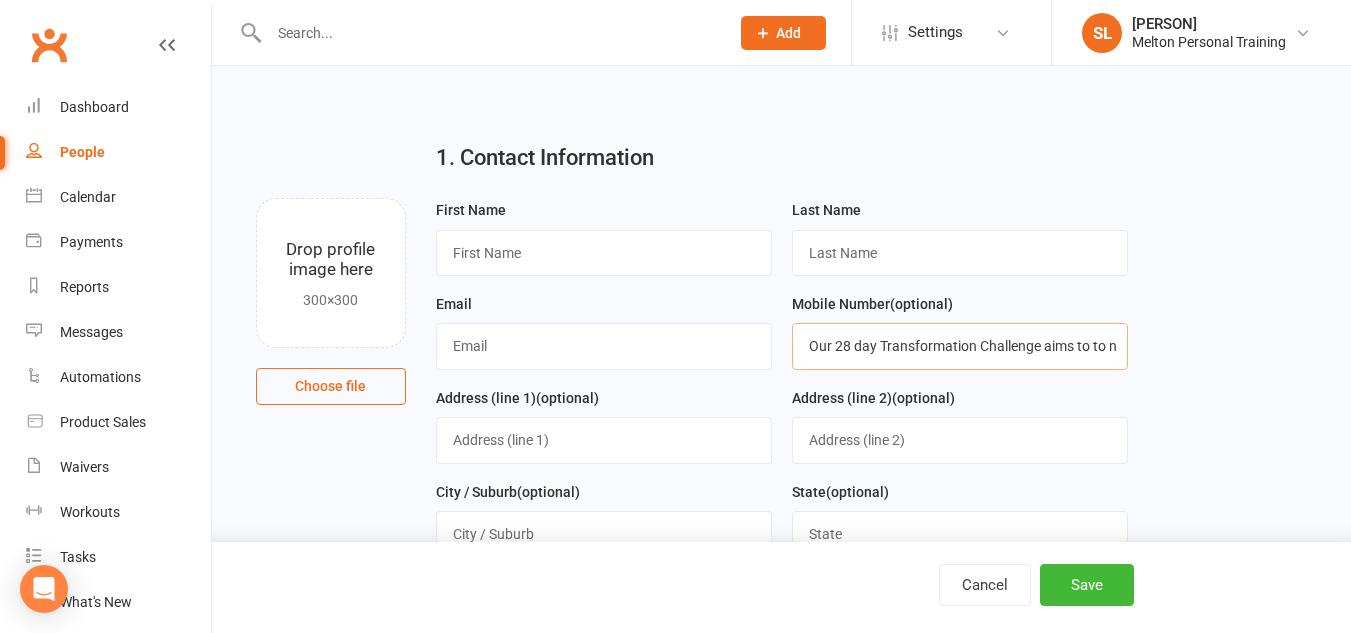 drag, startPoint x: 1113, startPoint y: 348, endPoint x: 735, endPoint y: 346, distance: 378.00528 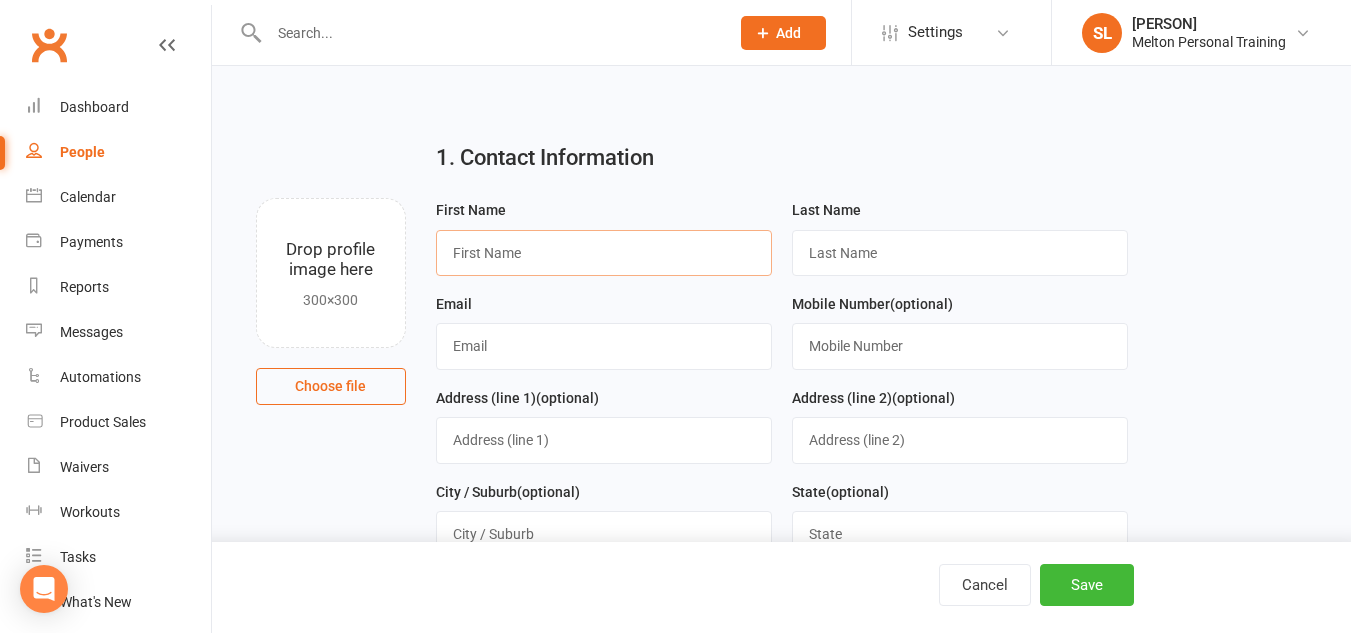 click at bounding box center [604, 253] 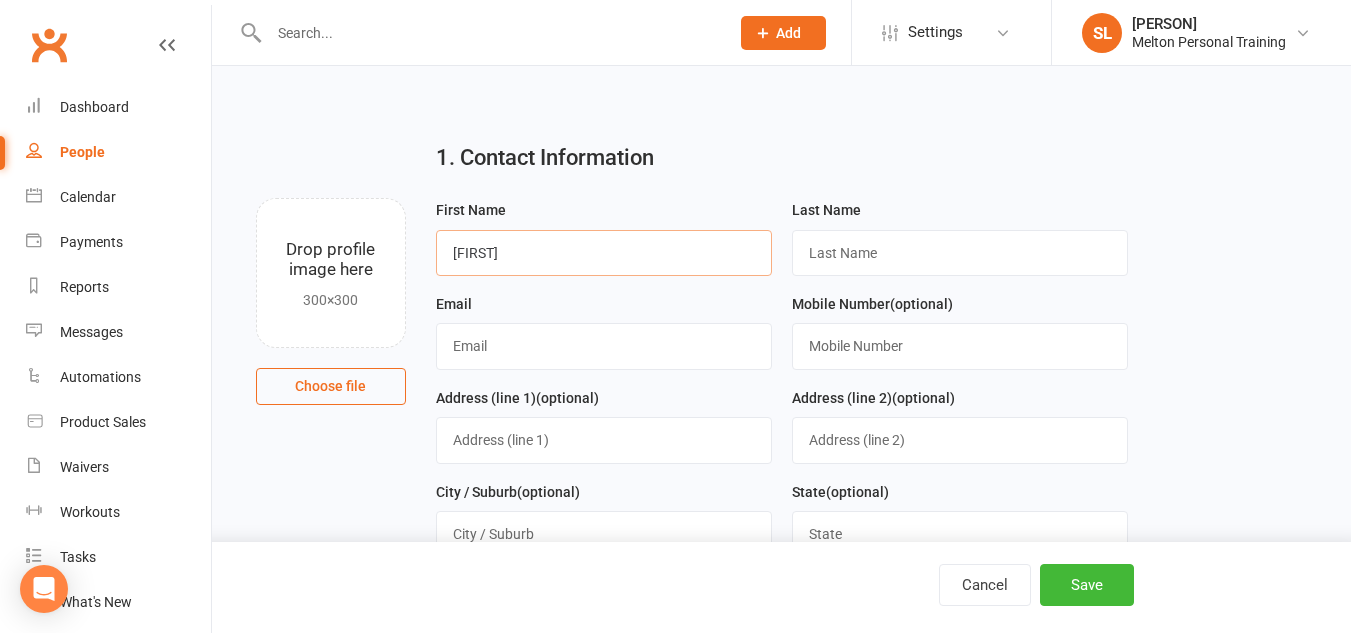 type on "[FIRST]" 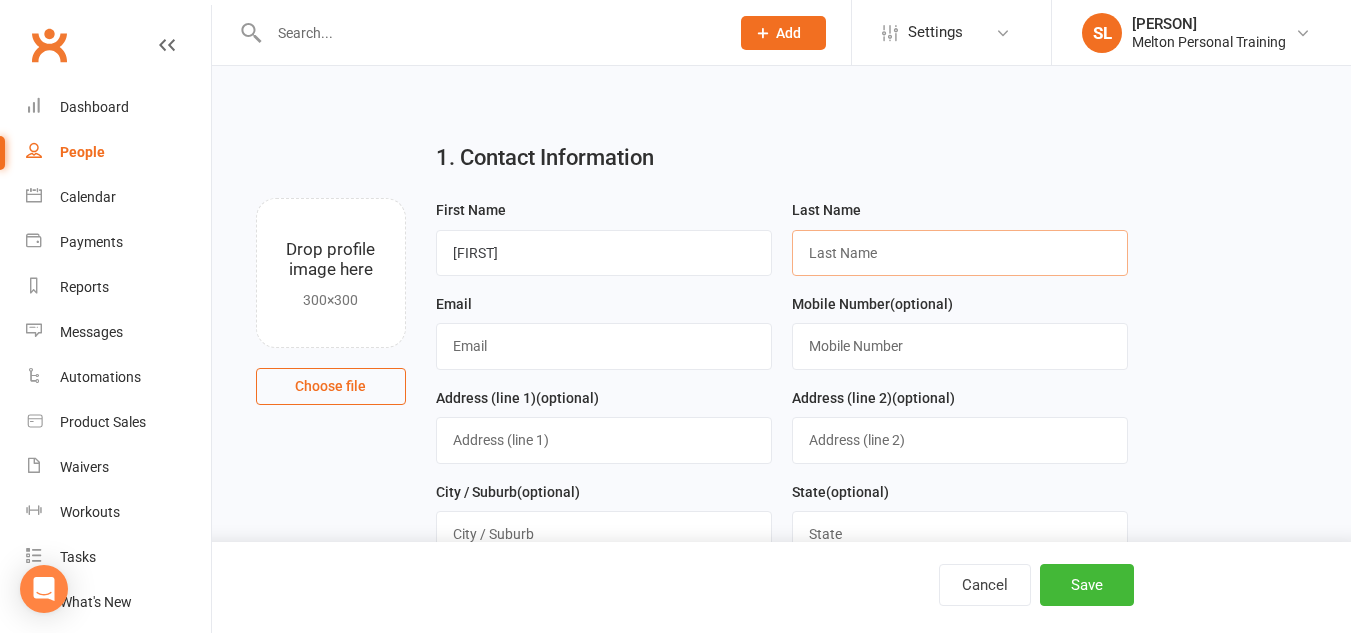 click at bounding box center [960, 253] 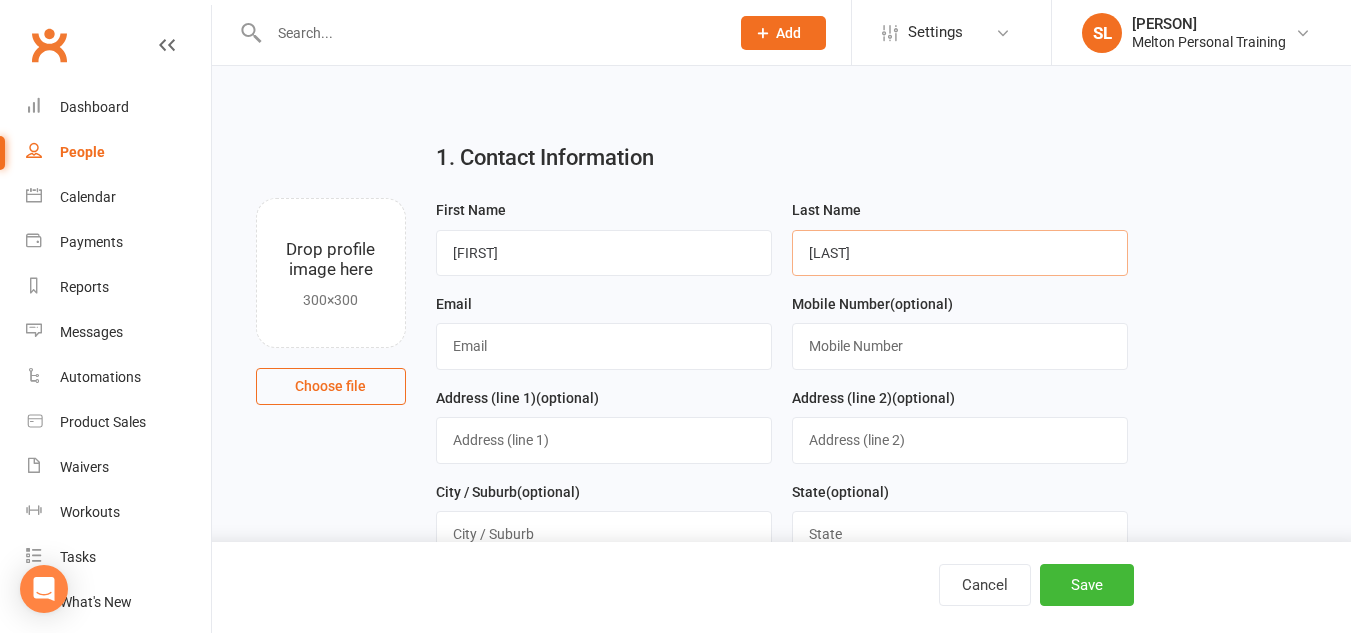 type on "[LAST]" 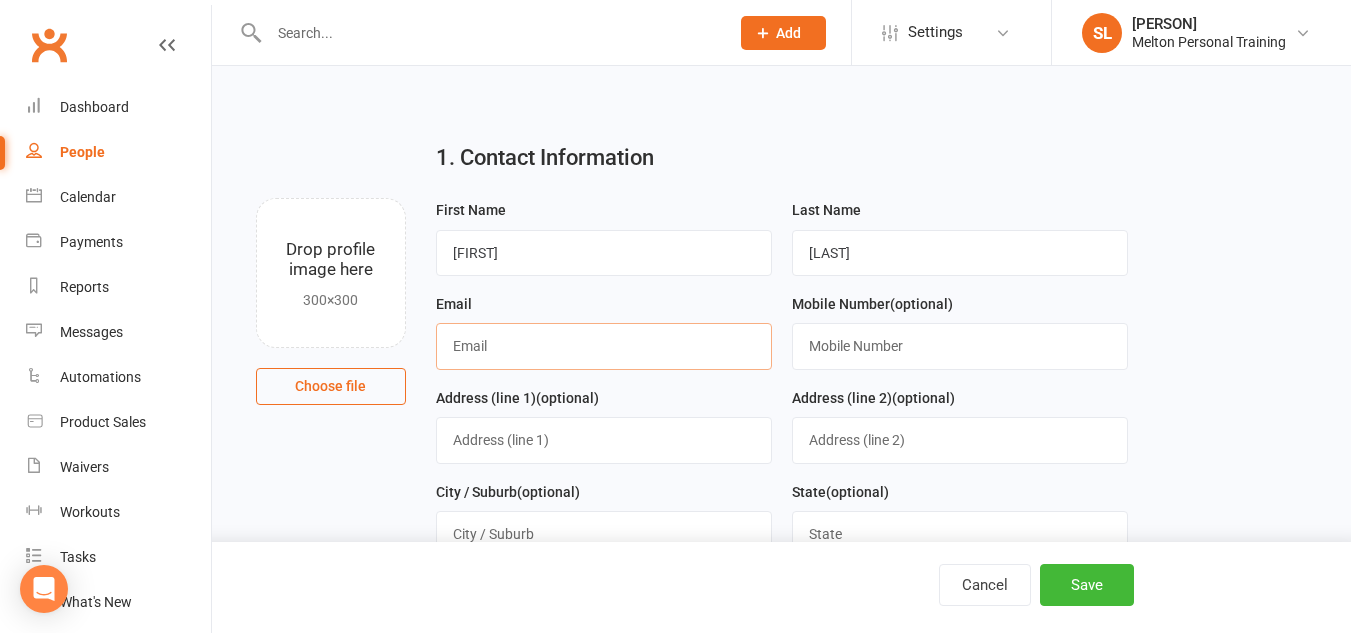 click at bounding box center (604, 346) 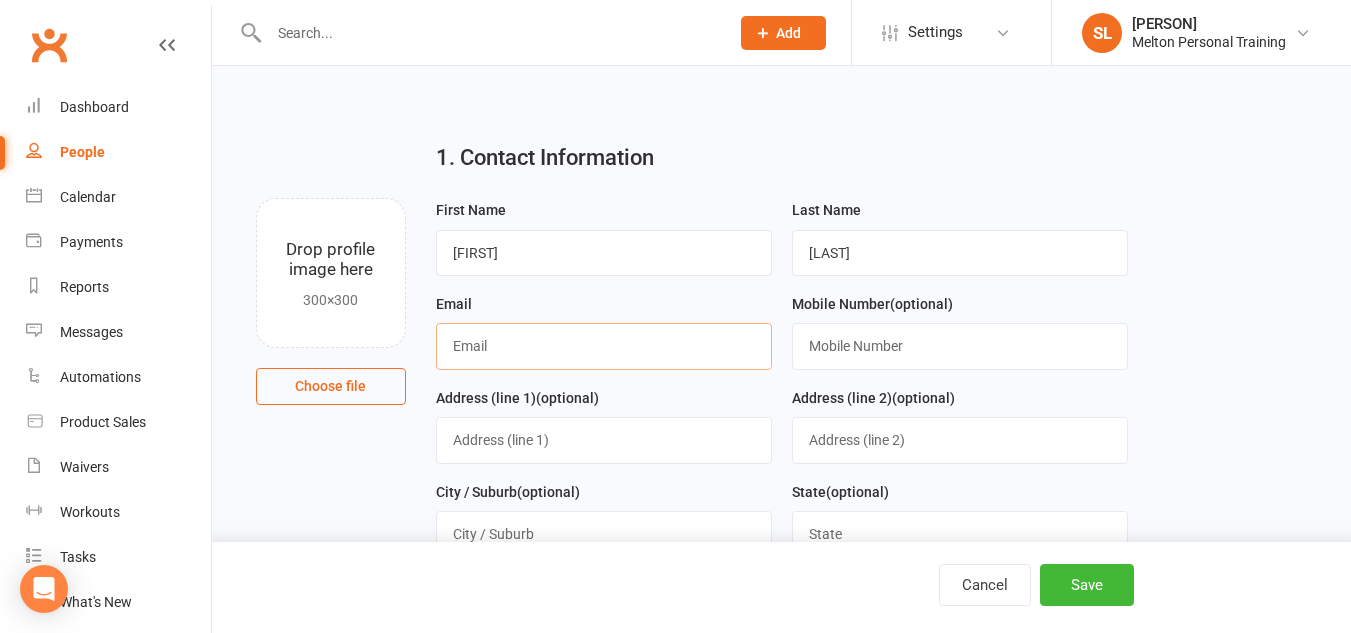 paste on "[EMAIL]" 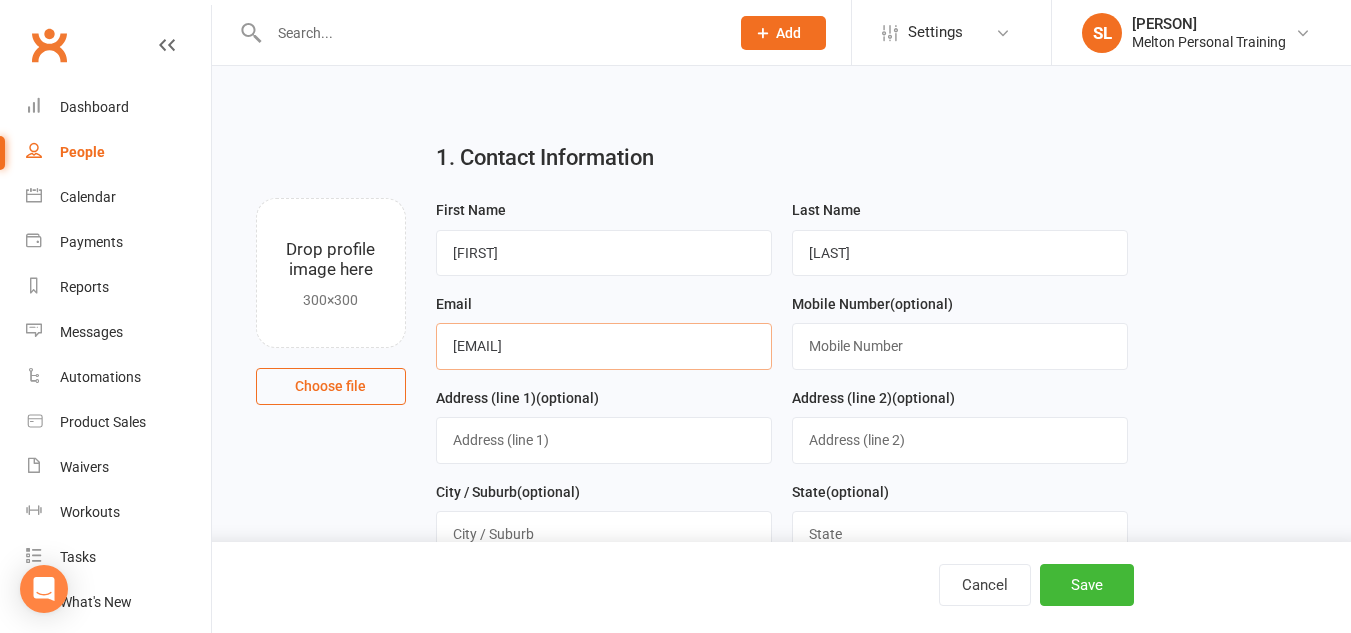 type on "[EMAIL]" 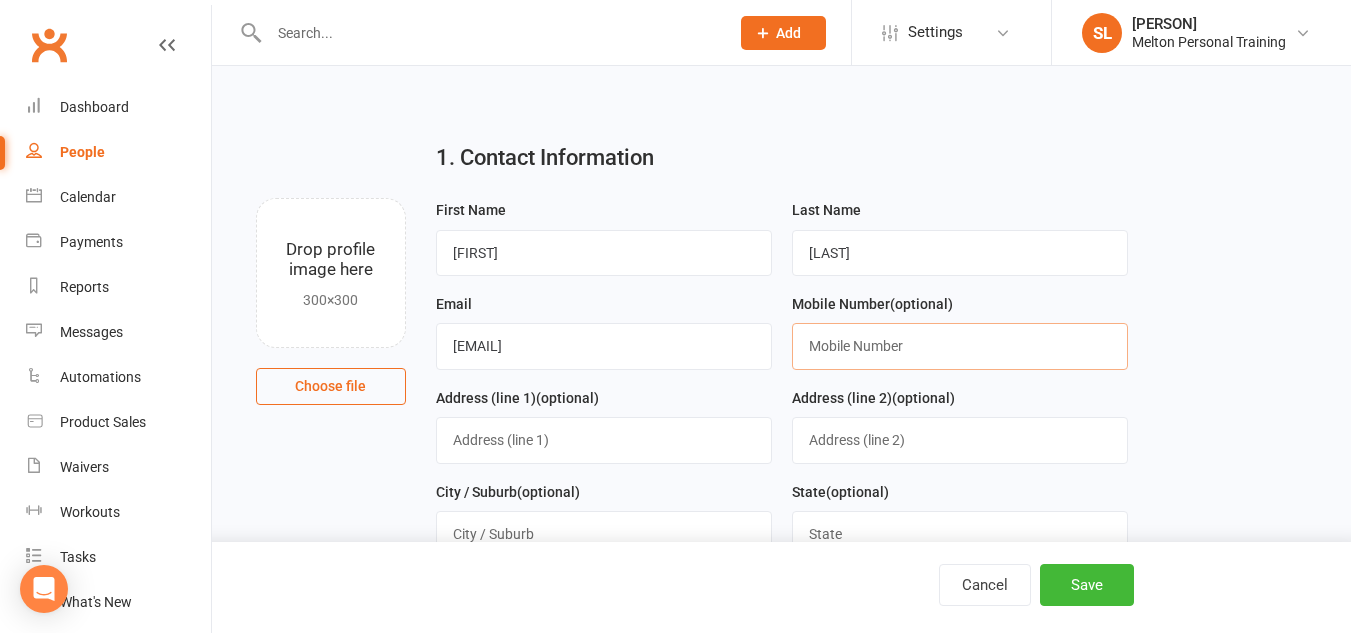 click at bounding box center [960, 346] 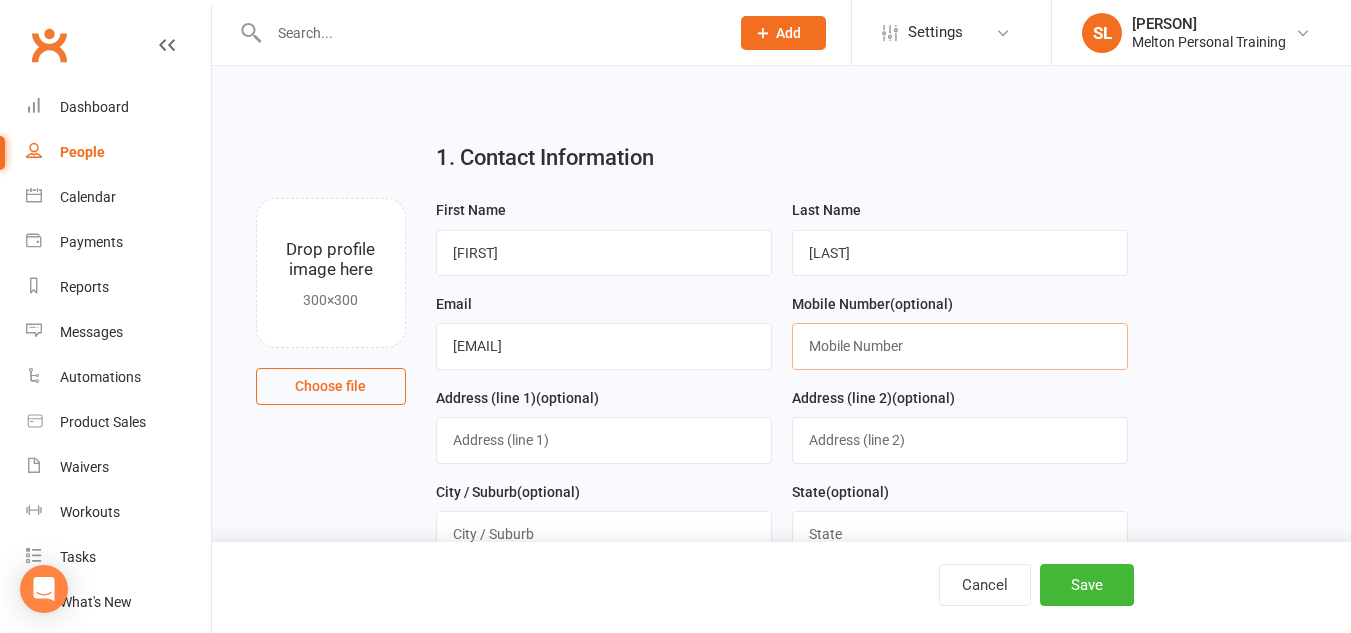 paste on "[PHONE]" 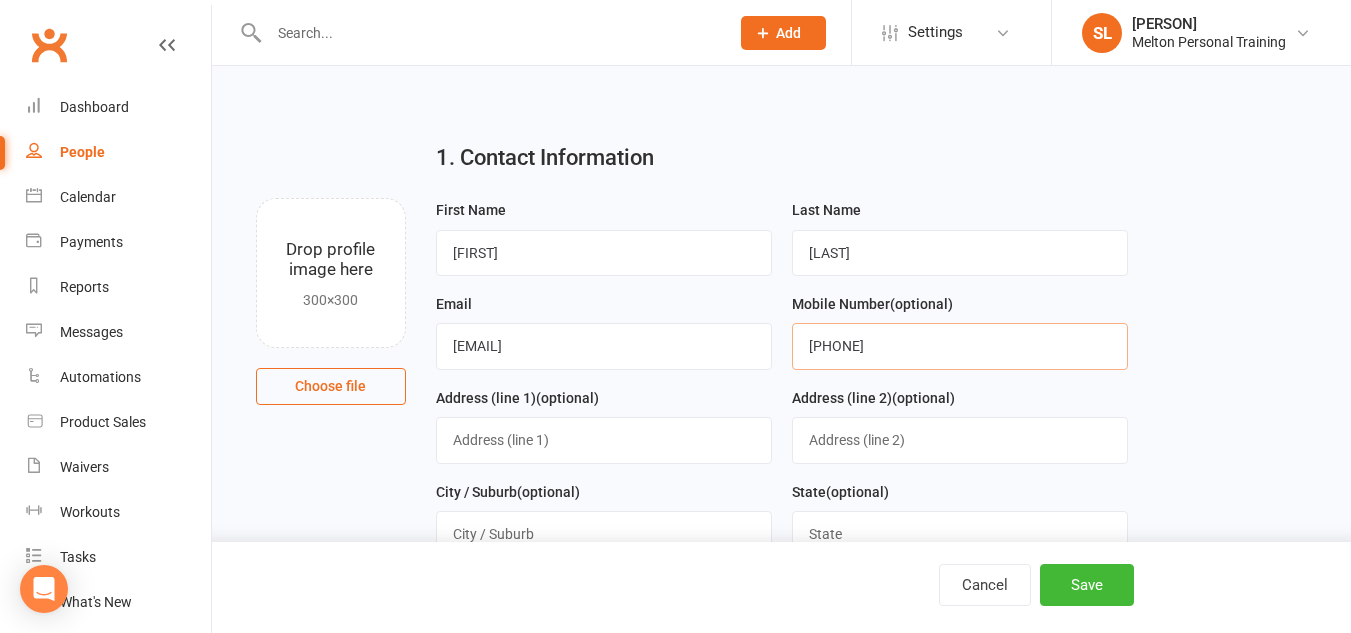 click on "[PHONE]" at bounding box center (960, 346) 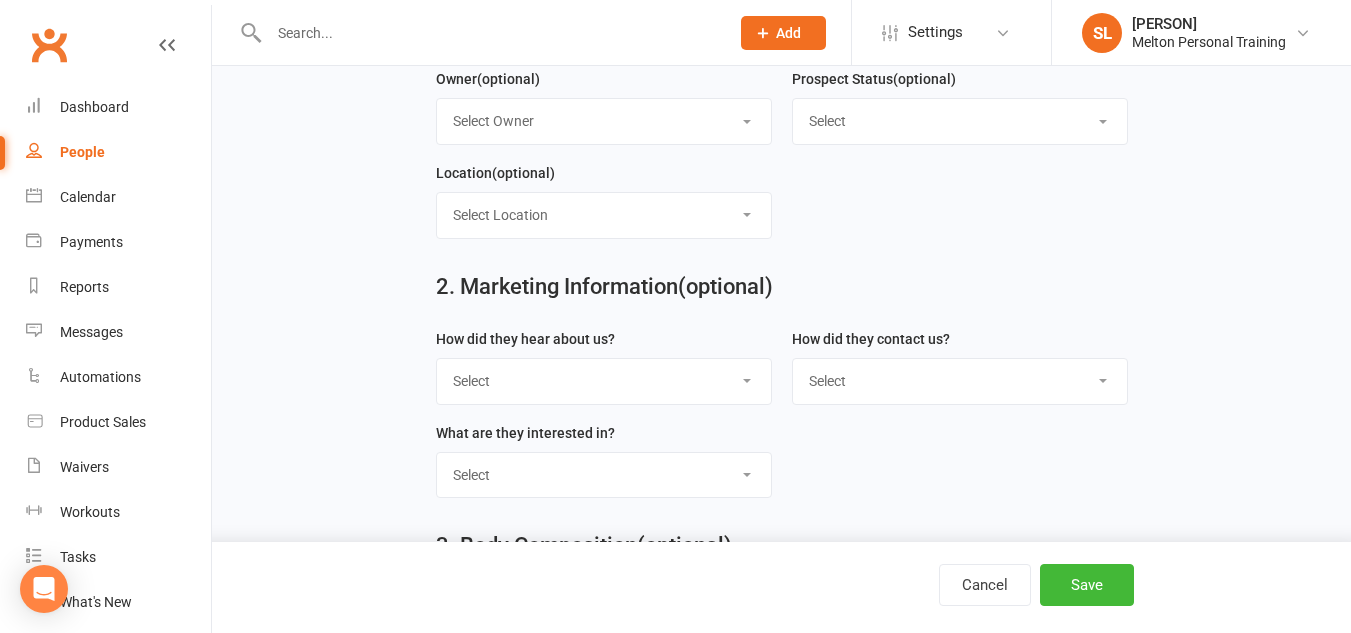 scroll, scrollTop: 601, scrollLeft: 0, axis: vertical 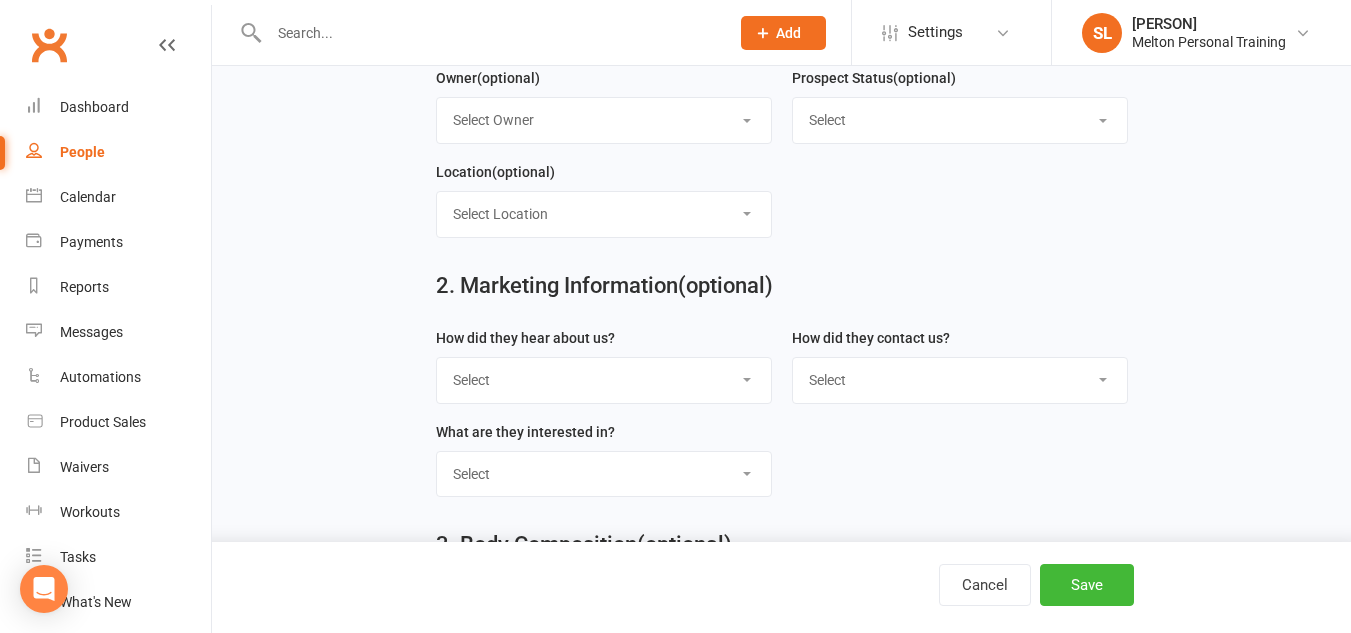 type on "[PHONE]" 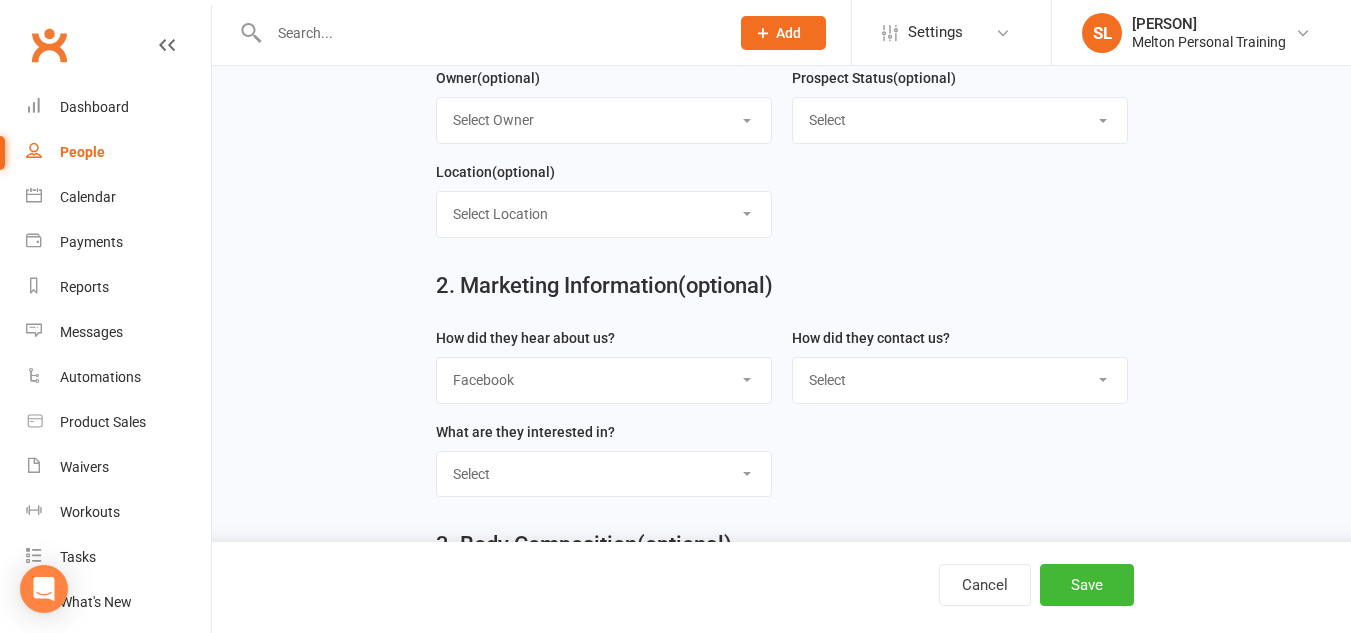 click on "Select Google Through A Friend Poster Magazine Walk by Letter Box Drop Facebook" at bounding box center (604, 380) 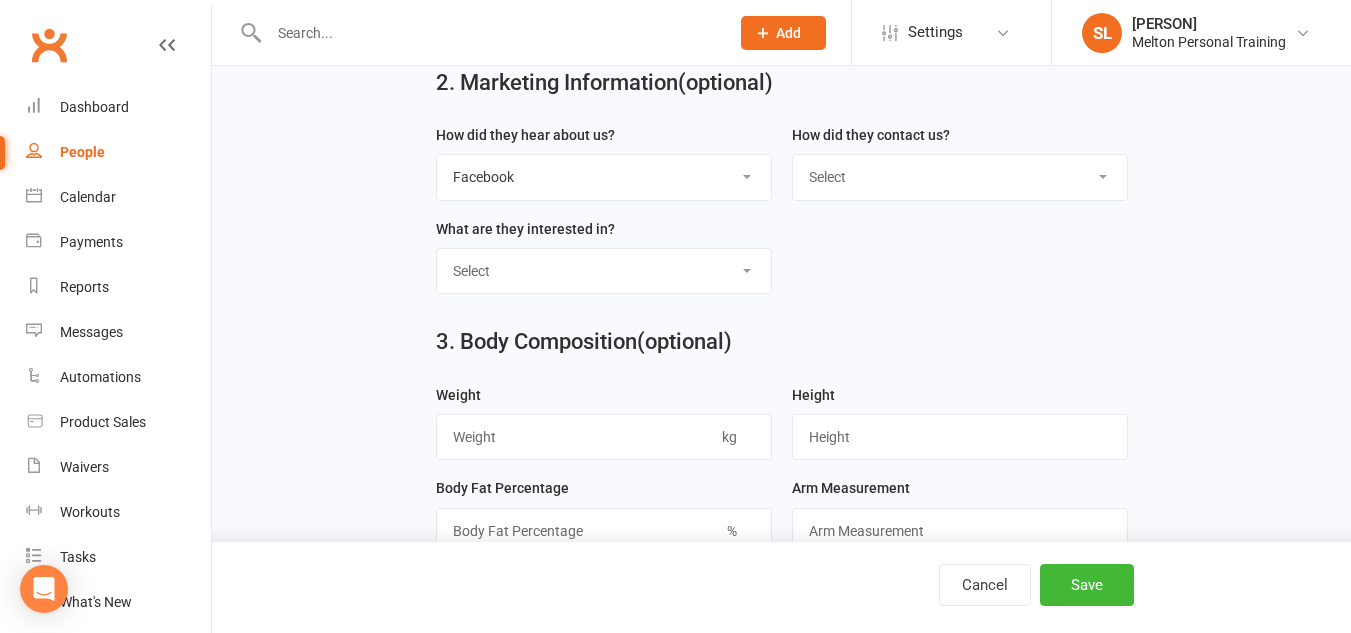 scroll, scrollTop: 805, scrollLeft: 0, axis: vertical 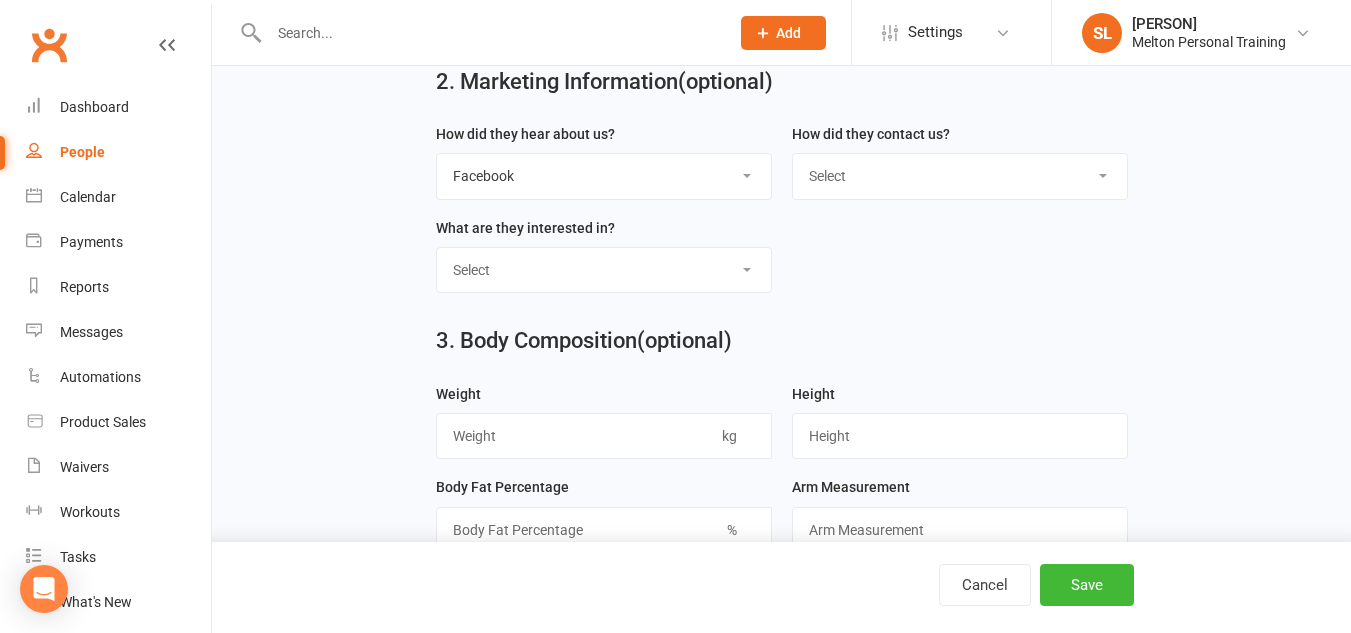 click on "Select Classes Personal Training Weight Loss Body Building De-Stressing Diet/Food Plan Increasing Fitness Competition Training" at bounding box center [604, 270] 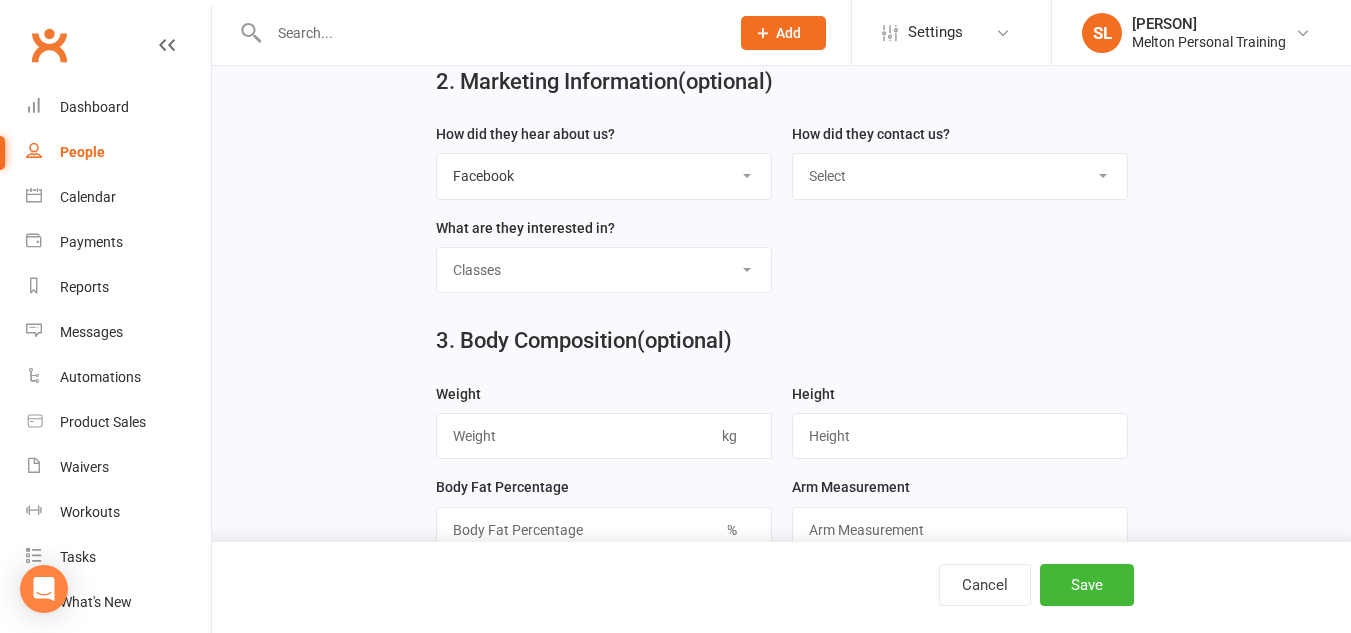 click on "Select Classes Personal Training Weight Loss Body Building De-Stressing Diet/Food Plan Increasing Fitness Competition Training" at bounding box center (604, 270) 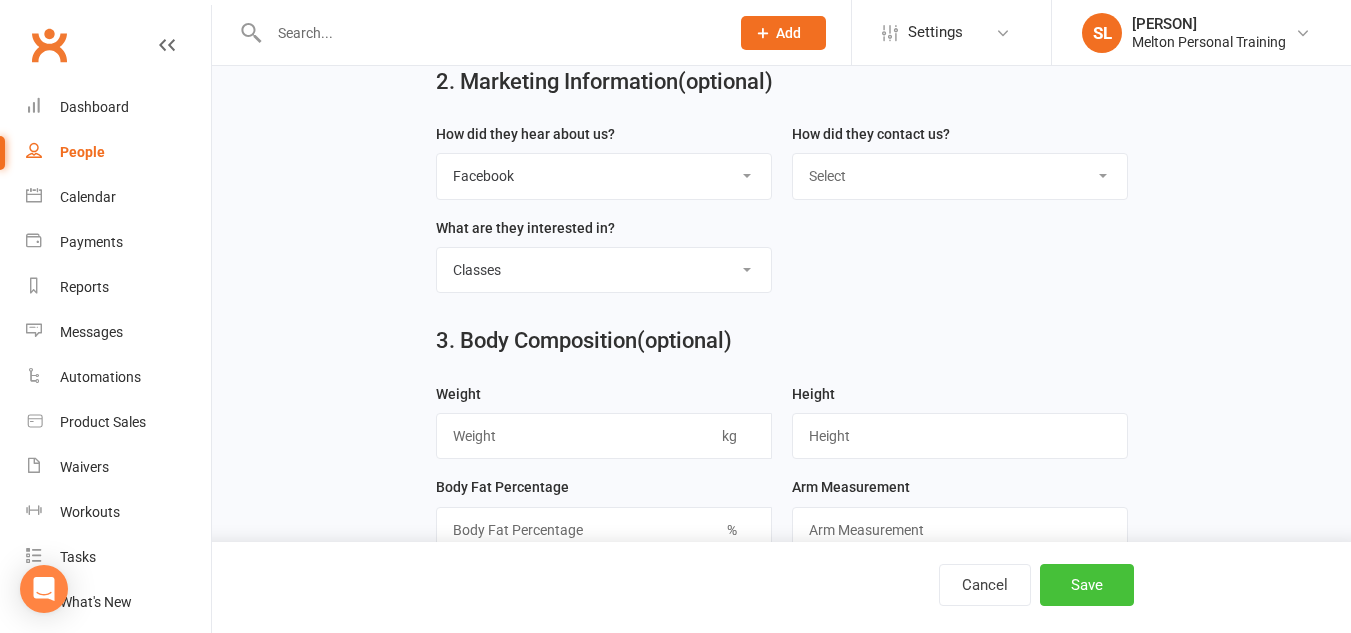 click on "Save" at bounding box center [1087, 585] 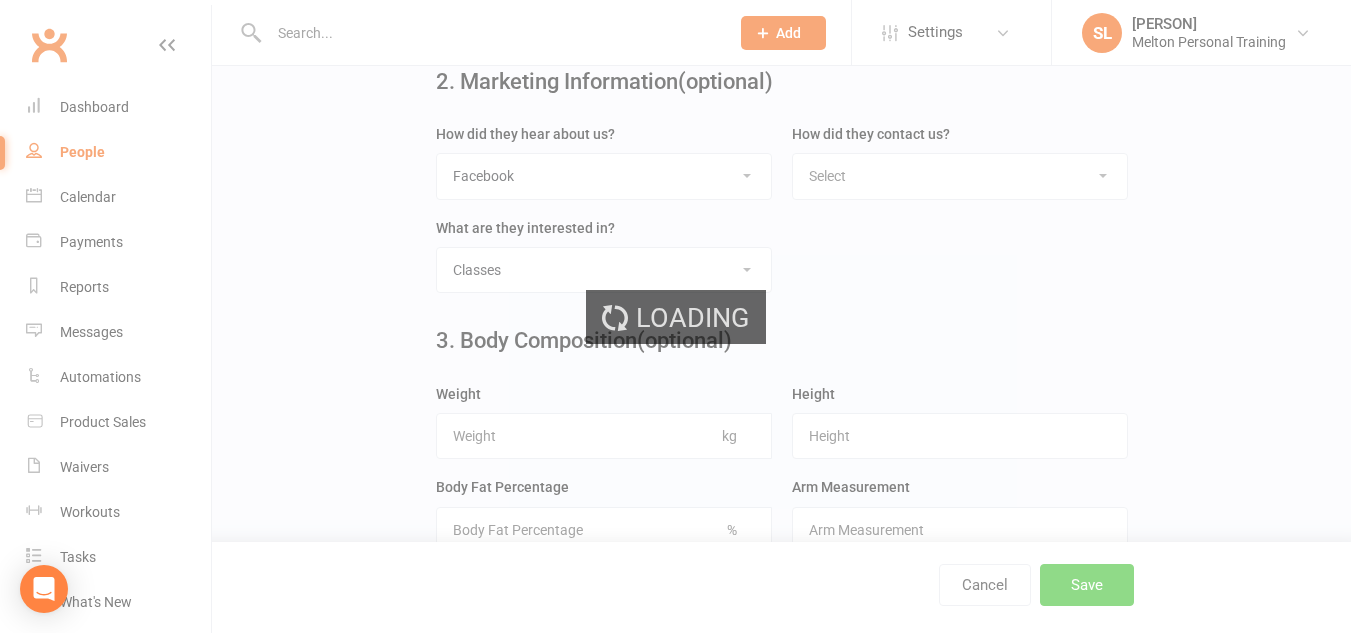 scroll, scrollTop: 0, scrollLeft: 0, axis: both 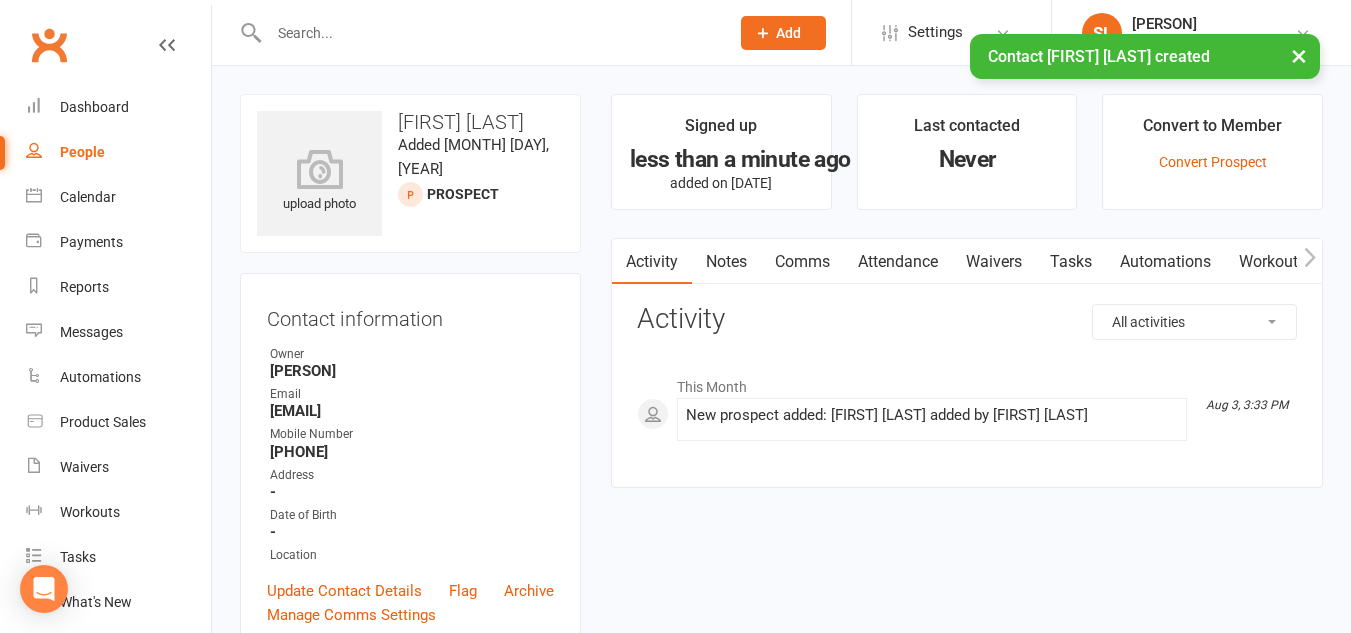 click on "× Contact [FIRST] [LAST] created" at bounding box center (662, 34) 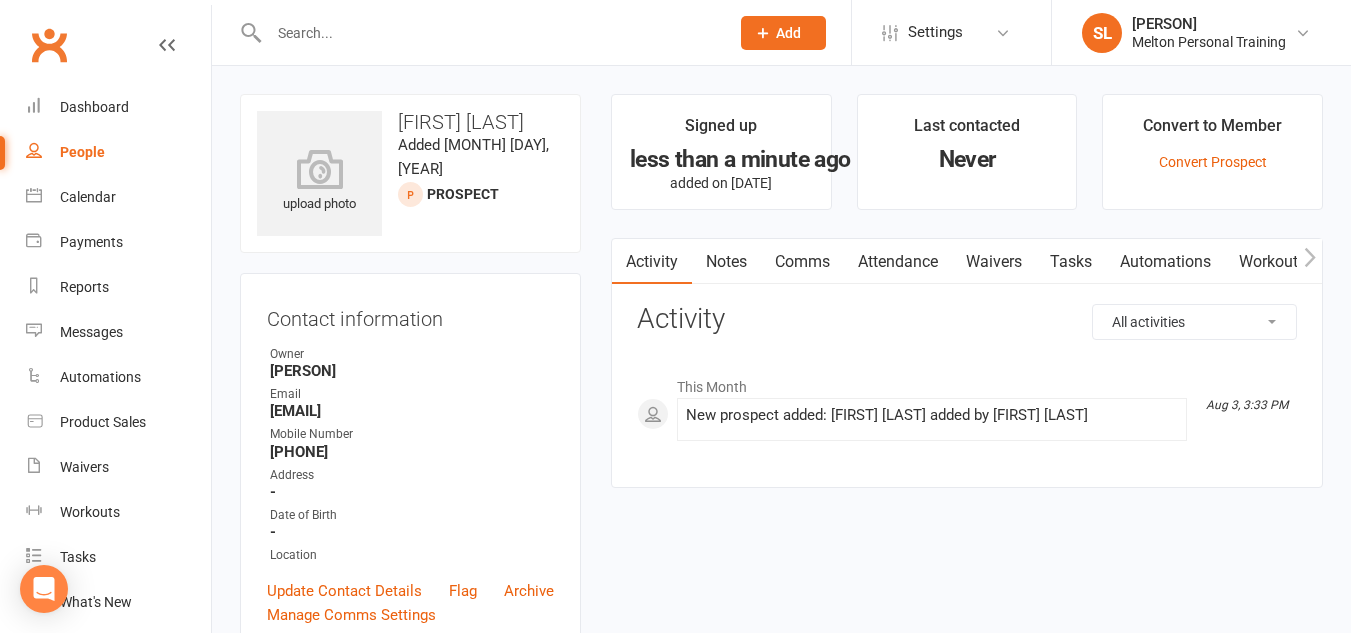 click on "Add" 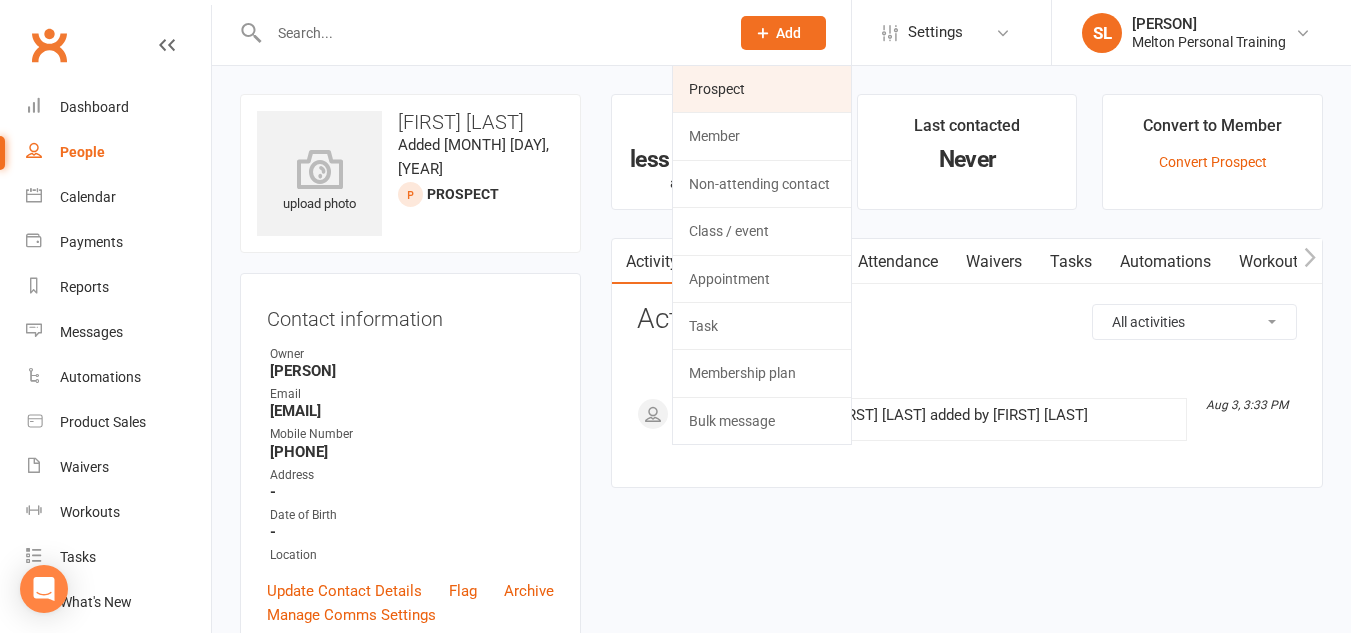 click on "Prospect" 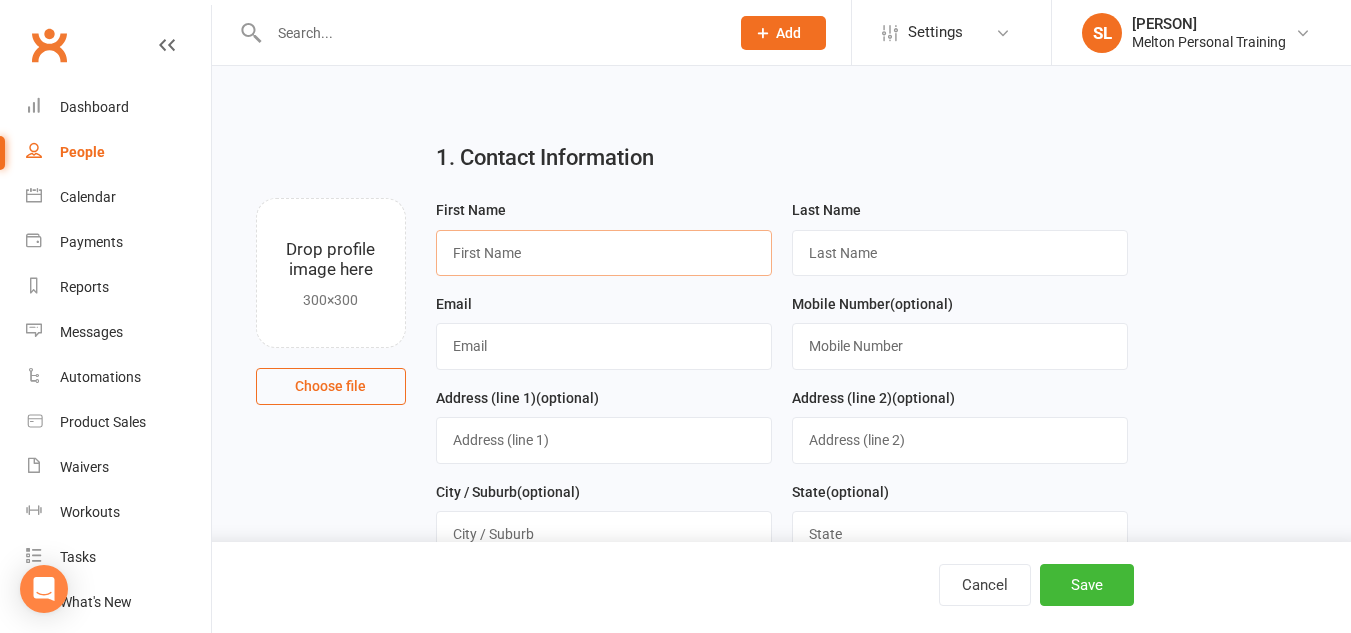 click at bounding box center (604, 253) 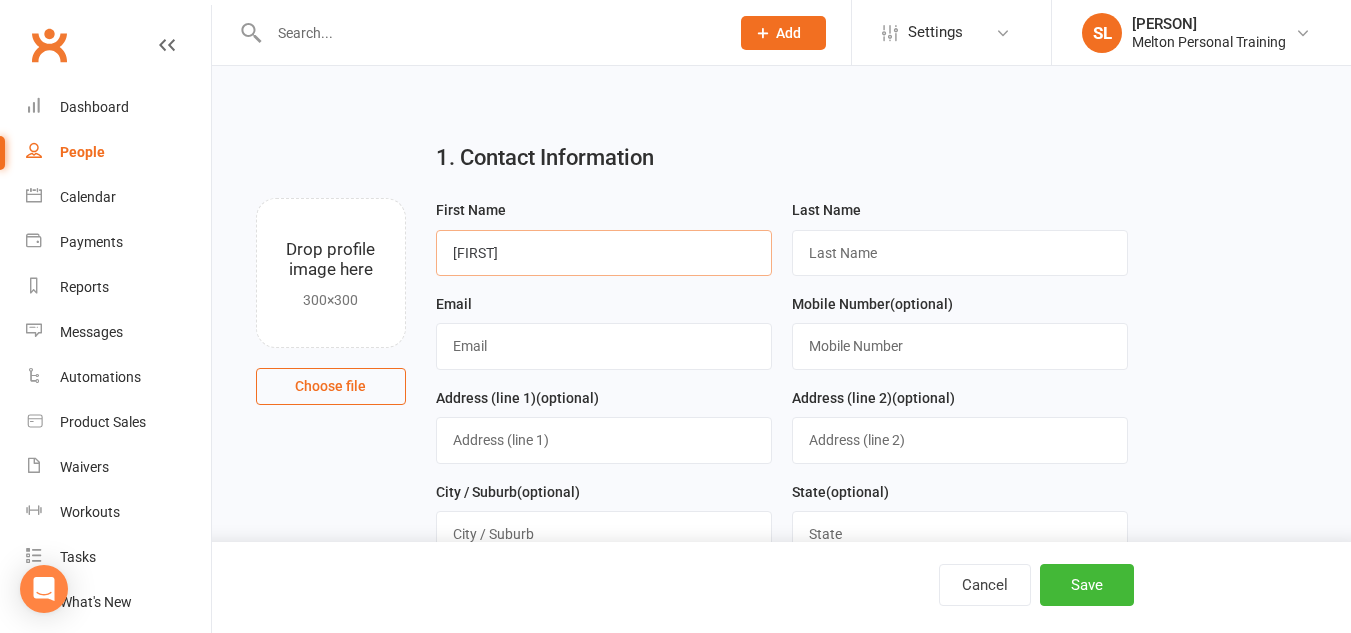 type on "[FIRST]" 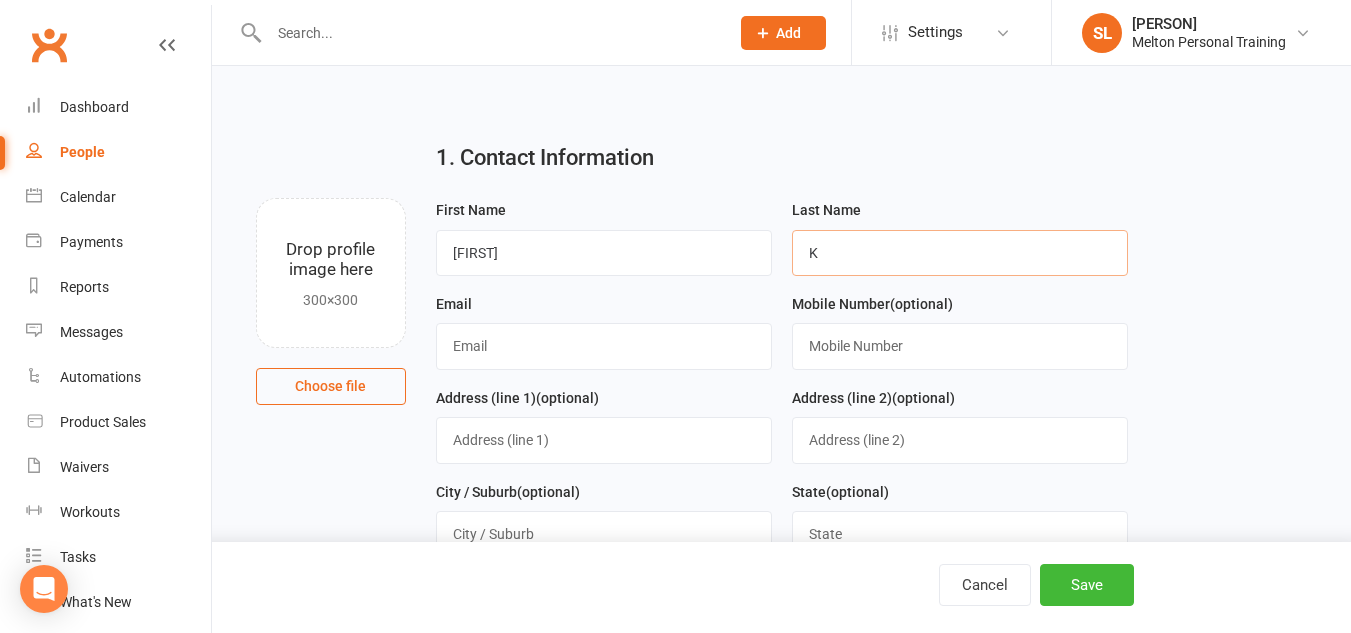 type on "K" 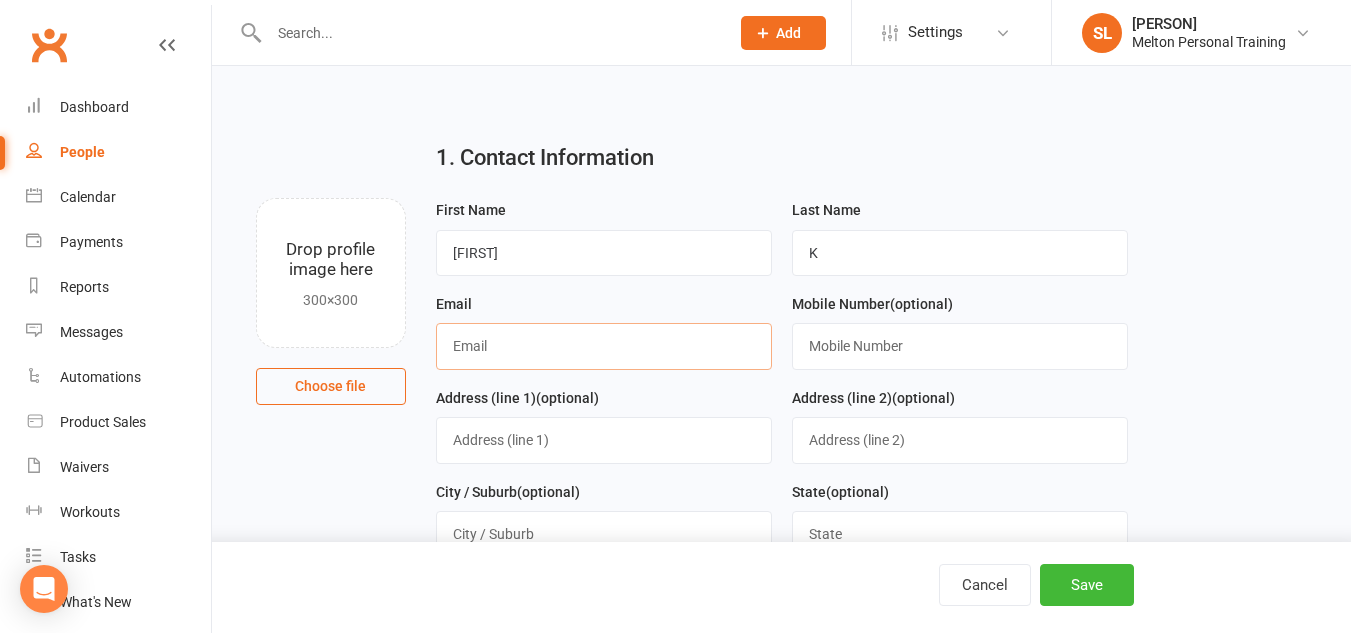 click at bounding box center (604, 346) 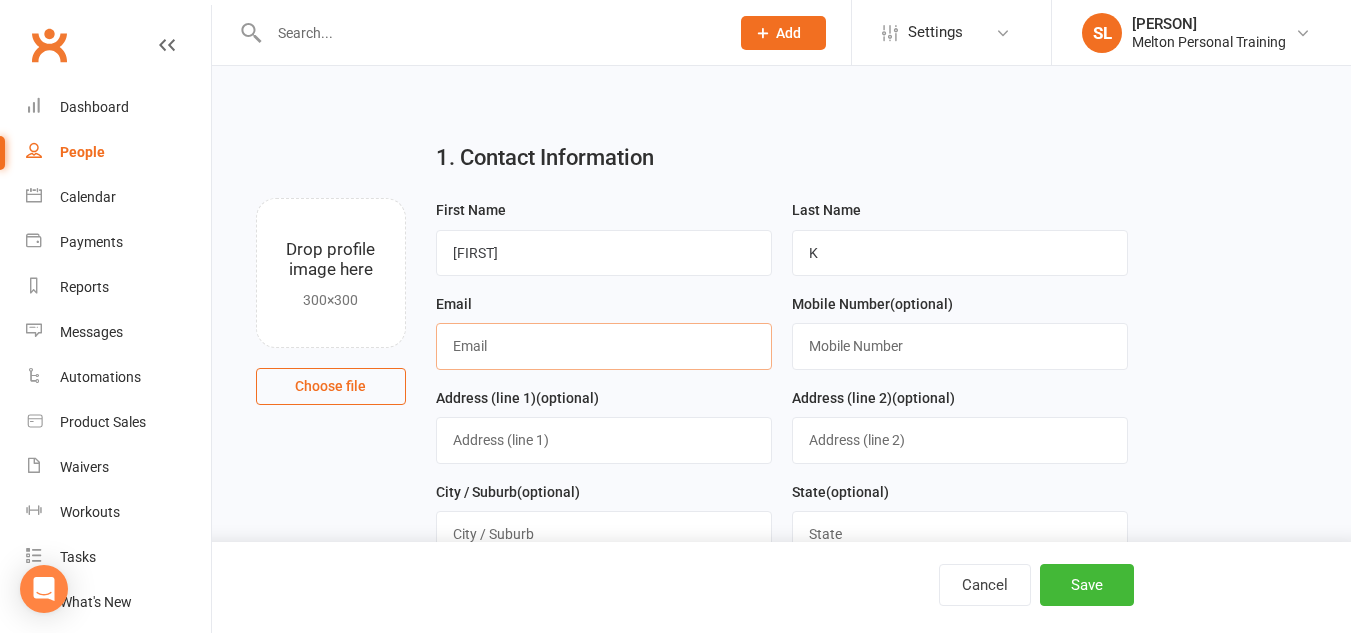 paste on "[EMAIL]" 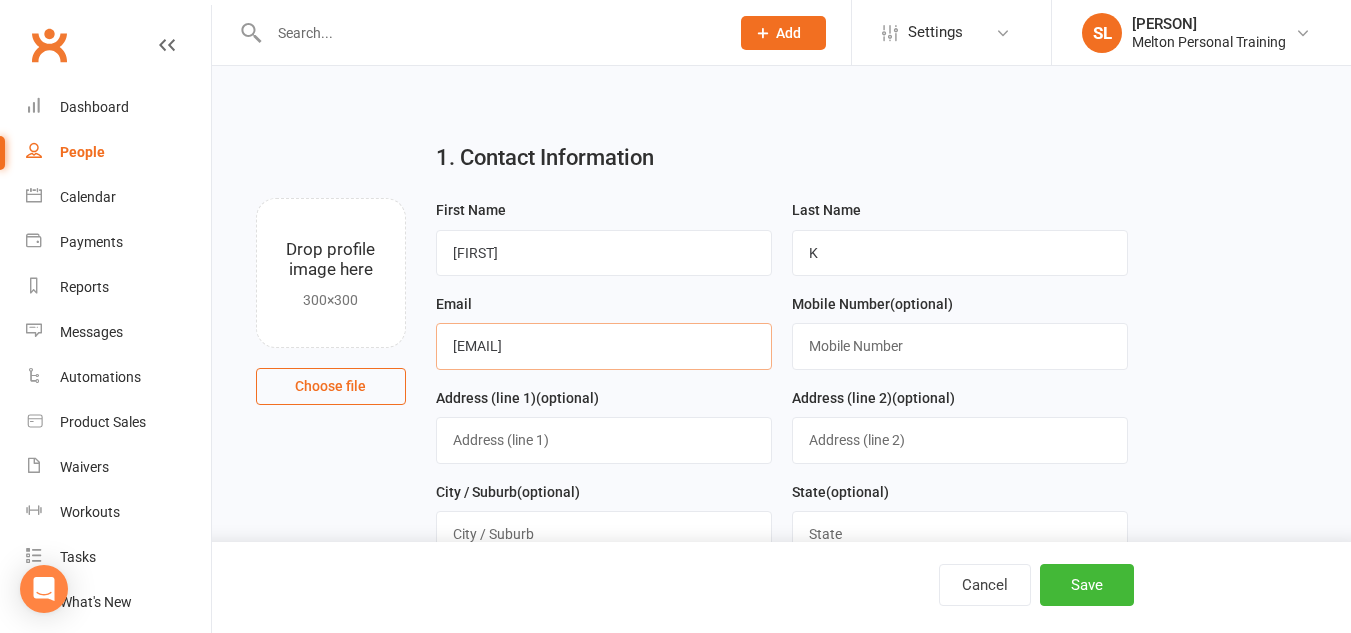 type on "[EMAIL]" 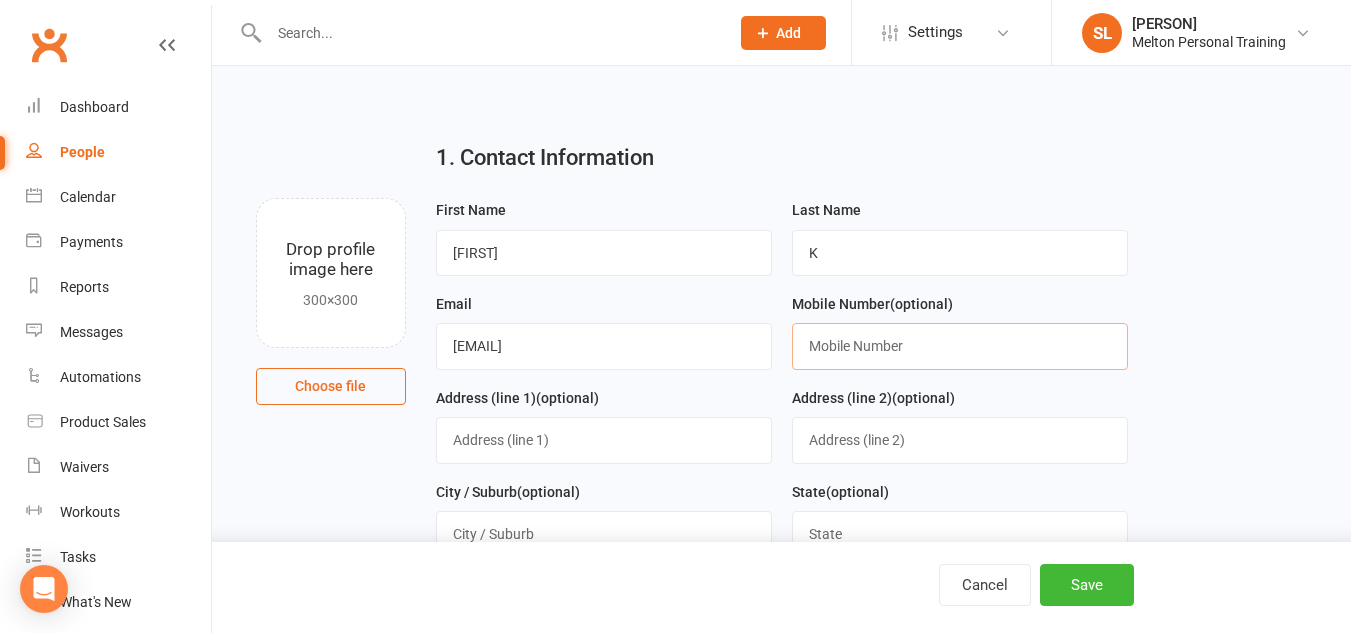 click at bounding box center (960, 346) 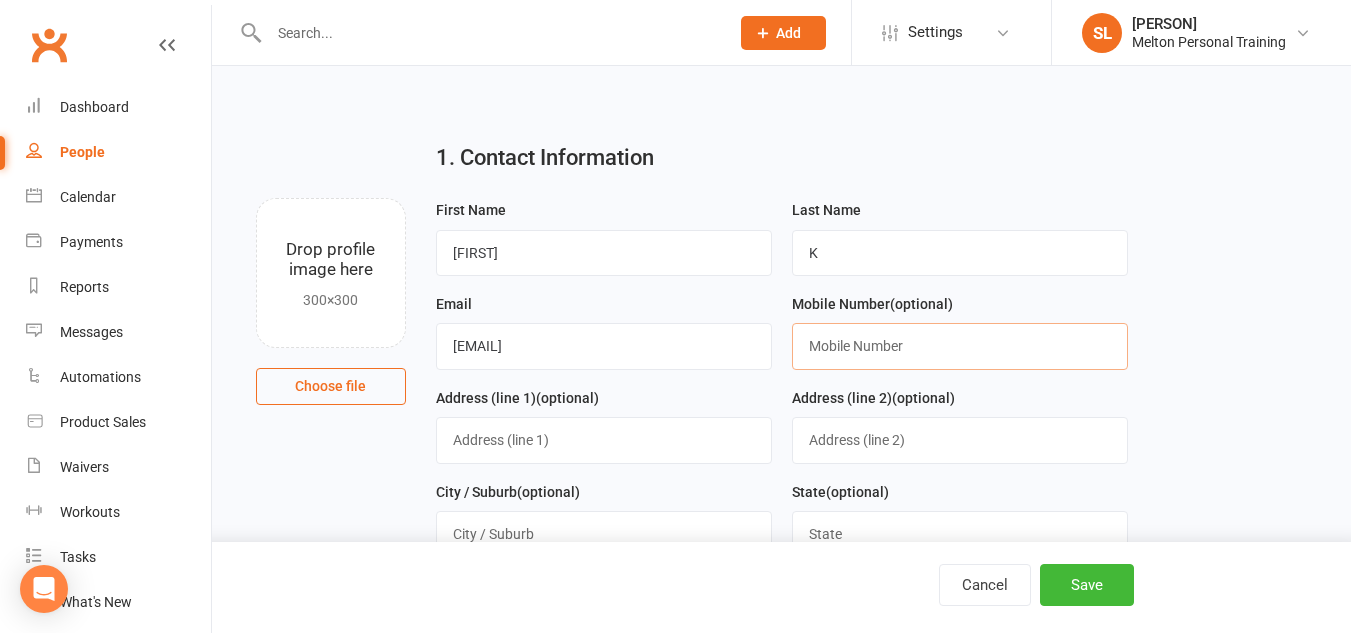paste on "[NUMBER]" 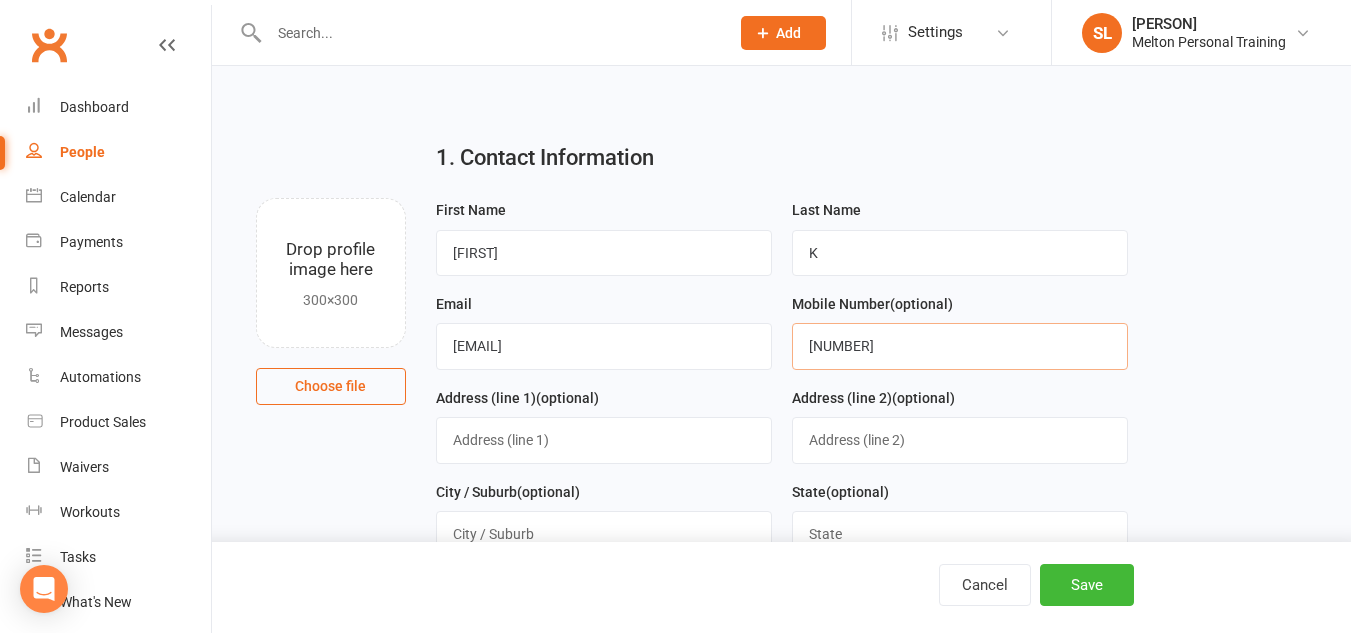 click on "[NUMBER]" at bounding box center (960, 346) 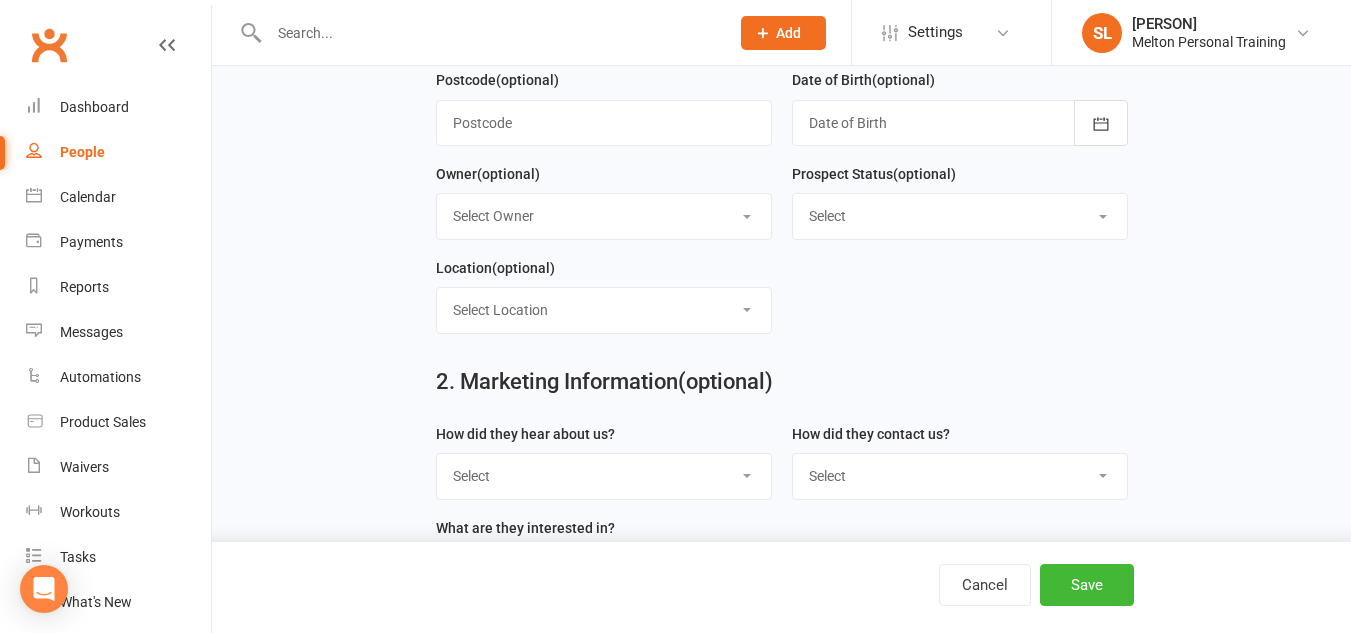 scroll, scrollTop: 522, scrollLeft: 0, axis: vertical 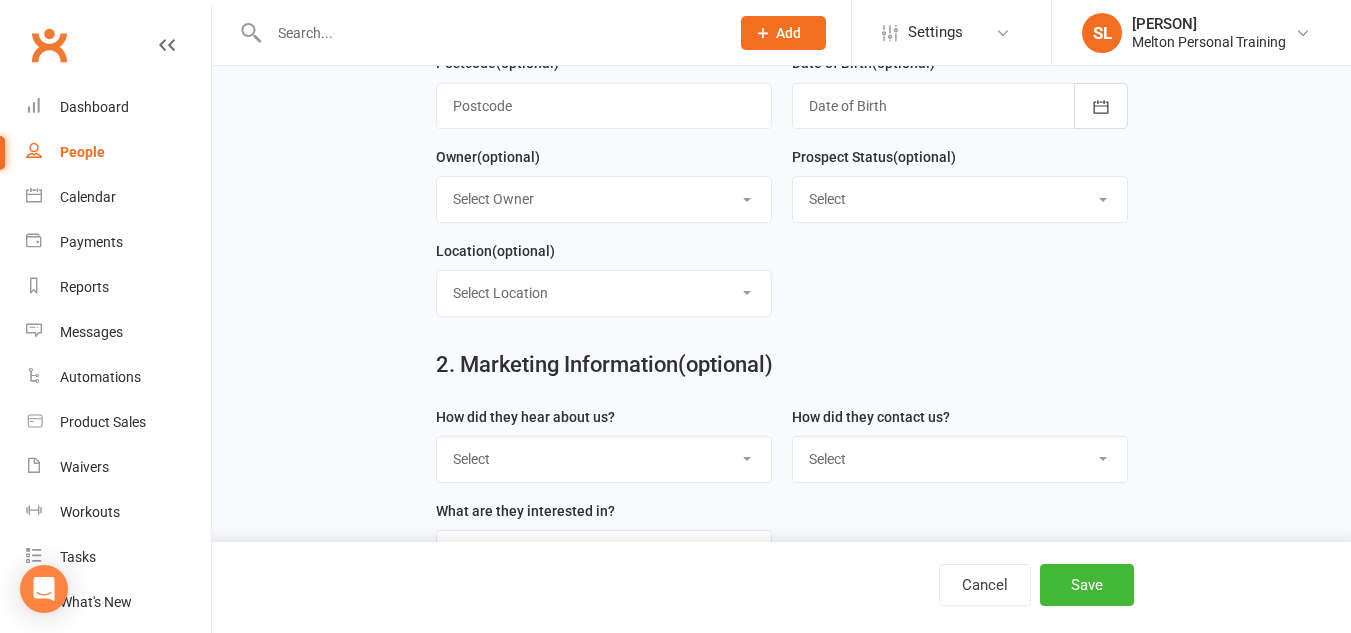 type on "[PHONE]" 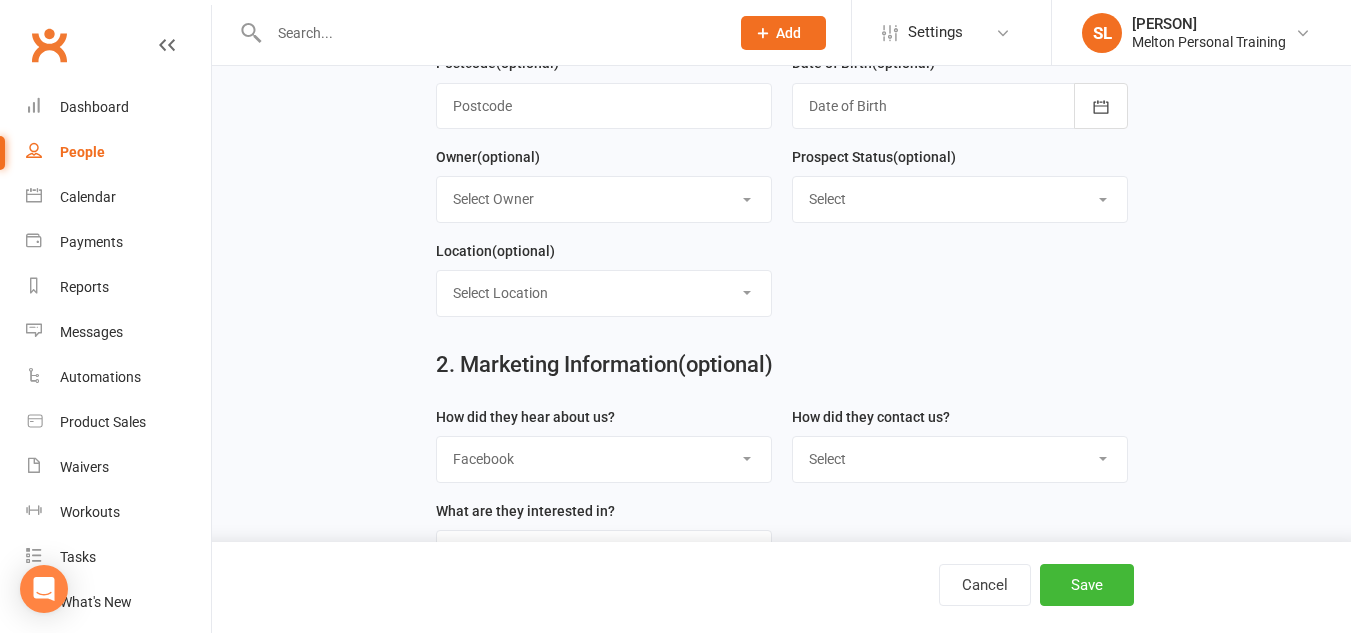 click on "Select Google Through A Friend Poster Magazine Walk by Letter Box Drop Facebook" at bounding box center (604, 459) 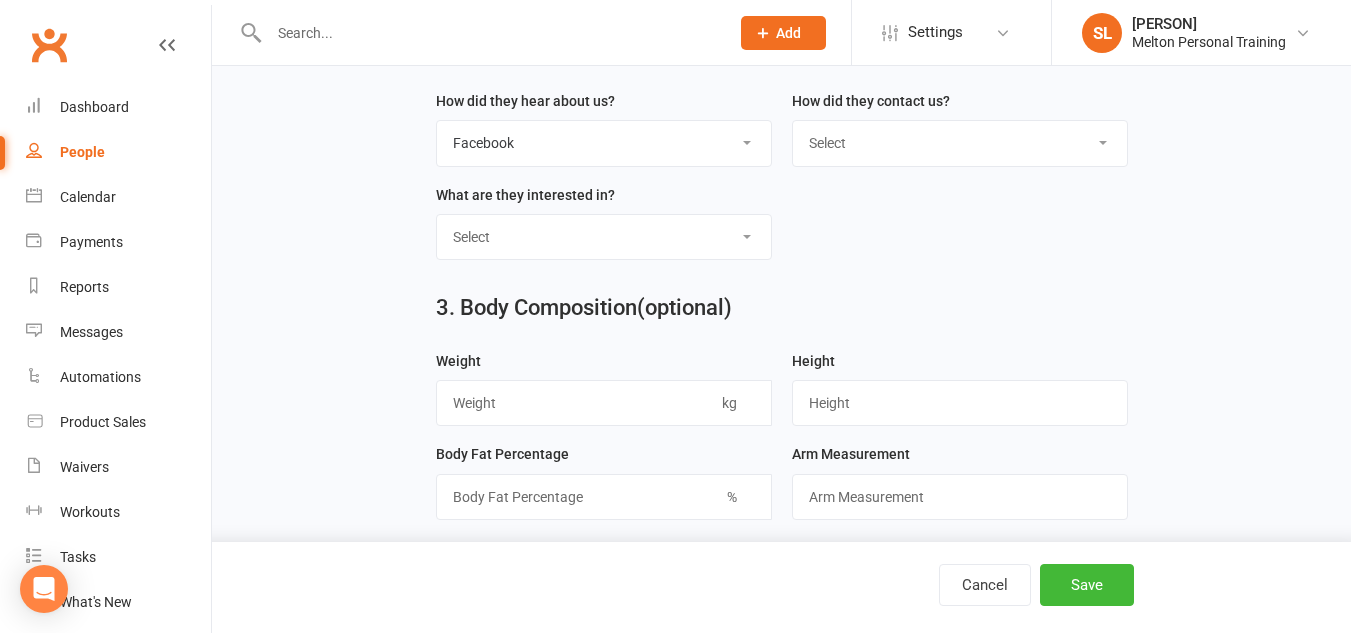 scroll, scrollTop: 839, scrollLeft: 0, axis: vertical 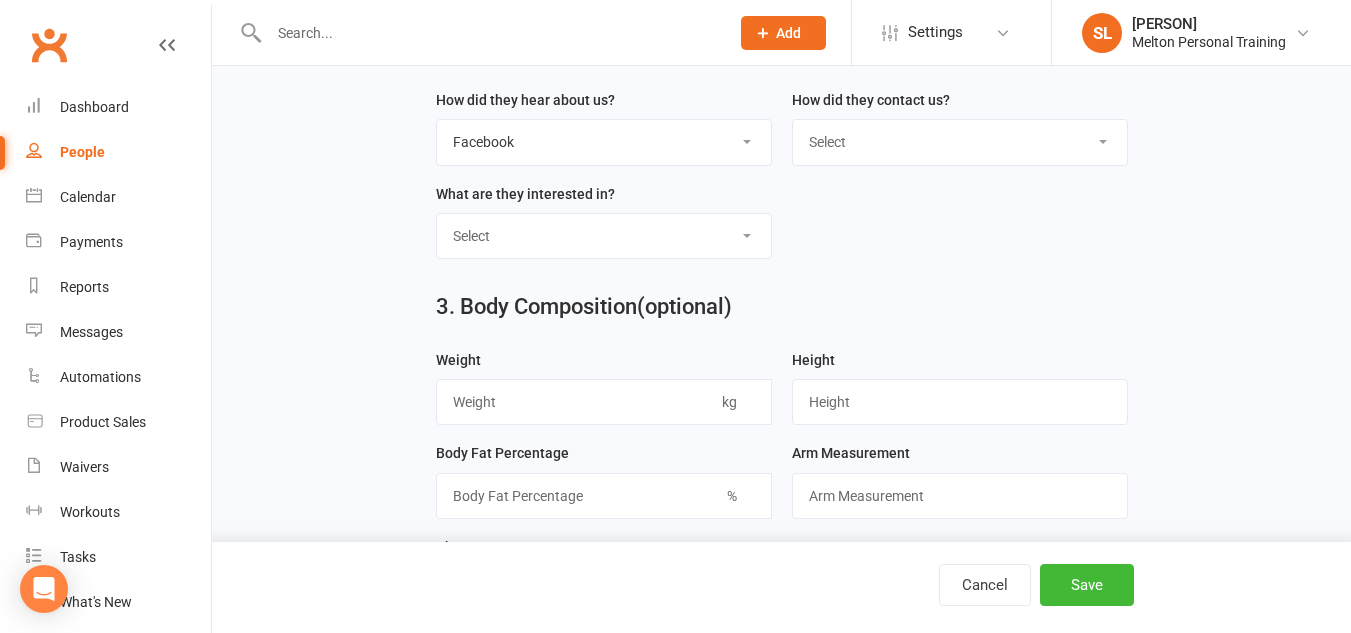 click on "Select Classes Personal Training Weight Loss Body Building De-Stressing Diet/Food Plan Increasing Fitness Competition Training" at bounding box center [604, 236] 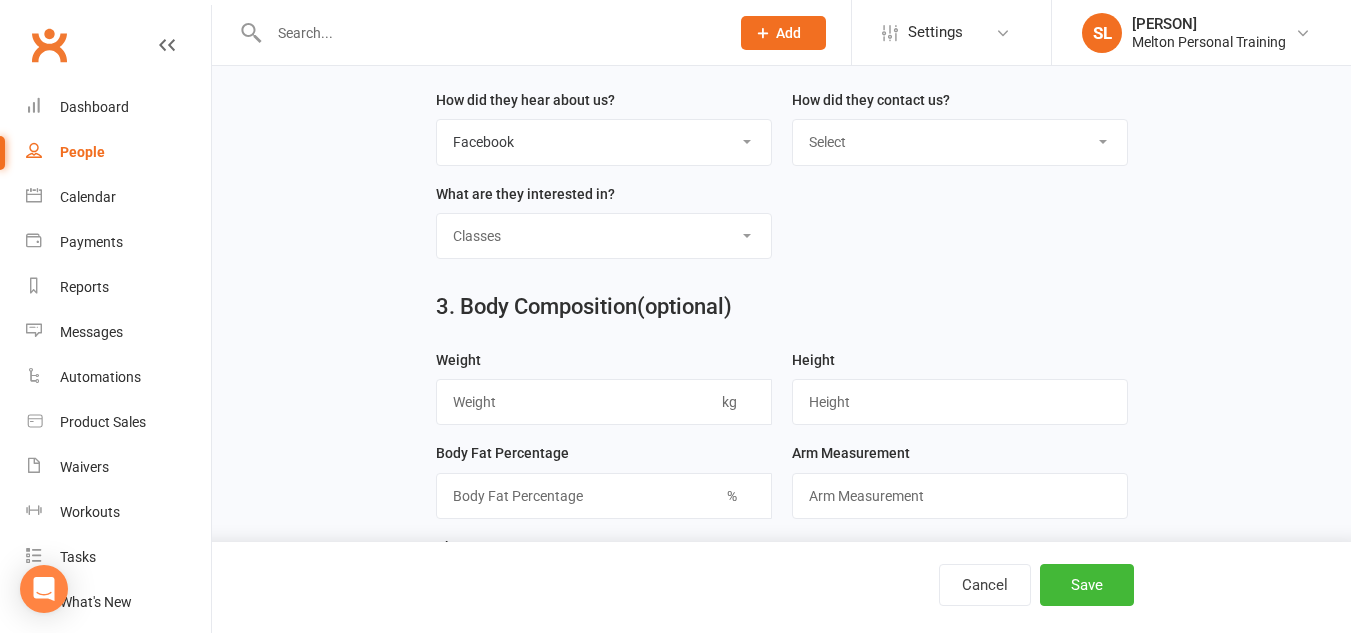 click on "Select Classes Personal Training Weight Loss Body Building De-Stressing Diet/Food Plan Increasing Fitness Competition Training" at bounding box center (604, 236) 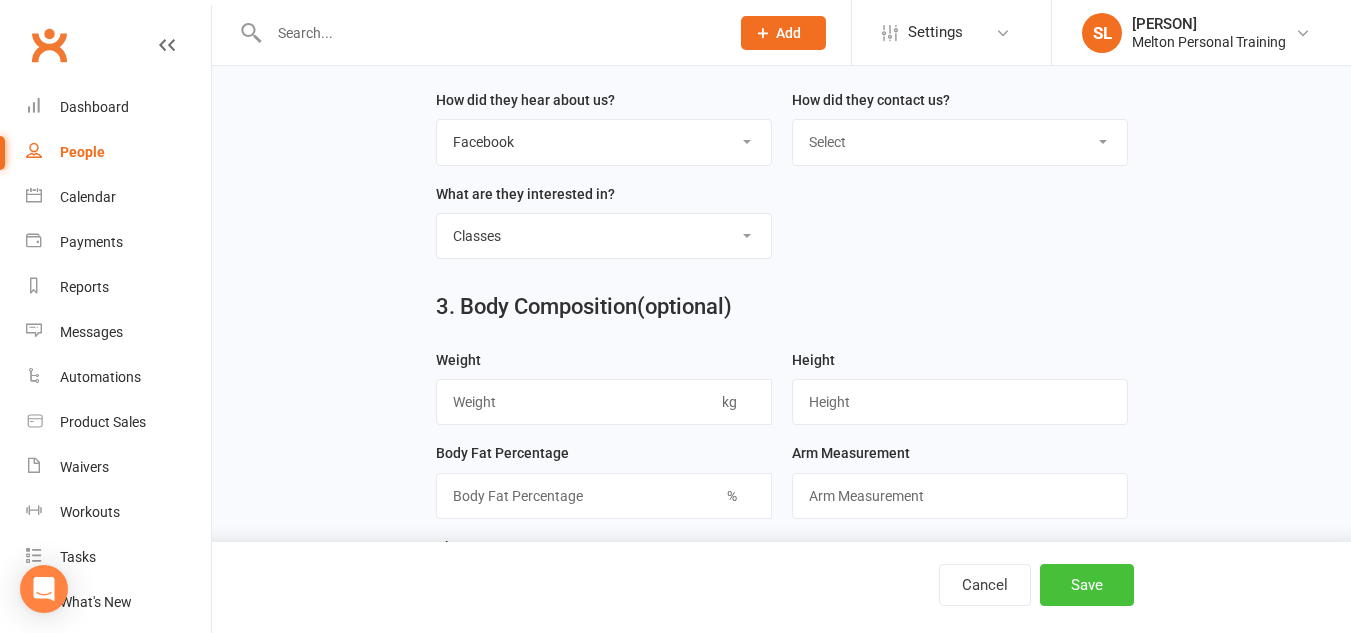 click on "Save" at bounding box center (1087, 585) 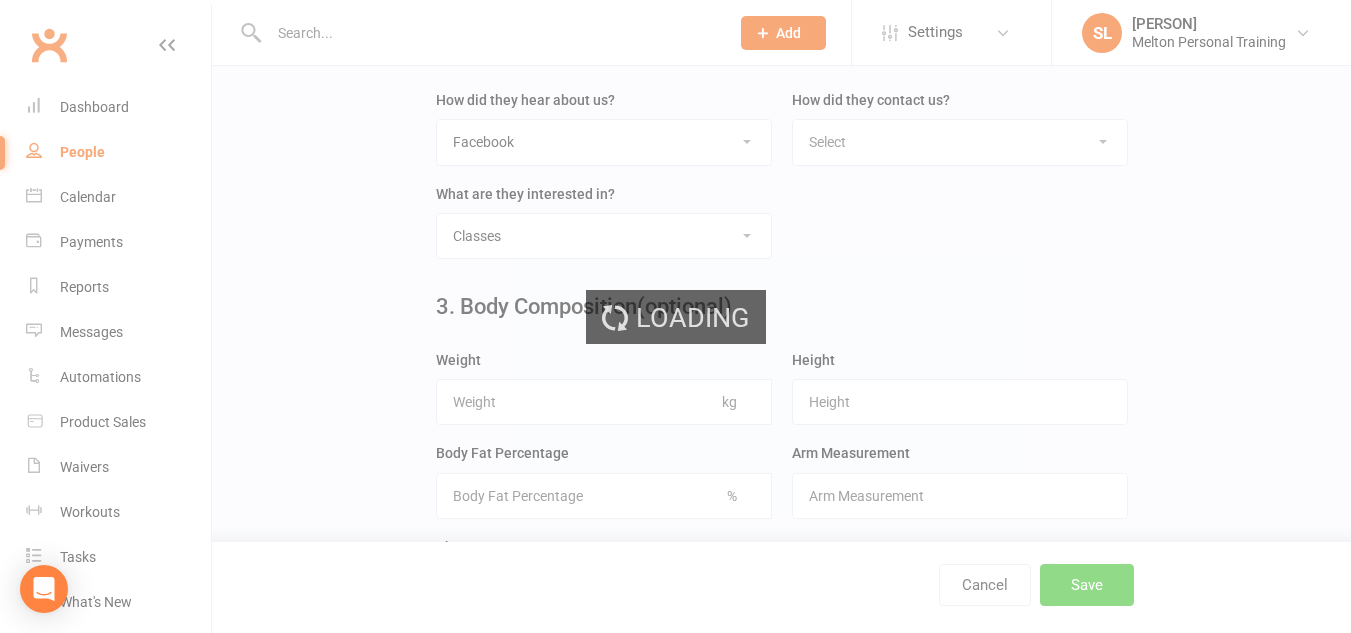 scroll, scrollTop: 0, scrollLeft: 0, axis: both 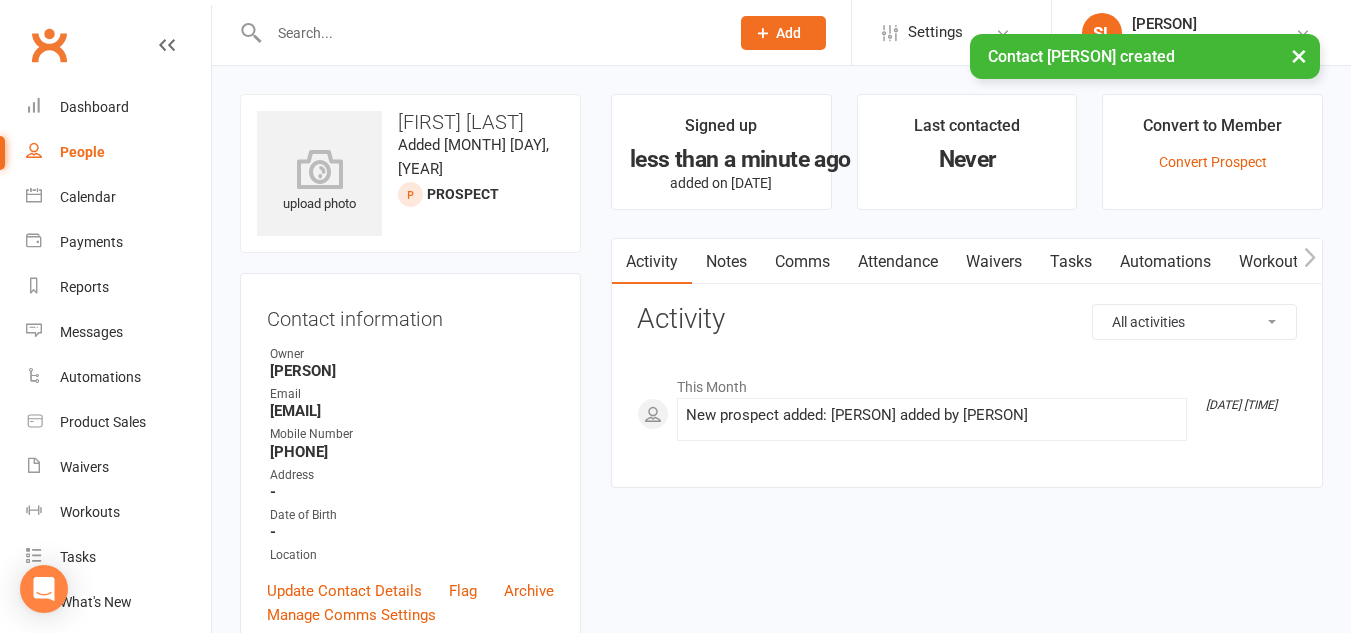 click on "Add" 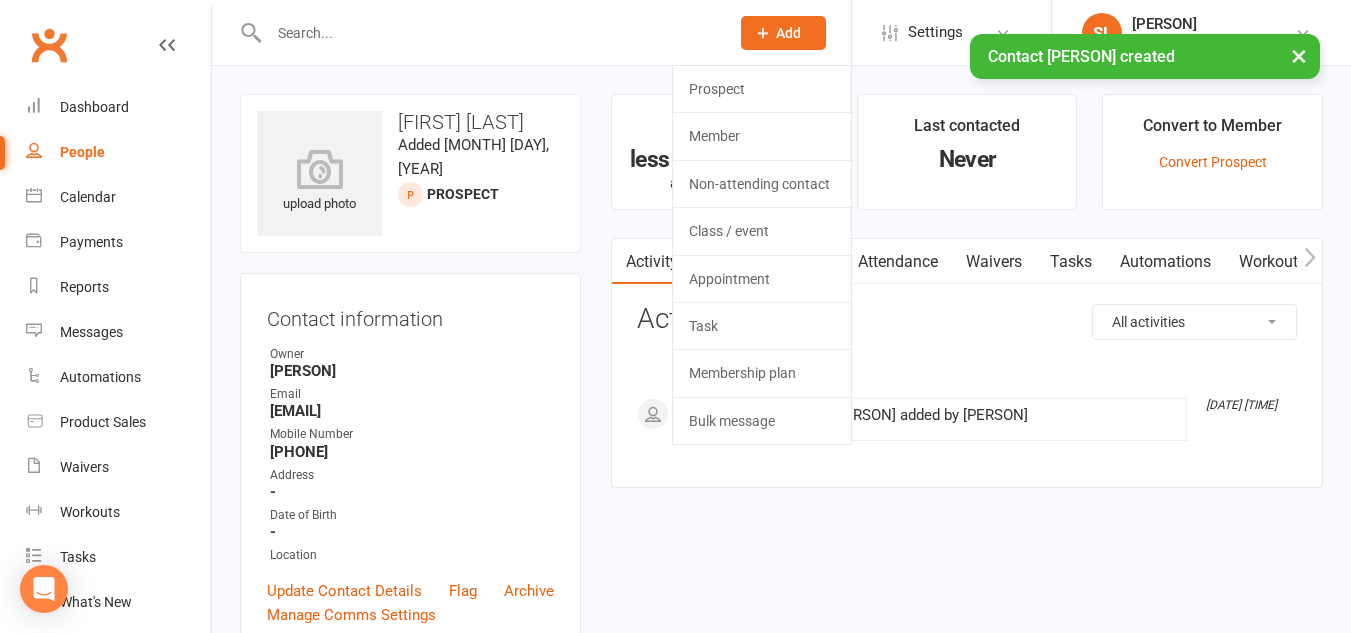 click on "× Contact [FIRST] [LAST] created" at bounding box center [662, 34] 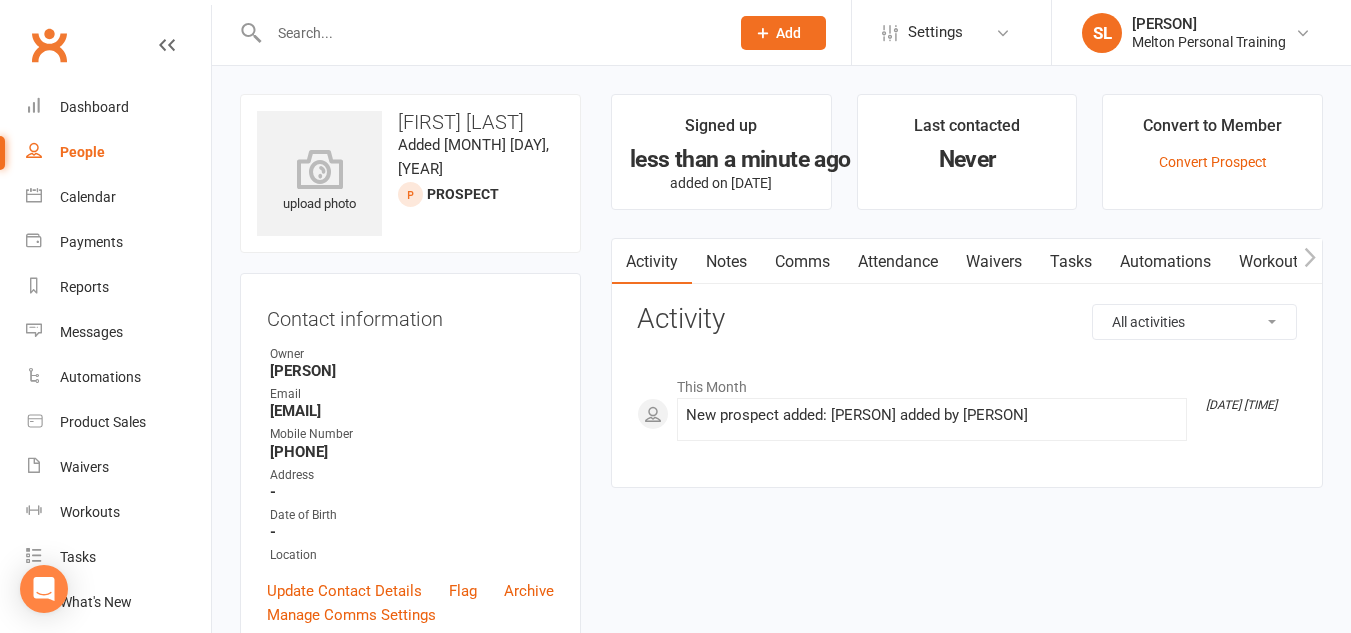 click 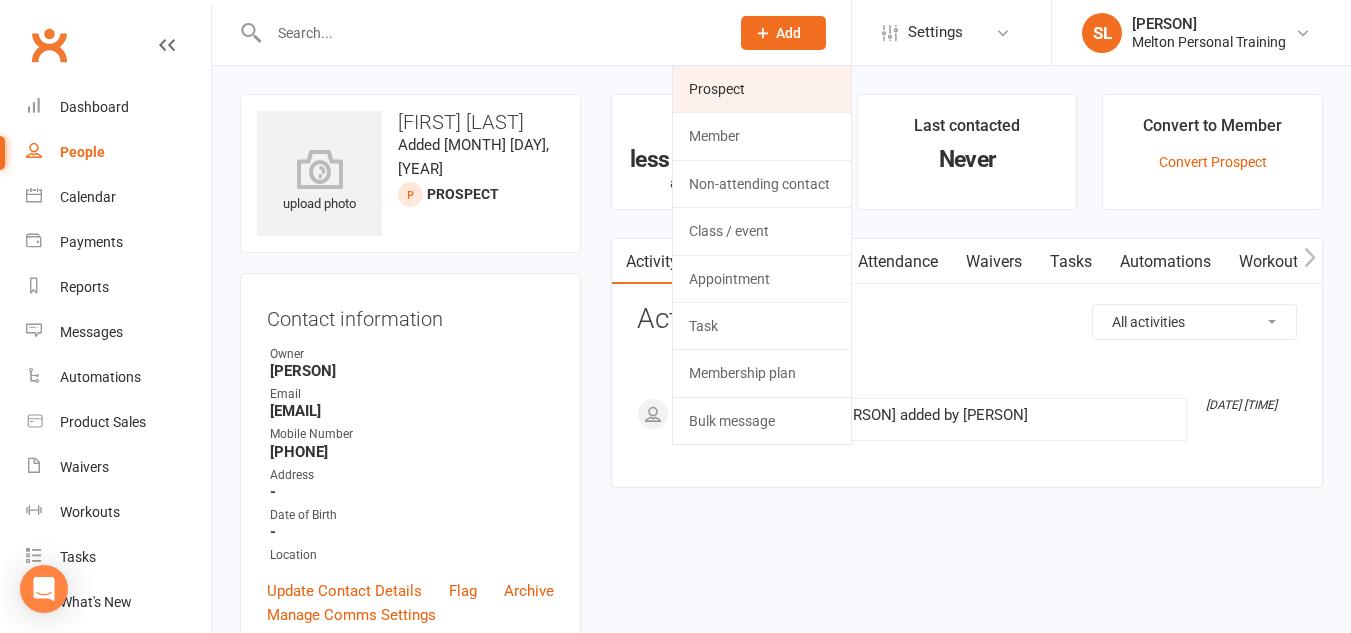 click on "Prospect" 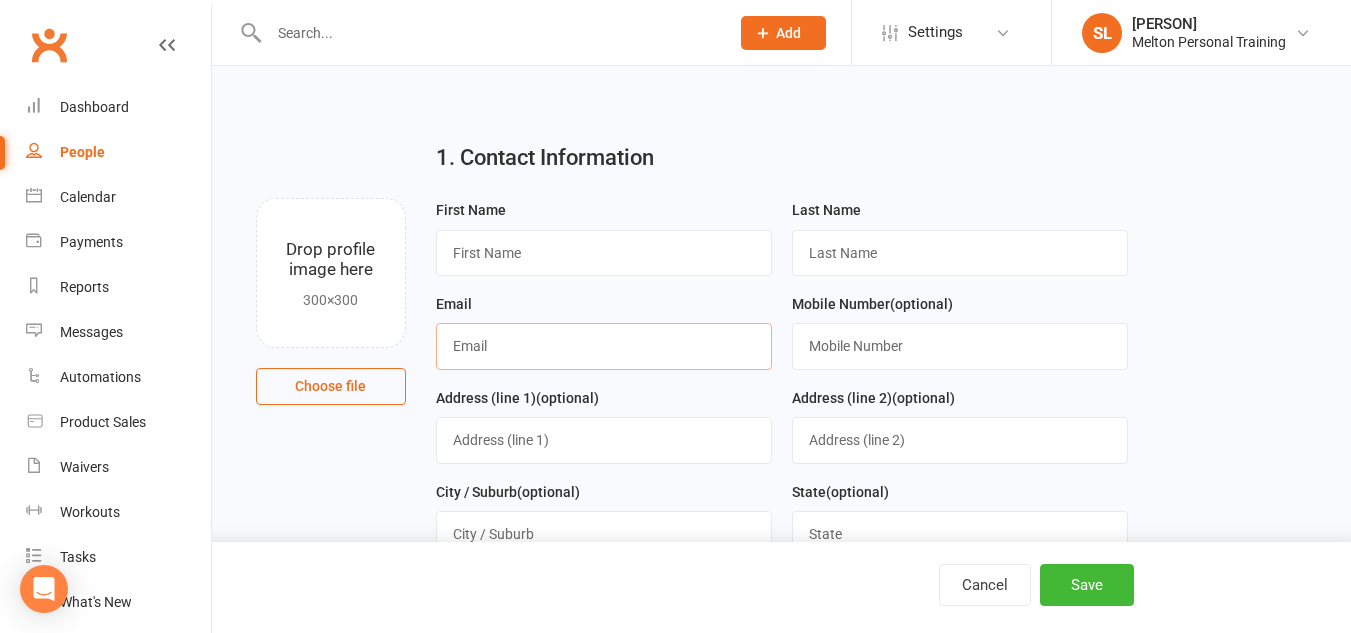click at bounding box center [604, 346] 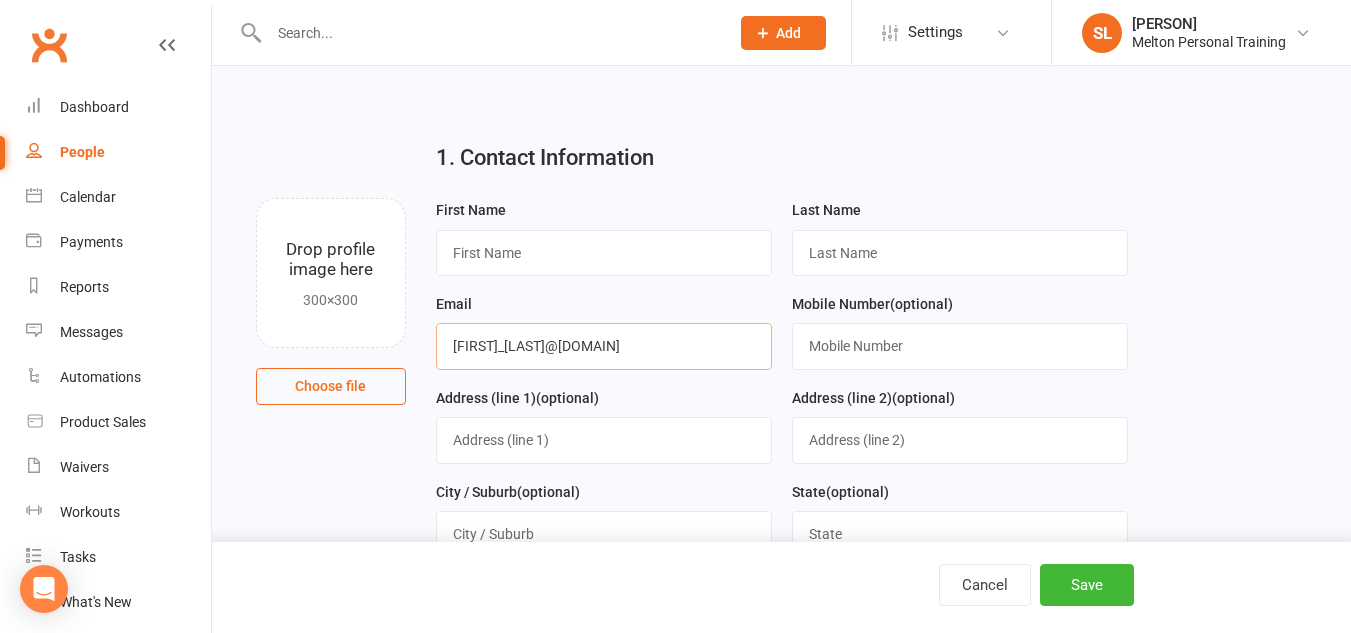 type on "[FIRST]_[LAST]@[DOMAIN]" 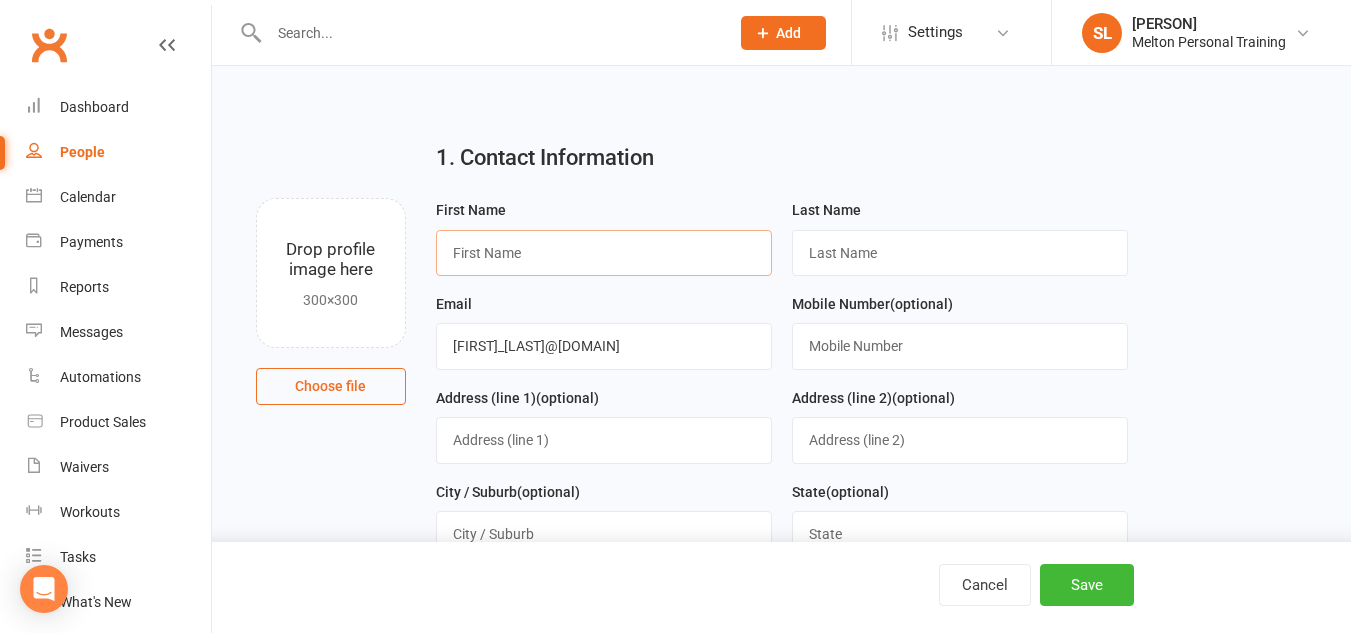 click at bounding box center (604, 253) 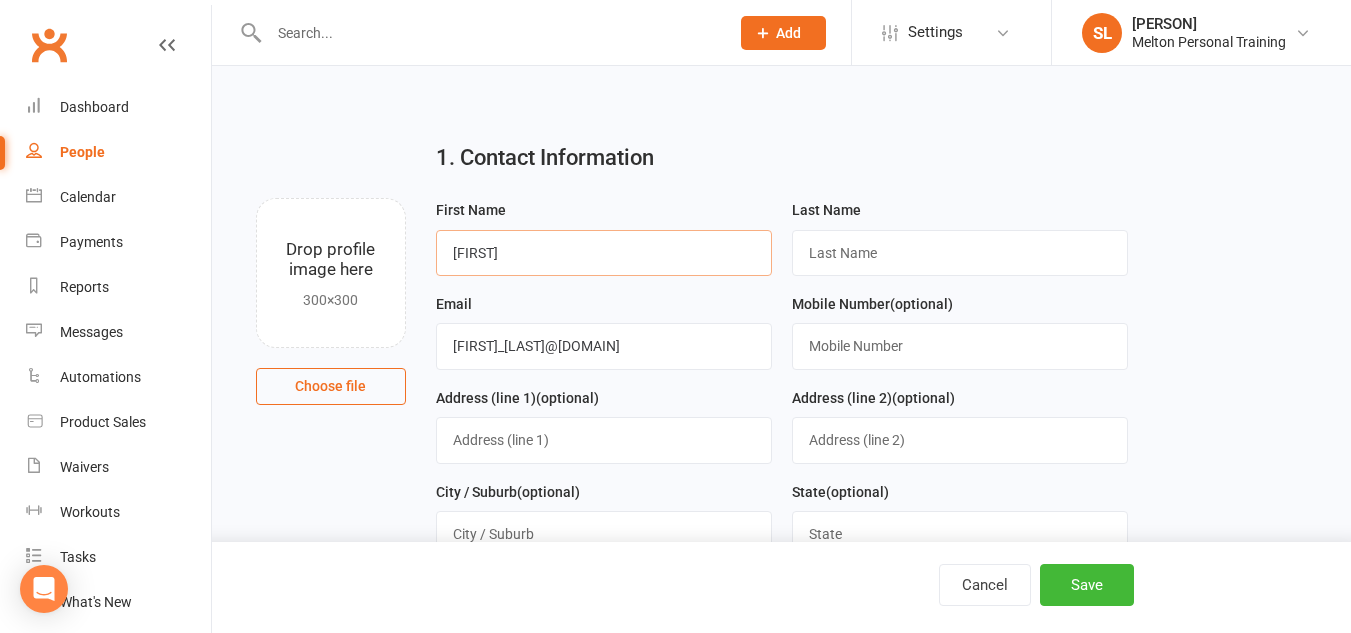 type on "[FIRST]" 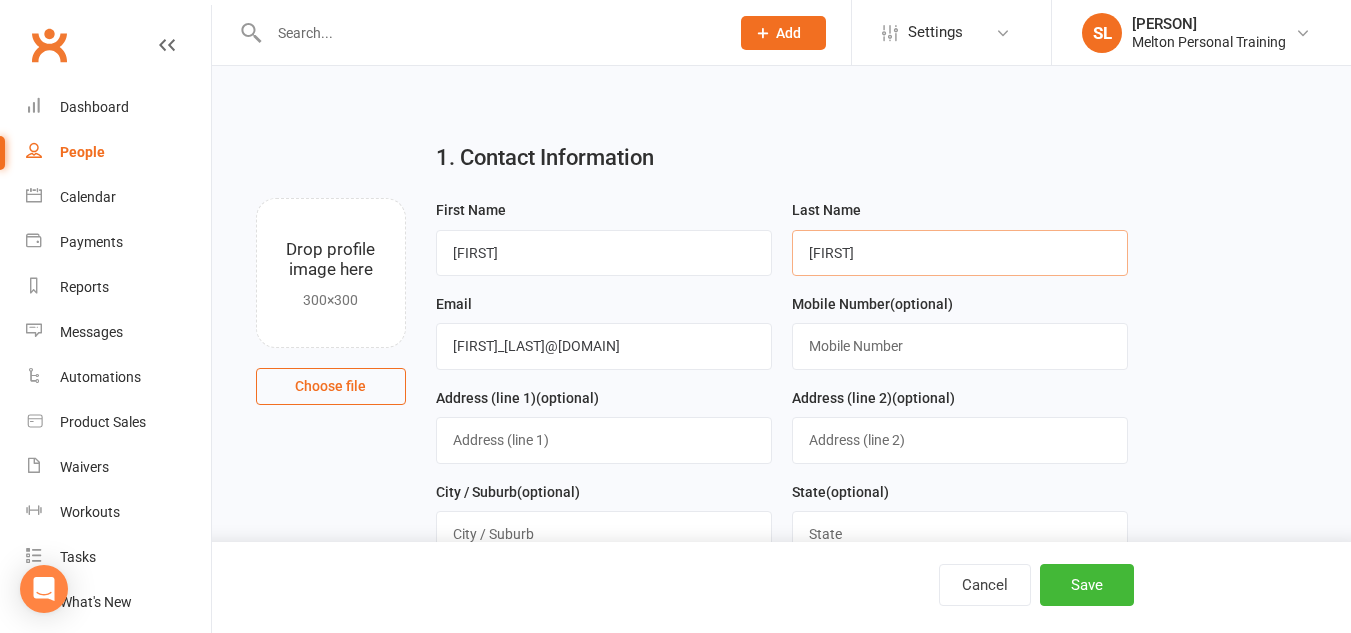 type on "[FIRST]" 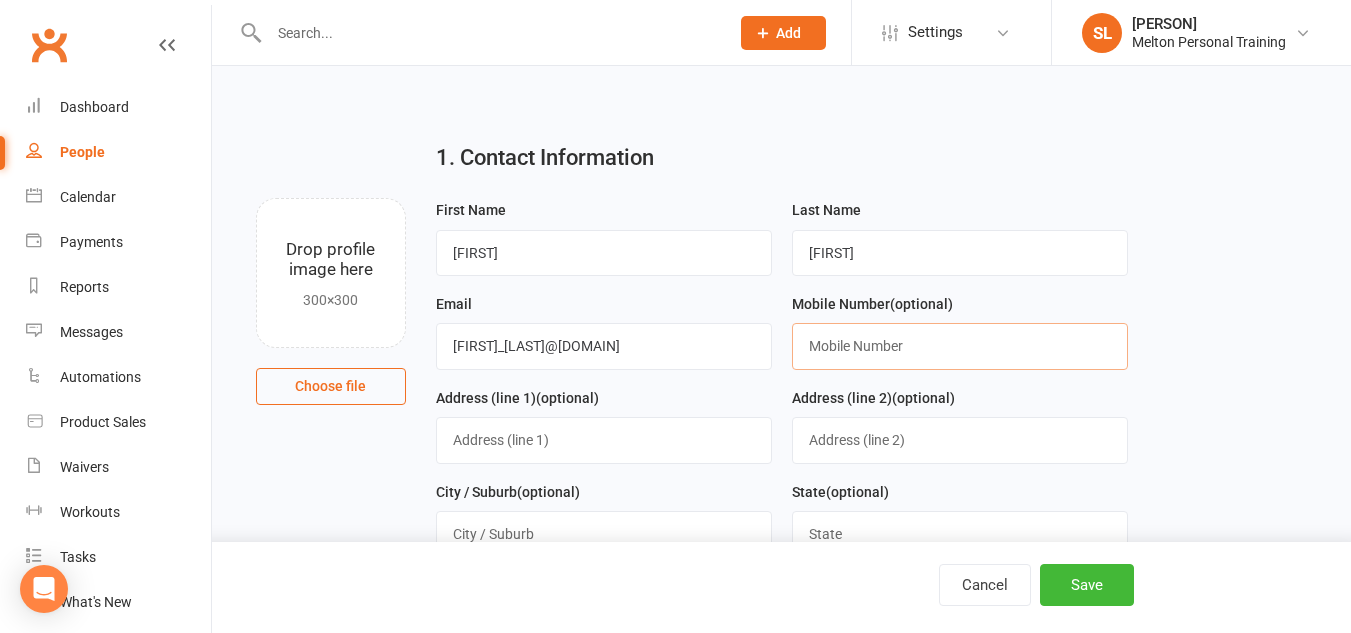 click at bounding box center [960, 346] 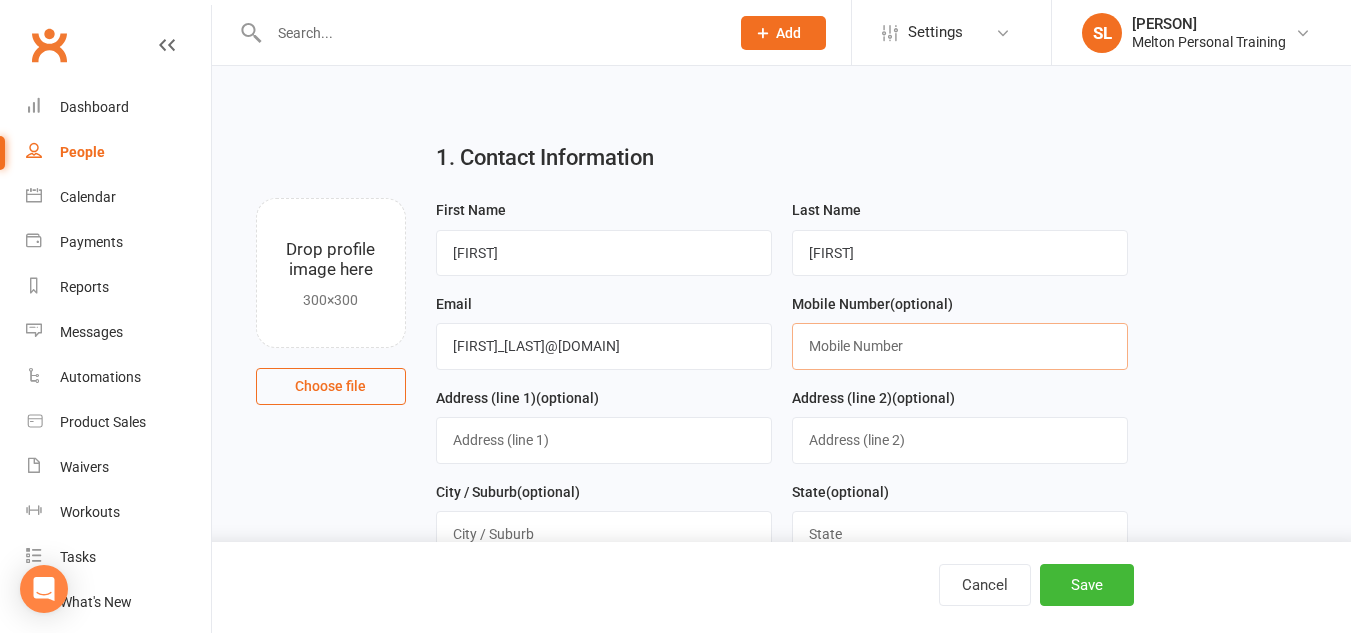 paste on "[PHONE]" 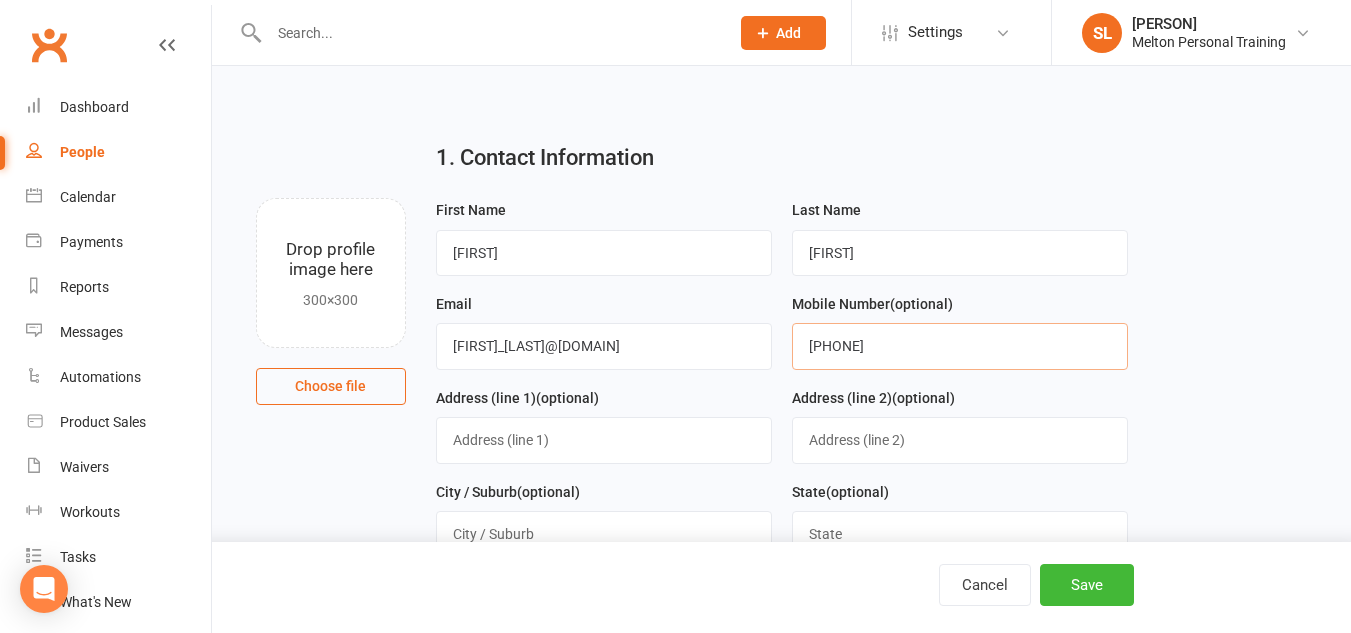 click on "[PHONE]" at bounding box center [960, 346] 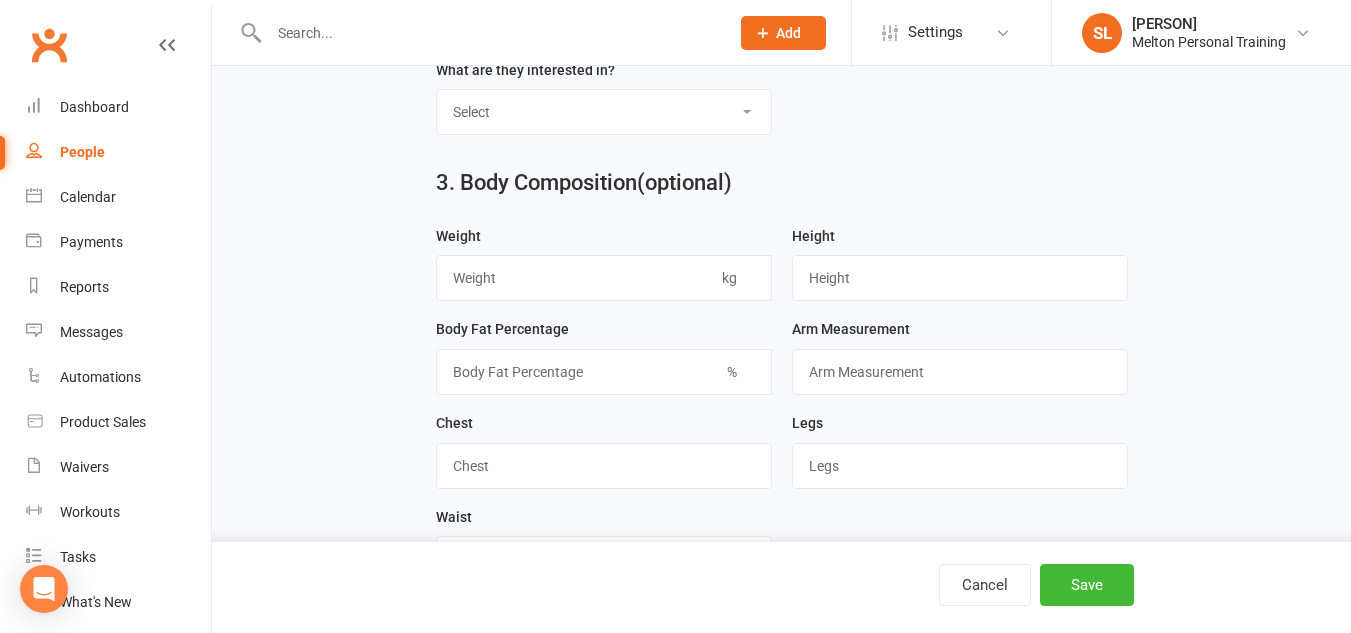 scroll, scrollTop: 955, scrollLeft: 0, axis: vertical 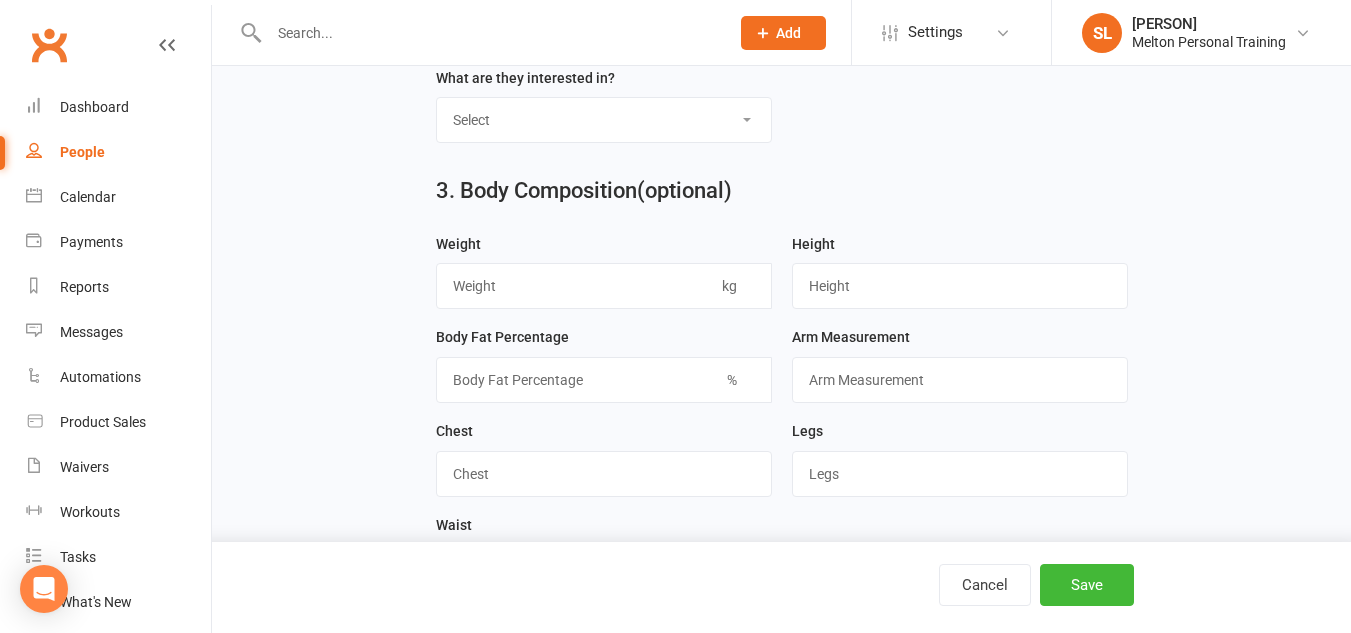 type on "[PHONE]" 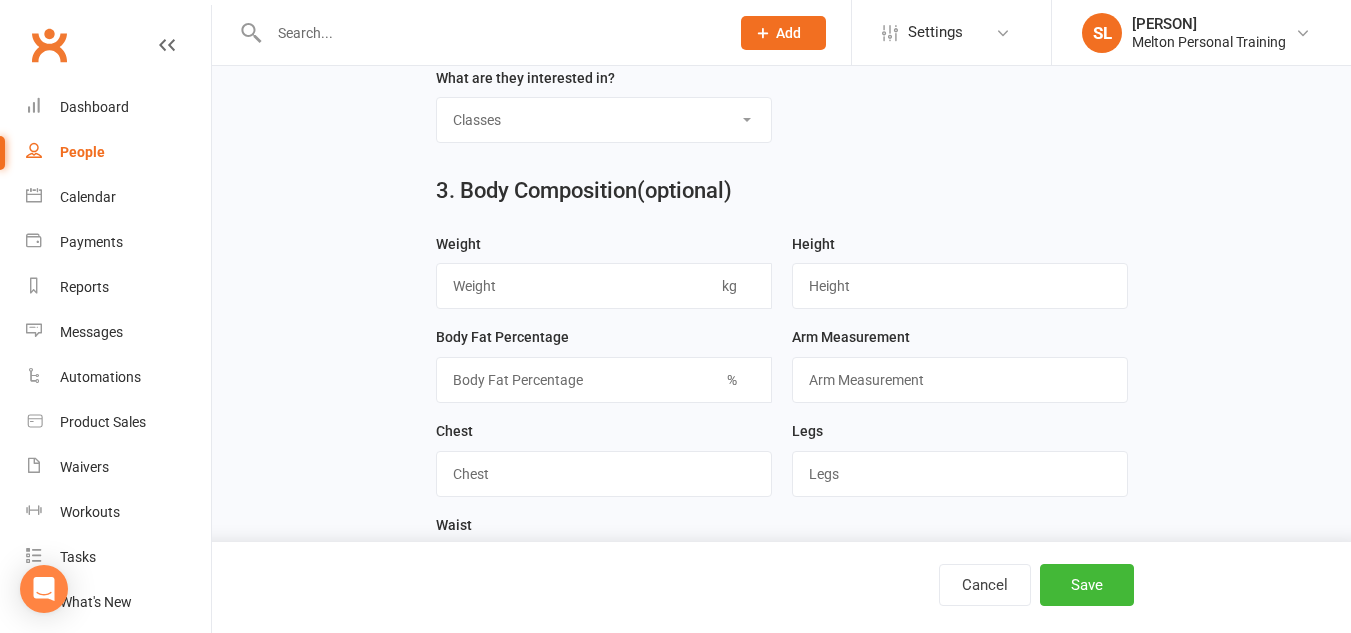 click on "Select Classes Personal Training Weight Loss Body Building De-Stressing Diet/Food Plan Increasing Fitness Competition Training" at bounding box center (604, 120) 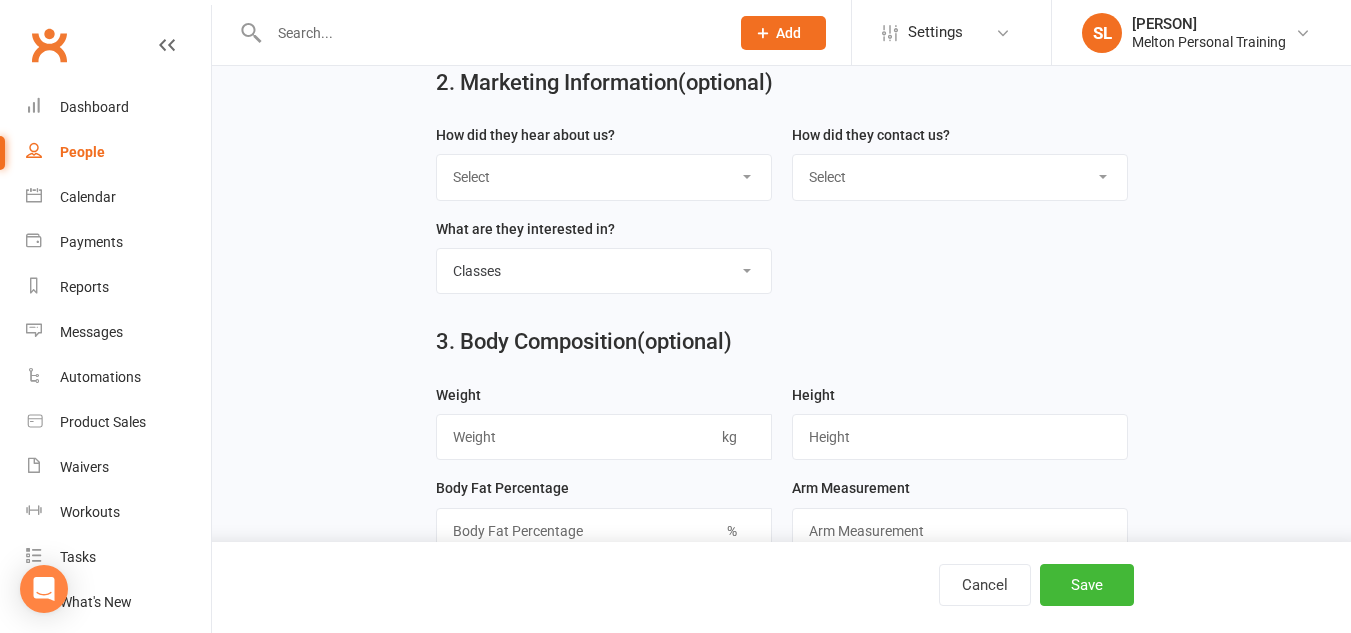 scroll, scrollTop: 803, scrollLeft: 0, axis: vertical 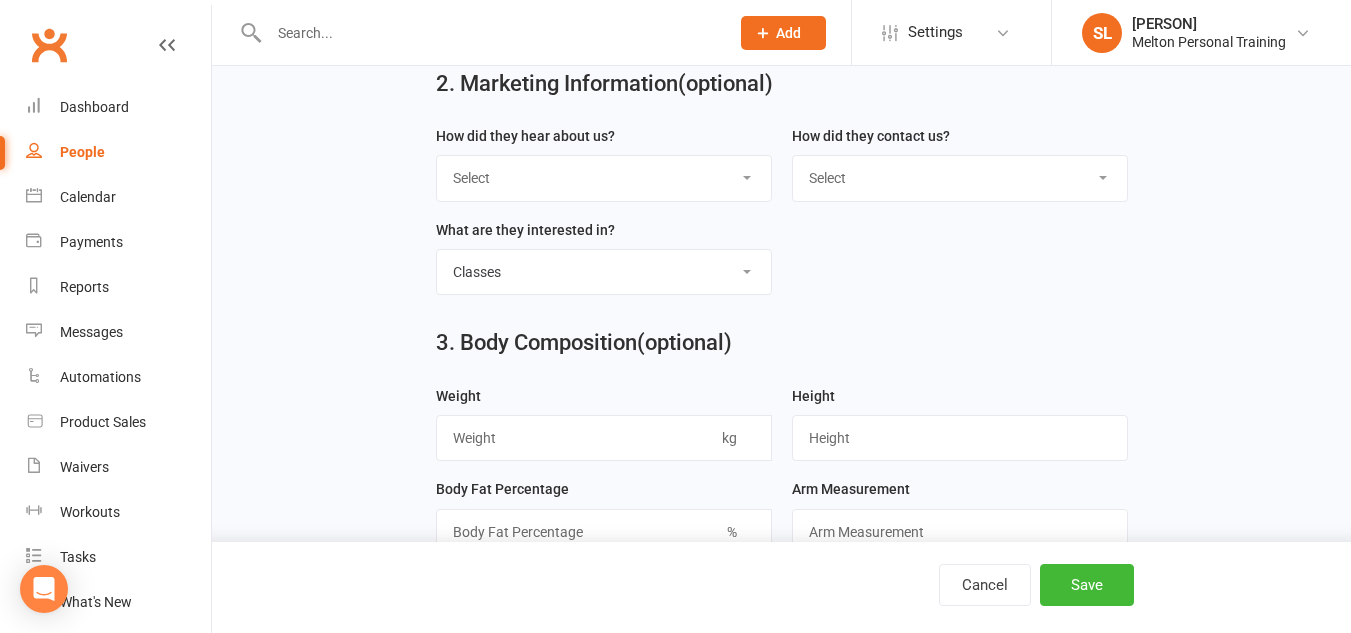 drag, startPoint x: 505, startPoint y: 199, endPoint x: 467, endPoint y: 185, distance: 40.496914 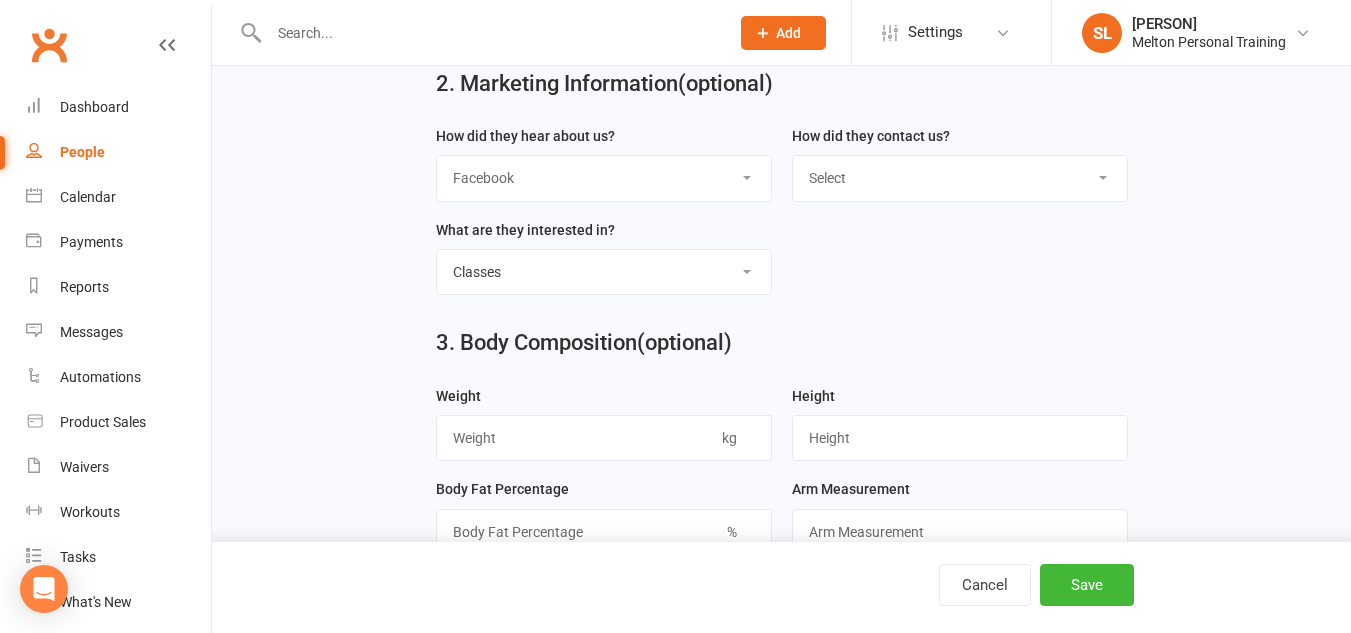 click on "Select Google Through A Friend Poster Magazine Walk by Letter Box Drop Facebook" at bounding box center (604, 178) 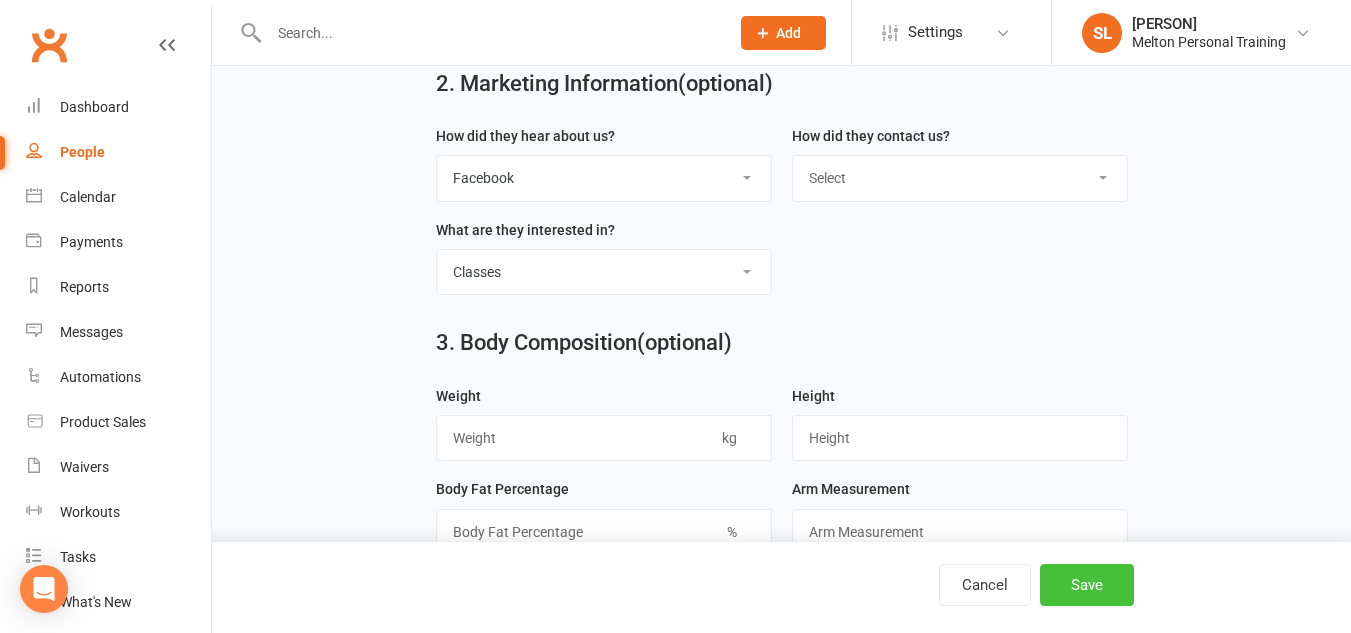 click on "Save" at bounding box center [1087, 585] 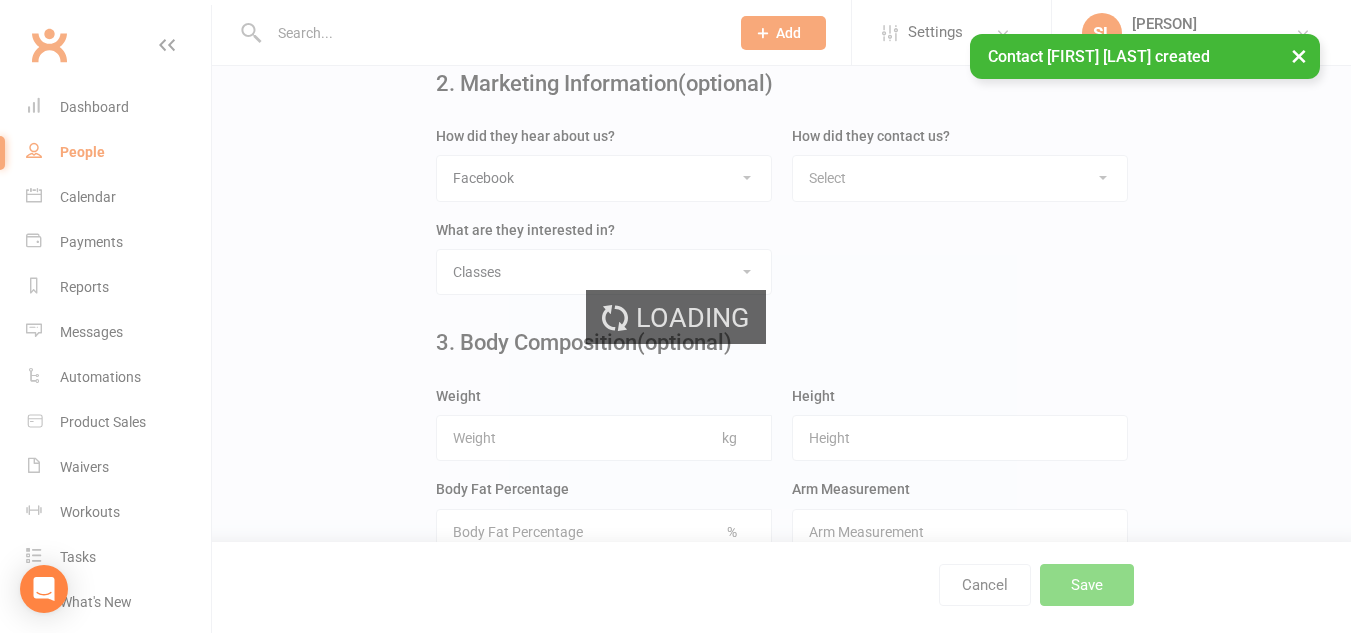 scroll, scrollTop: 0, scrollLeft: 0, axis: both 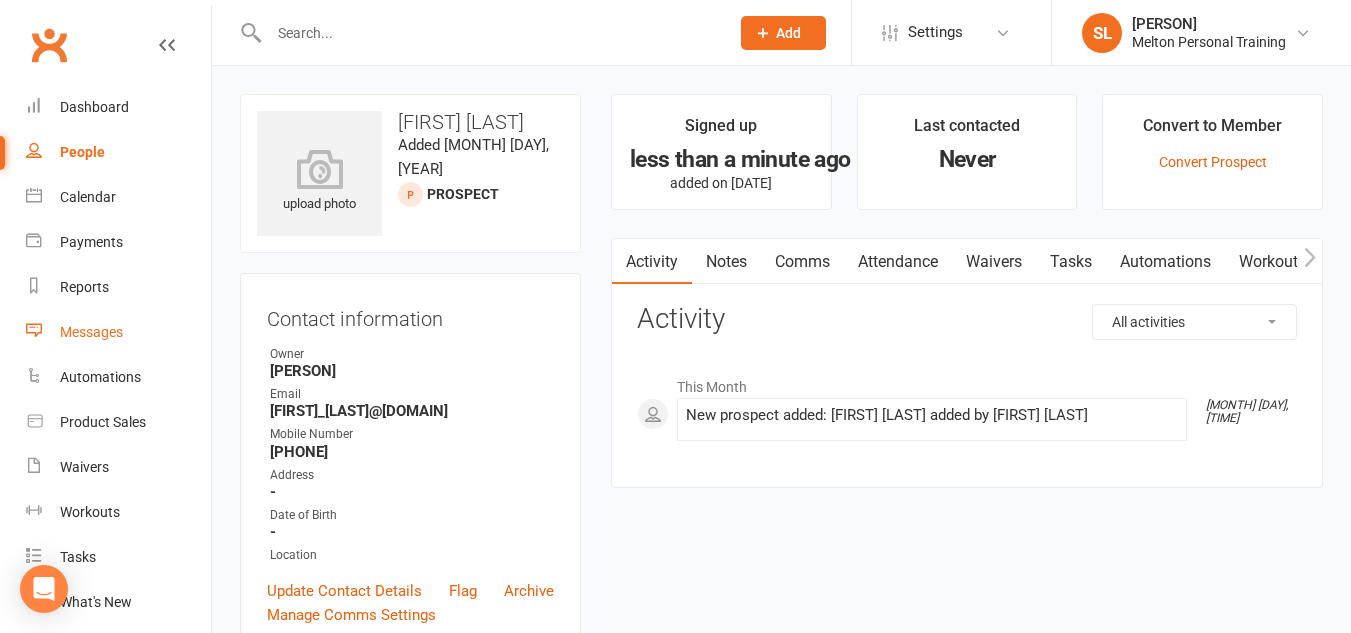 click on "Messages" at bounding box center (91, 332) 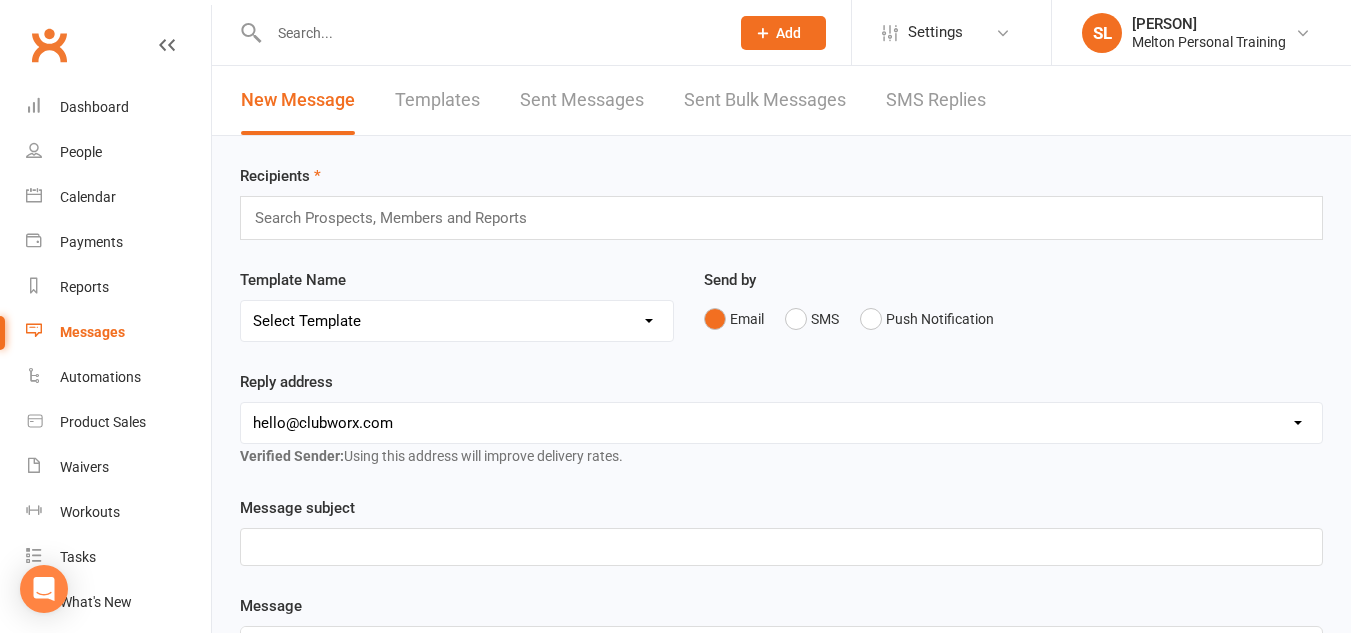 click on "Sent Messages" at bounding box center [582, 100] 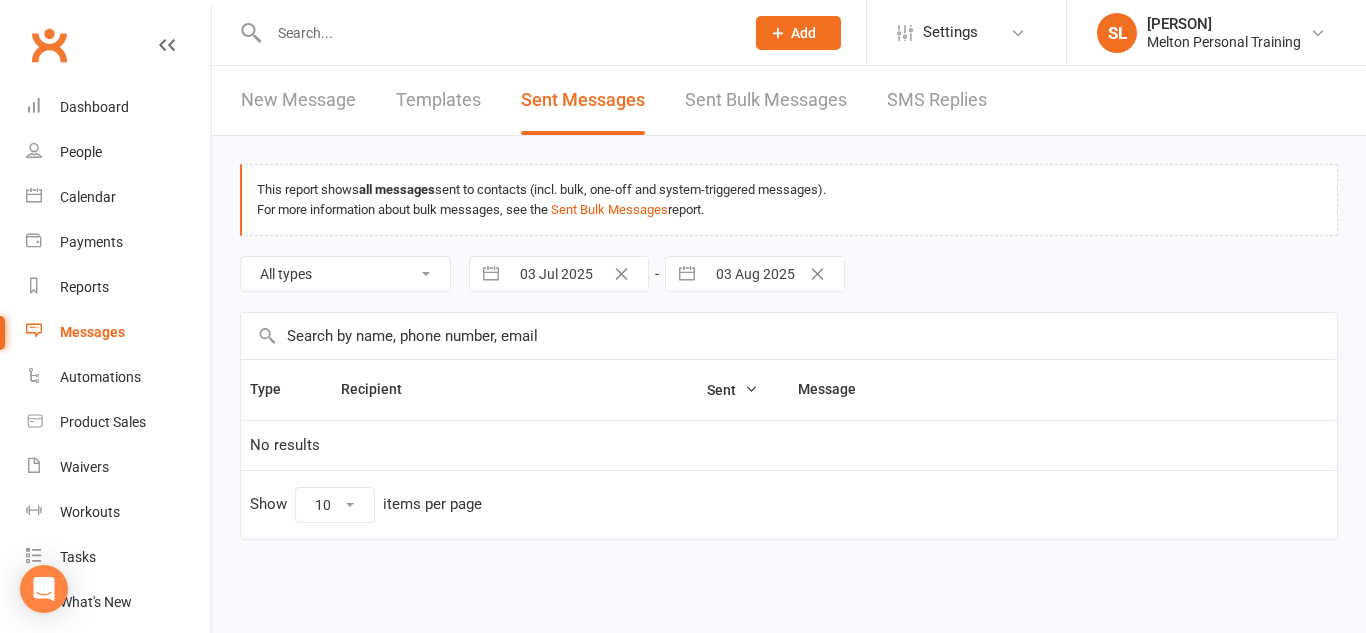 select on "10" 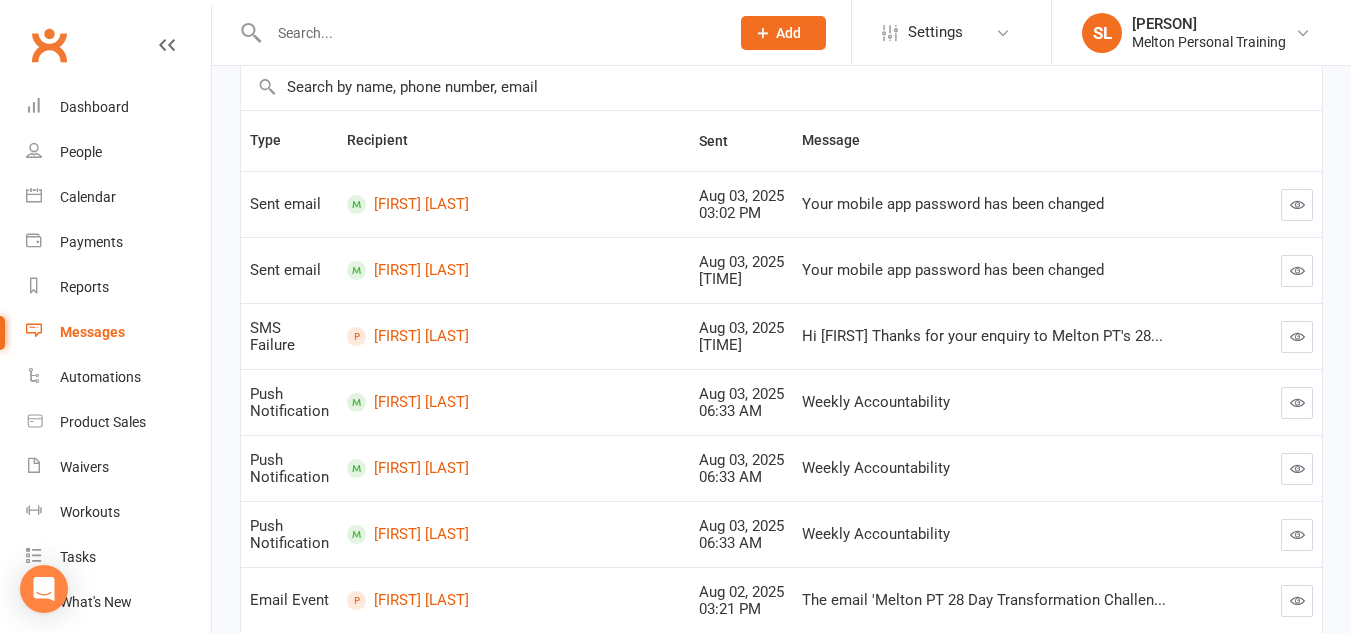scroll, scrollTop: 251, scrollLeft: 0, axis: vertical 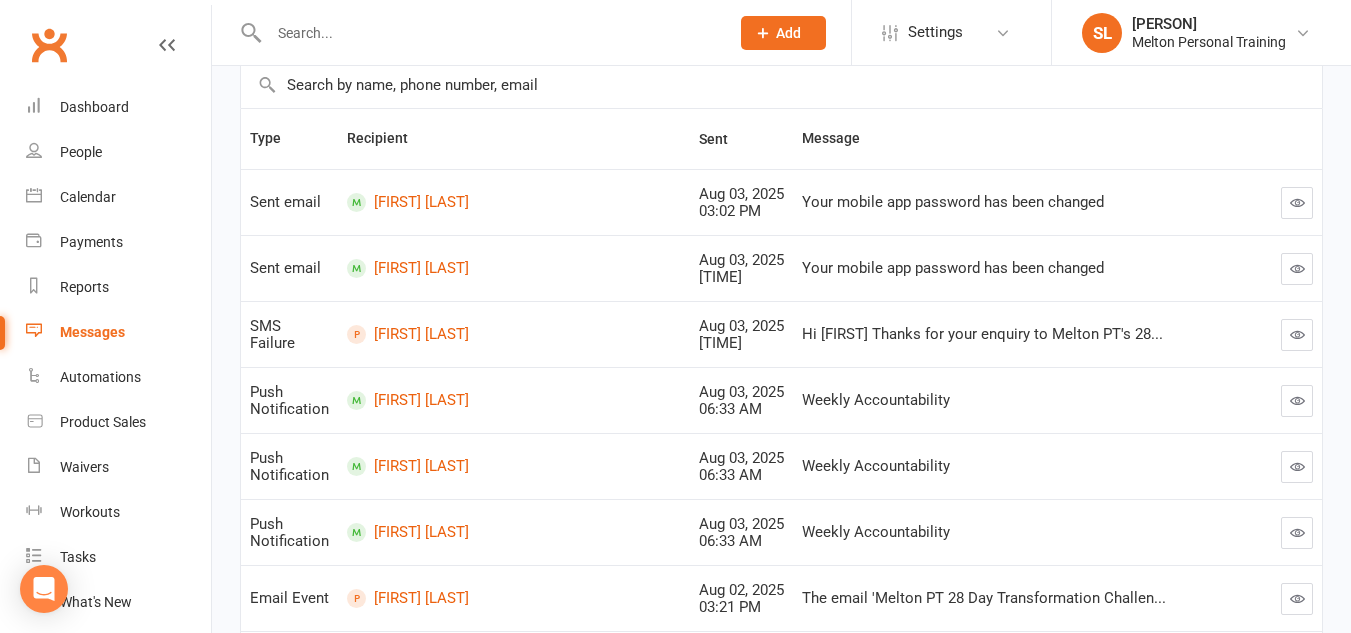 click at bounding box center [1297, 334] 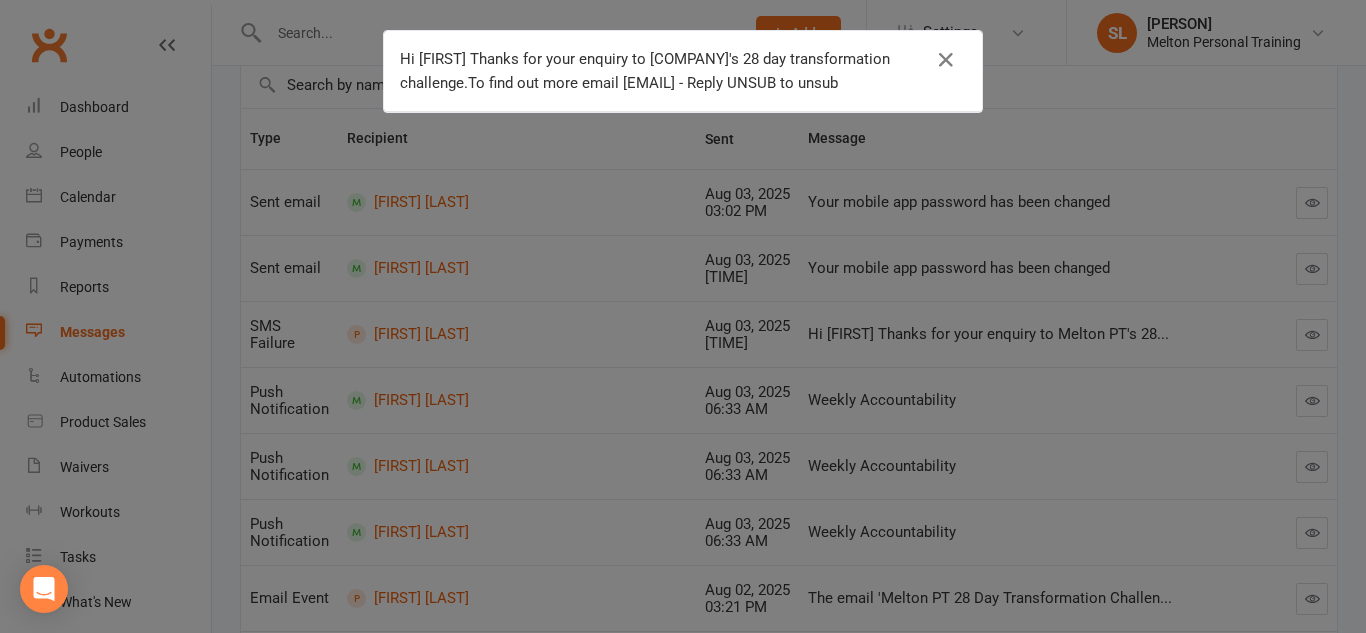 drag, startPoint x: 394, startPoint y: 58, endPoint x: 509, endPoint y: 101, distance: 122.77622 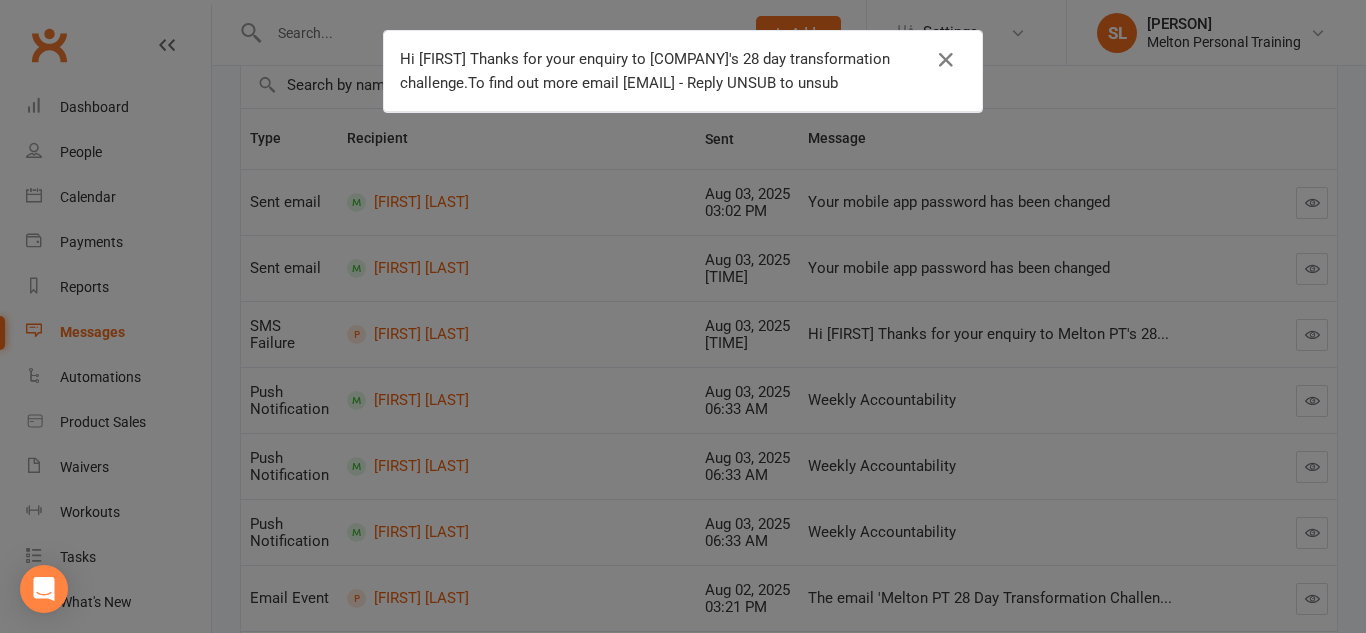copy on "Hi [FIRST] Thanks for your enquiry to [COMPANY]'s 28 day transformation challenge.To find out more email [EMAIL] - Reply UNSUB to unsub" 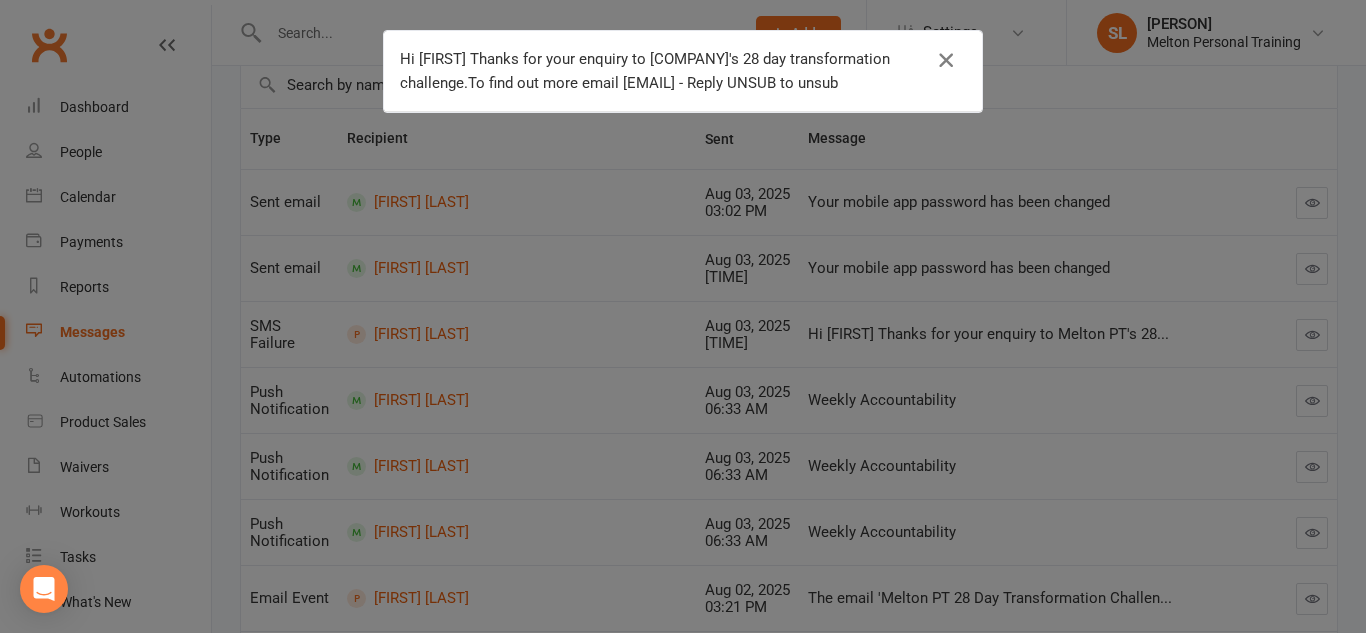 click at bounding box center [946, 60] 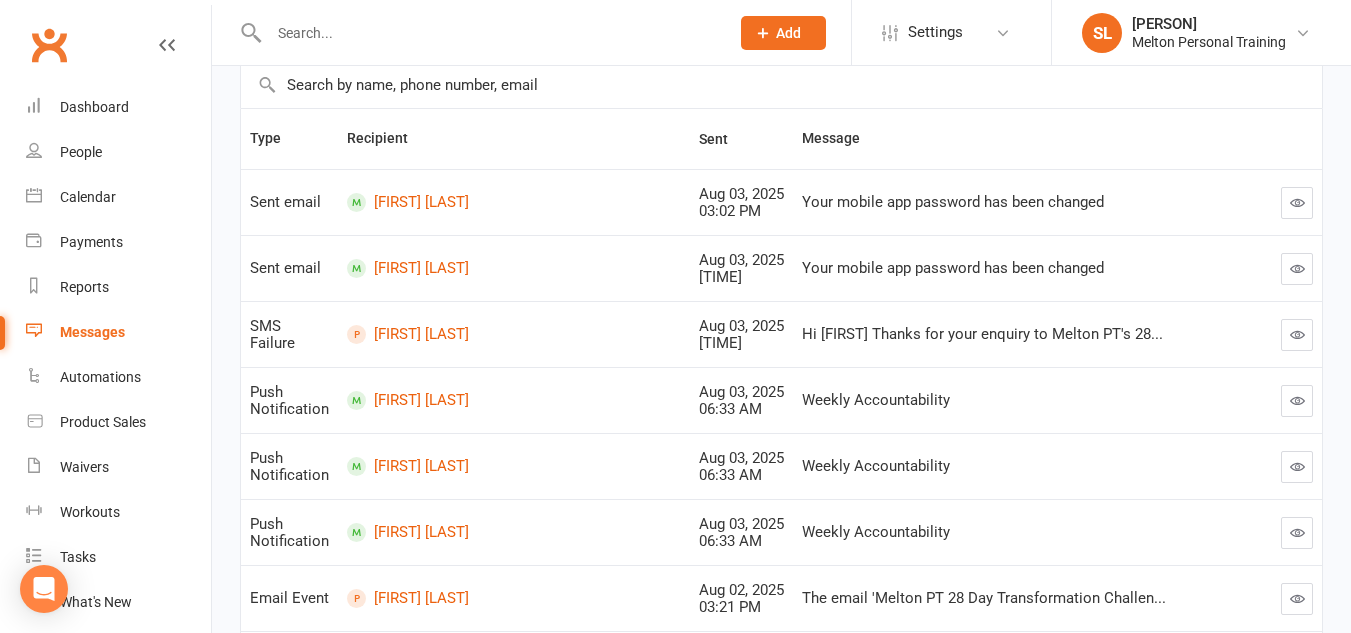 scroll, scrollTop: 0, scrollLeft: 0, axis: both 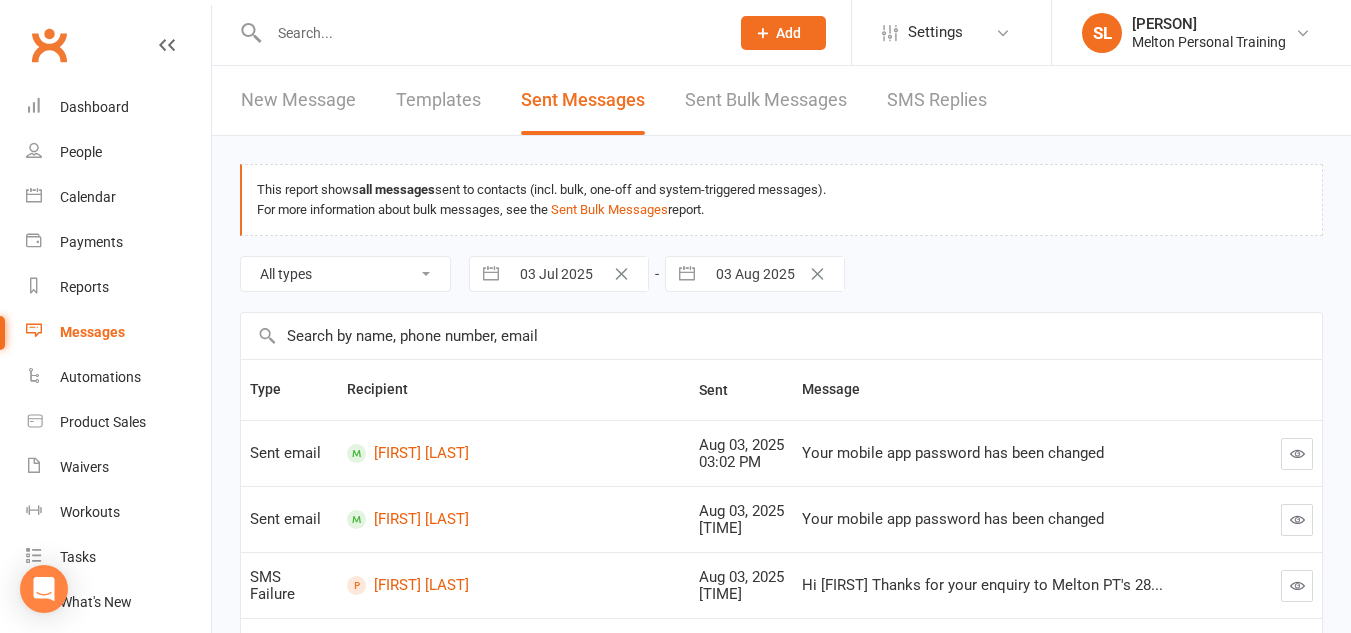 click on "New Message" at bounding box center (298, 100) 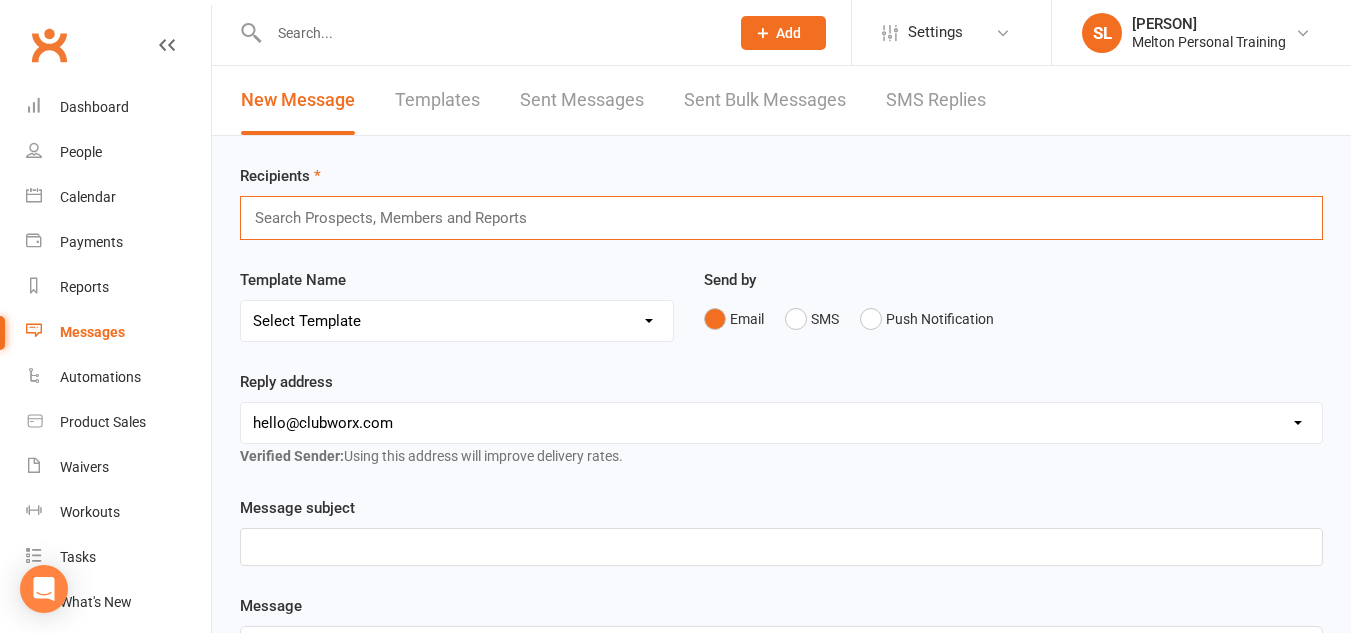 click at bounding box center (399, 218) 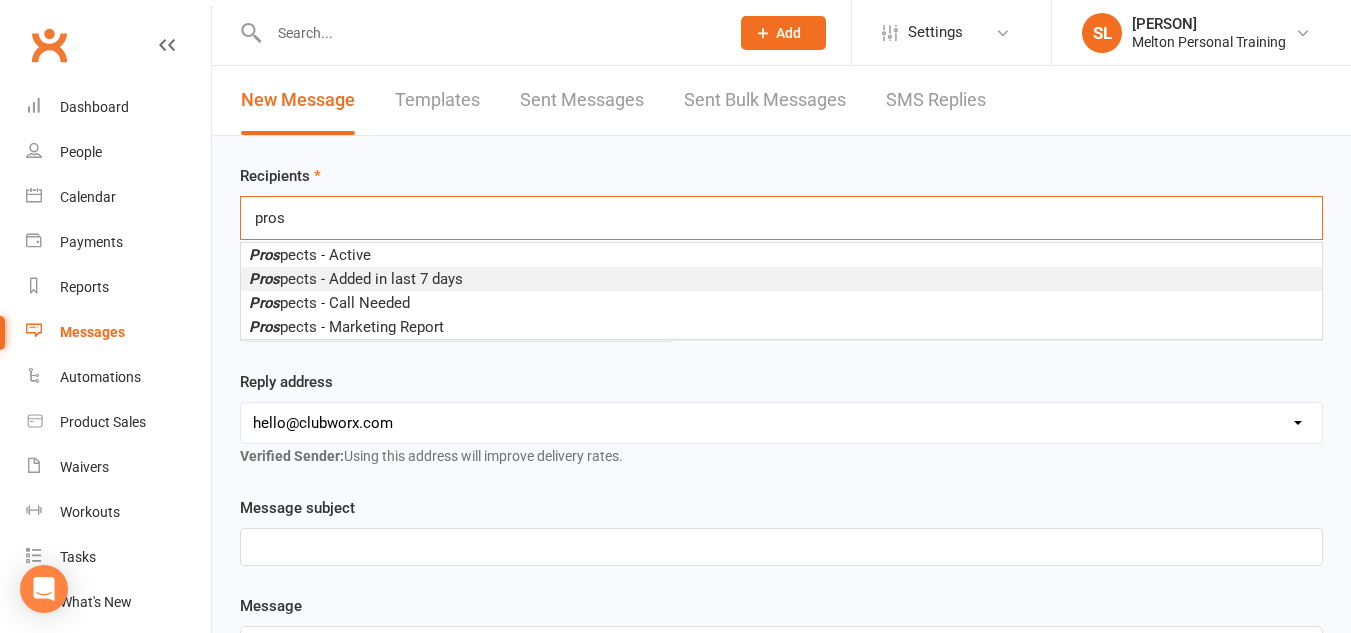 type on "pros" 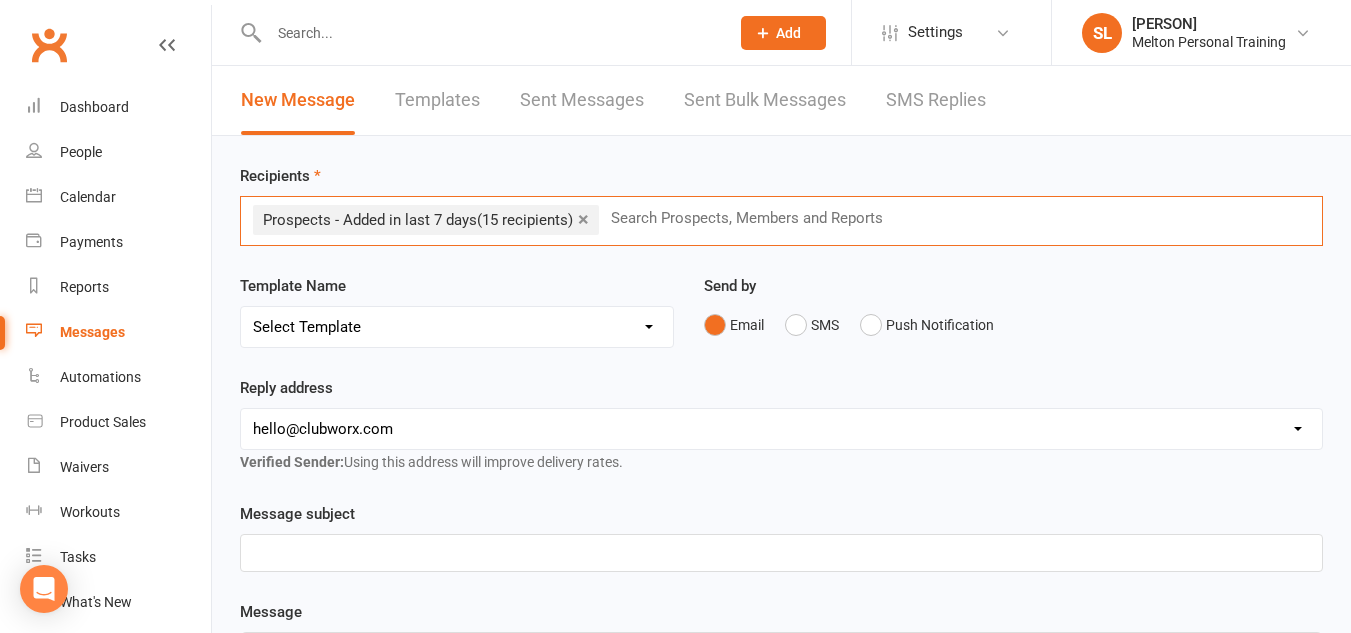 click on "×" at bounding box center [583, 219] 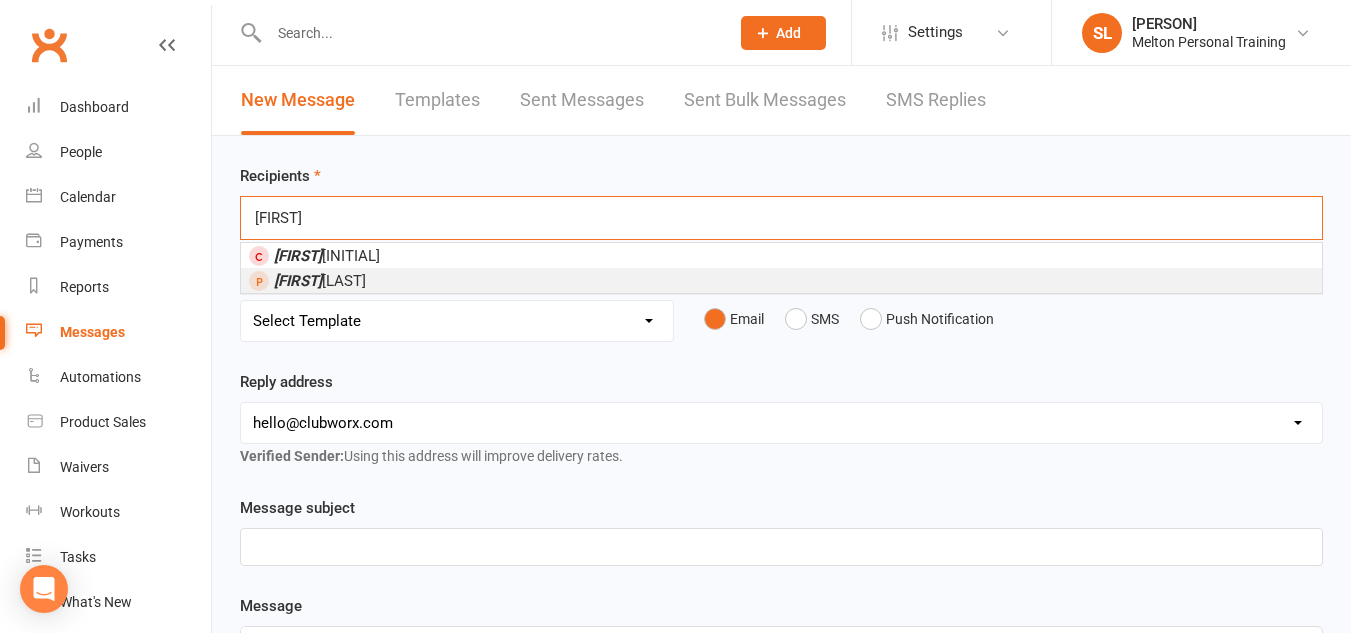 type on "[FIRST]" 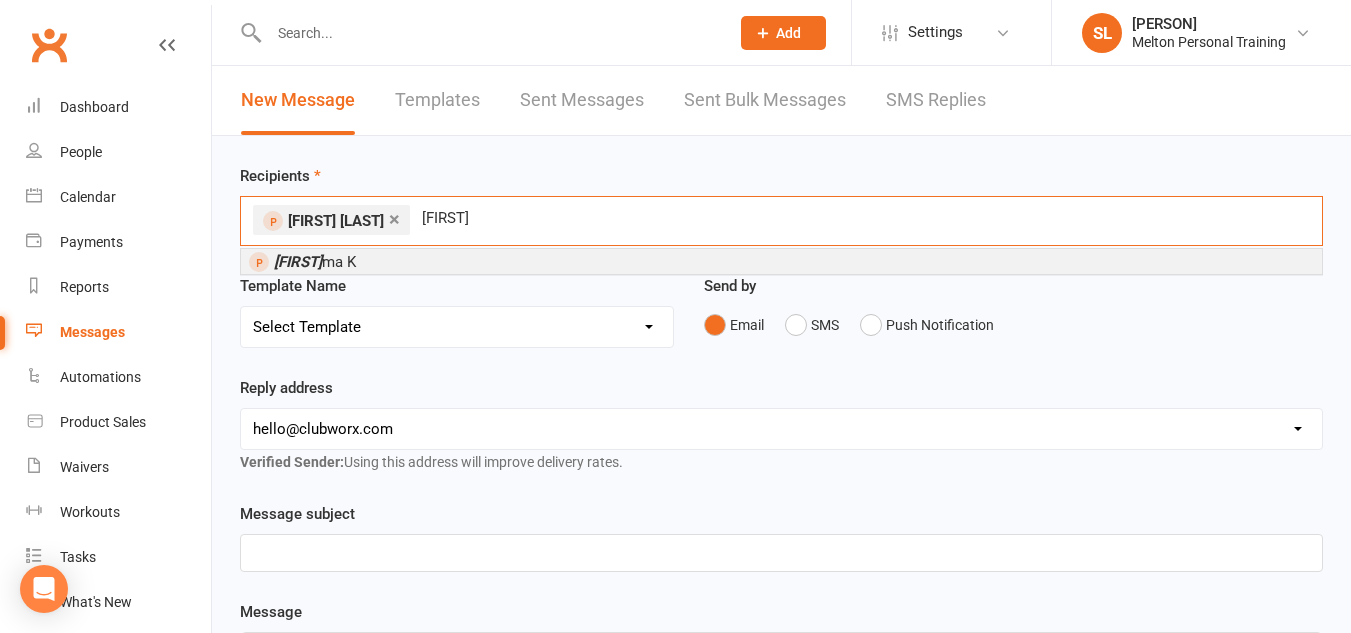 type on "[FIRST]" 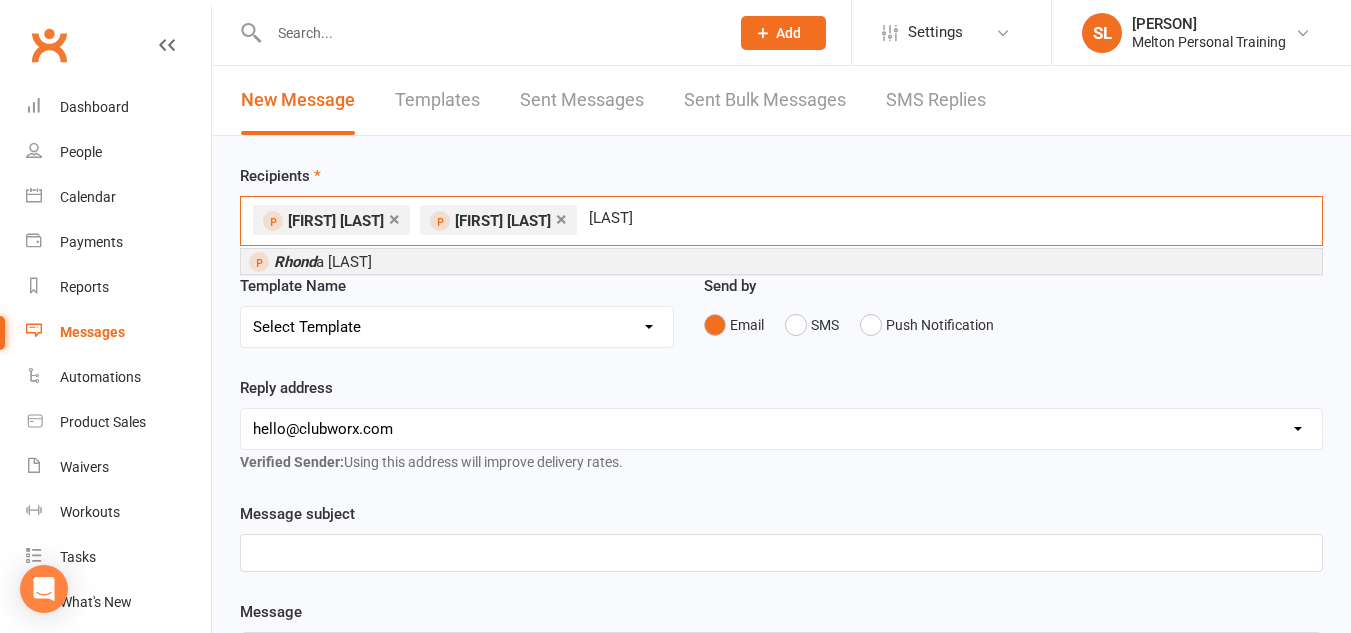 type on "[LAST]" 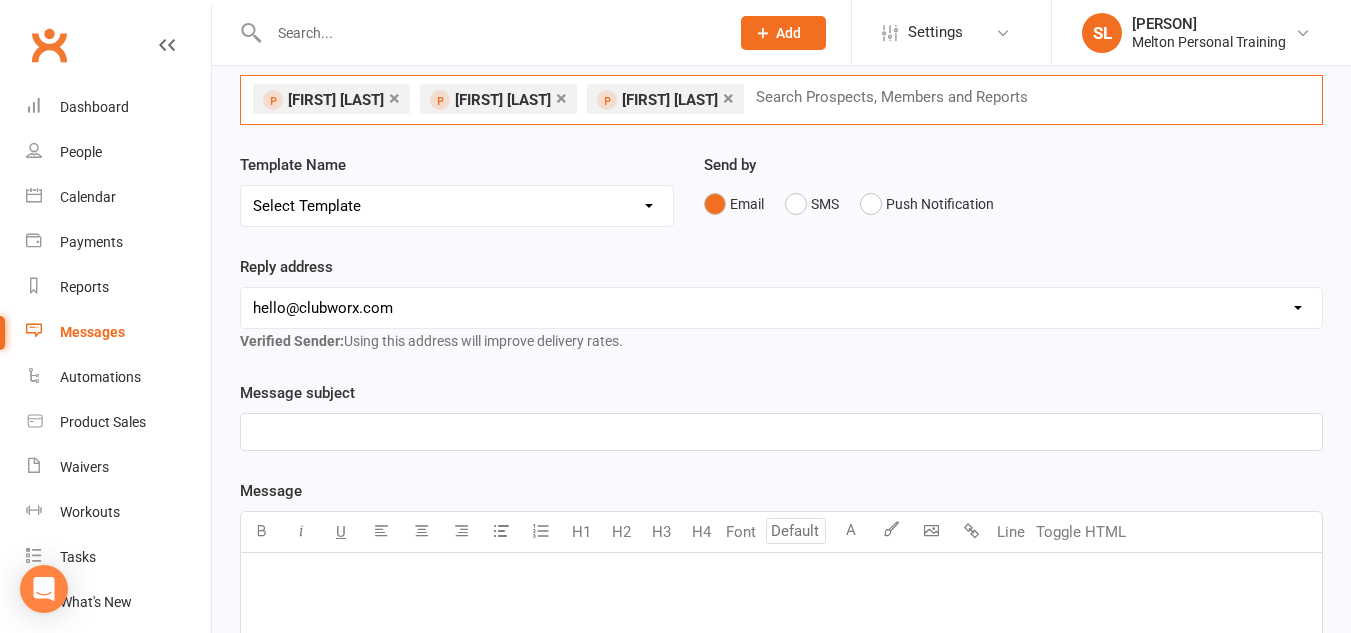scroll, scrollTop: 122, scrollLeft: 0, axis: vertical 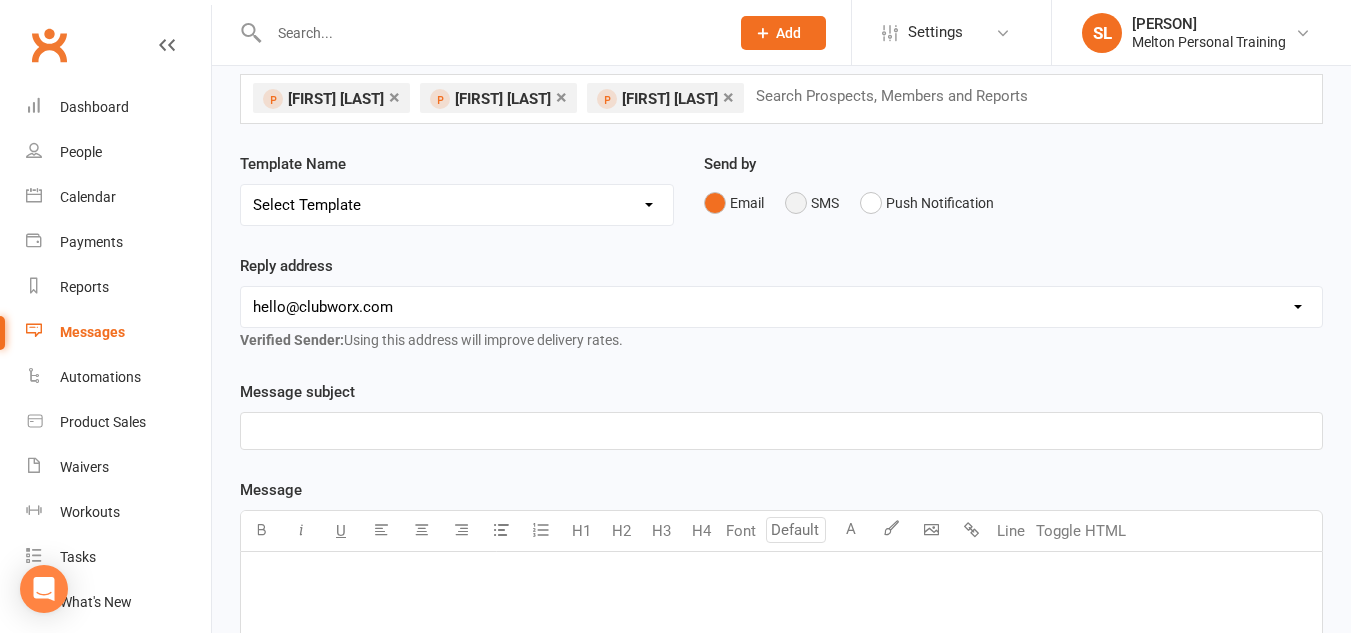 click on "SMS" at bounding box center [812, 203] 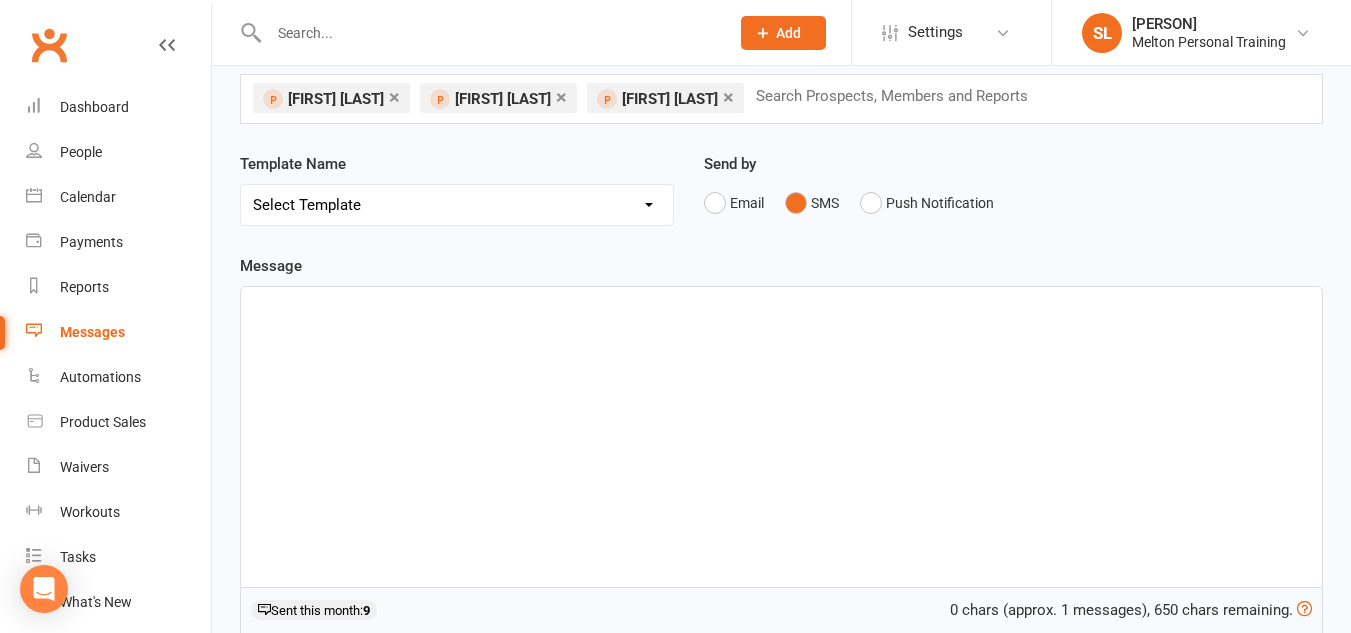 click on "﻿" at bounding box center (781, 305) 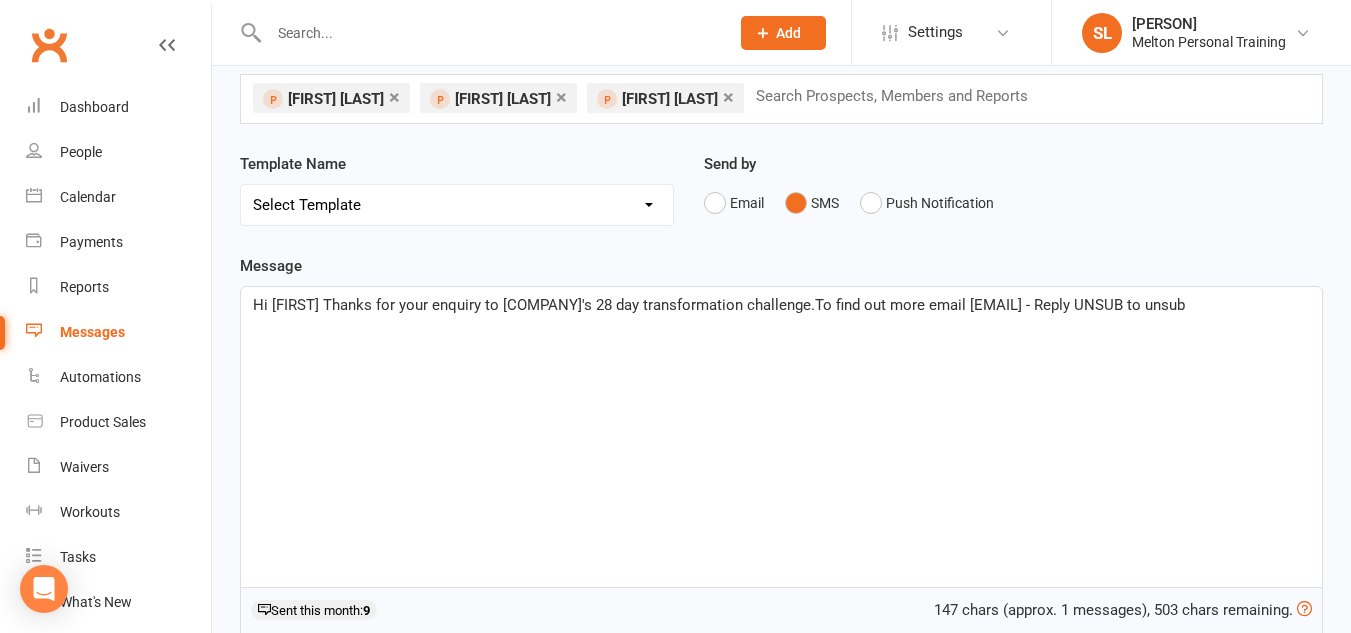 click on "Hi [FIRST] Thanks for your enquiry to [COMPANY]'s 28 day transformation challenge.To find out more email [EMAIL] - Reply UNSUB to unsub" at bounding box center (719, 305) 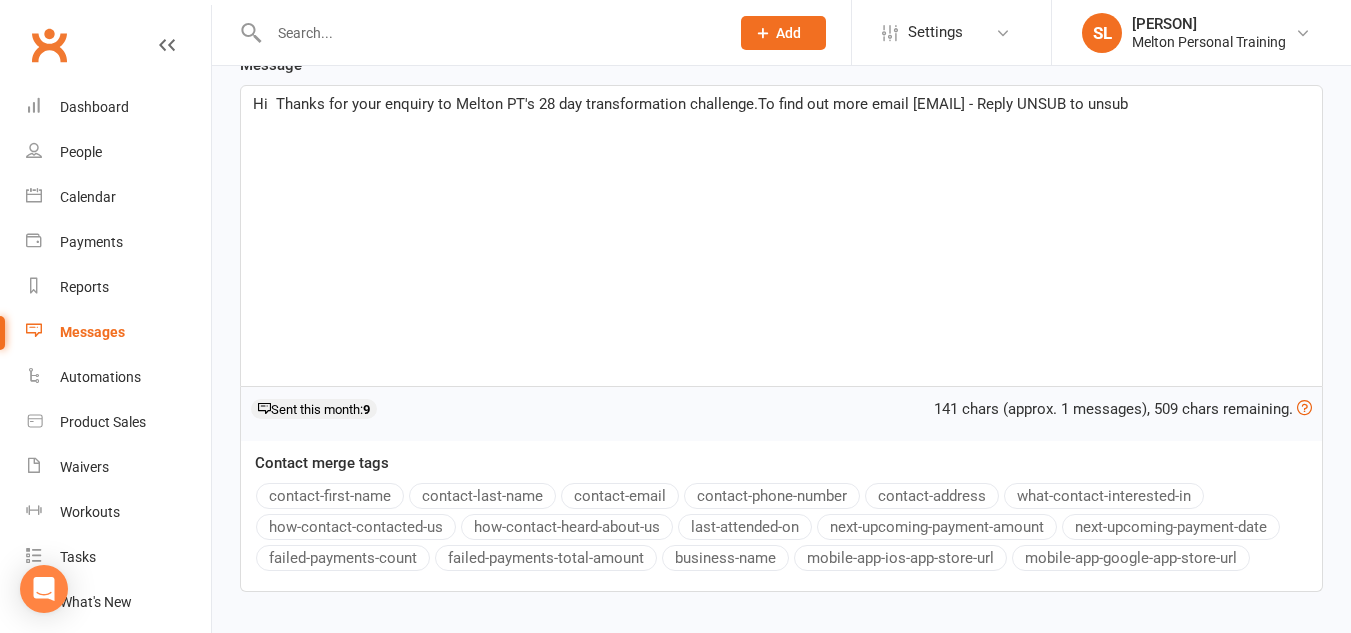 scroll, scrollTop: 324, scrollLeft: 0, axis: vertical 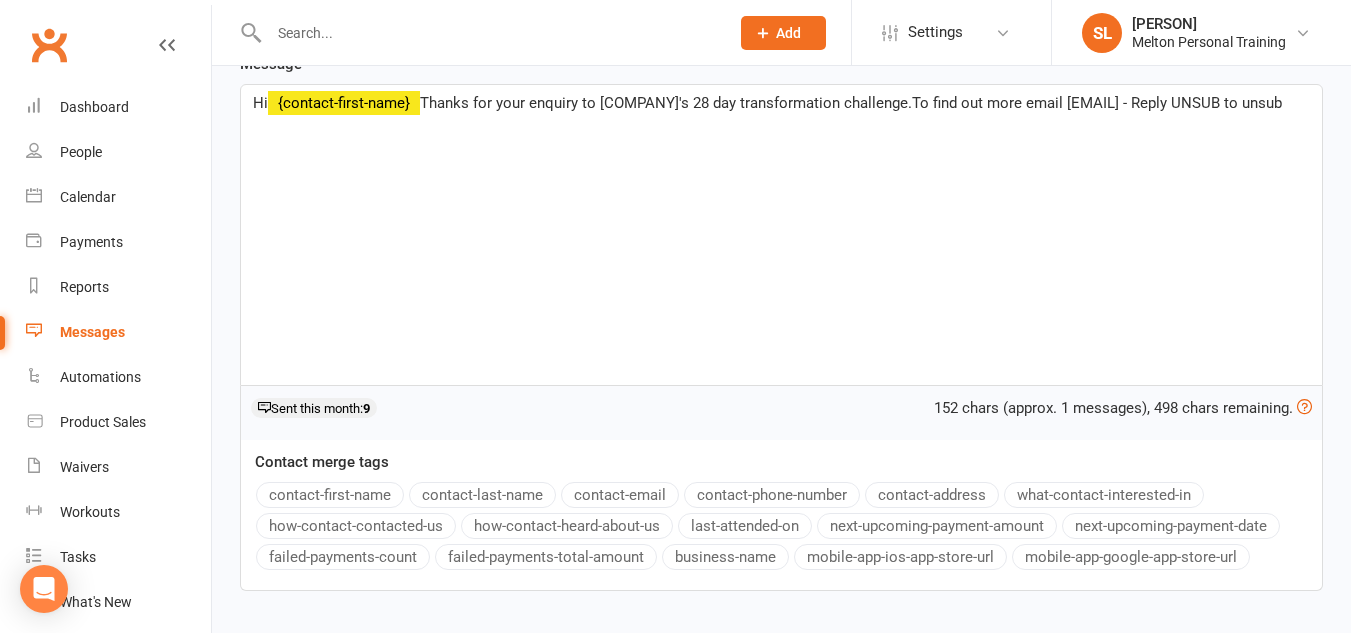 click on "contact-first-name" at bounding box center (330, 495) 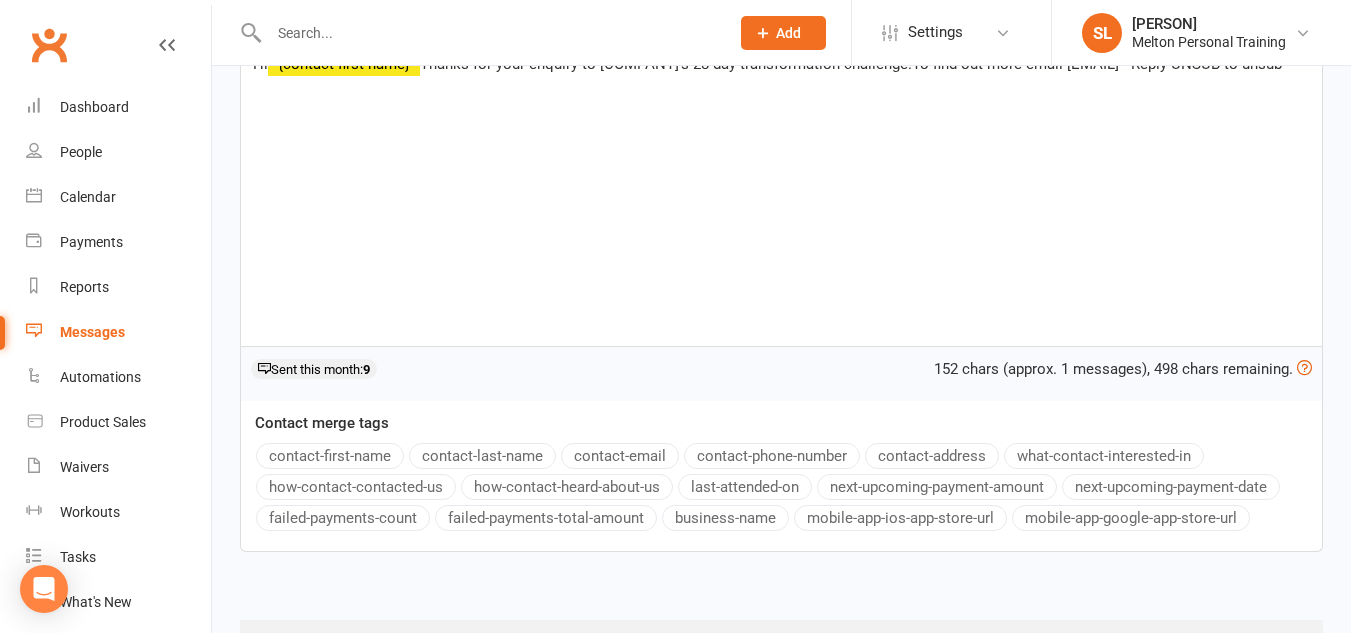 scroll, scrollTop: 461, scrollLeft: 0, axis: vertical 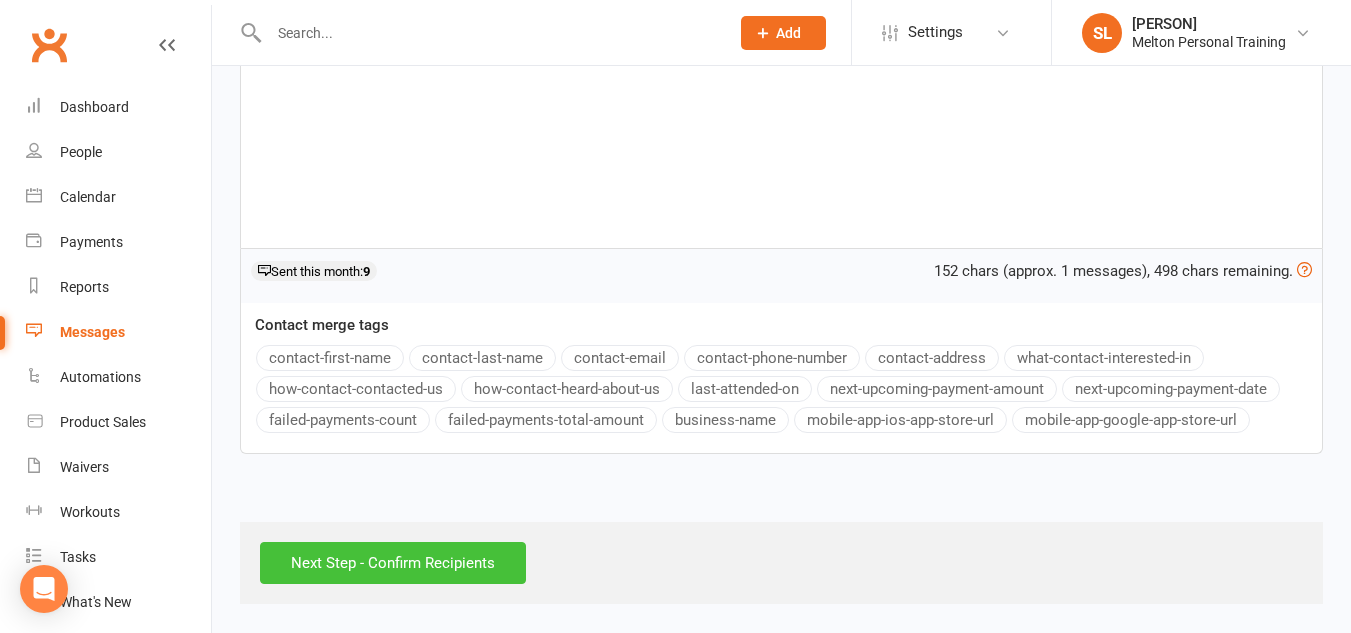 click on "Next Step - Confirm Recipients" at bounding box center (393, 563) 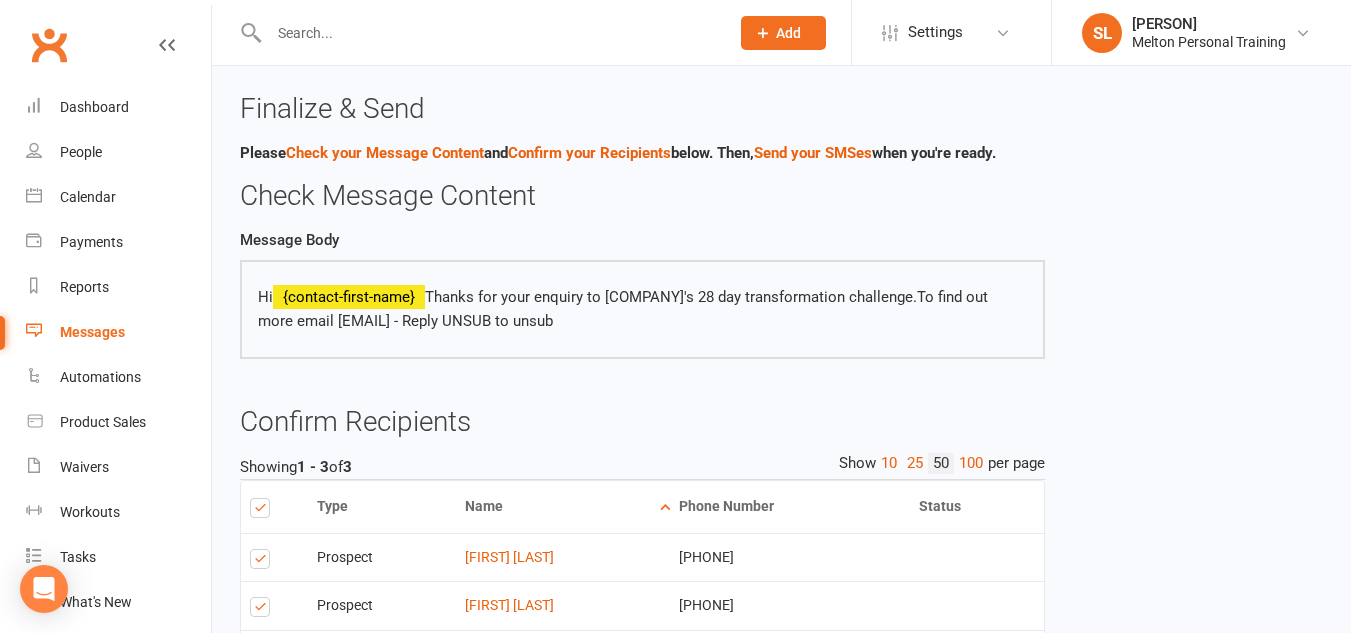 scroll, scrollTop: 208, scrollLeft: 0, axis: vertical 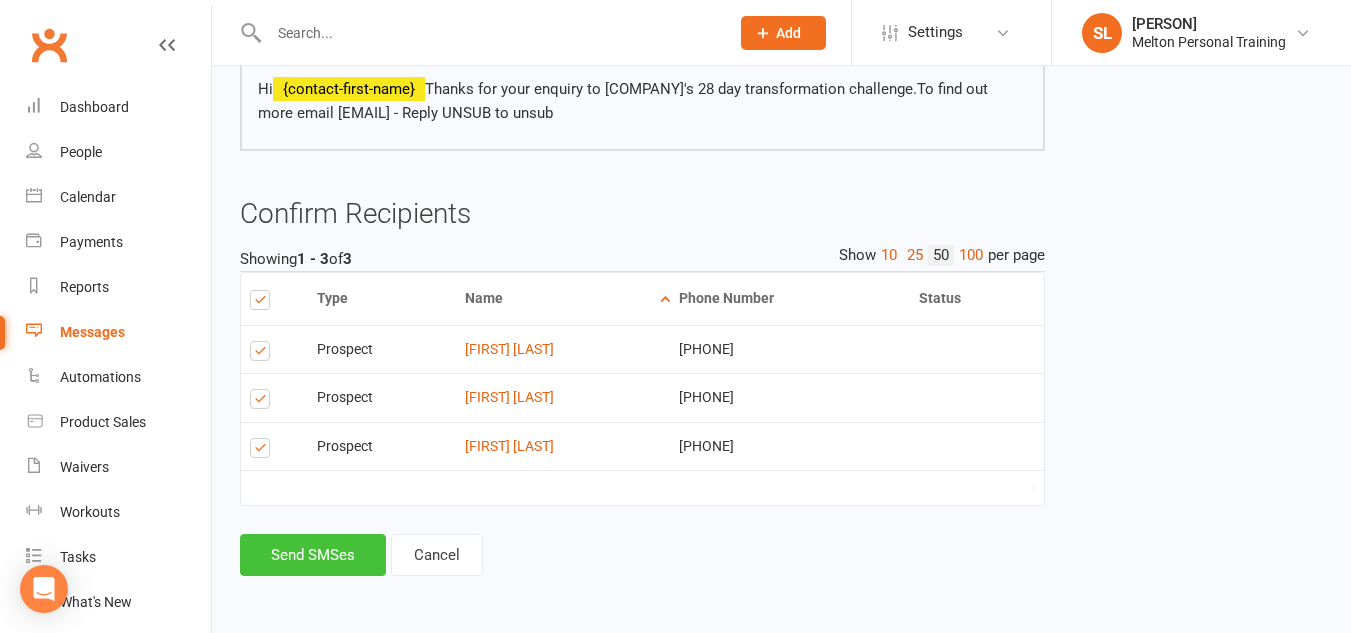 click on "Send SMSes" at bounding box center (313, 555) 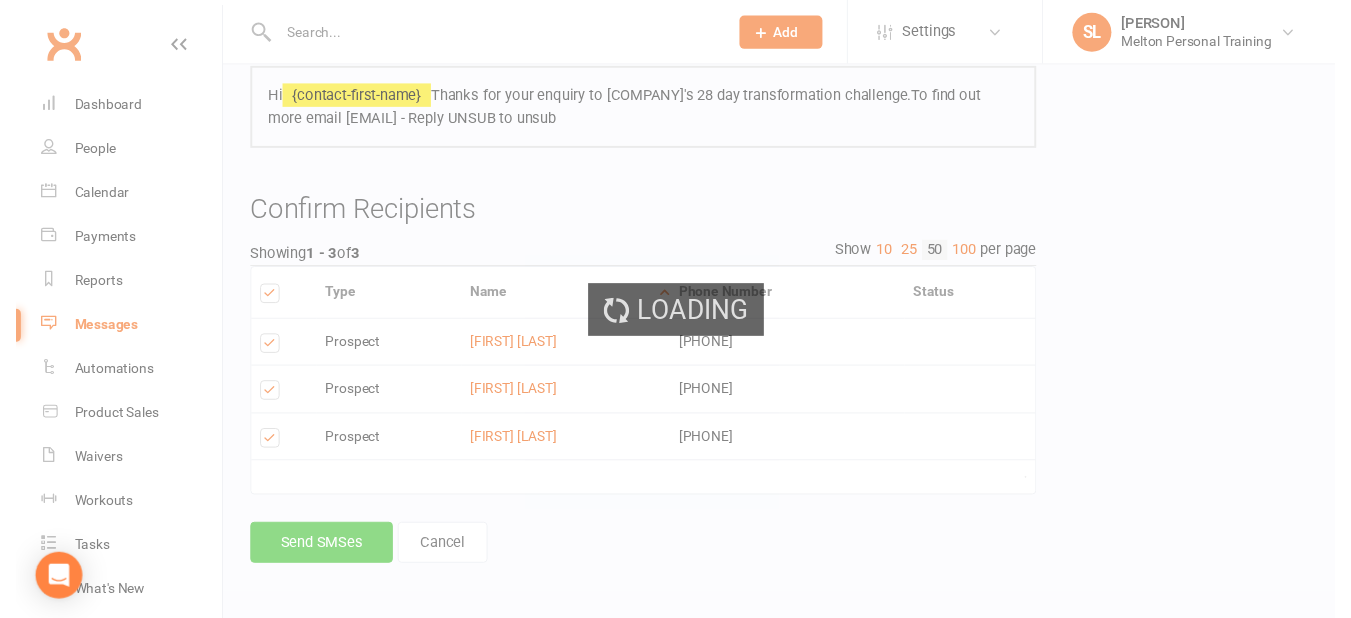 scroll, scrollTop: 208, scrollLeft: 0, axis: vertical 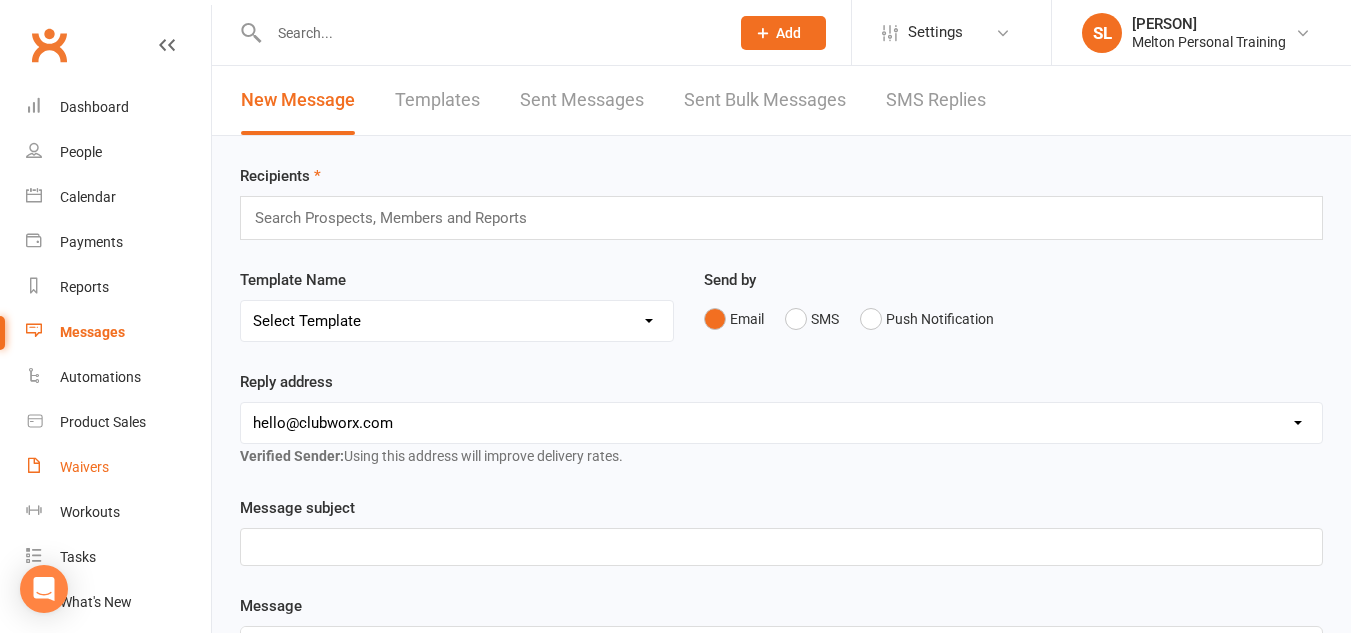 click on "Waivers" at bounding box center (84, 467) 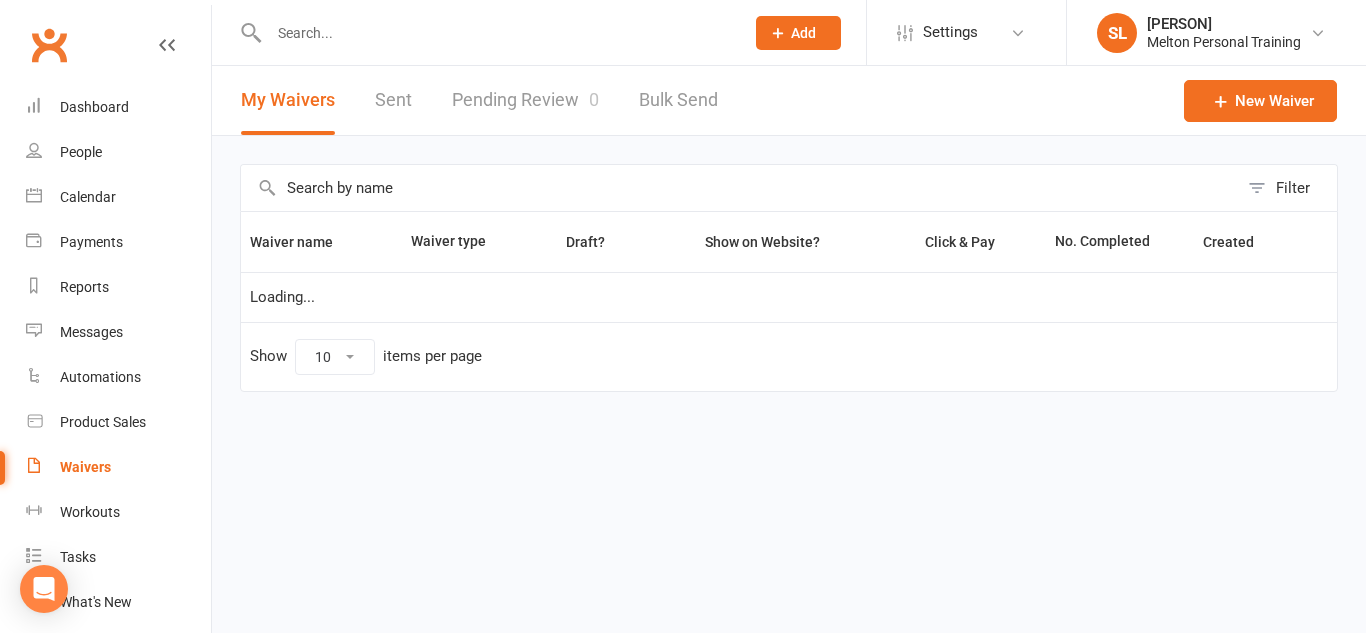 select on "100" 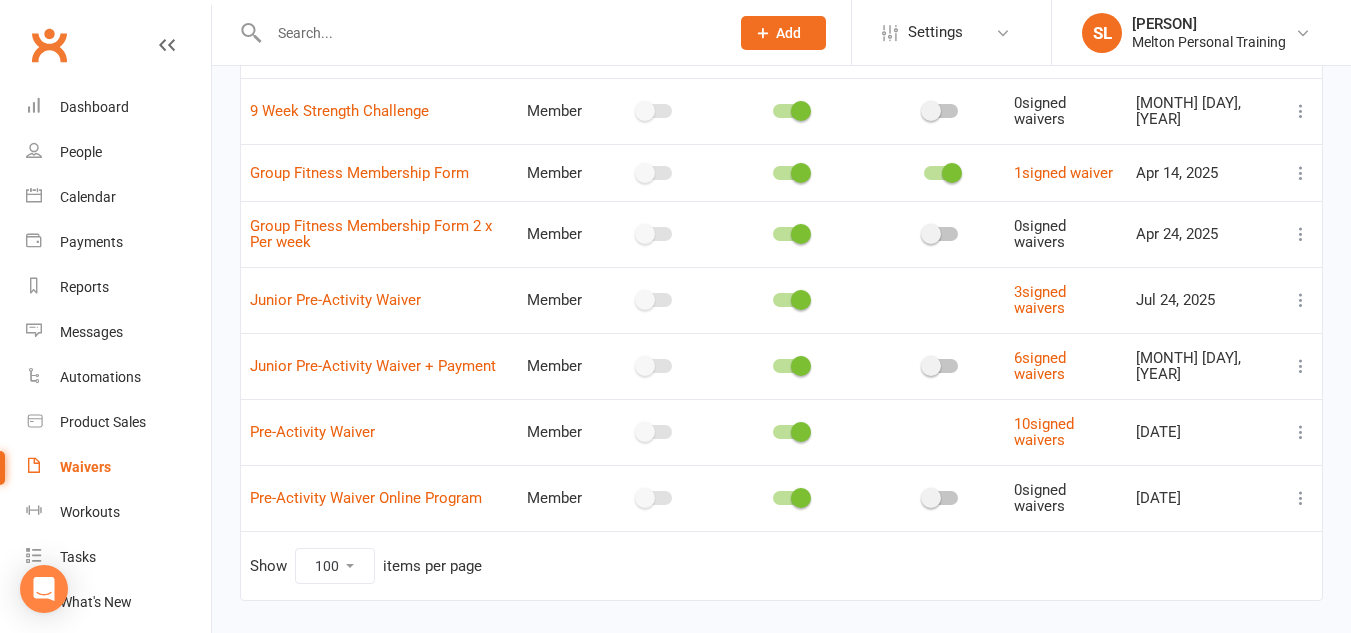 scroll, scrollTop: 236, scrollLeft: 0, axis: vertical 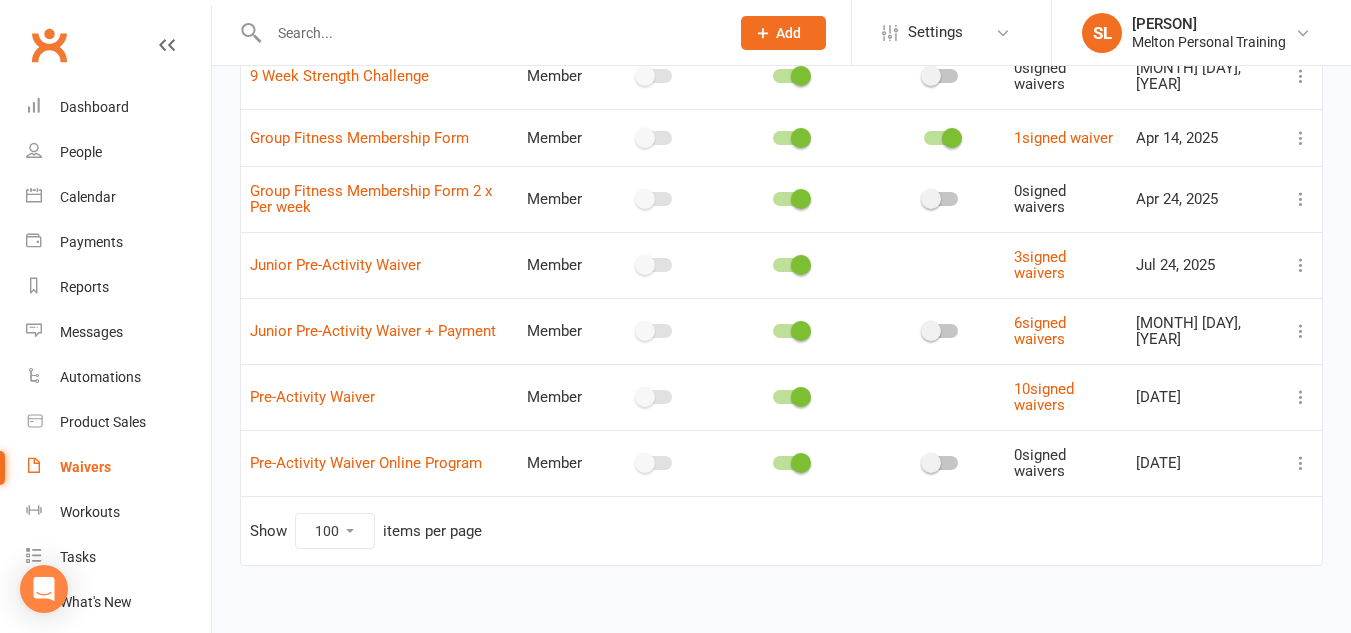 click at bounding box center (1301, 397) 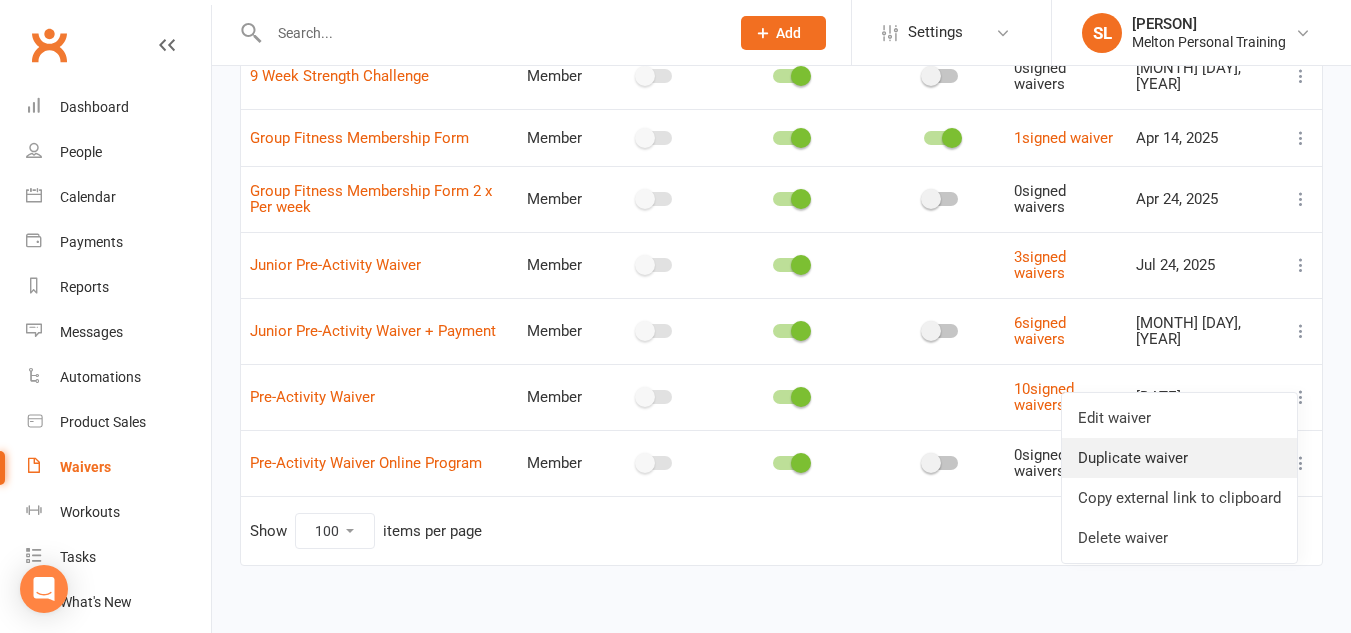 click on "Duplicate waiver" at bounding box center (1179, 458) 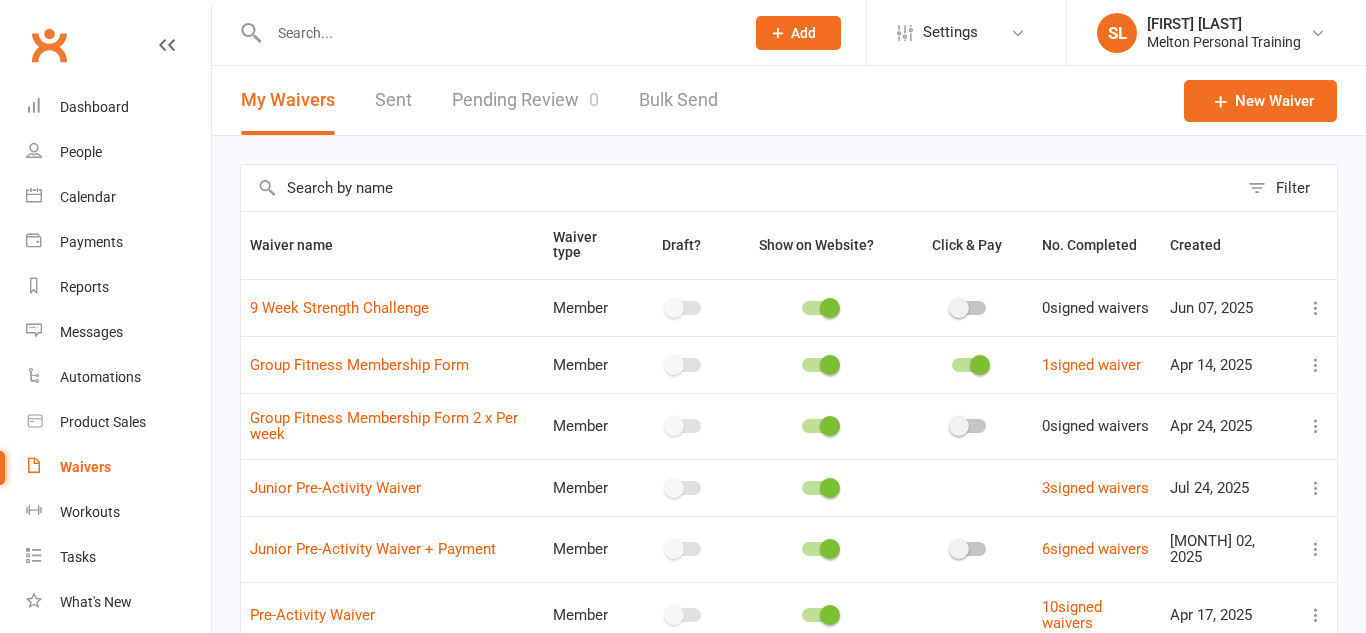 select on "100" 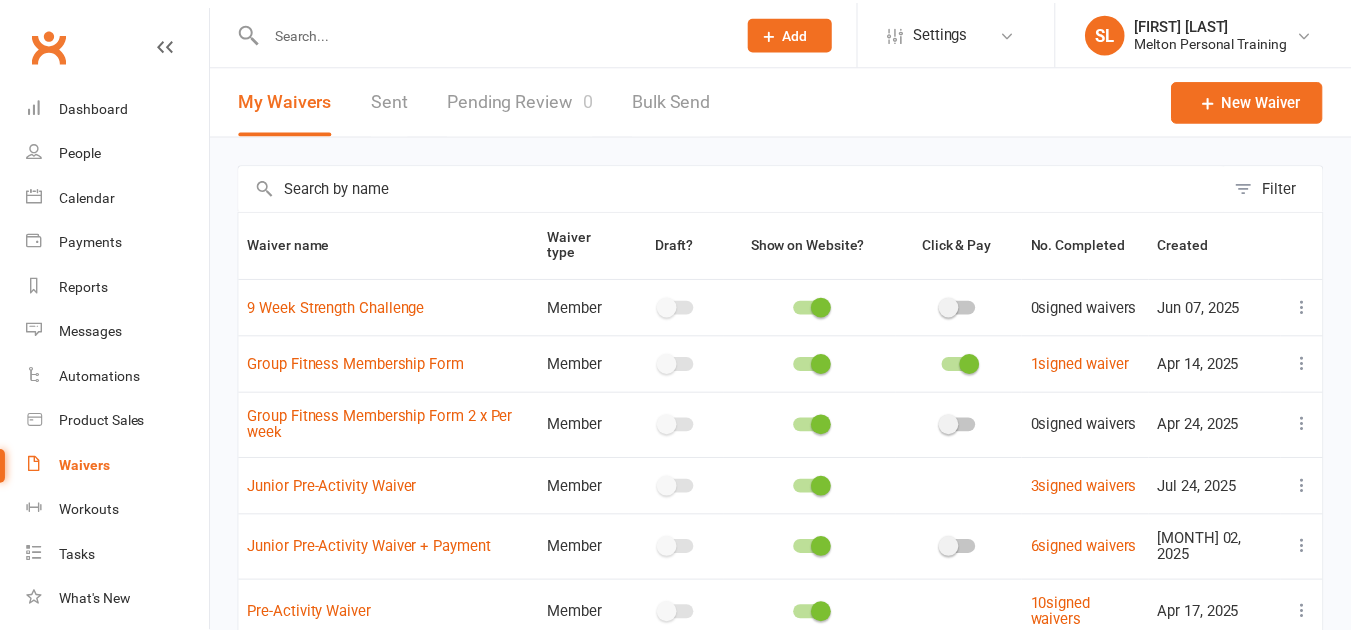 scroll, scrollTop: 236, scrollLeft: 0, axis: vertical 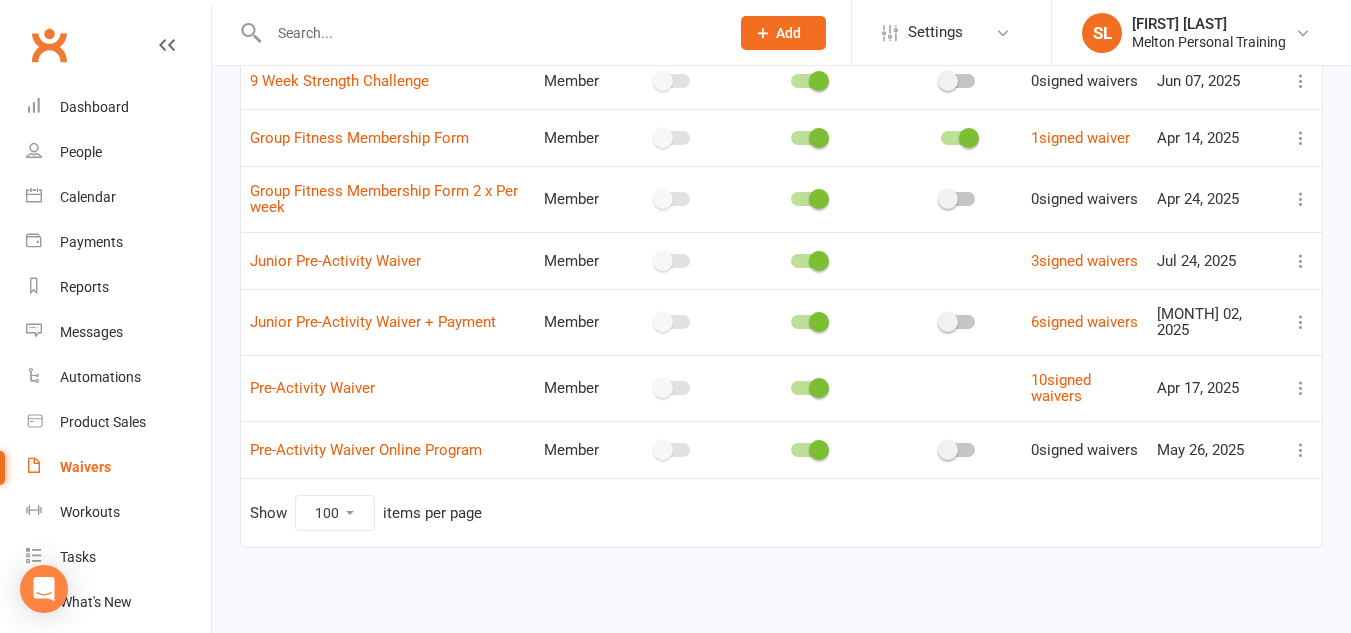 click at bounding box center [1301, 388] 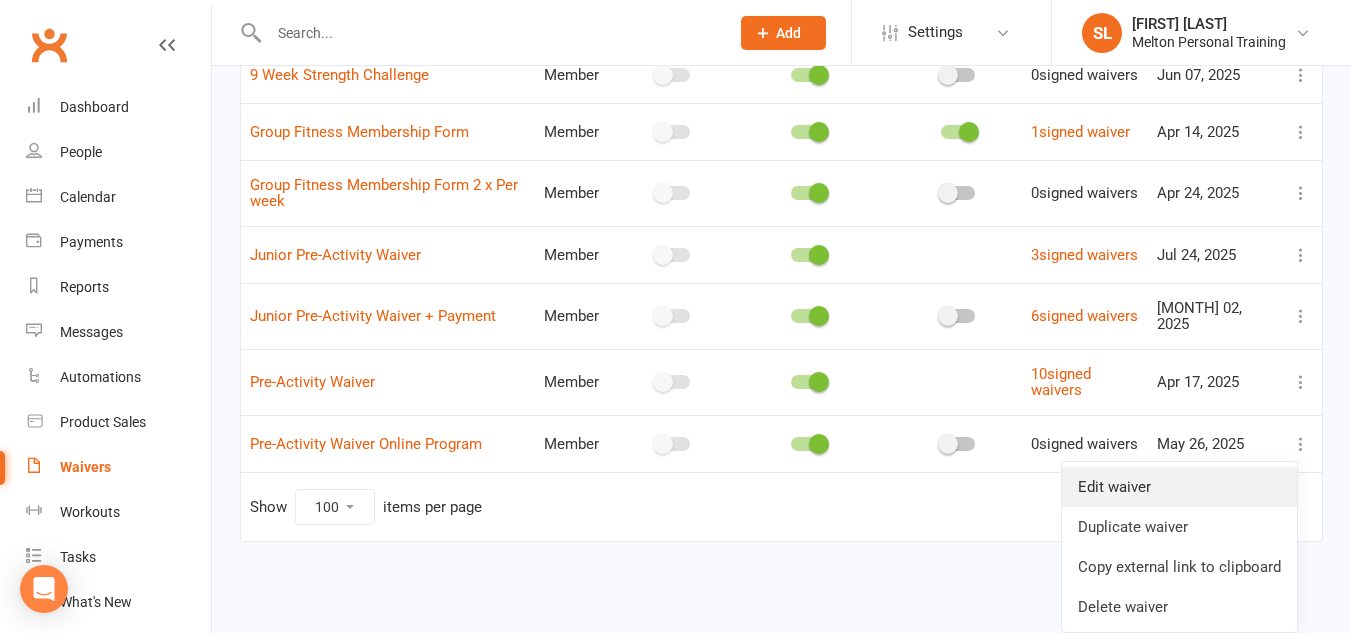 click on "Edit waiver" at bounding box center (1179, 487) 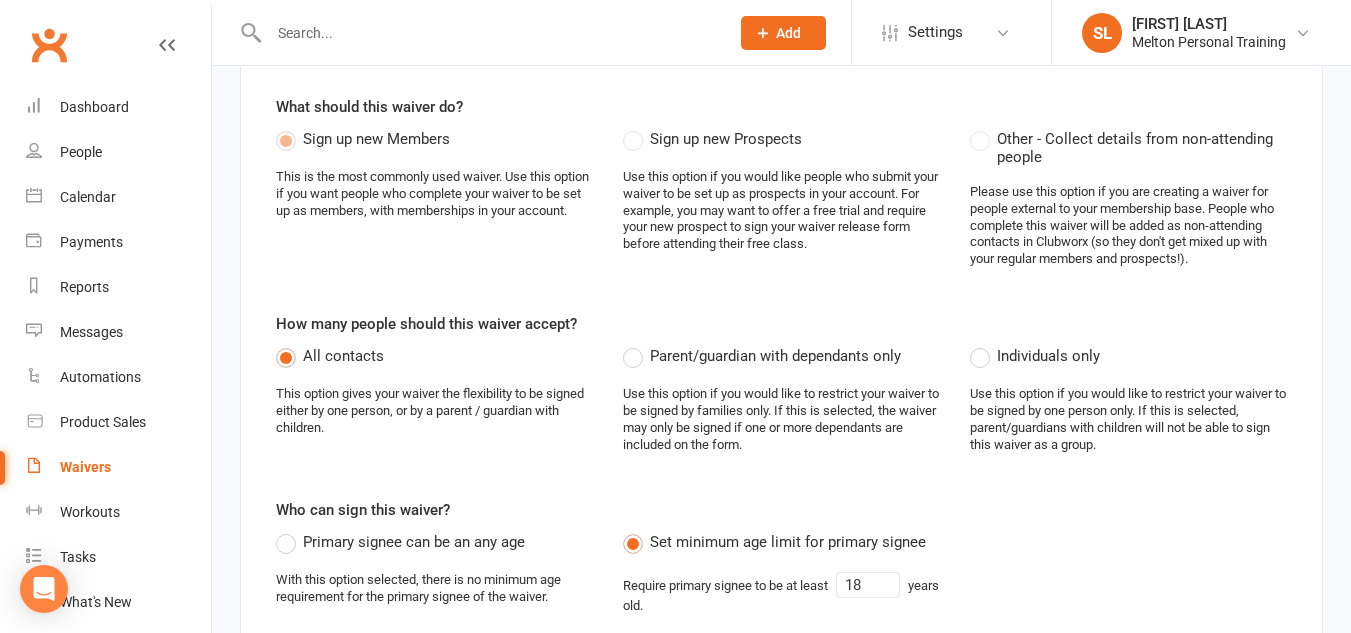 select on "applies_to_all_signees" 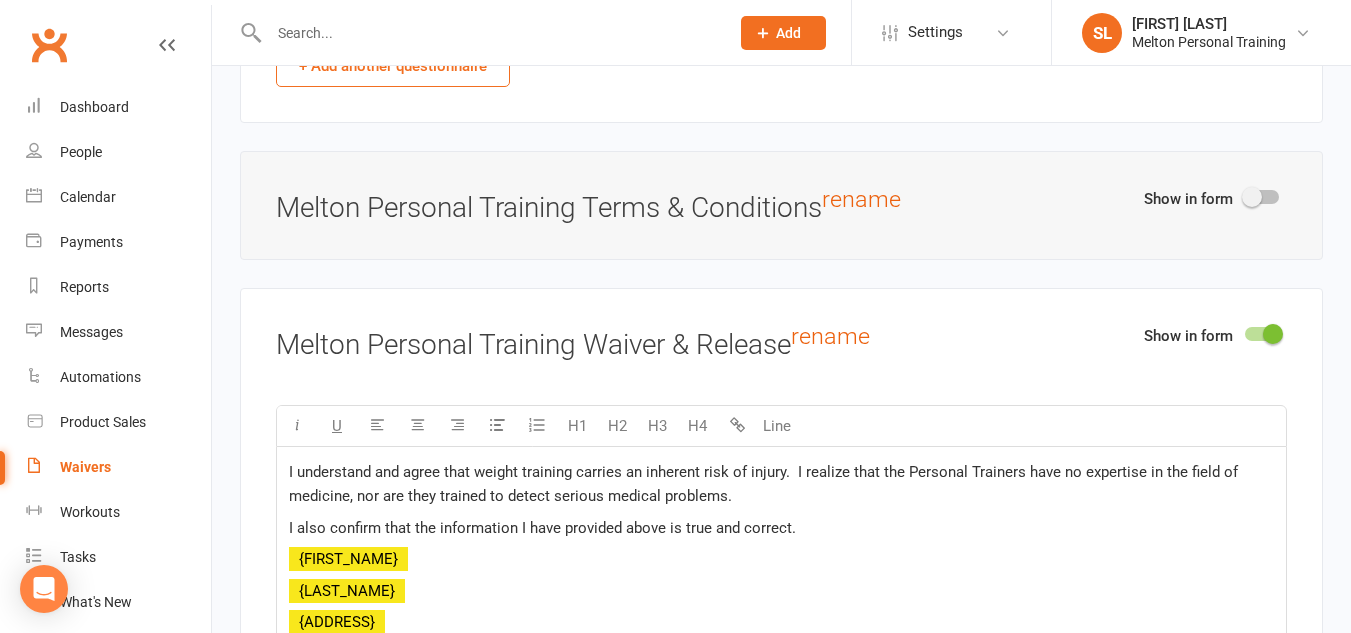 scroll, scrollTop: 8434, scrollLeft: 0, axis: vertical 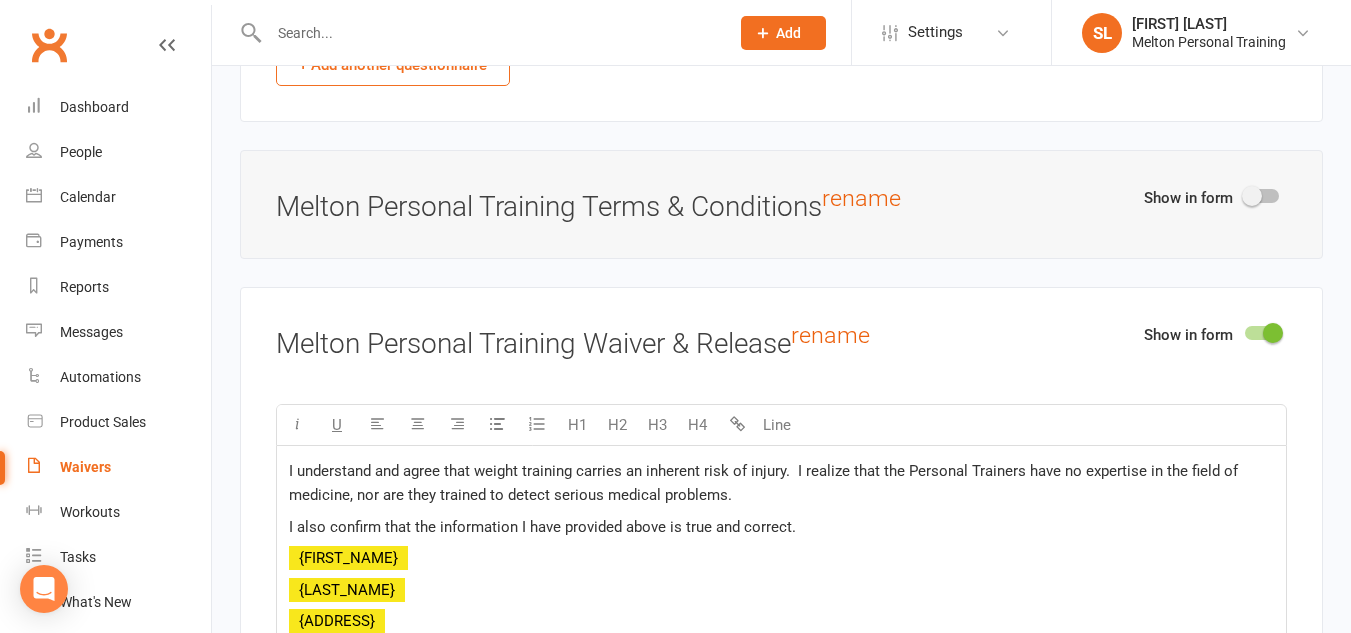 click at bounding box center [1252, 196] 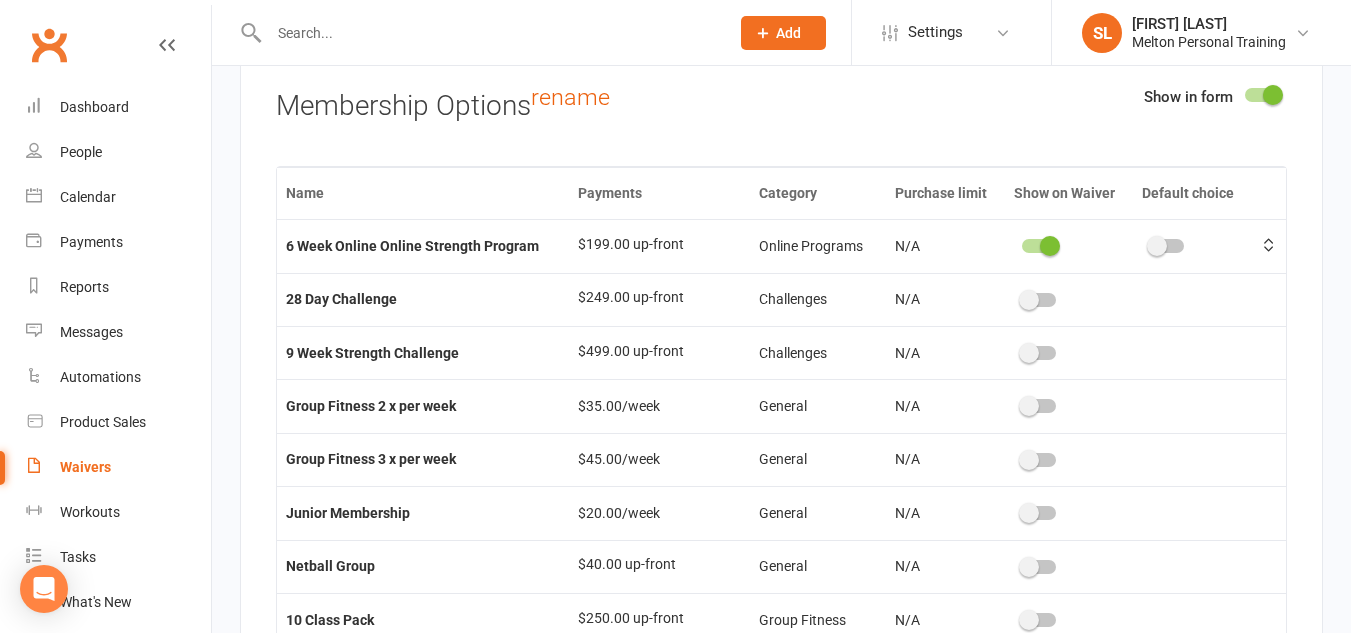 scroll, scrollTop: 12239, scrollLeft: 0, axis: vertical 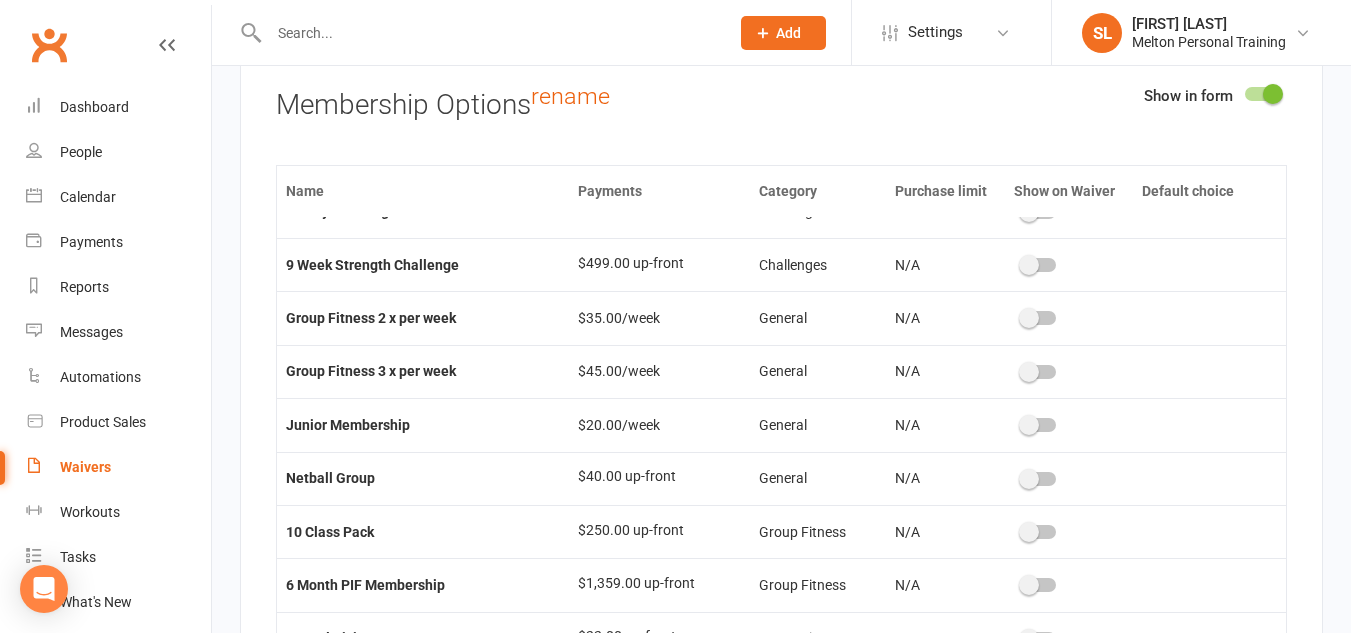click at bounding box center (1029, 479) 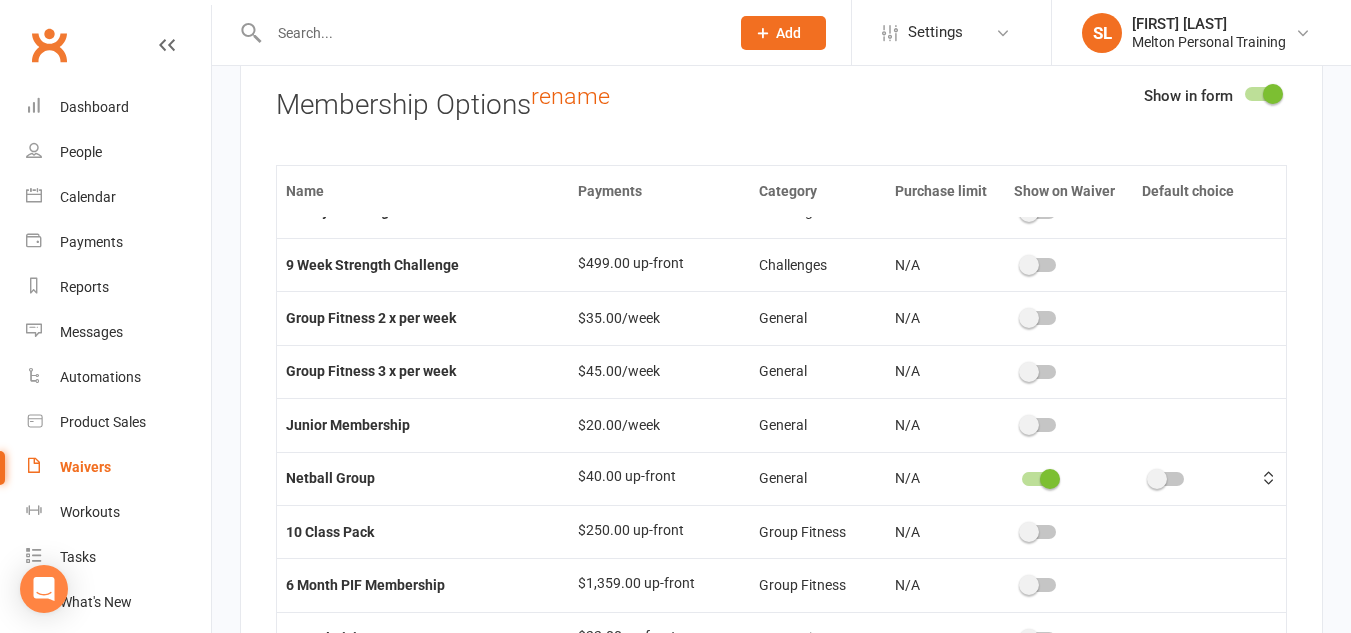 scroll, scrollTop: 0, scrollLeft: 0, axis: both 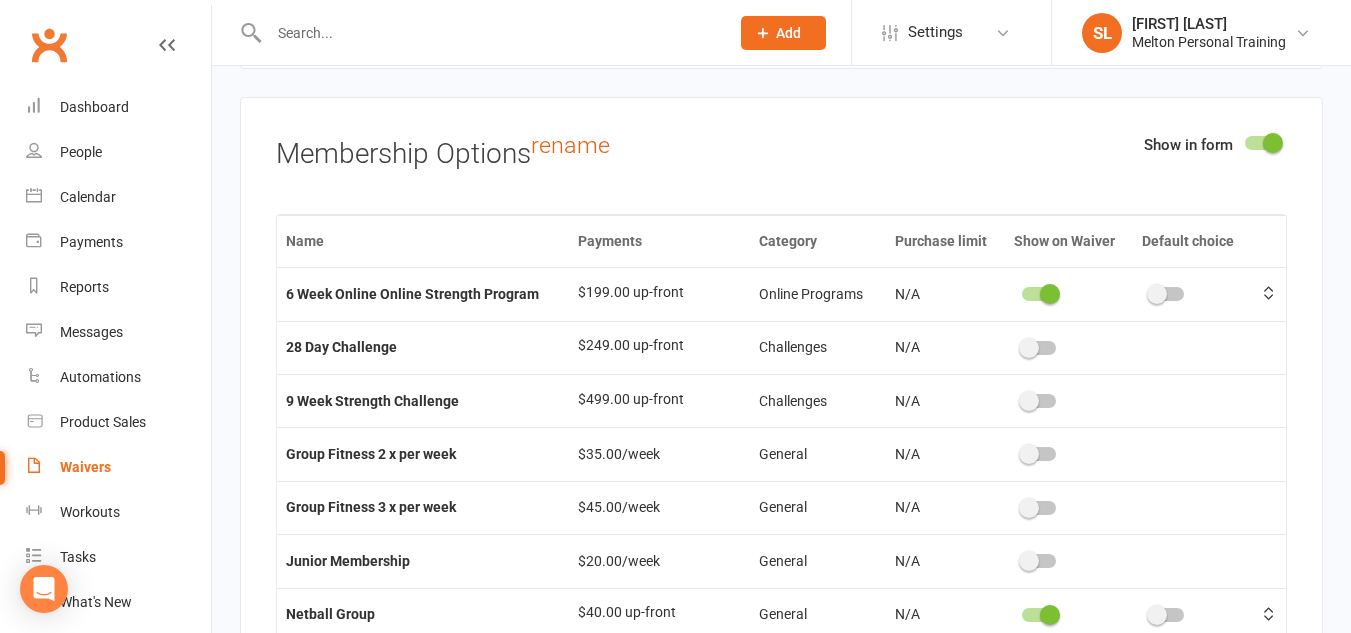 click at bounding box center [1050, 294] 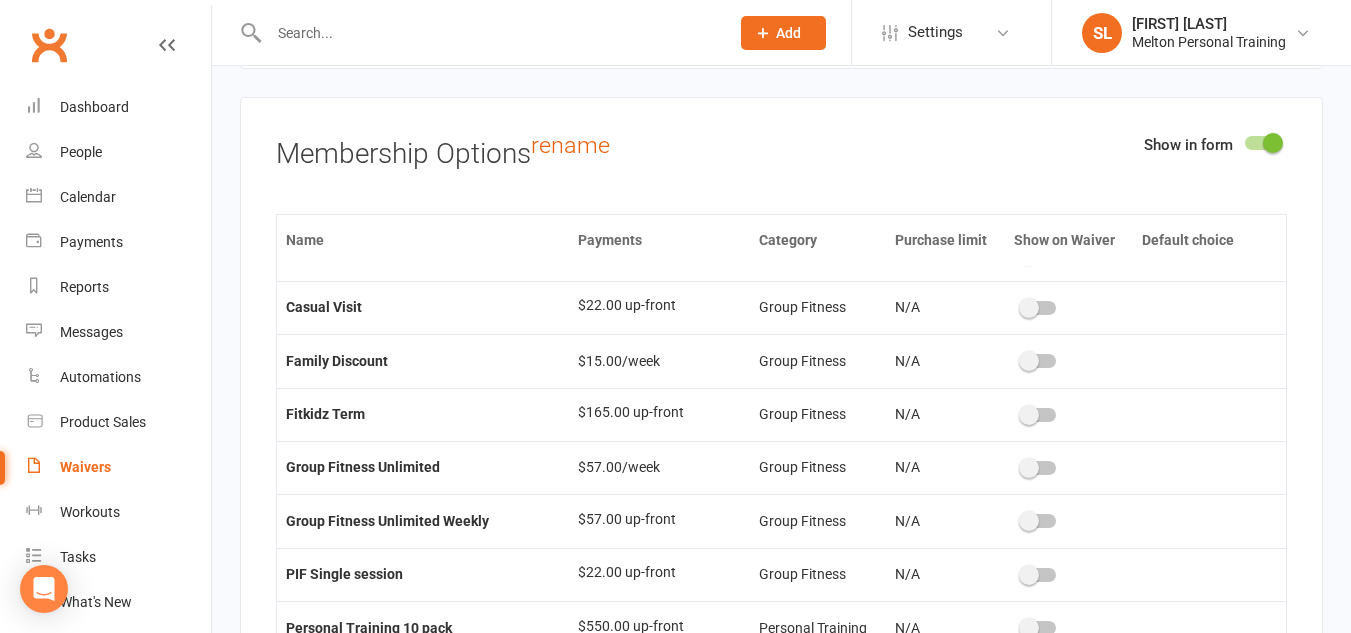 scroll, scrollTop: 628, scrollLeft: 0, axis: vertical 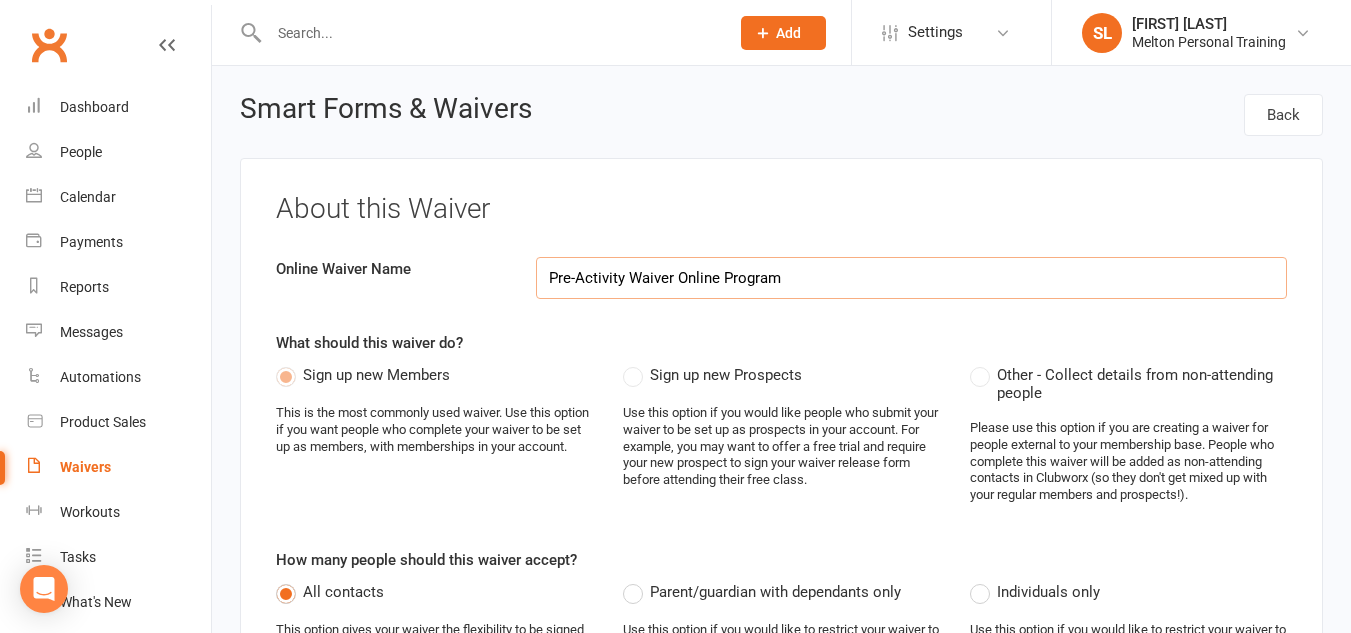 drag, startPoint x: 679, startPoint y: 275, endPoint x: 781, endPoint y: 274, distance: 102.0049 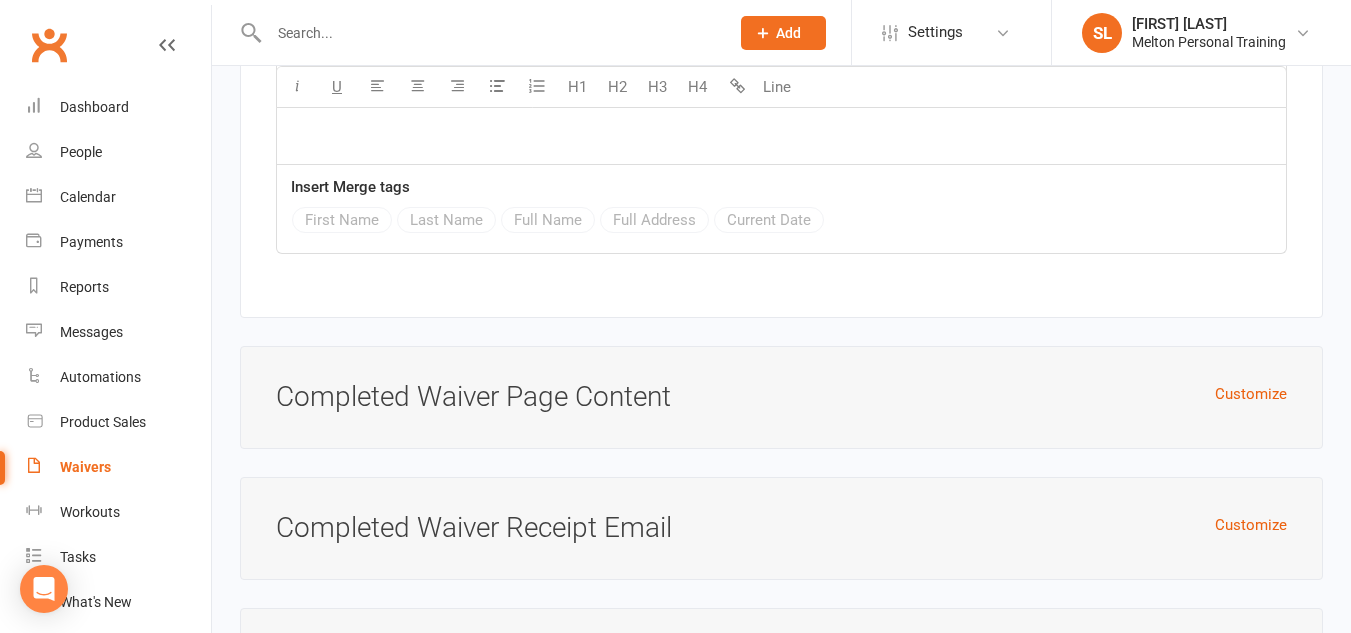 scroll, scrollTop: 15071, scrollLeft: 0, axis: vertical 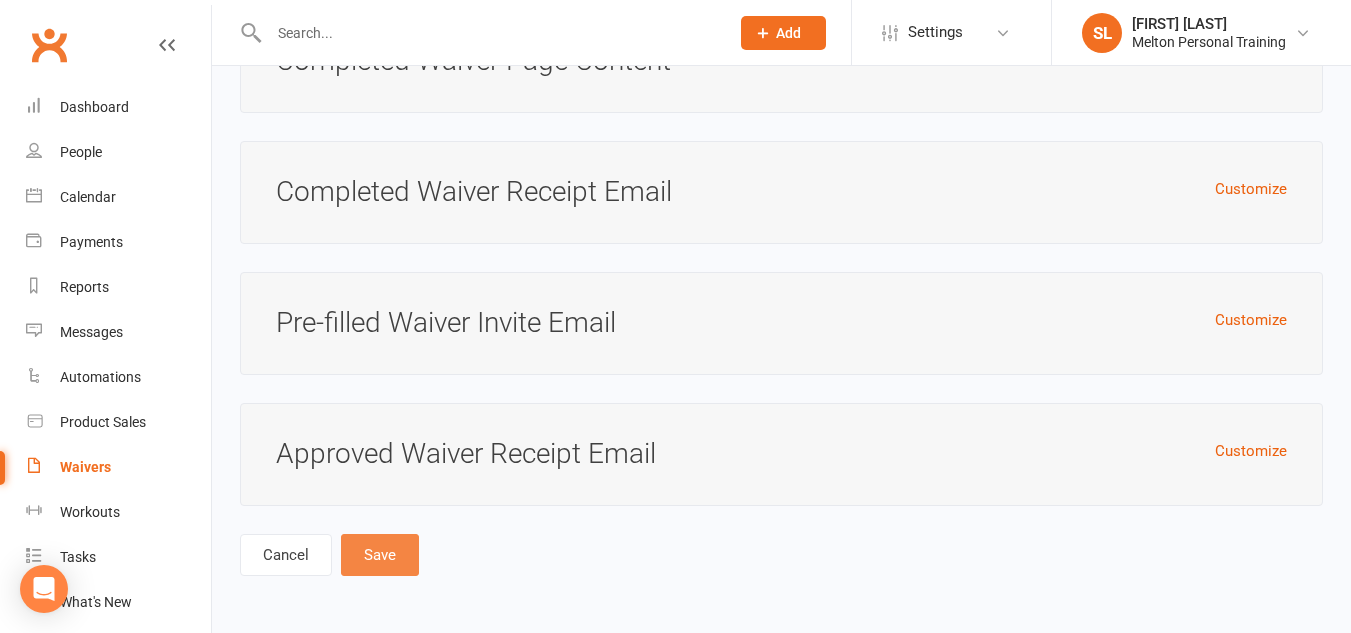 type on "Pre-Activity Waiver Private Group" 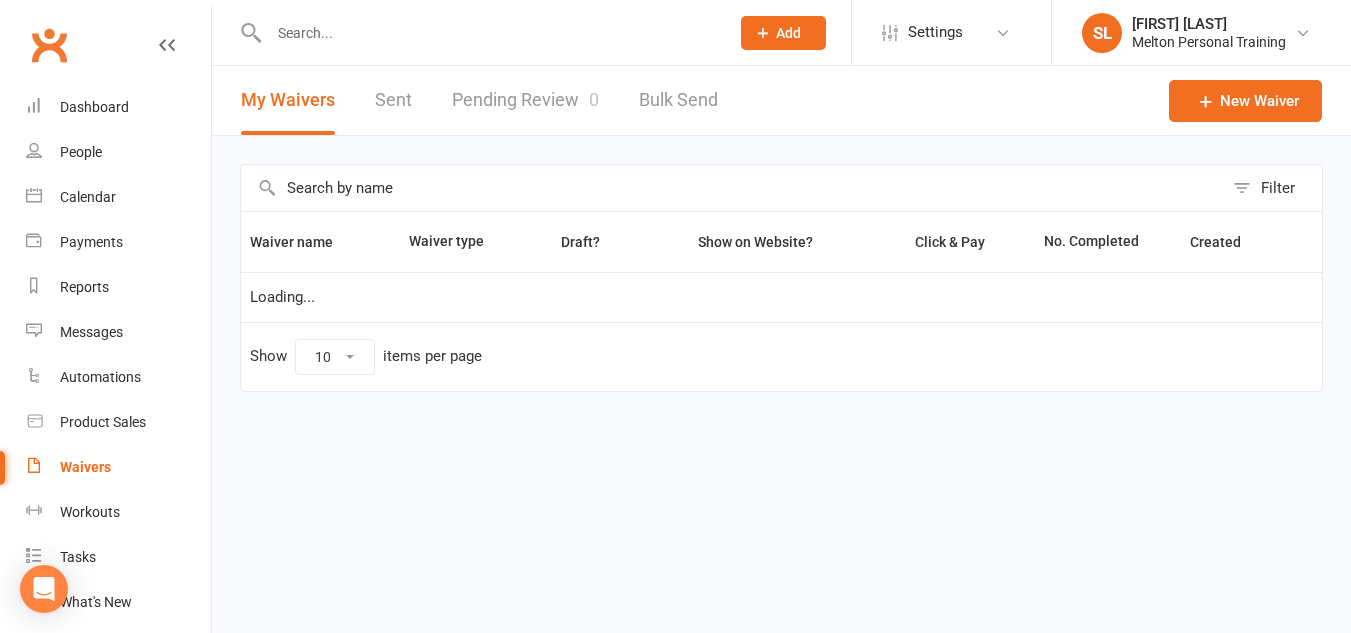 select on "100" 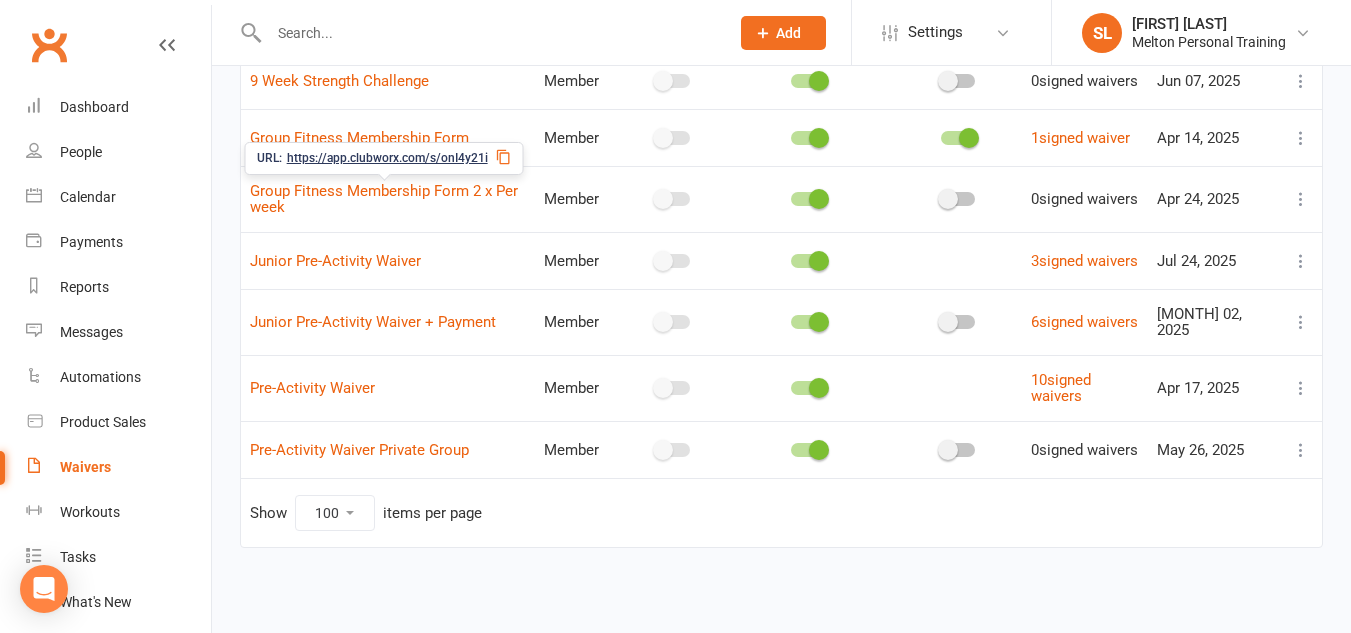 scroll, scrollTop: 0, scrollLeft: 0, axis: both 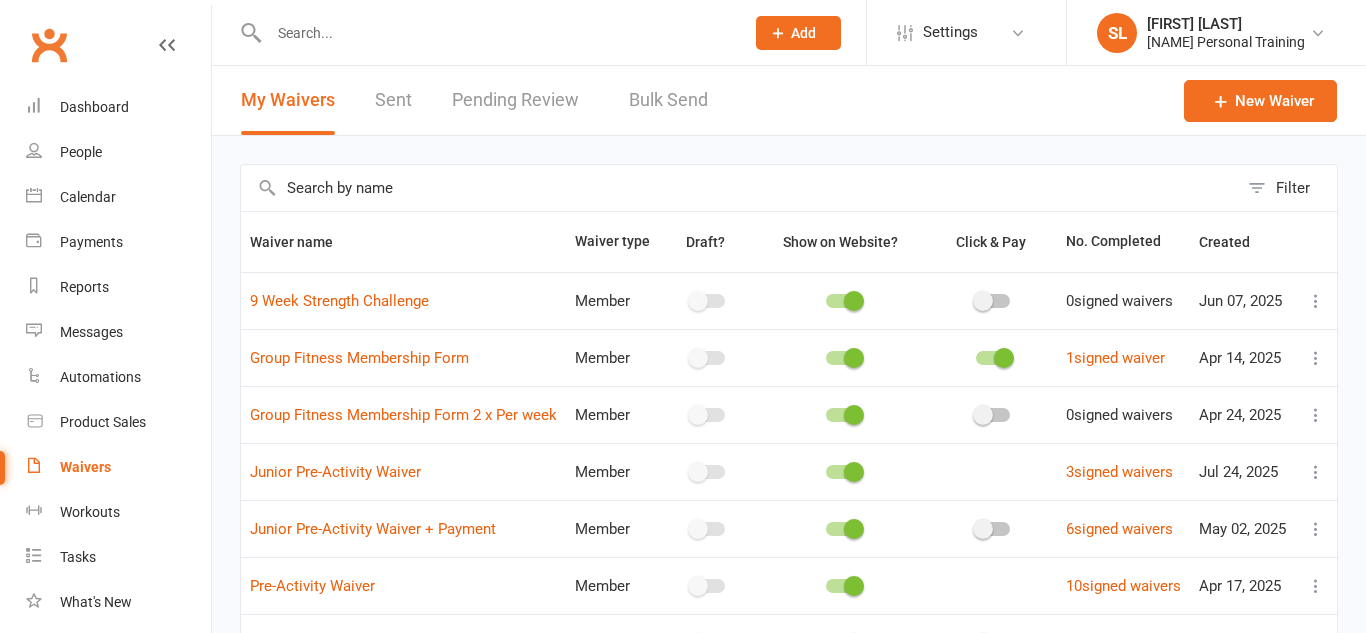 select on "100" 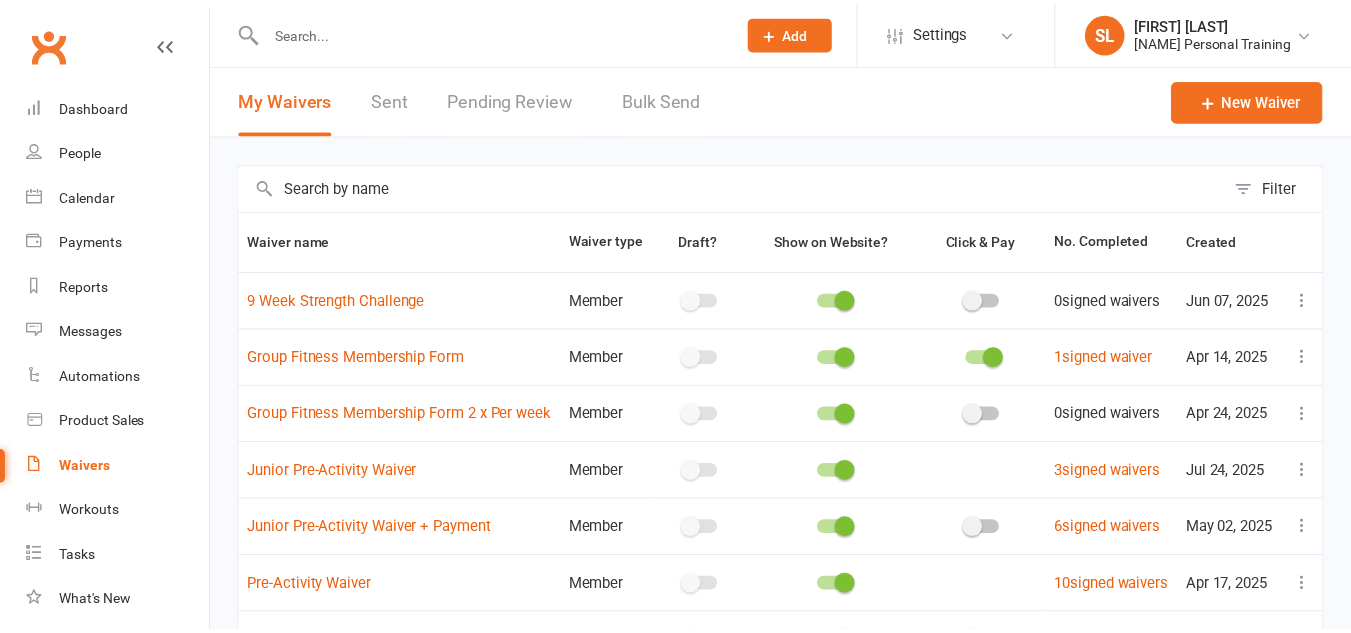 scroll, scrollTop: 0, scrollLeft: 0, axis: both 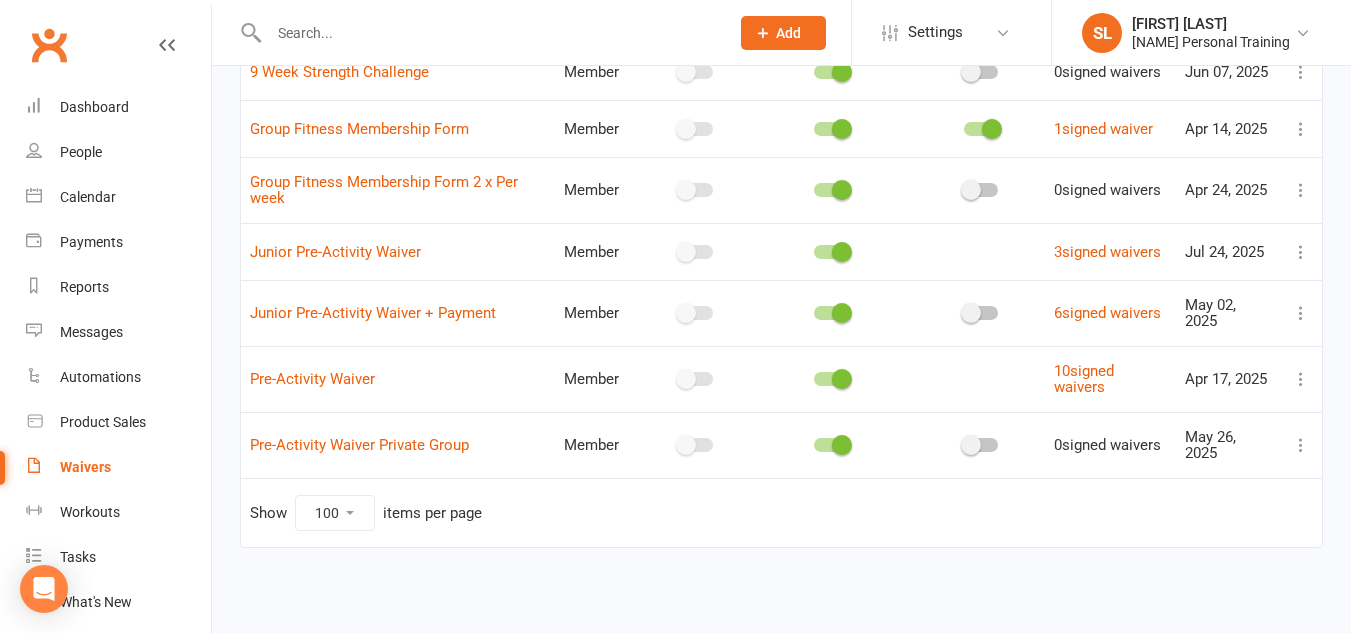 click at bounding box center (1301, 445) 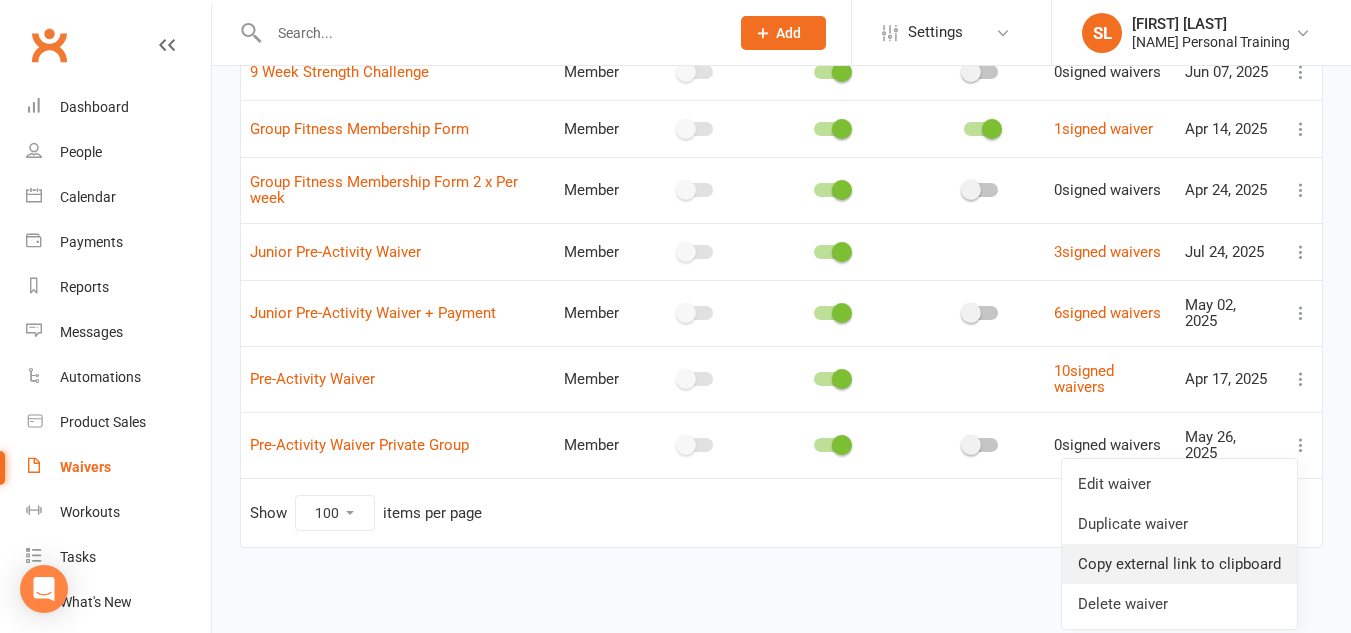 click on "Copy external link to clipboard" at bounding box center [1179, 564] 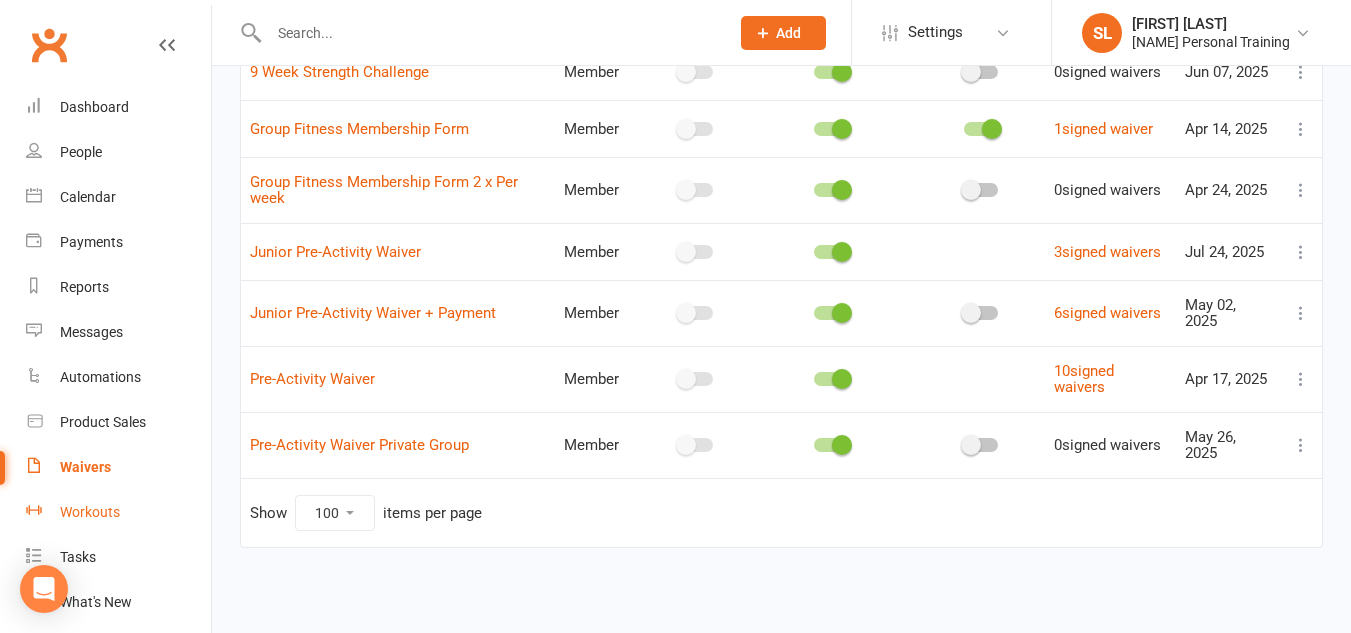 click on "Workouts" at bounding box center (90, 512) 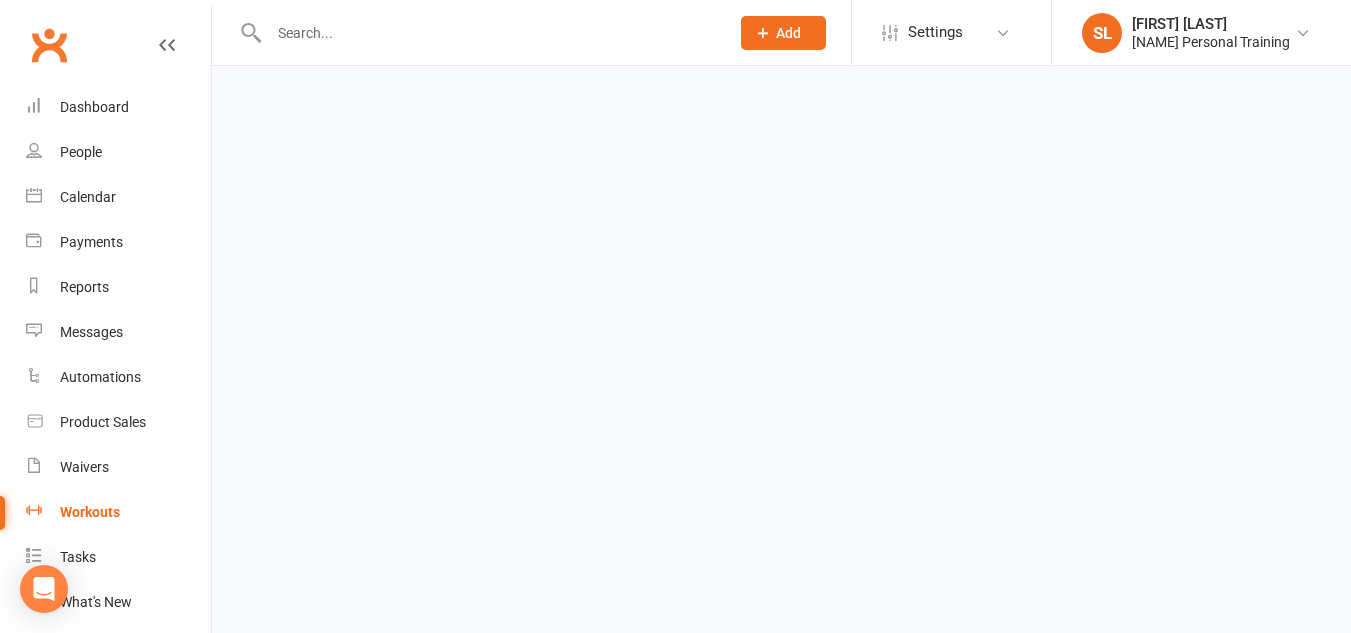 scroll, scrollTop: 0, scrollLeft: 0, axis: both 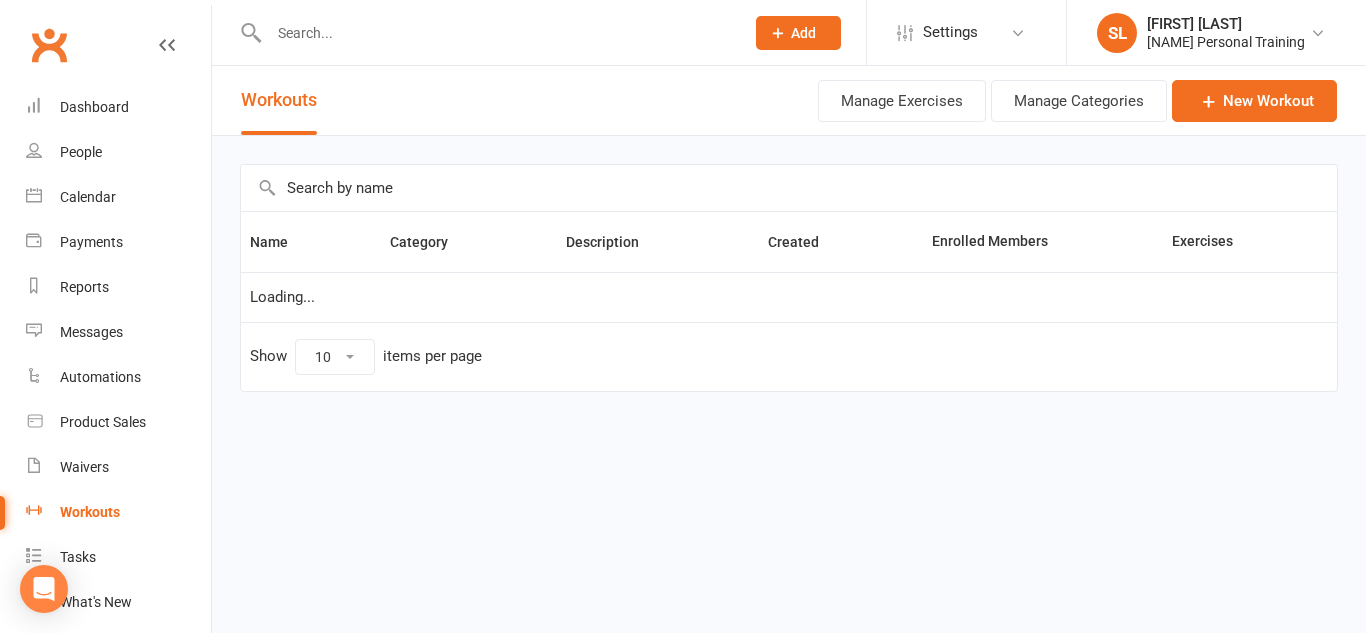 select on "100" 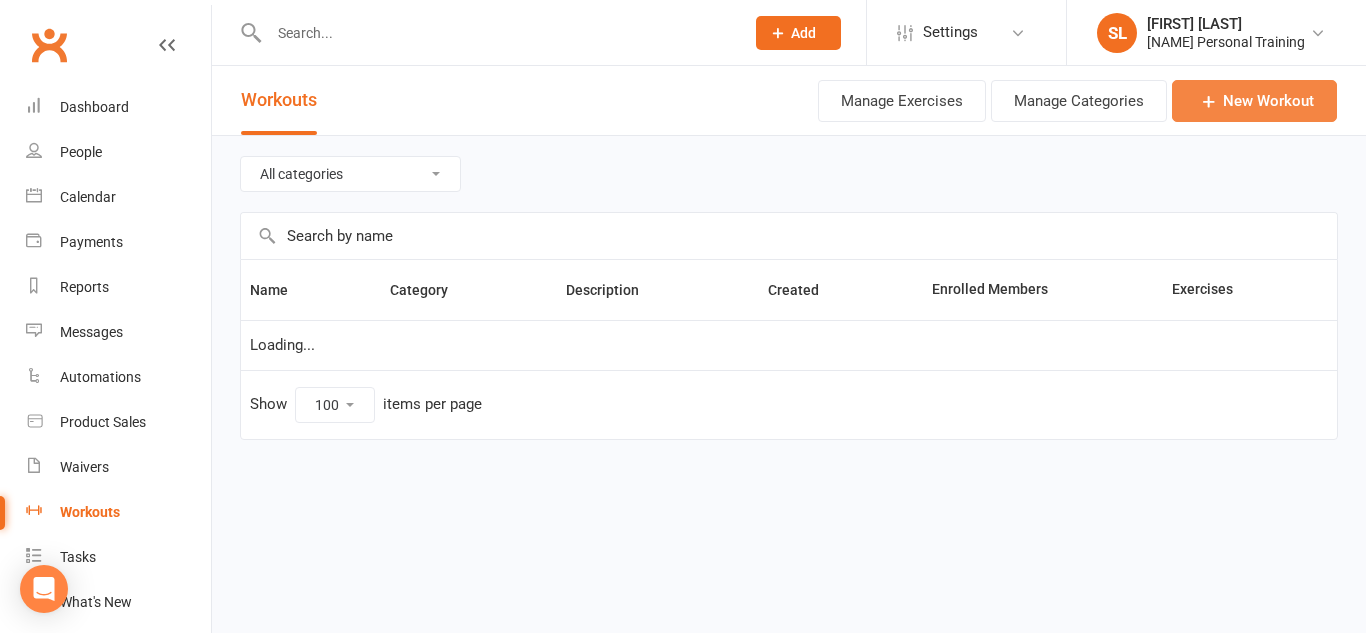 click on "New Workout" at bounding box center (1254, 101) 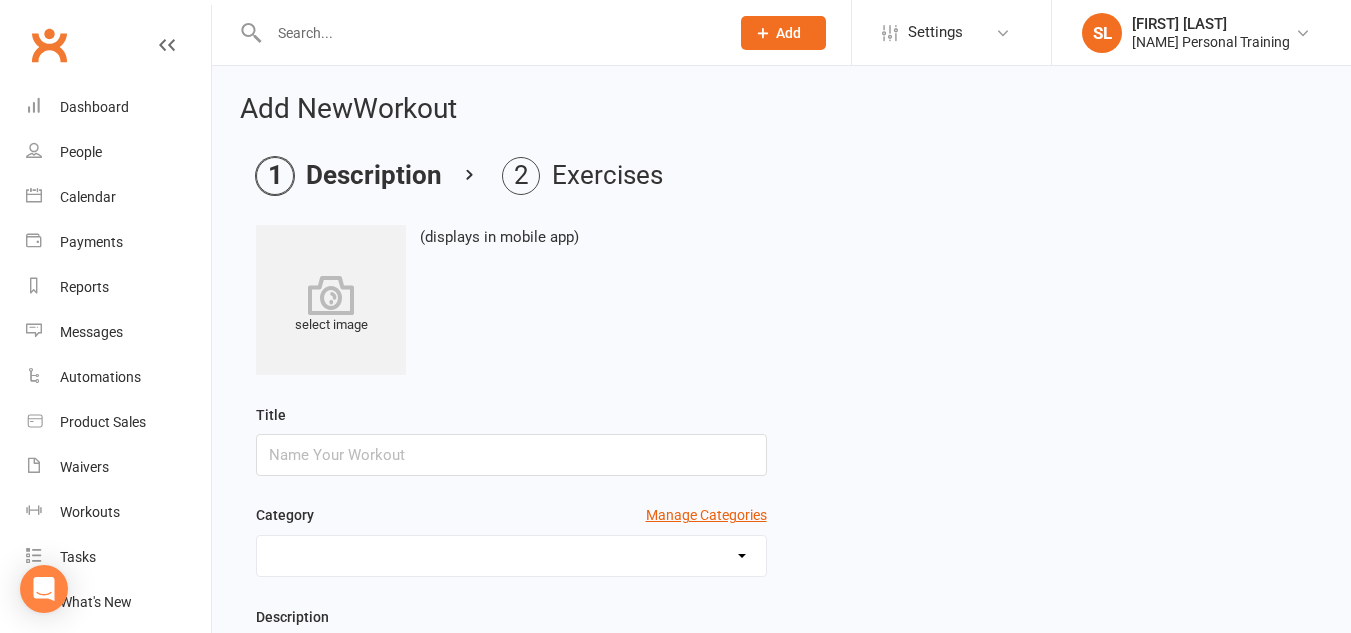 click at bounding box center (331, 295) 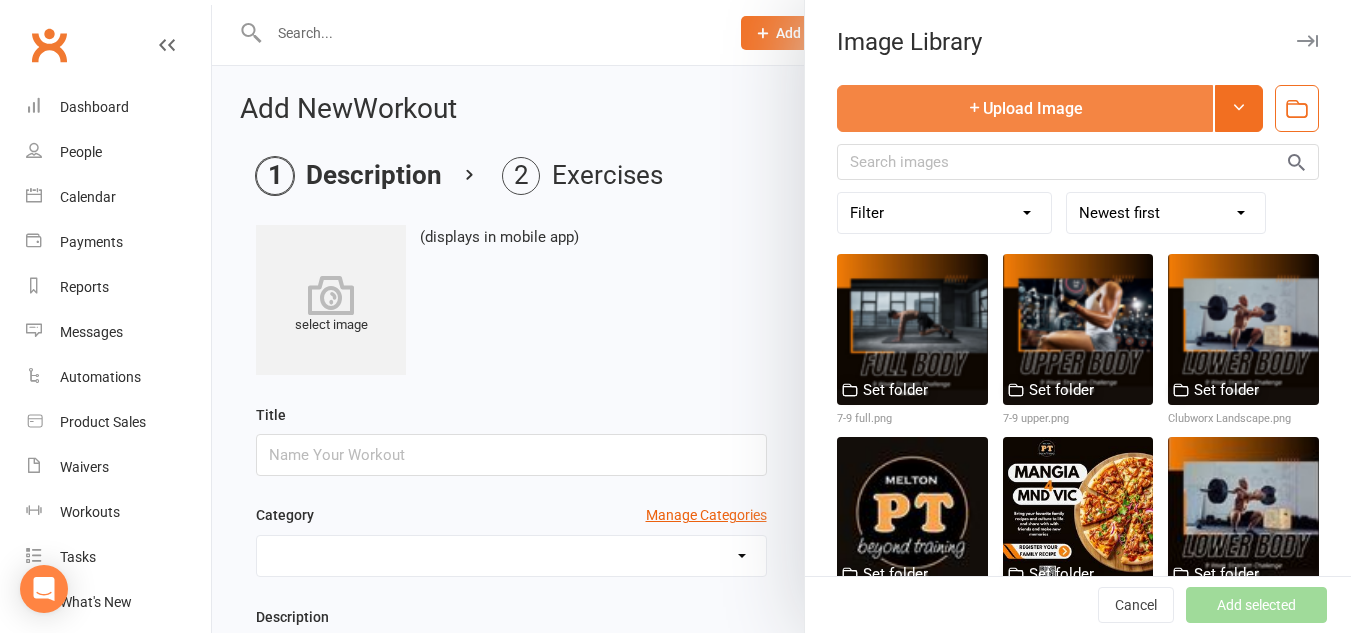 click on "Upload Image" at bounding box center (1025, 108) 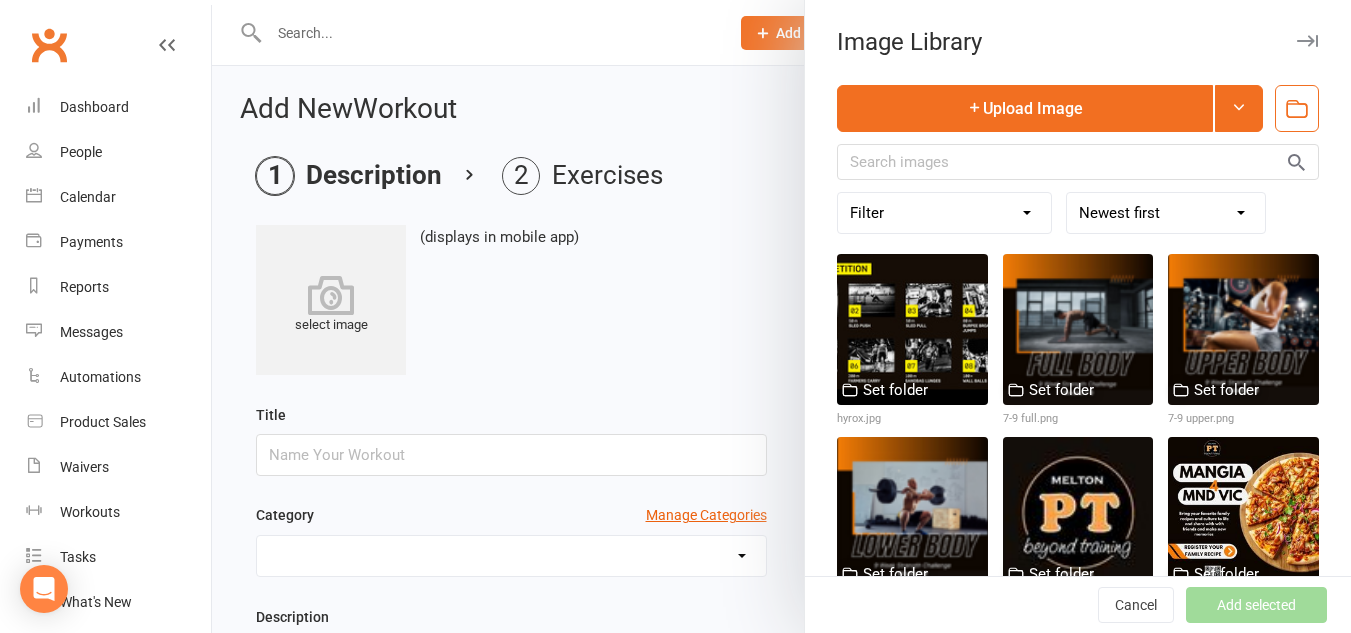 click at bounding box center [912, 329] 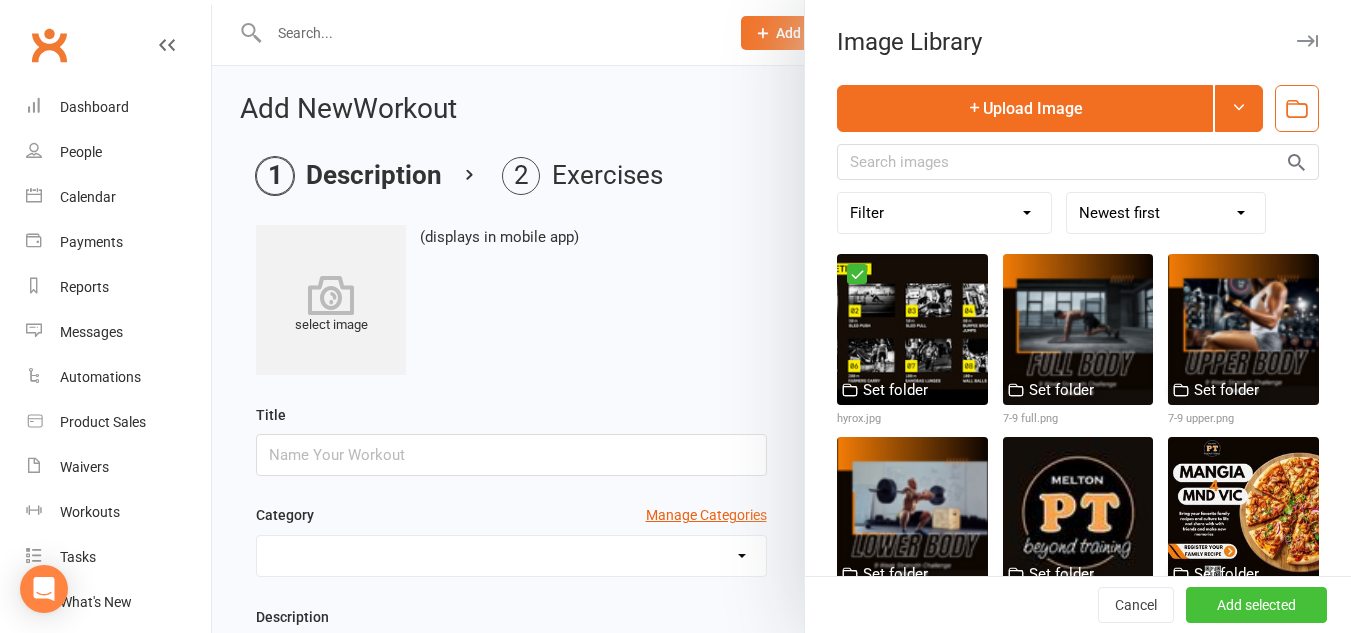 click on "Add selected" at bounding box center (1256, 605) 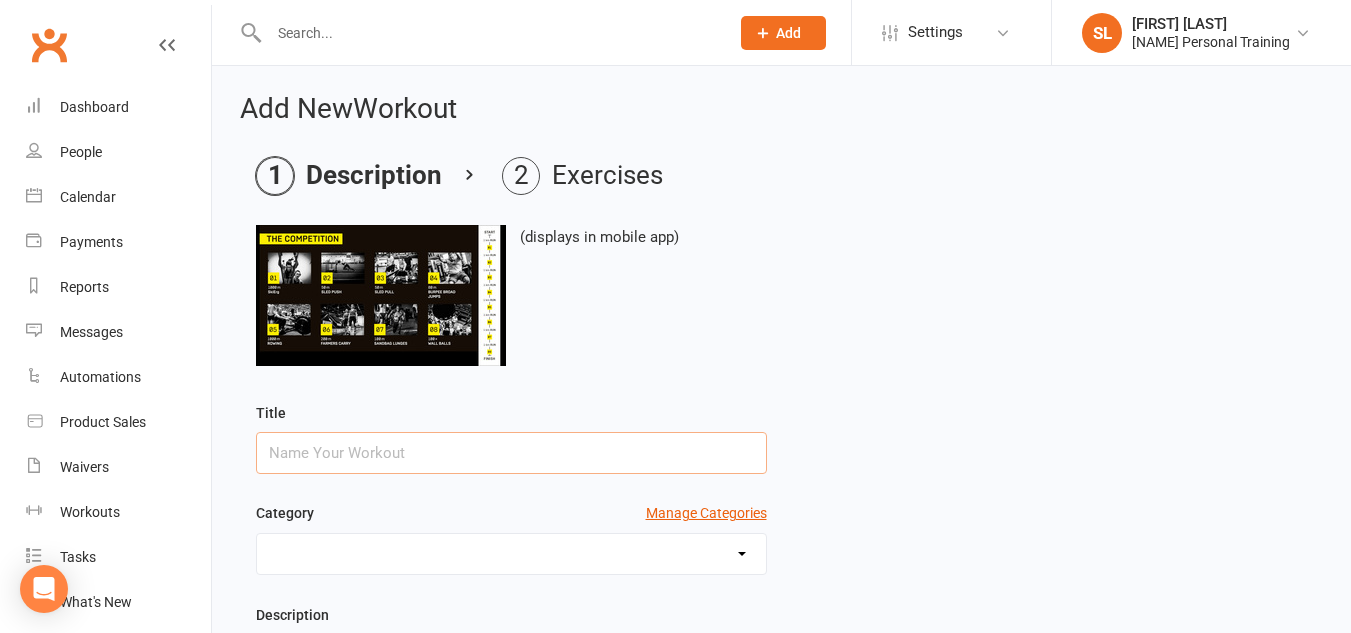 click at bounding box center [511, 453] 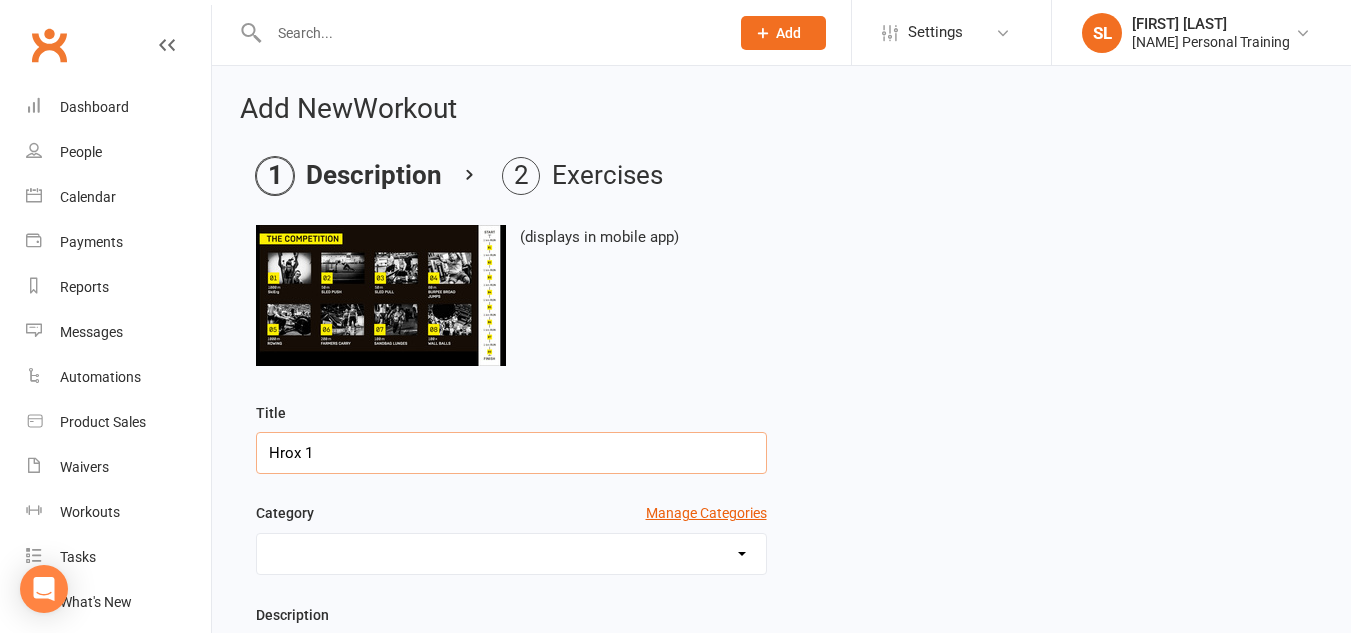 click on "Hrox 1" at bounding box center (511, 453) 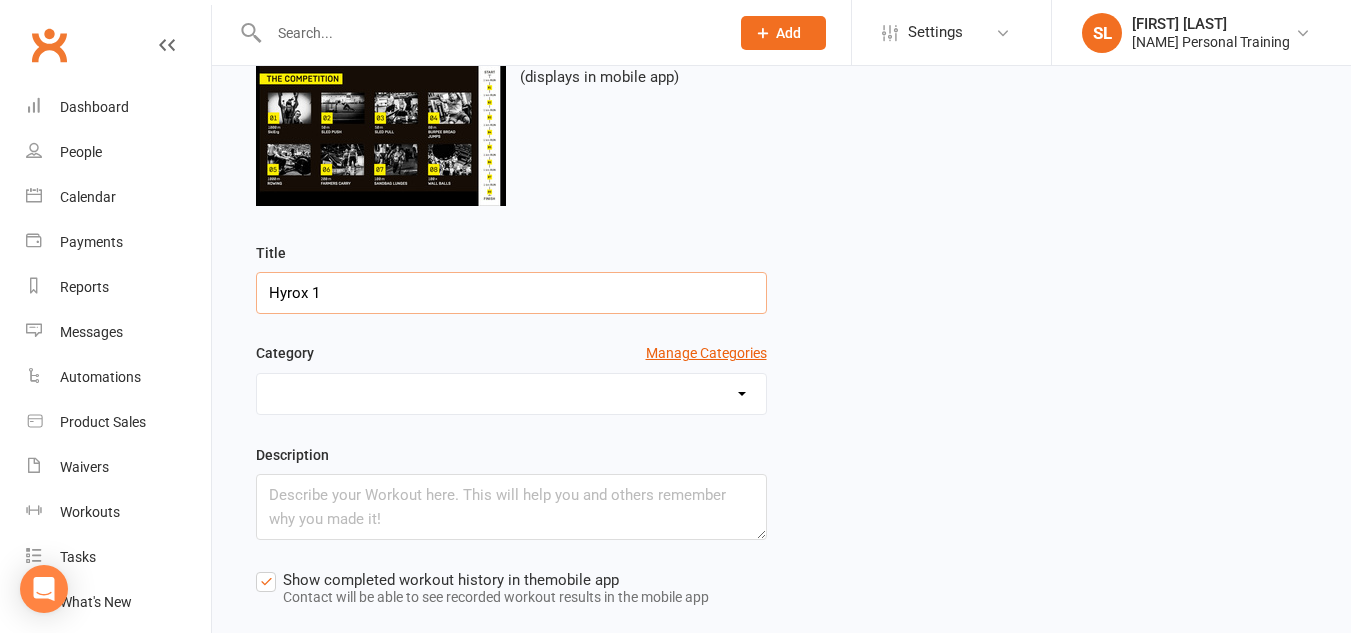 scroll, scrollTop: 162, scrollLeft: 0, axis: vertical 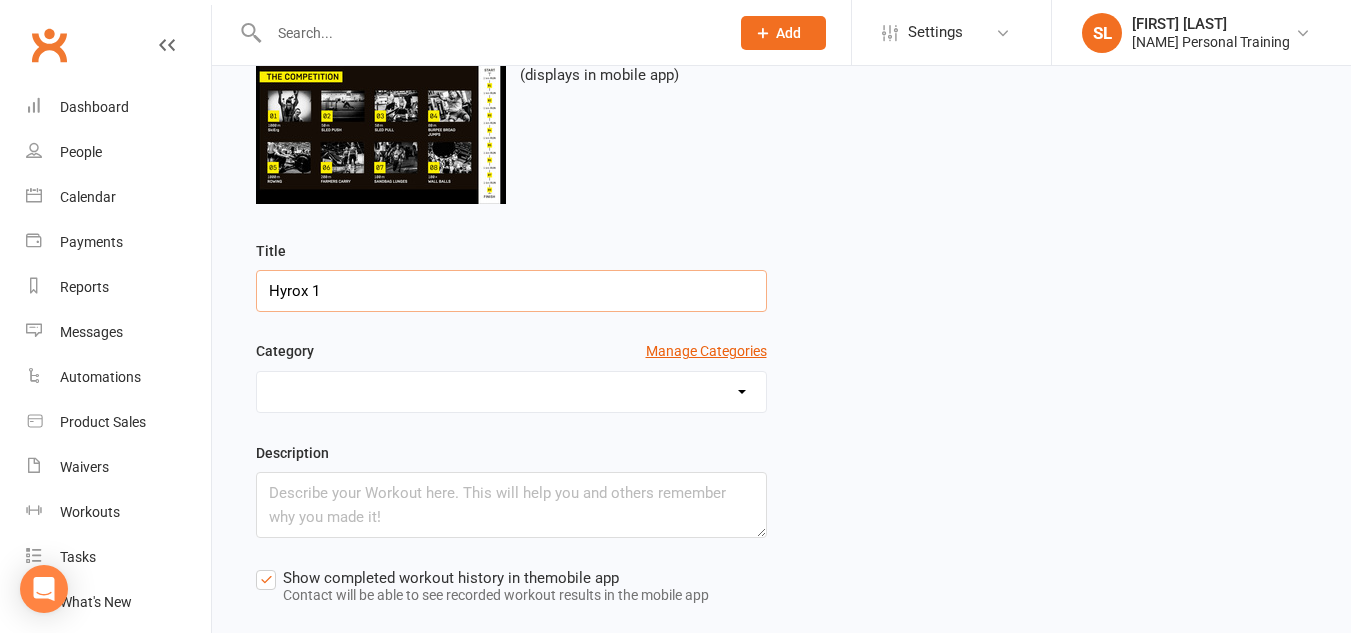 type on "Hyrox 1" 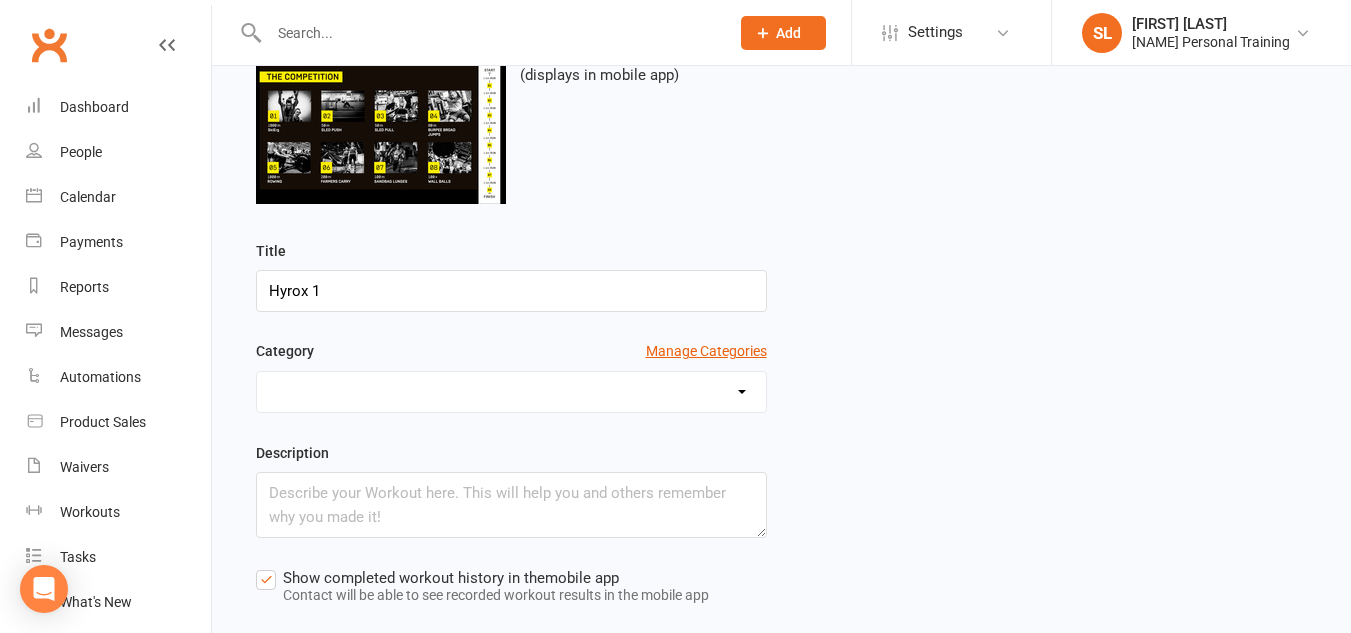 click on "9 Week Strength Challenge Core Based Full Body Circuit H.I.I.T Lower Body Personalised Stretching and Mobility Upper Body" at bounding box center [511, 392] 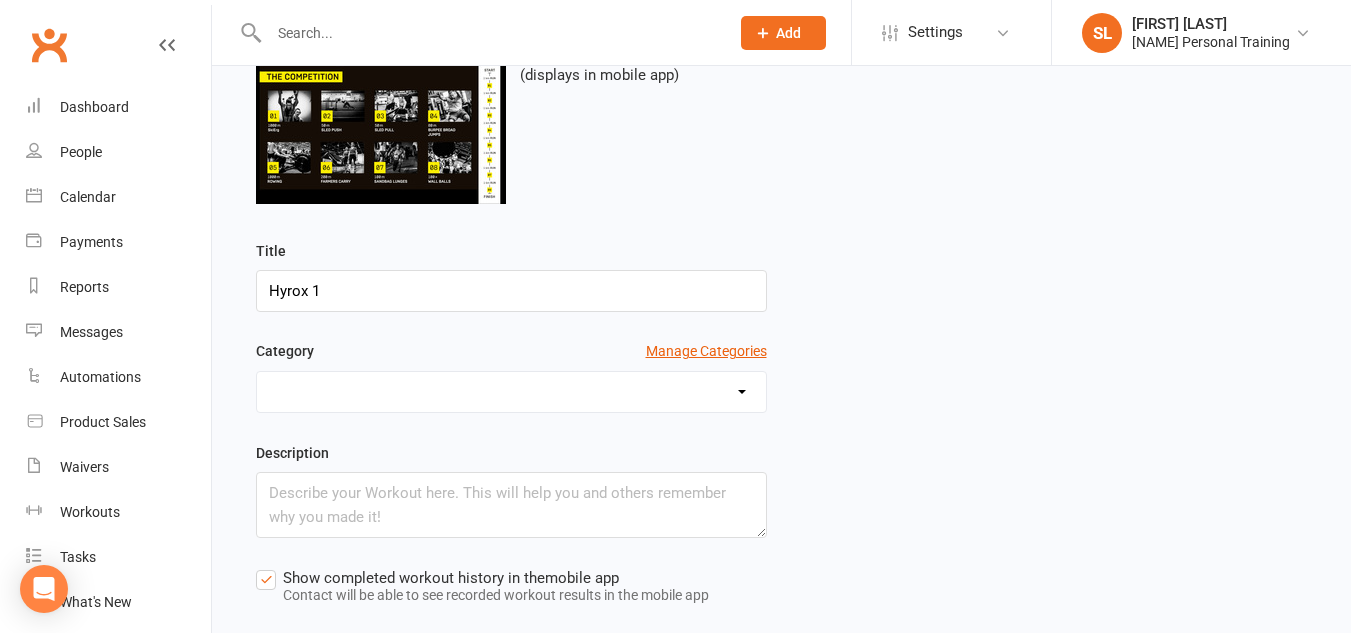 select on "456" 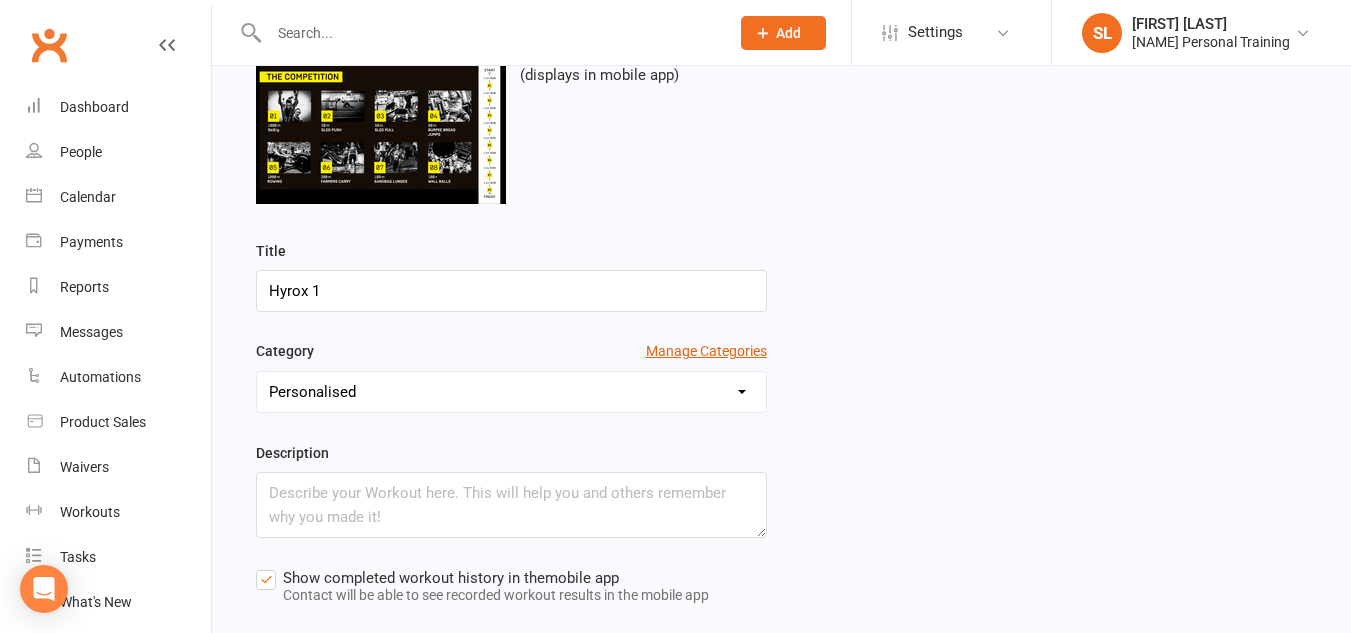 click on "9 Week Strength Challenge Core Based Full Body Circuit H.I.I.T Lower Body Personalised Stretching and Mobility Upper Body" at bounding box center (511, 392) 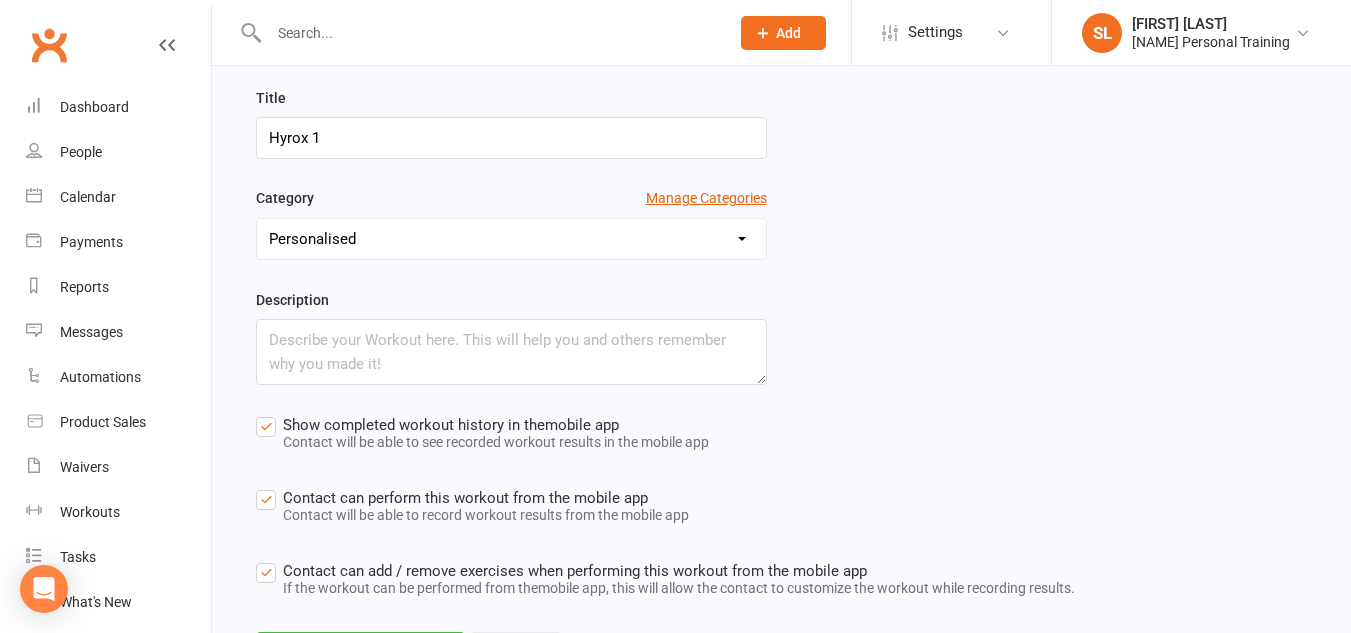 scroll, scrollTop: 339, scrollLeft: 0, axis: vertical 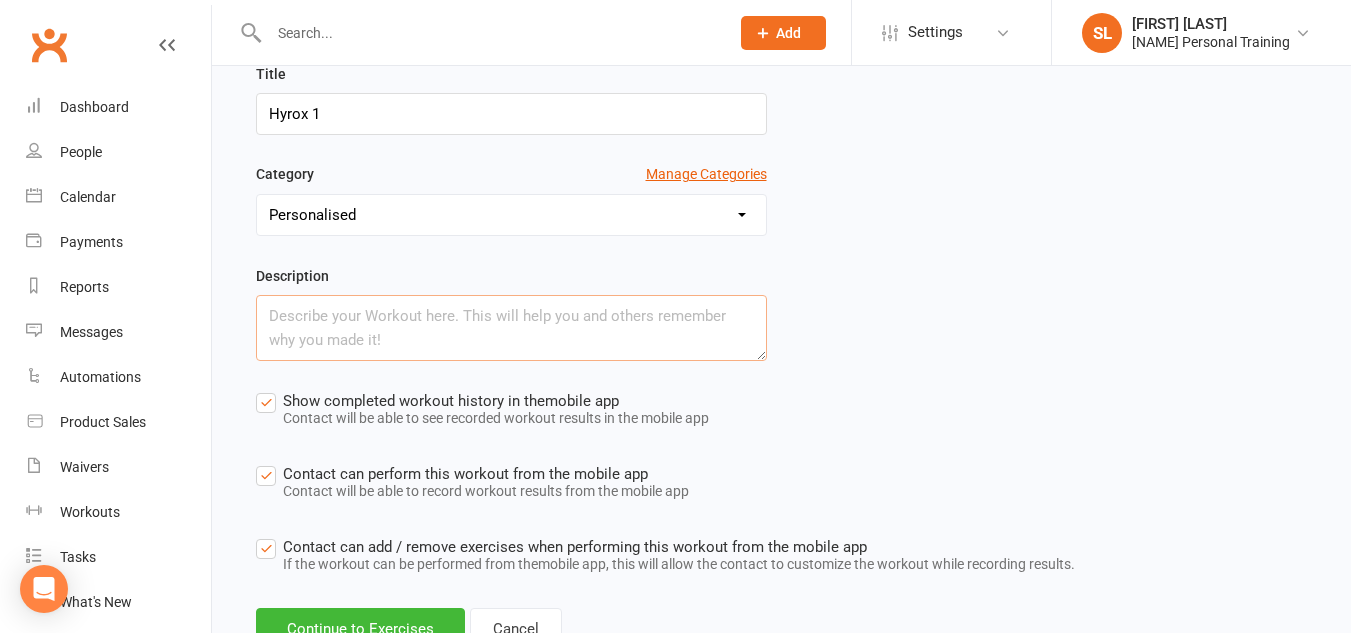 click at bounding box center (511, 328) 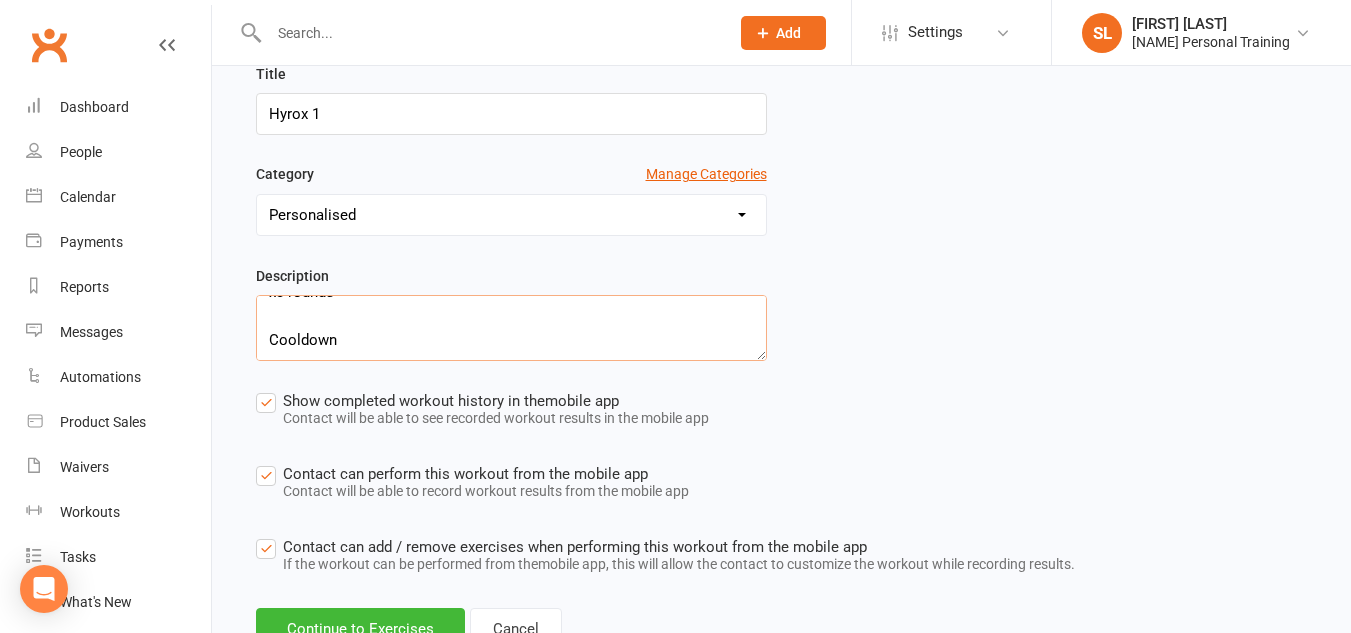 scroll, scrollTop: 408, scrollLeft: 0, axis: vertical 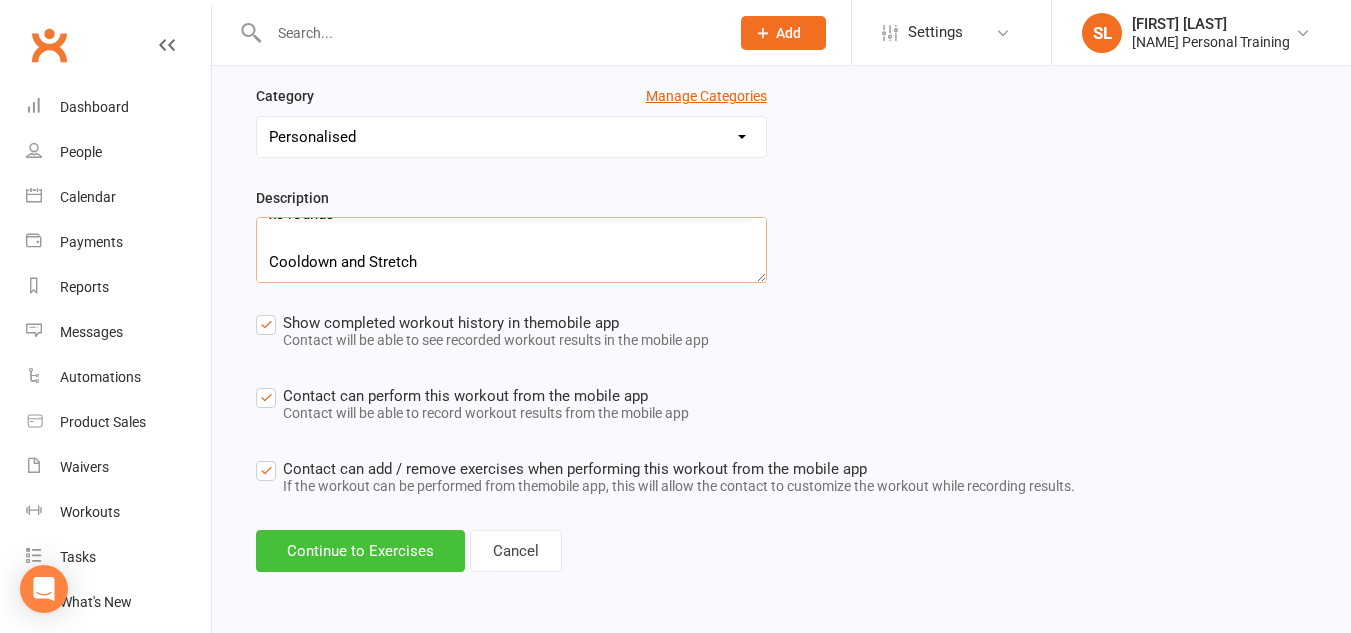 type on "Hyrox Strength and Conditioning
Warm Up-
1 minute shuttle runs
Hip Switch
BPA
Y-Cuff
x3
Deadlifts 1 minute
Row 200mtrs
x5 rounds
Wall Ball Squats x5
KB Swings x10
Stairs x2
x3 rounds
Cooldown and Stretch" 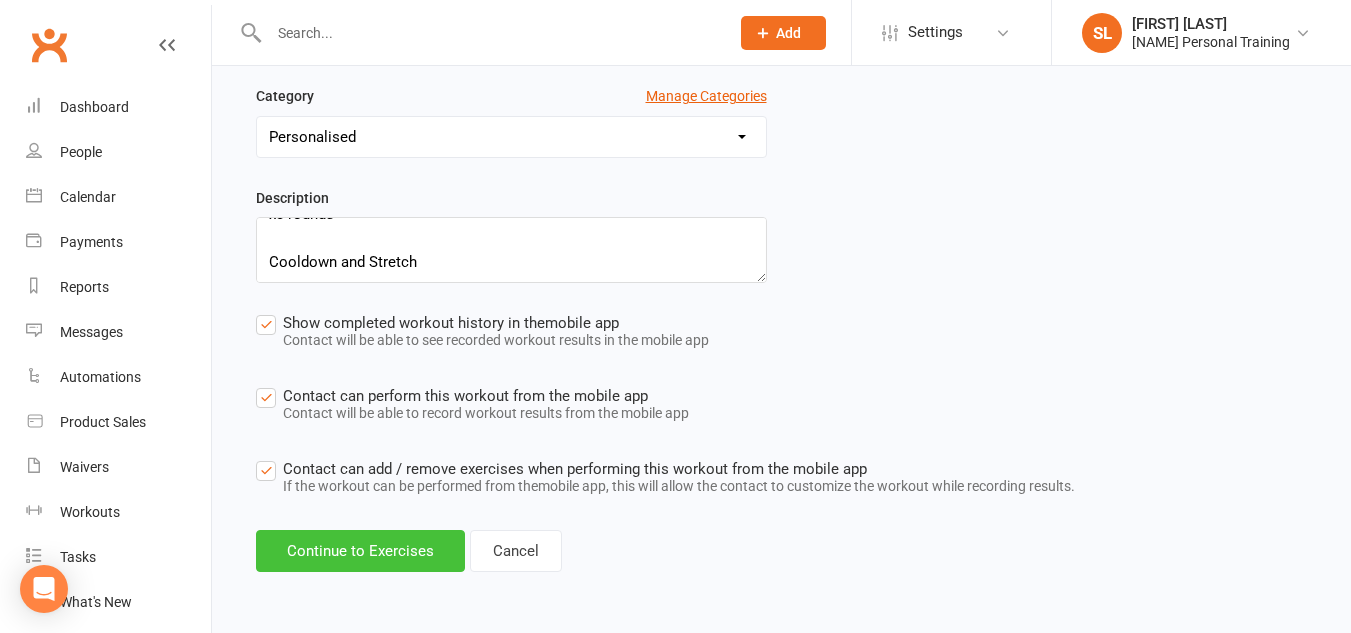 click on "Continue to Exercises" at bounding box center (360, 551) 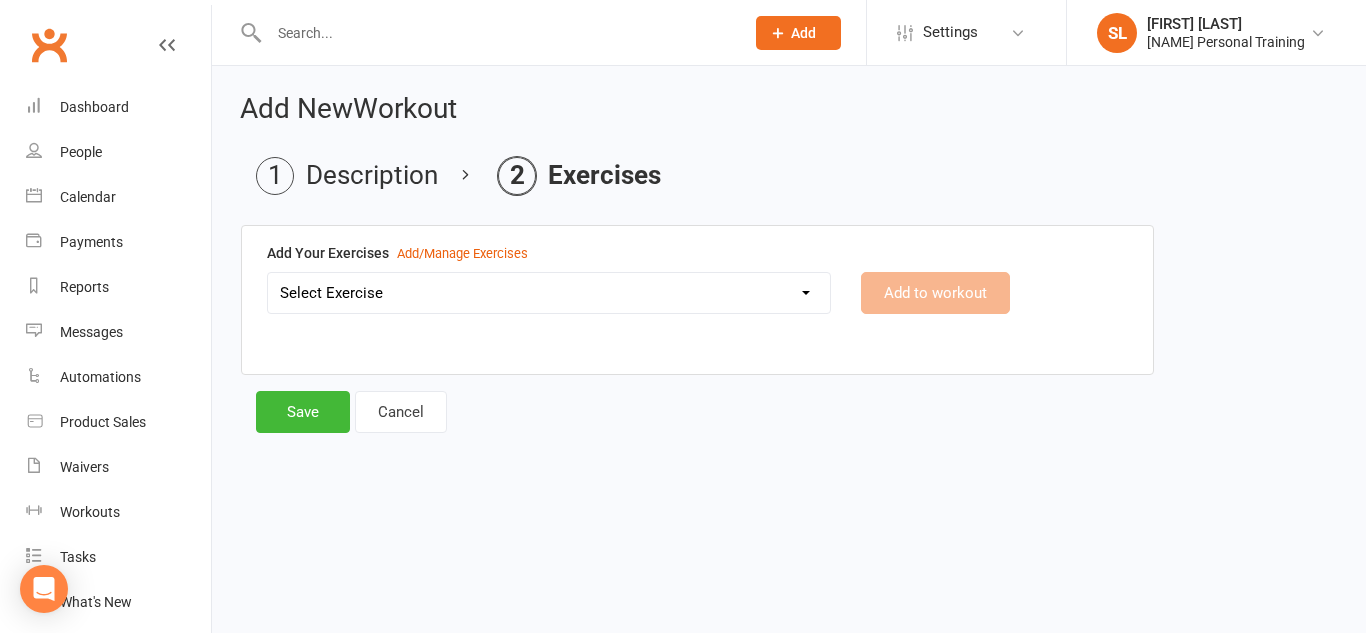 click on "Select Exercise Ankle Taps Arm Circles Banded Crab Walk Band Pull Apart (BPA) Barbell Hip Thrust  Barbell Incline Press Barbell Upright Row Bicycle Crunches Bird Dog Body Weight Squat Box Jumps Bulgarian Split Squat Burpees  Cable Bicep Curls Cable Crossover Cable STraight Arm Pulldown Clams Commando Plank Concentration Curls Crunches Dead Bug Dead Bug Dead Hang Deadlift Dumbbell Front Raises Dumbbell Hammer Curls Dumbbell Lateral Raises Dumbbell Lunges Dumbbell Pullover Dumbbell Single Arm Bench Row Dumbbell Squat and Press Dumbell Bench Press Dumbell Flys Dumbell Front Raises Dumbell Incline Chest Press EMOM1 Video Link External Shoulder Rotation Farmers Hold Farmers Walk Fire Hydrants Floor External Shoulder Rotation Floor Internal Shoulder Rotation Frog Jumps Full Body H.I.I.T 1 Full Body HIIT 2  Full Body Stretch Full Body Stretch Video link Glute Bridge Glute Kickback  Goblet Squat Hamstring Curls Hanging Knee Raises Hip Switch Hip Thrust Variation Inchworm  Incline DB chest press Kettlebell Swing Plank" at bounding box center (549, 293) 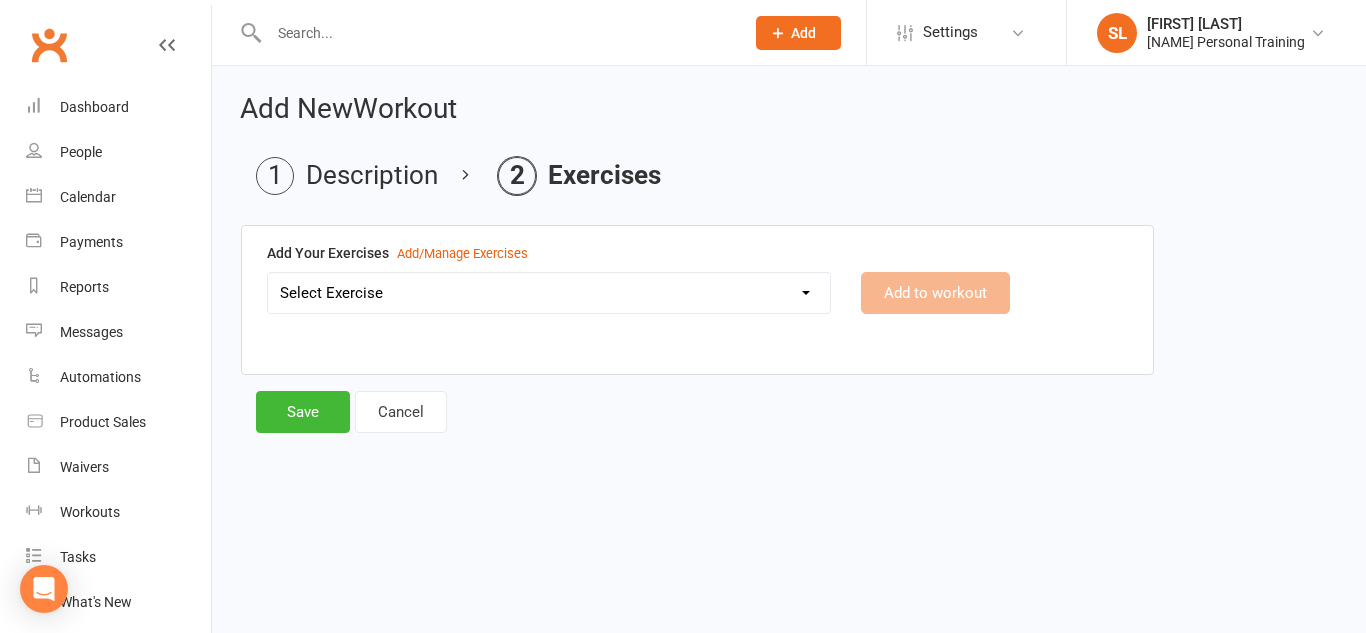 select on "12141" 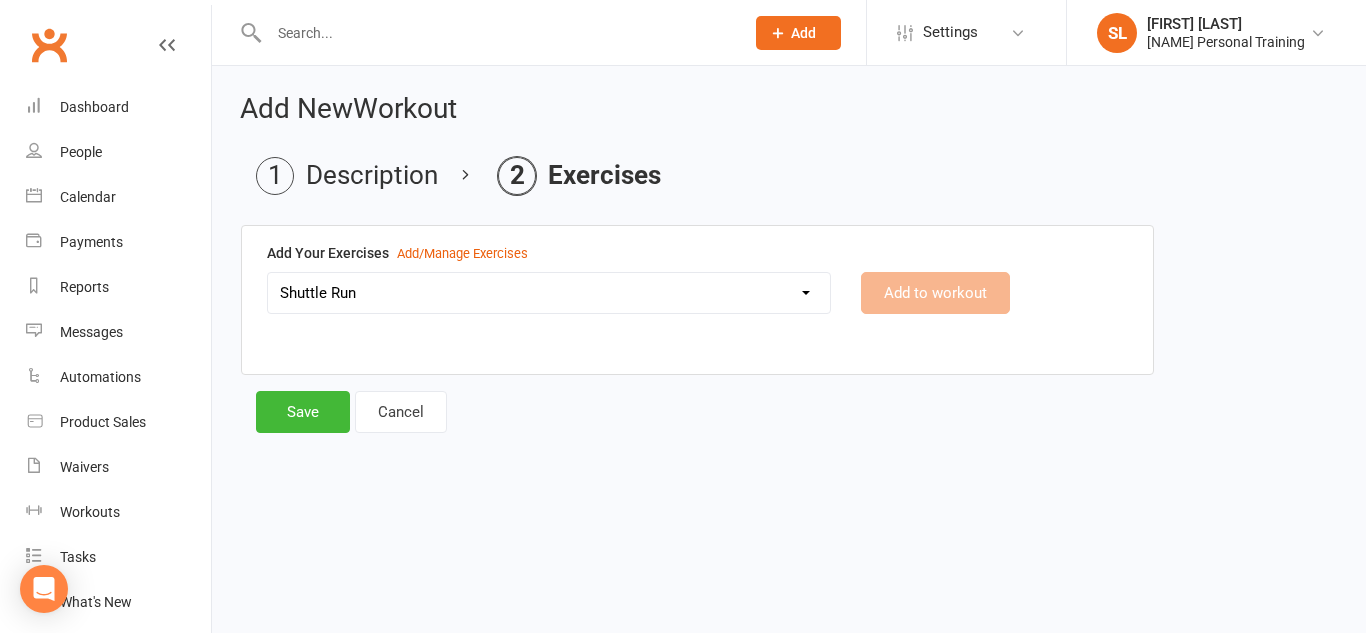 click on "Select Exercise Ankle Taps Arm Circles Banded Crab Walk Band Pull Apart (BPA) Barbell Hip Thrust  Barbell Incline Press Barbell Upright Row Bicycle Crunches Bird Dog Body Weight Squat Box Jumps Bulgarian Split Squat Burpees  Cable Bicep Curls Cable Crossover Cable STraight Arm Pulldown Clams Commando Plank Concentration Curls Crunches Dead Bug Dead Bug Dead Hang Deadlift Dumbbell Front Raises Dumbbell Hammer Curls Dumbbell Lateral Raises Dumbbell Lunges Dumbbell Pullover Dumbbell Single Arm Bench Row Dumbbell Squat and Press Dumbell Bench Press Dumbell Flys Dumbell Front Raises Dumbell Incline Chest Press EMOM1 Video Link External Shoulder Rotation Farmers Hold Farmers Walk Fire Hydrants Floor External Shoulder Rotation Floor Internal Shoulder Rotation Frog Jumps Full Body H.I.I.T 1 Full Body HIIT 2  Full Body Stretch Full Body Stretch Video link Glute Bridge Glute Kickback  Goblet Squat Hamstring Curls Hanging Knee Raises Hip Switch Hip Thrust Variation Inchworm  Incline DB chest press Kettlebell Swing Plank" at bounding box center [549, 293] 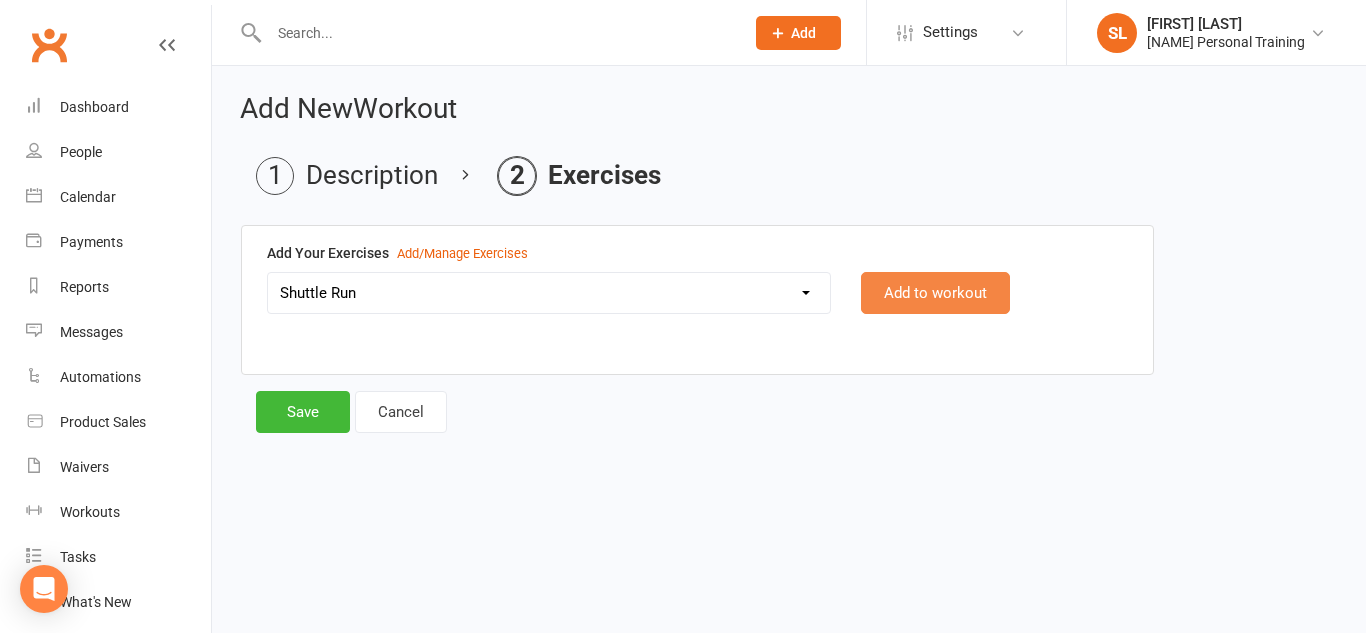 click on "Add to workout" at bounding box center [935, 293] 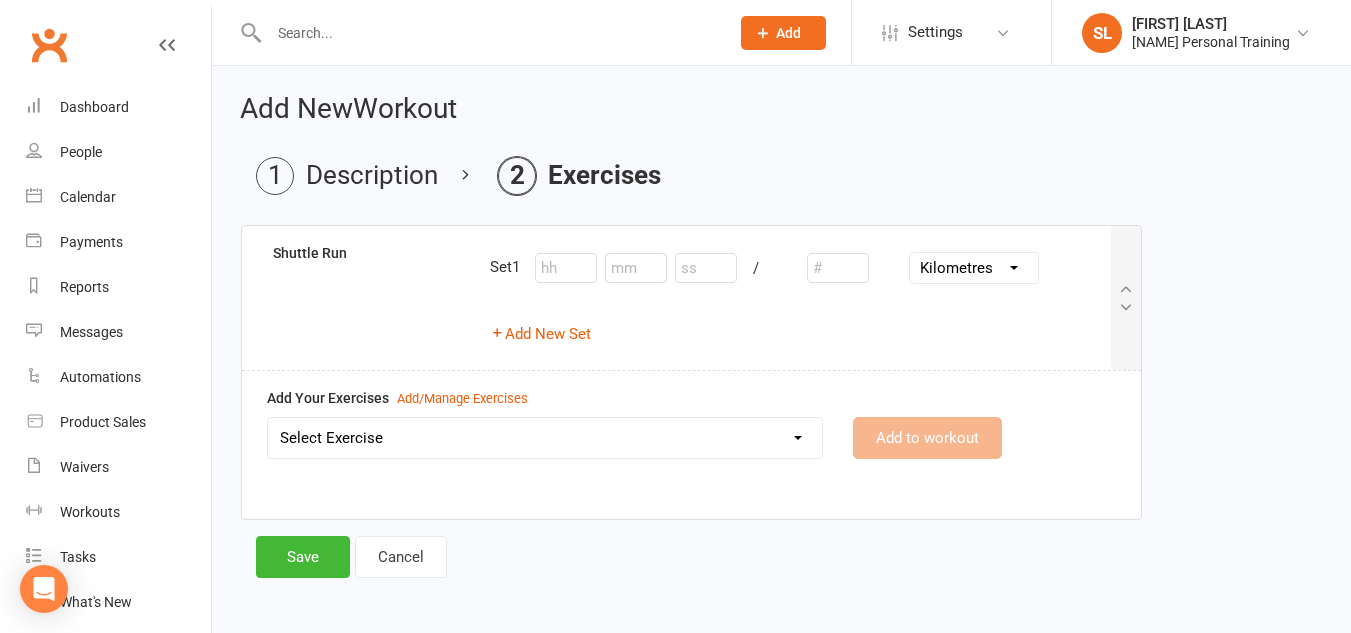 click on "Select Exercise Ankle Taps Arm Circles Banded Crab Walk Band Pull Apart (BPA) Barbell Hip Thrust  Barbell Incline Press Barbell Upright Row Bicycle Crunches Bird Dog Body Weight Squat Box Jumps Bulgarian Split Squat Burpees  Cable Bicep Curls Cable Crossover Cable STraight Arm Pulldown Clams Commando Plank Concentration Curls Crunches Dead Bug Dead Bug Dead Hang Deadlift Dumbbell Front Raises Dumbbell Hammer Curls Dumbbell Lateral Raises Dumbbell Lunges Dumbbell Pullover Dumbbell Single Arm Bench Row Dumbbell Squat and Press Dumbell Bench Press Dumbell Flys Dumbell Front Raises Dumbell Incline Chest Press EMOM1 Video Link External Shoulder Rotation Farmers Hold Farmers Walk Fire Hydrants Floor External Shoulder Rotation Floor Internal Shoulder Rotation Frog Jumps Full Body H.I.I.T 1 Full Body HIIT 2  Full Body Stretch Full Body Stretch Video link Glute Bridge Glute Kickback  Goblet Squat Hamstring Curls Hanging Knee Raises Hip Switch Hip Thrust Variation Inchworm  Incline DB chest press Kettlebell Swing Plank" at bounding box center (545, 438) 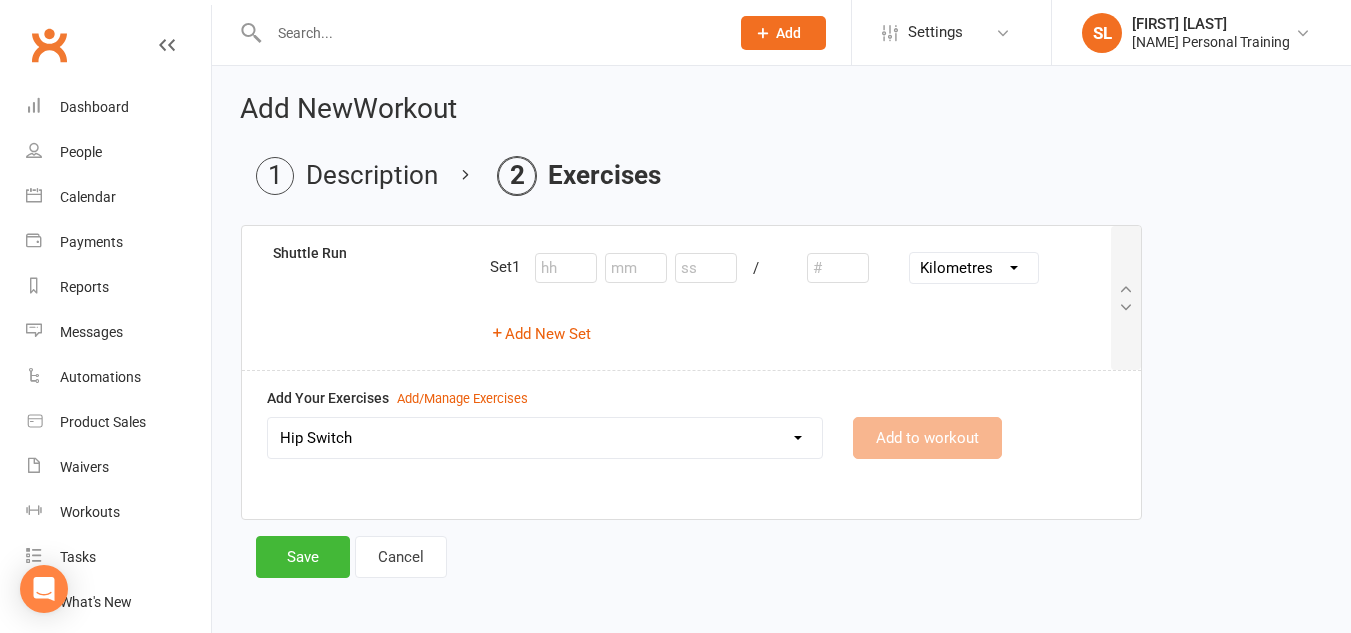 click on "Select Exercise Ankle Taps Arm Circles Banded Crab Walk Band Pull Apart (BPA) Barbell Hip Thrust  Barbell Incline Press Barbell Upright Row Bicycle Crunches Bird Dog Body Weight Squat Box Jumps Bulgarian Split Squat Burpees  Cable Bicep Curls Cable Crossover Cable STraight Arm Pulldown Clams Commando Plank Concentration Curls Crunches Dead Bug Dead Bug Dead Hang Deadlift Dumbbell Front Raises Dumbbell Hammer Curls Dumbbell Lateral Raises Dumbbell Lunges Dumbbell Pullover Dumbbell Single Arm Bench Row Dumbbell Squat and Press Dumbell Bench Press Dumbell Flys Dumbell Front Raises Dumbell Incline Chest Press EMOM1 Video Link External Shoulder Rotation Farmers Hold Farmers Walk Fire Hydrants Floor External Shoulder Rotation Floor Internal Shoulder Rotation Frog Jumps Full Body H.I.I.T 1 Full Body HIIT 2  Full Body Stretch Full Body Stretch Video link Glute Bridge Glute Kickback  Goblet Squat Hamstring Curls Hanging Knee Raises Hip Switch Hip Thrust Variation Inchworm  Incline DB chest press Kettlebell Swing Plank" at bounding box center (545, 438) 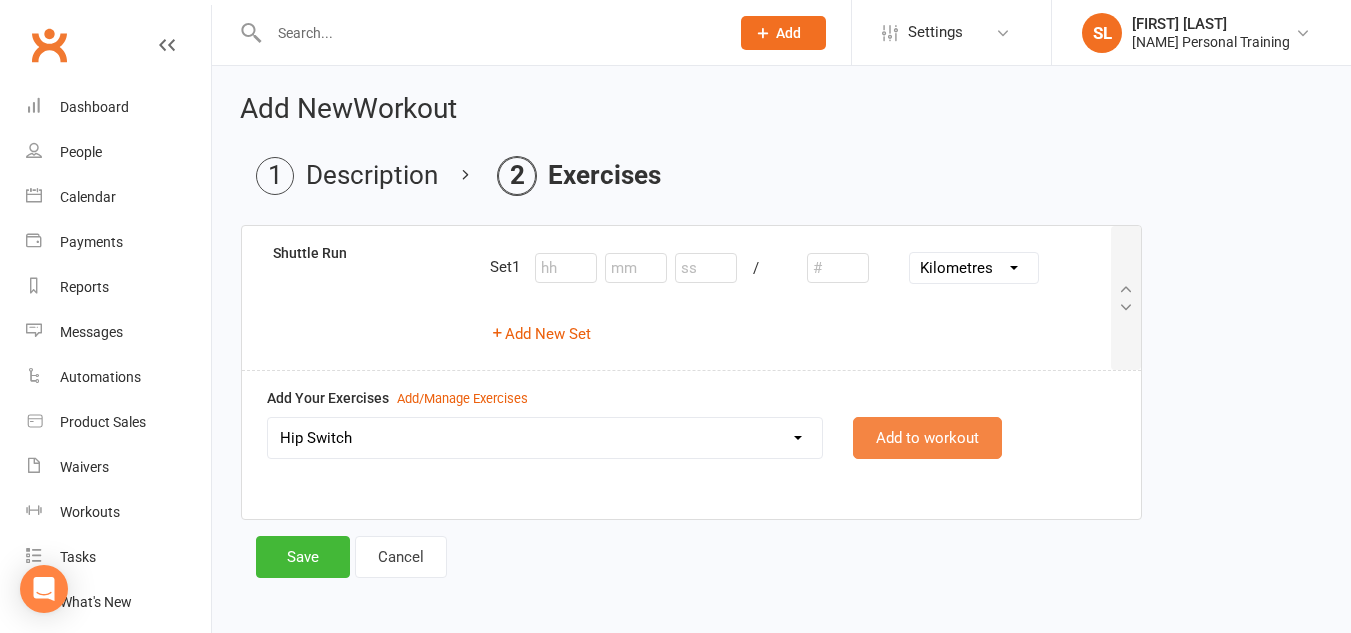 click on "Add to workout" at bounding box center [927, 438] 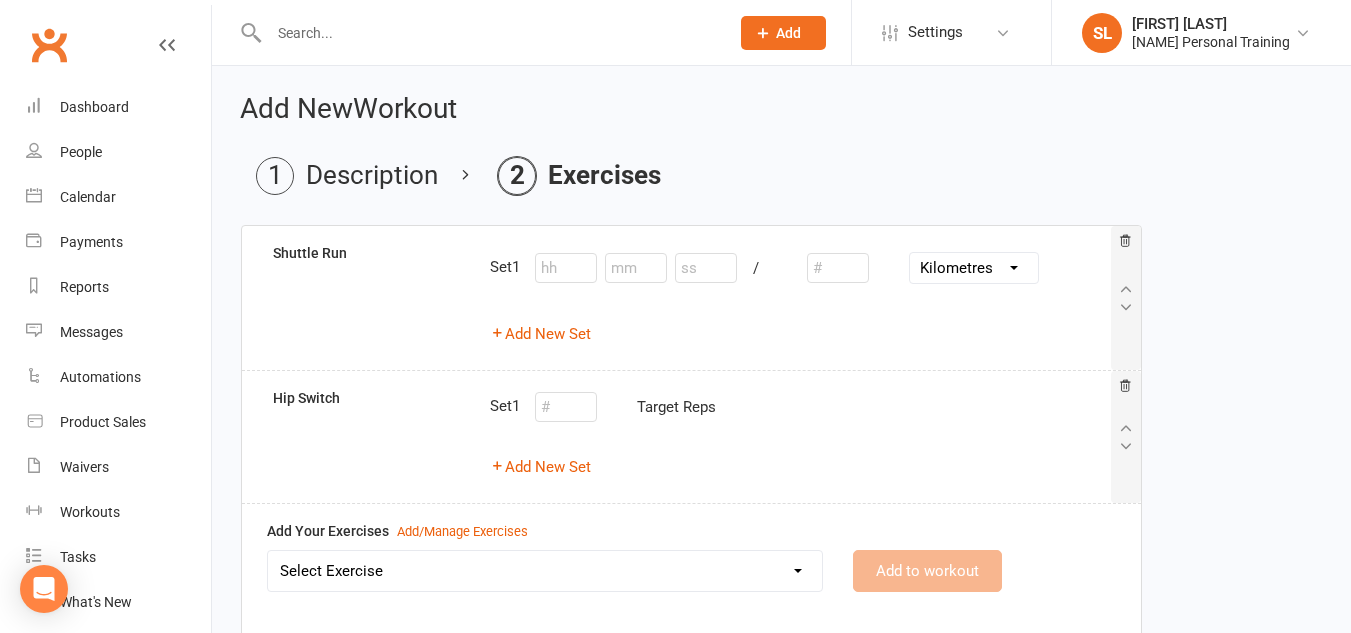 click on "Select Exercise Ankle Taps Arm Circles Banded Crab Walk Band Pull Apart (BPA) Barbell Hip Thrust  Barbell Incline Press Barbell Upright Row Bicycle Crunches Bird Dog Body Weight Squat Box Jumps Bulgarian Split Squat Burpees  Cable Bicep Curls Cable Crossover Cable STraight Arm Pulldown Clams Commando Plank Concentration Curls Crunches Dead Bug Dead Bug Dead Hang Deadlift Dumbbell Front Raises Dumbbell Hammer Curls Dumbbell Lateral Raises Dumbbell Lunges Dumbbell Pullover Dumbbell Single Arm Bench Row Dumbbell Squat and Press Dumbell Bench Press Dumbell Flys Dumbell Front Raises Dumbell Incline Chest Press EMOM1 Video Link External Shoulder Rotation Farmers Hold Farmers Walk Fire Hydrants Floor External Shoulder Rotation Floor Internal Shoulder Rotation Frog Jumps Full Body H.I.I.T 1 Full Body HIIT 2  Full Body Stretch Full Body Stretch Video link Glute Bridge Glute Kickback  Goblet Squat Hamstring Curls Hanging Knee Raises Hip Switch Hip Thrust Variation Inchworm  Incline DB chest press Kettlebell Swing Plank" at bounding box center [545, 571] 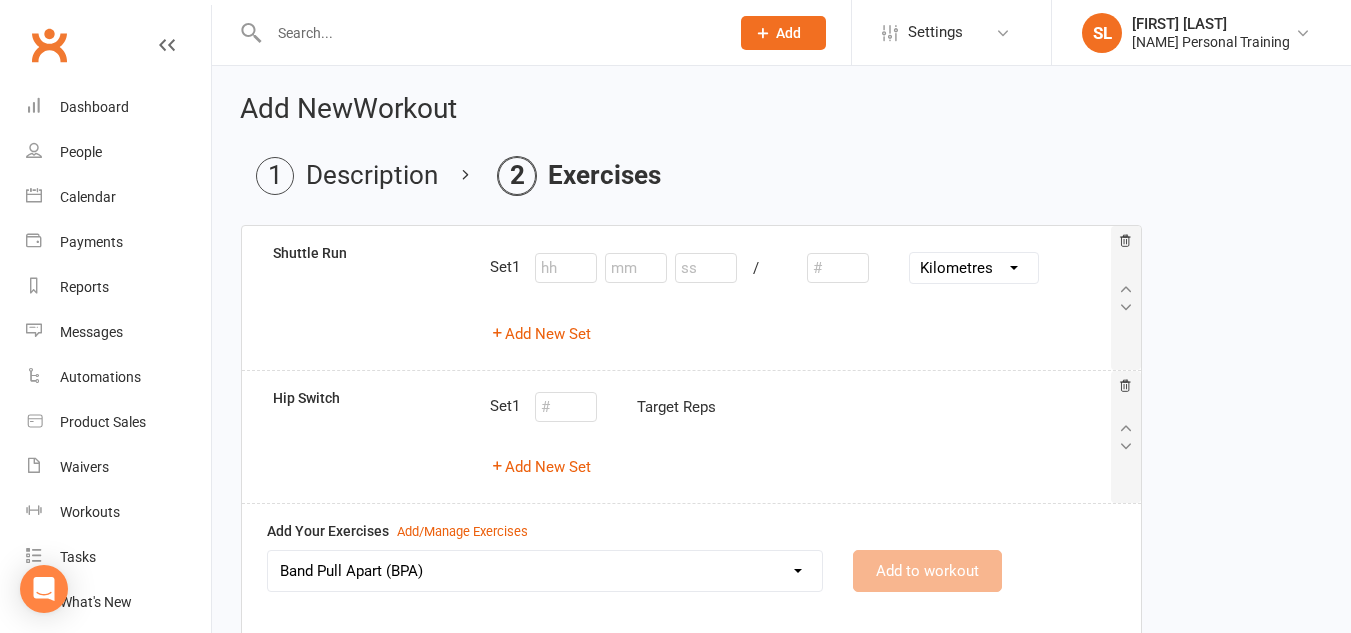 click on "Select Exercise Ankle Taps Arm Circles Banded Crab Walk Band Pull Apart (BPA) Barbell Hip Thrust  Barbell Incline Press Barbell Upright Row Bicycle Crunches Bird Dog Body Weight Squat Box Jumps Bulgarian Split Squat Burpees  Cable Bicep Curls Cable Crossover Cable STraight Arm Pulldown Clams Commando Plank Concentration Curls Crunches Dead Bug Dead Bug Dead Hang Deadlift Dumbbell Front Raises Dumbbell Hammer Curls Dumbbell Lateral Raises Dumbbell Lunges Dumbbell Pullover Dumbbell Single Arm Bench Row Dumbbell Squat and Press Dumbell Bench Press Dumbell Flys Dumbell Front Raises Dumbell Incline Chest Press EMOM1 Video Link External Shoulder Rotation Farmers Hold Farmers Walk Fire Hydrants Floor External Shoulder Rotation Floor Internal Shoulder Rotation Frog Jumps Full Body H.I.I.T 1 Full Body HIIT 2  Full Body Stretch Full Body Stretch Video link Glute Bridge Glute Kickback  Goblet Squat Hamstring Curls Hanging Knee Raises Hip Switch Hip Thrust Variation Inchworm  Incline DB chest press Kettlebell Swing Plank" at bounding box center [545, 571] 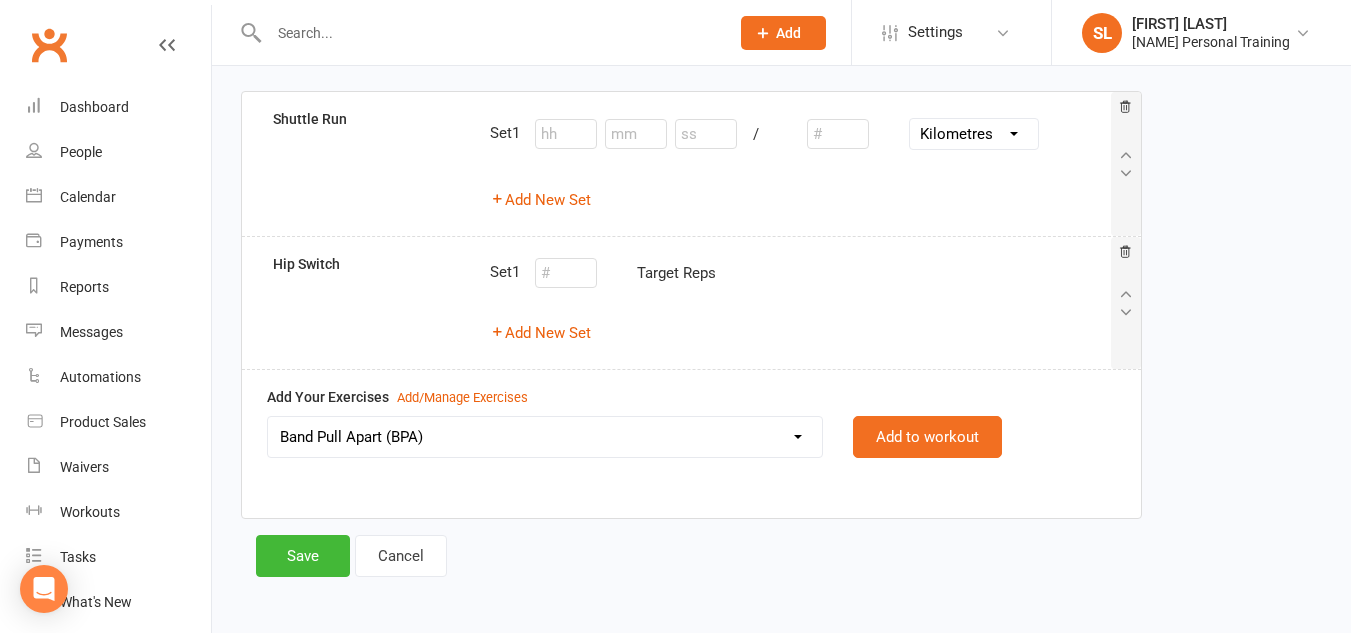 scroll, scrollTop: 135, scrollLeft: 0, axis: vertical 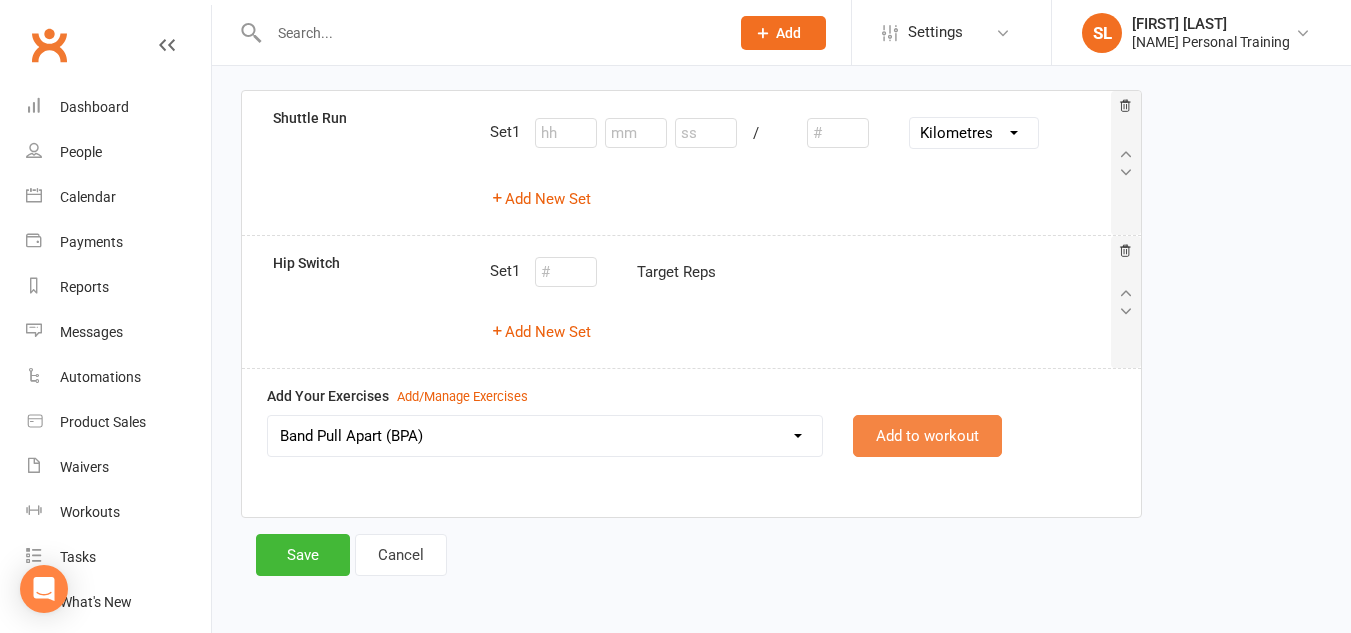 click on "Add to workout" at bounding box center [927, 436] 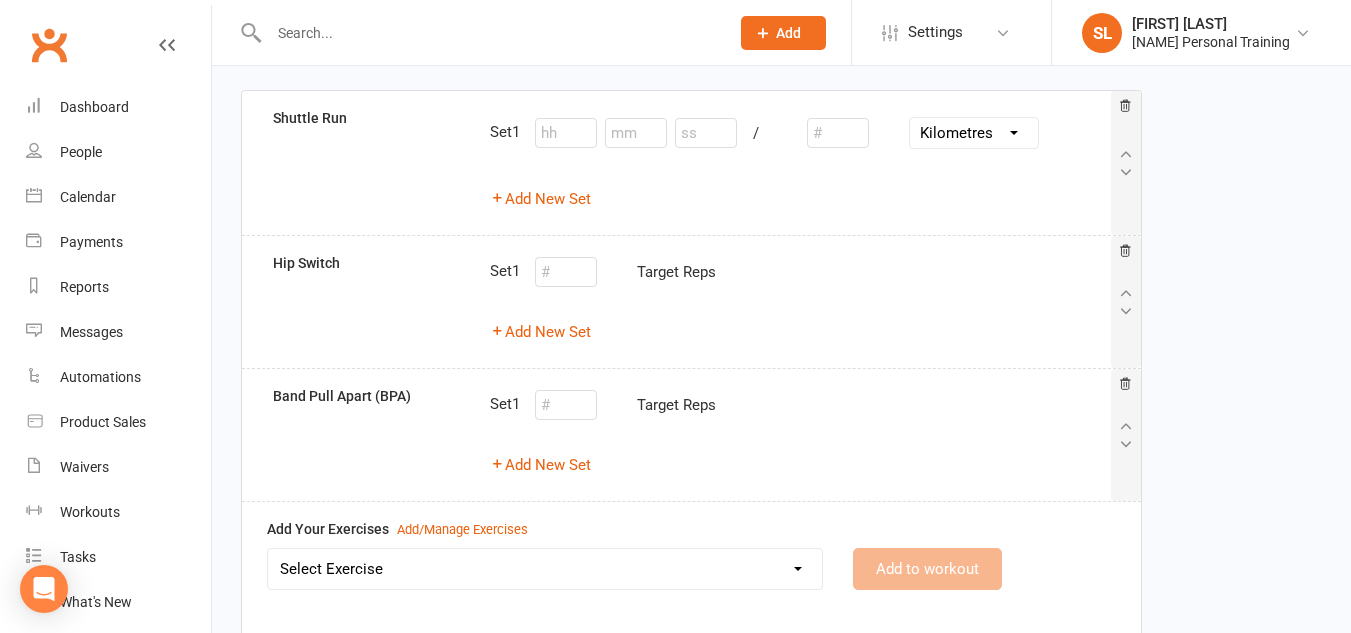click on "Select Exercise Ankle Taps Arm Circles Banded Crab Walk Band Pull Apart (BPA) Barbell Hip Thrust  Barbell Incline Press Barbell Upright Row Bicycle Crunches Bird Dog Body Weight Squat Box Jumps Bulgarian Split Squat Burpees  Cable Bicep Curls Cable Crossover Cable STraight Arm Pulldown Clams Commando Plank Concentration Curls Crunches Dead Bug Dead Bug Dead Hang Deadlift Dumbbell Front Raises Dumbbell Hammer Curls Dumbbell Lateral Raises Dumbbell Lunges Dumbbell Pullover Dumbbell Single Arm Bench Row Dumbbell Squat and Press Dumbell Bench Press Dumbell Flys Dumbell Front Raises Dumbell Incline Chest Press EMOM1 Video Link External Shoulder Rotation Farmers Hold Farmers Walk Fire Hydrants Floor External Shoulder Rotation Floor Internal Shoulder Rotation Frog Jumps Full Body H.I.I.T 1 Full Body HIIT 2  Full Body Stretch Full Body Stretch Video link Glute Bridge Glute Kickback  Goblet Squat Hamstring Curls Hanging Knee Raises Hip Switch Hip Thrust Variation Inchworm  Incline DB chest press Kettlebell Swing Plank" at bounding box center [545, 569] 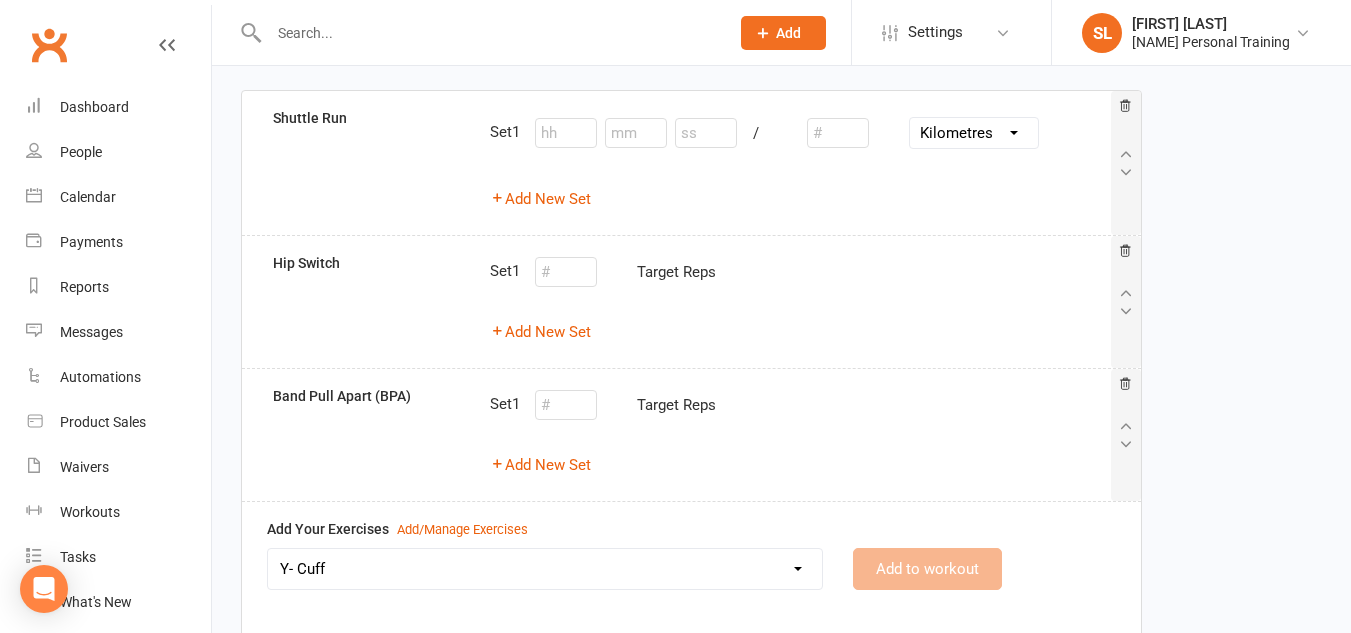 click on "Select Exercise Ankle Taps Arm Circles Banded Crab Walk Band Pull Apart (BPA) Barbell Hip Thrust  Barbell Incline Press Barbell Upright Row Bicycle Crunches Bird Dog Body Weight Squat Box Jumps Bulgarian Split Squat Burpees  Cable Bicep Curls Cable Crossover Cable STraight Arm Pulldown Clams Commando Plank Concentration Curls Crunches Dead Bug Dead Bug Dead Hang Deadlift Dumbbell Front Raises Dumbbell Hammer Curls Dumbbell Lateral Raises Dumbbell Lunges Dumbbell Pullover Dumbbell Single Arm Bench Row Dumbbell Squat and Press Dumbell Bench Press Dumbell Flys Dumbell Front Raises Dumbell Incline Chest Press EMOM1 Video Link External Shoulder Rotation Farmers Hold Farmers Walk Fire Hydrants Floor External Shoulder Rotation Floor Internal Shoulder Rotation Frog Jumps Full Body H.I.I.T 1 Full Body HIIT 2  Full Body Stretch Full Body Stretch Video link Glute Bridge Glute Kickback  Goblet Squat Hamstring Curls Hanging Knee Raises Hip Switch Hip Thrust Variation Inchworm  Incline DB chest press Kettlebell Swing Plank" at bounding box center [545, 569] 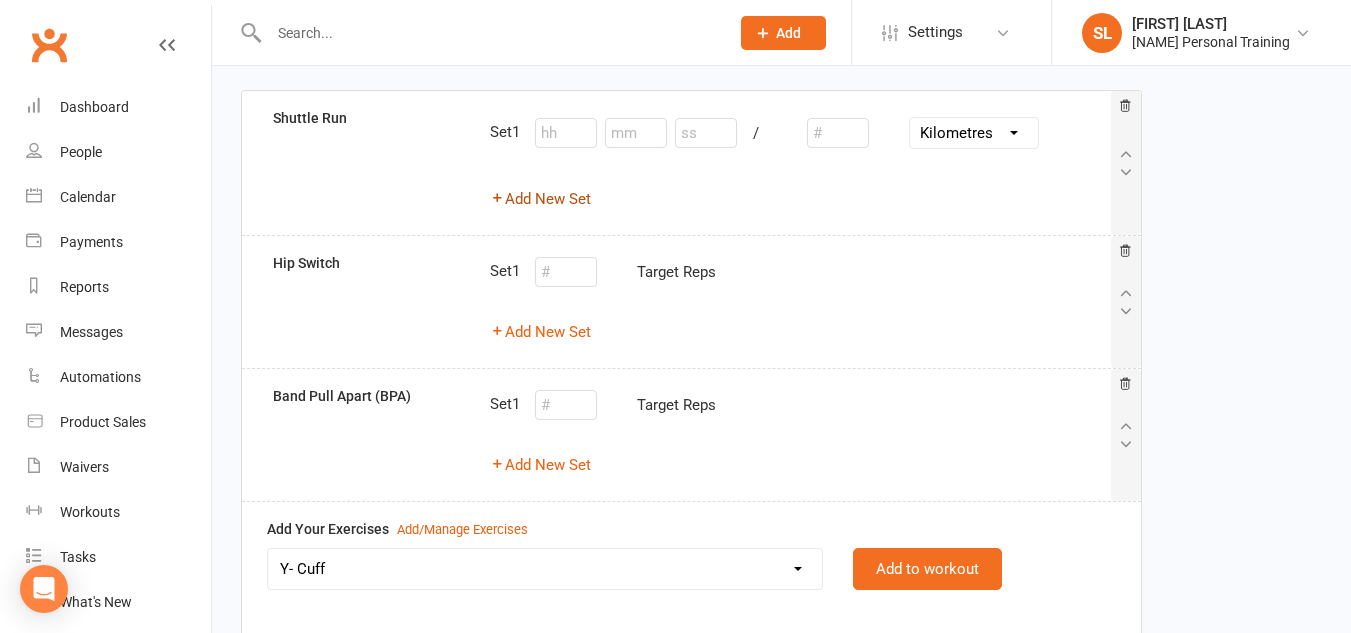 click on "Add New Set" at bounding box center (540, 199) 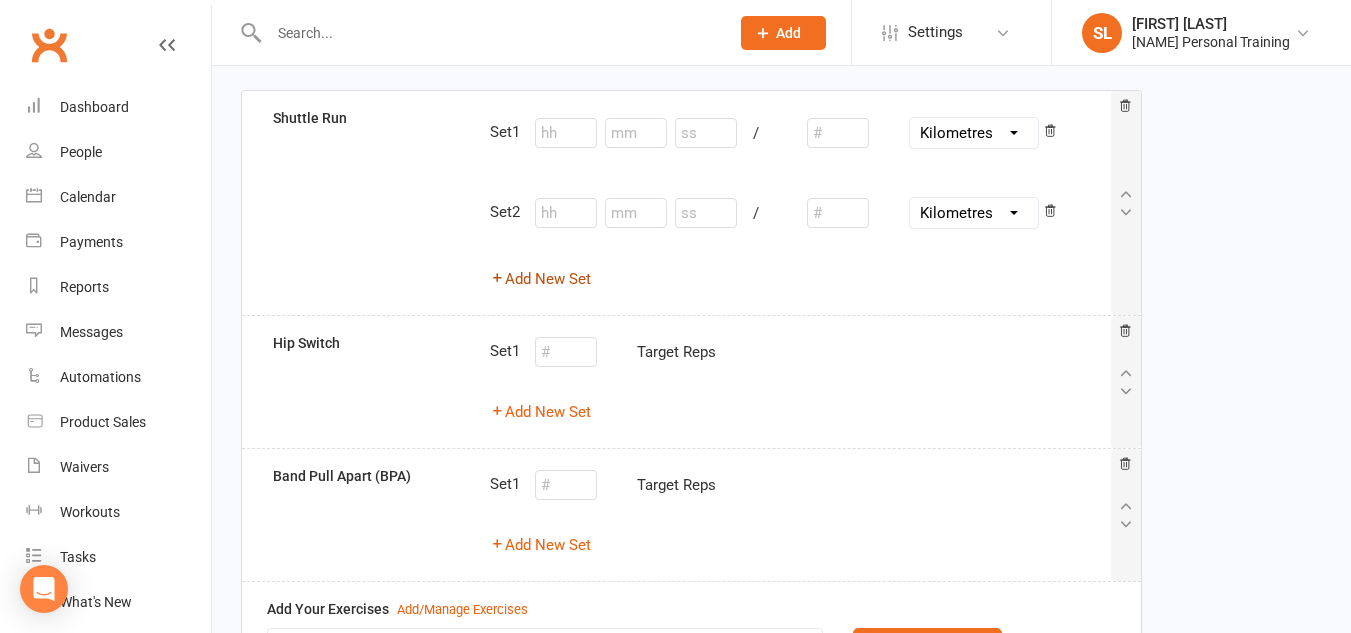 click on "Add New Set" at bounding box center [540, 279] 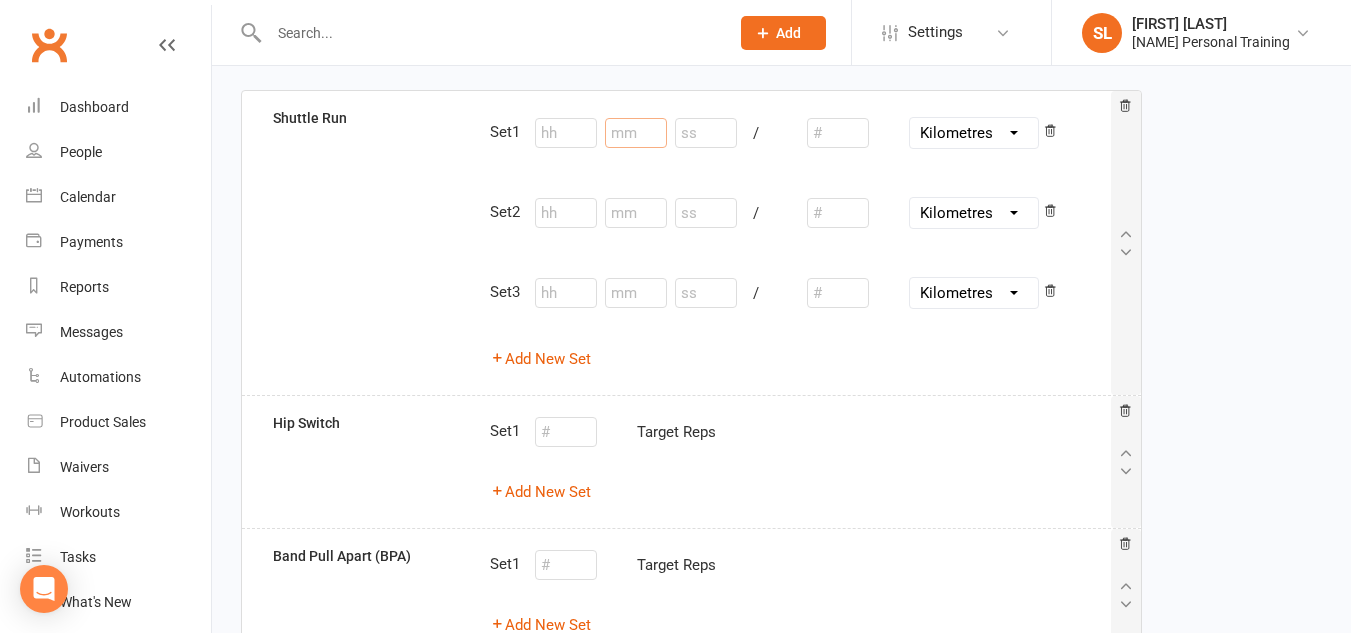 click at bounding box center [636, 133] 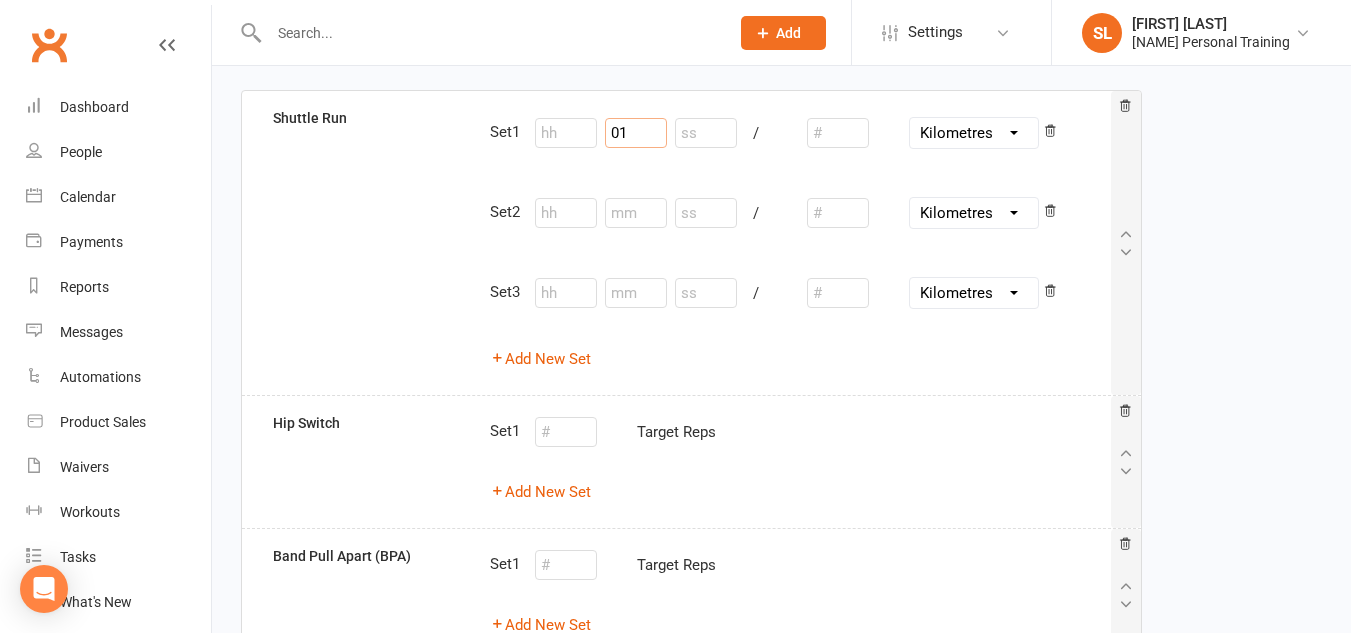 type on "01" 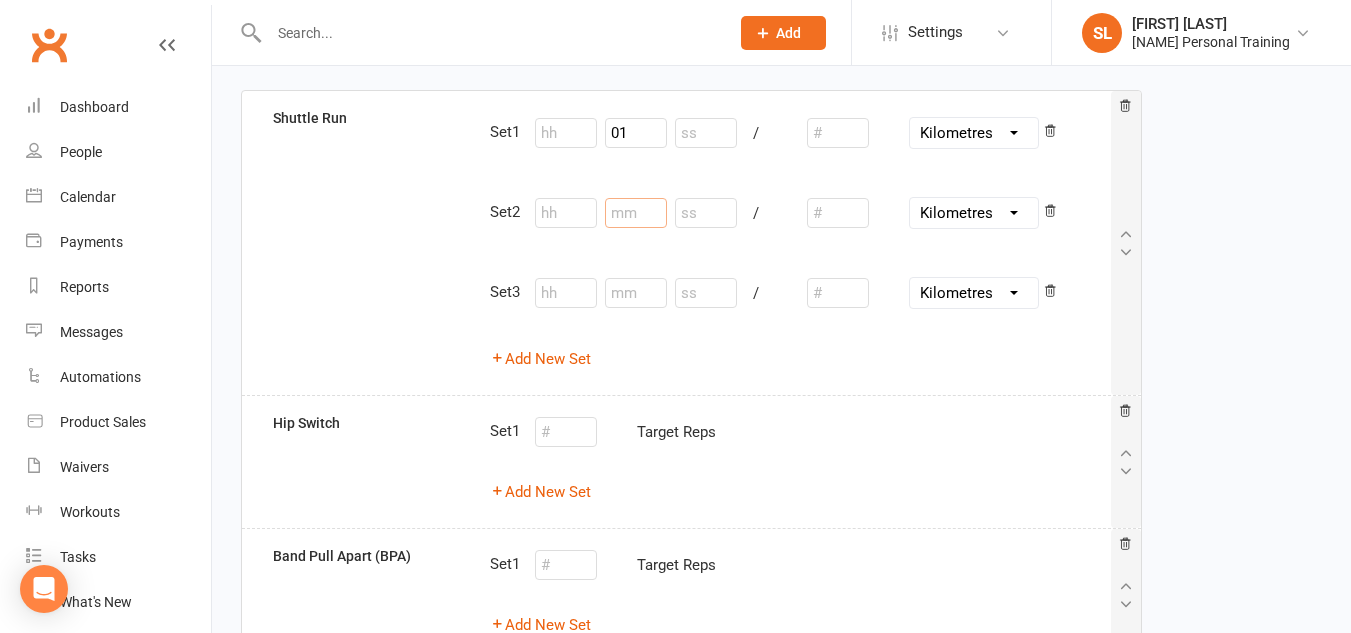 click at bounding box center [636, 213] 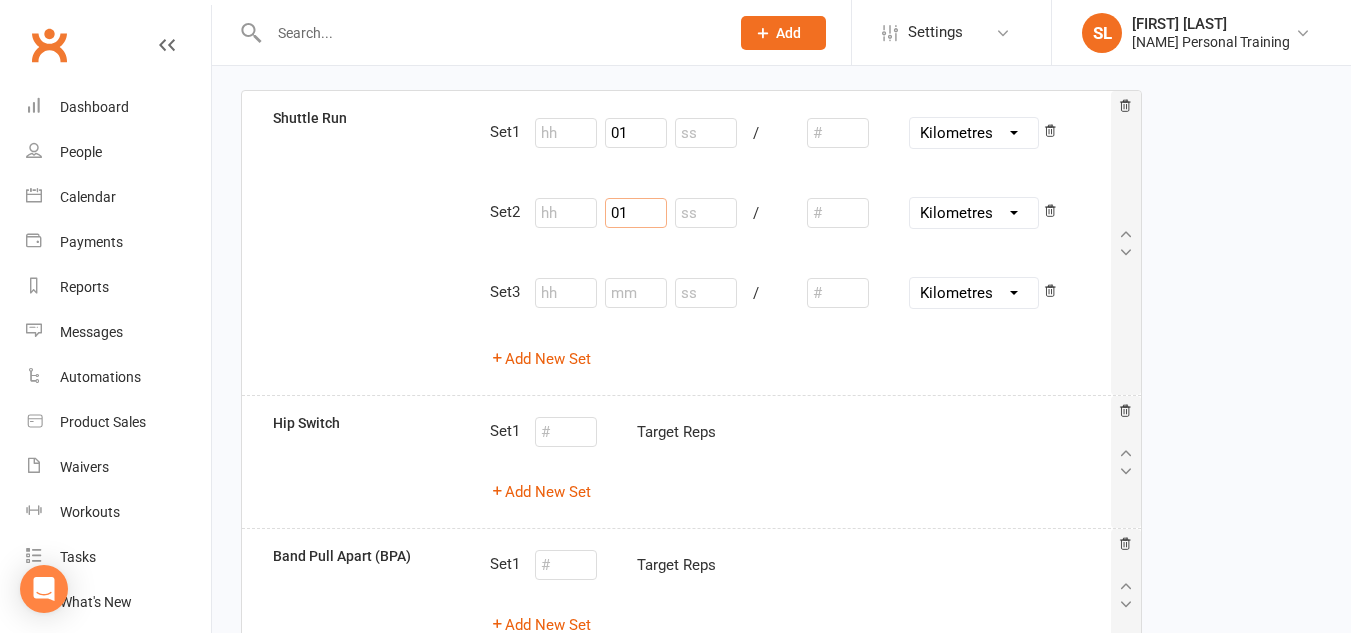 type on "01" 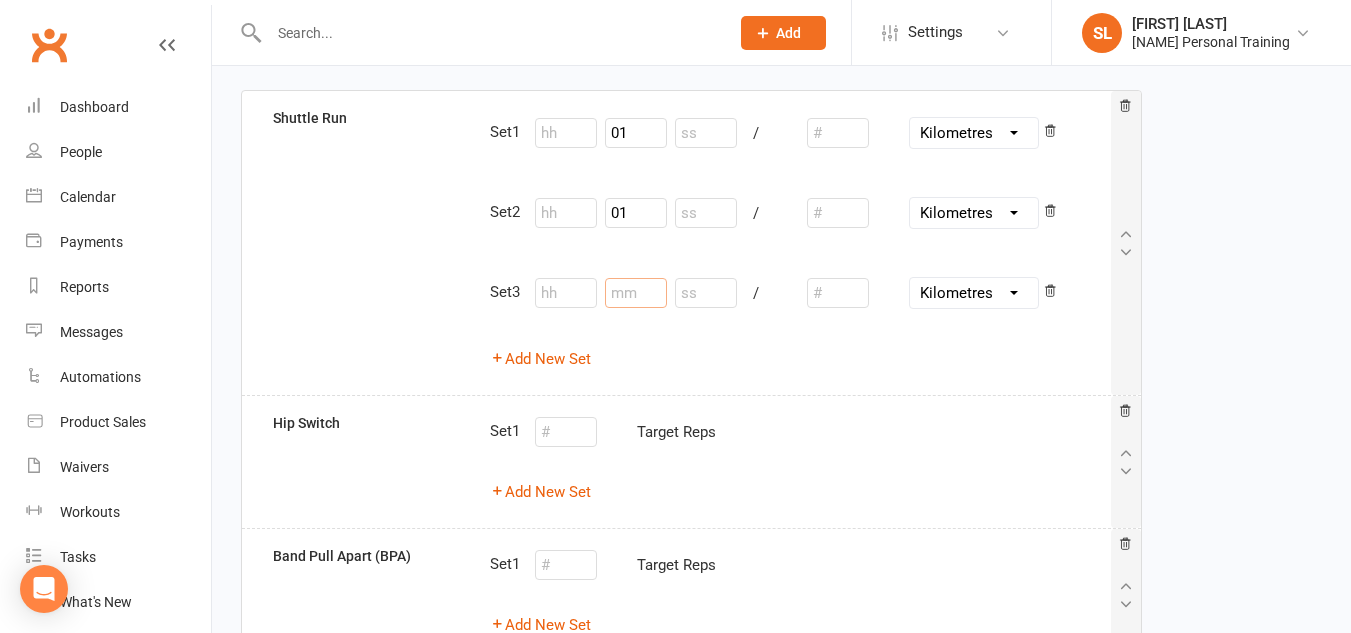 click at bounding box center (636, 293) 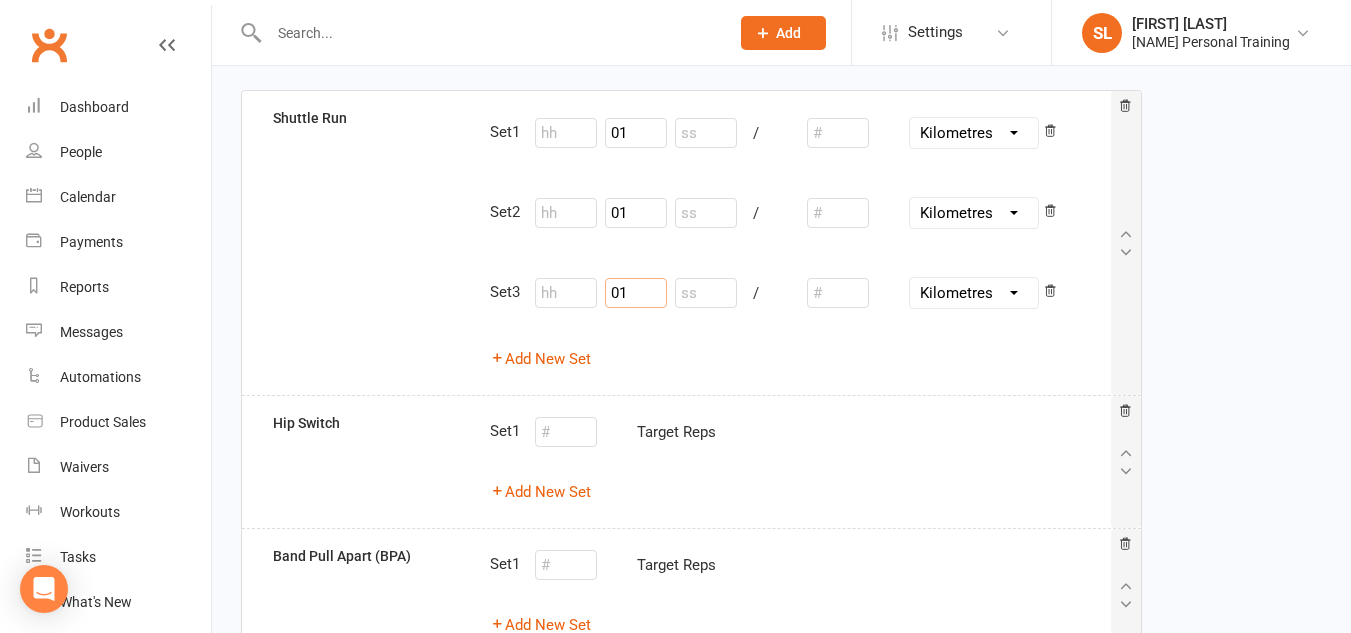 type on "01" 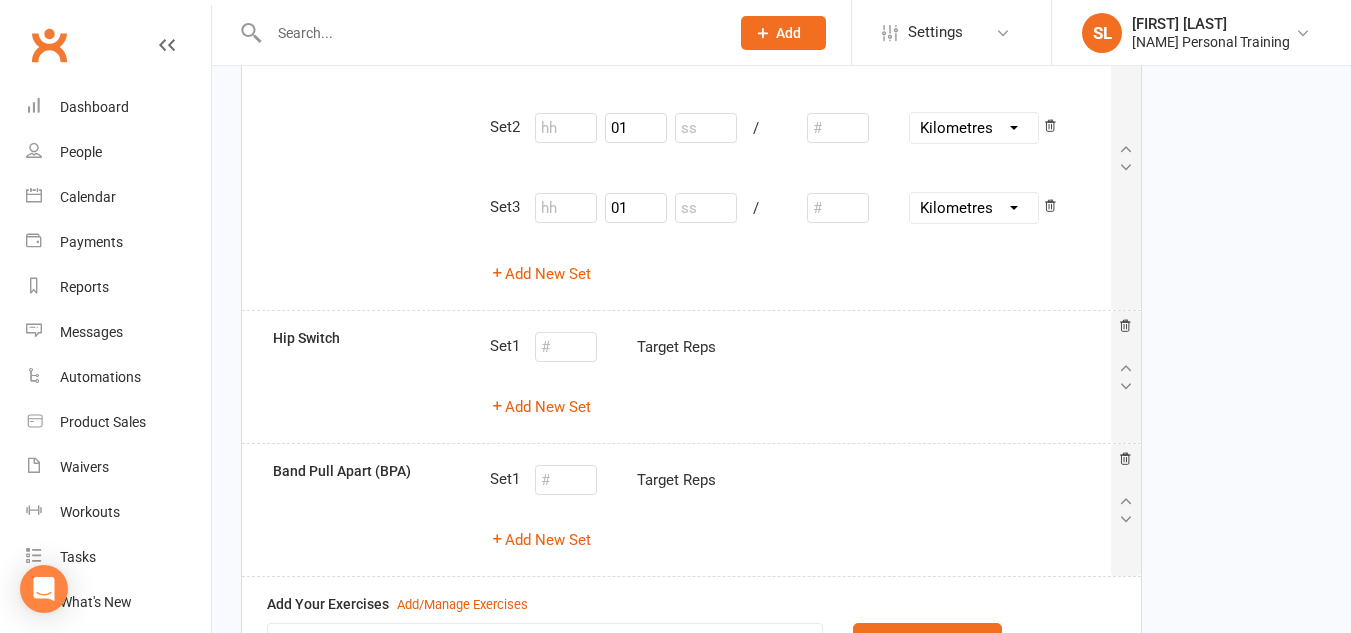 scroll, scrollTop: 255, scrollLeft: 0, axis: vertical 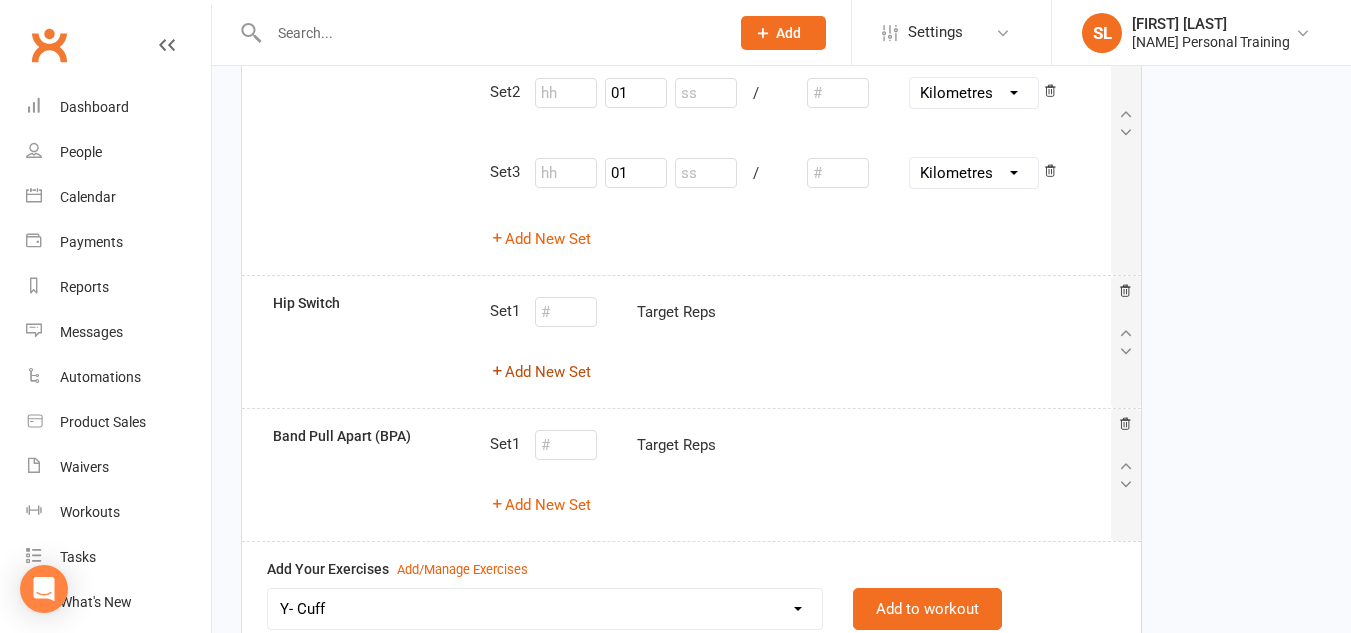 click on "Add New Set" at bounding box center [540, 372] 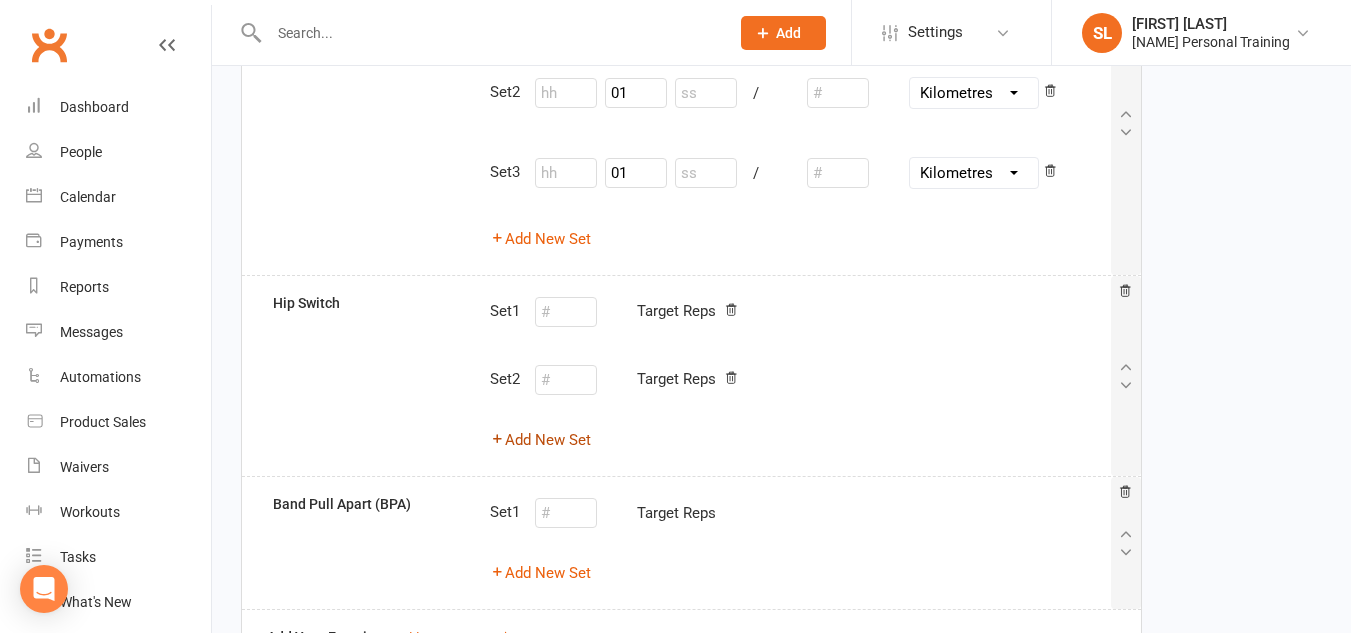 click on "Add New Set" at bounding box center [540, 440] 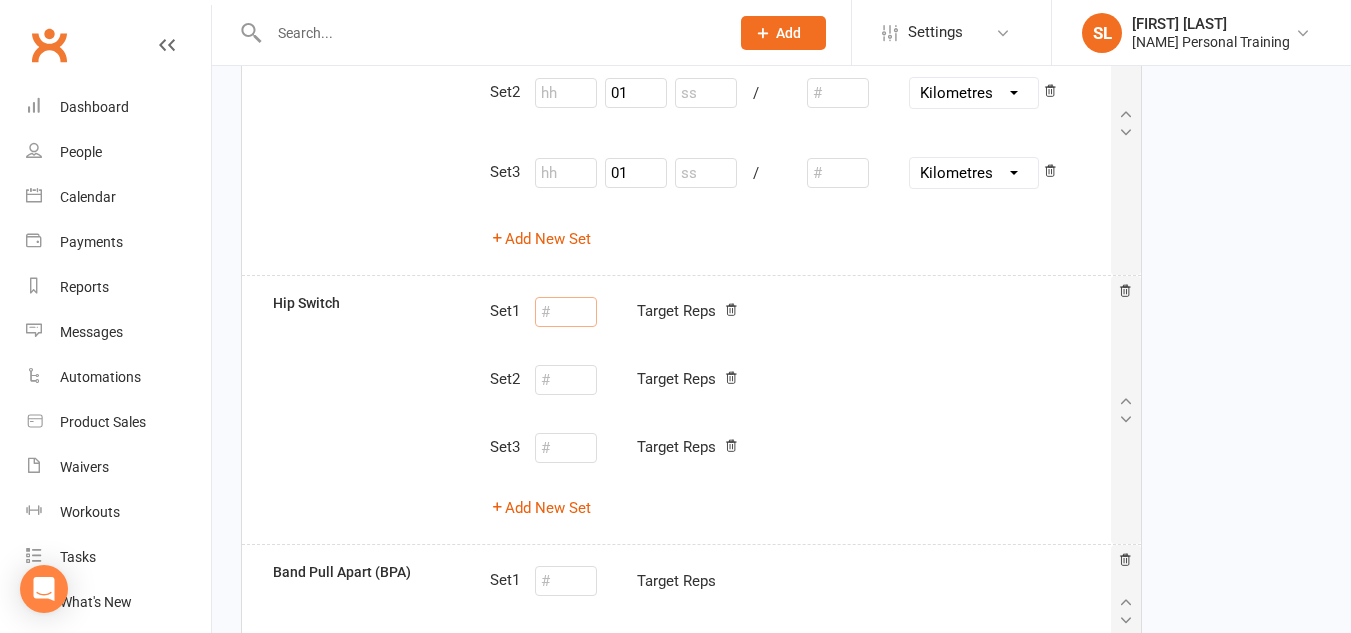 click at bounding box center [566, 312] 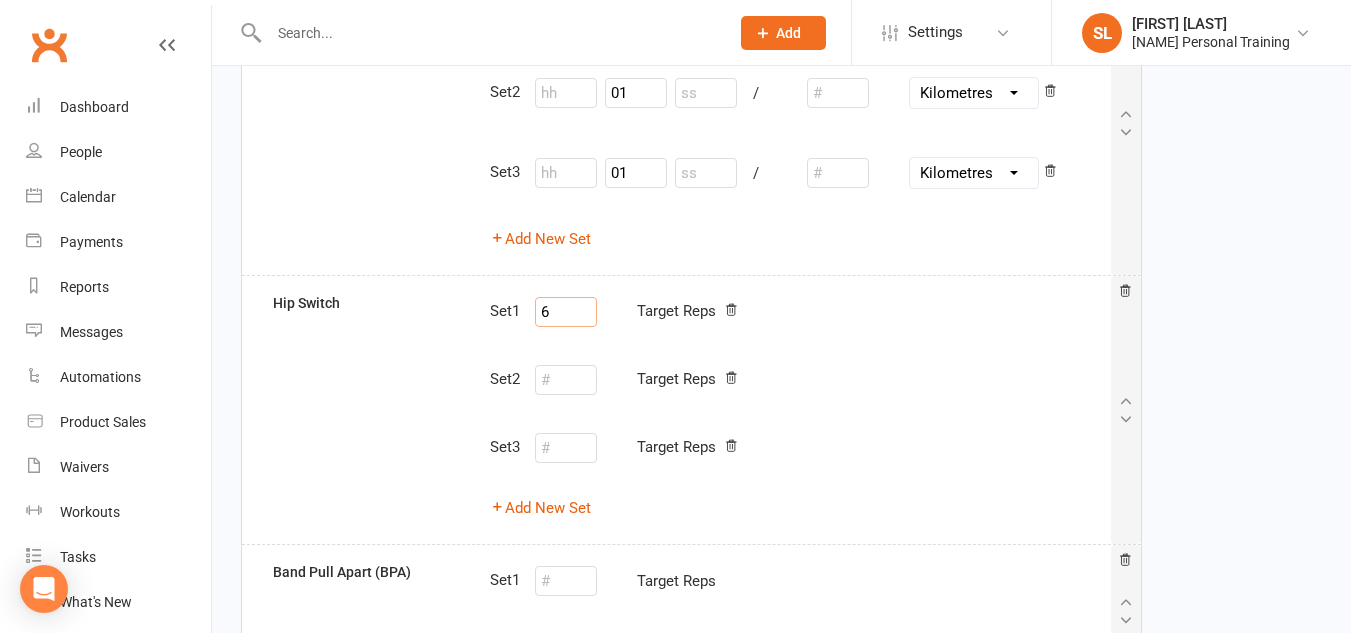 type on "6" 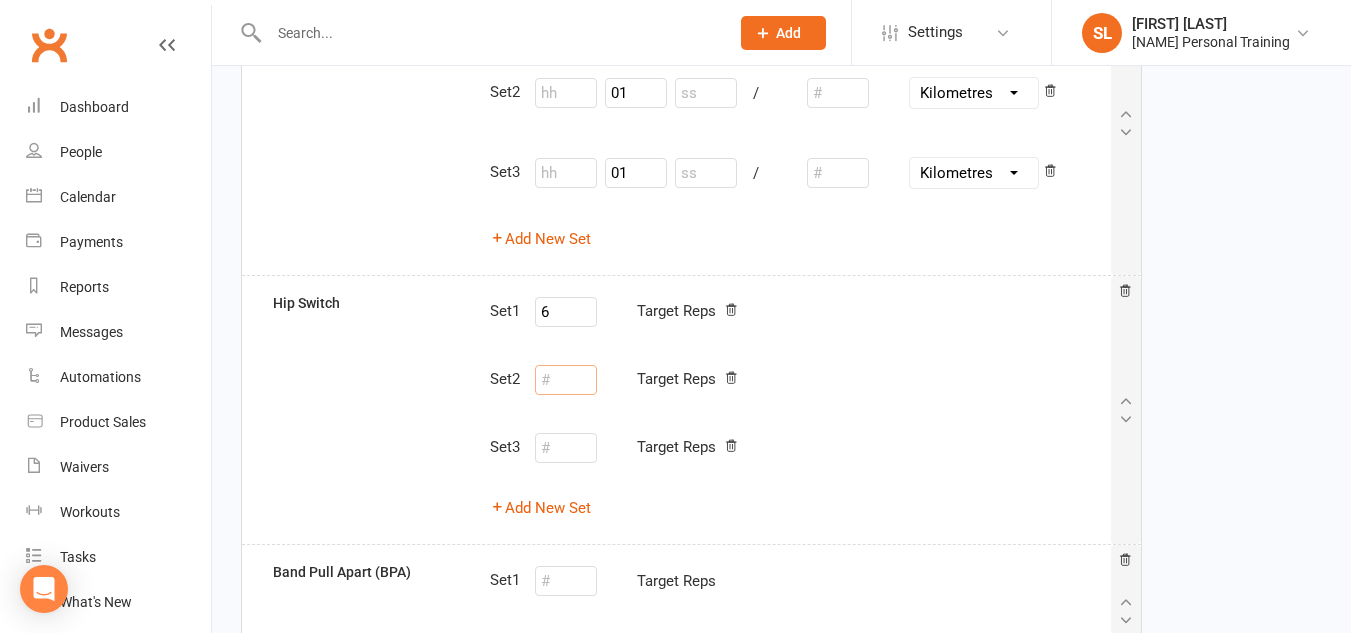click at bounding box center (566, 380) 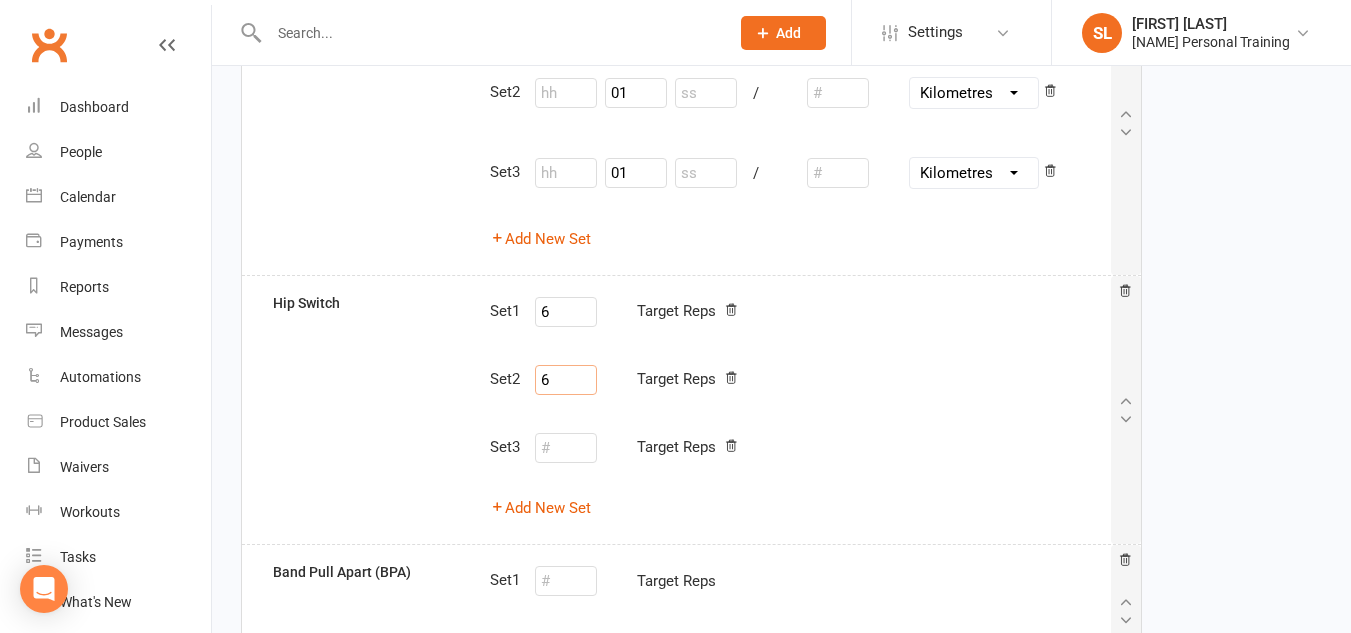 type on "6" 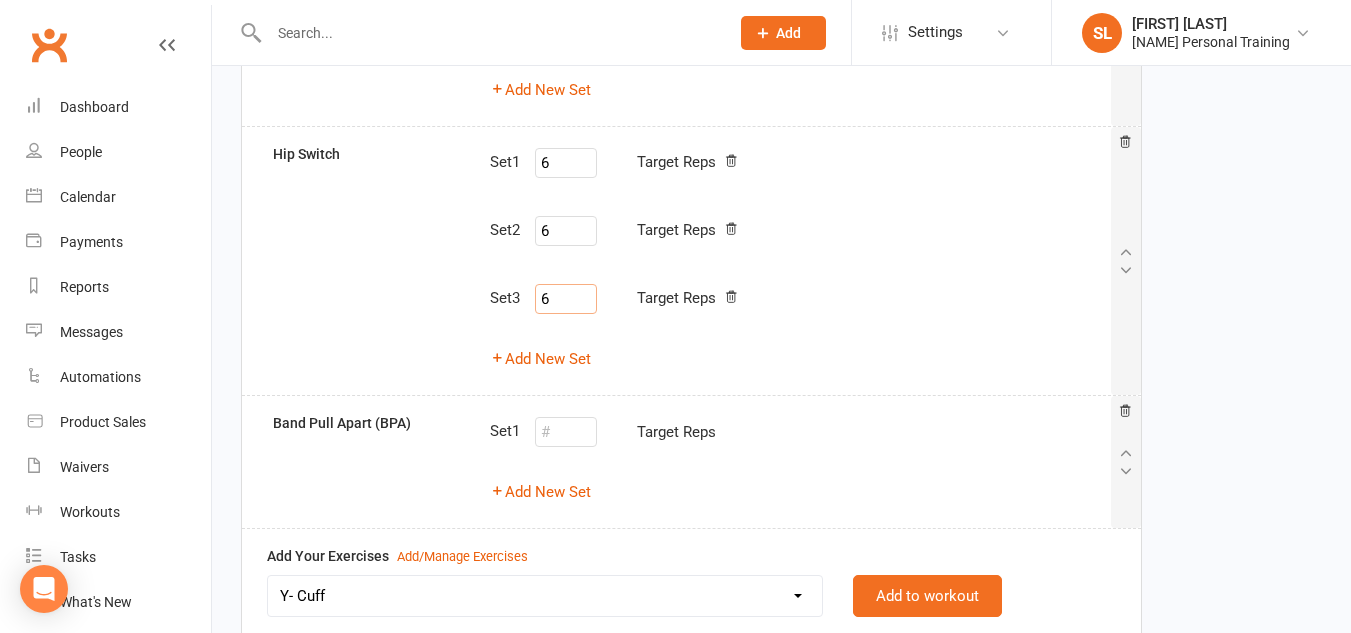 scroll, scrollTop: 412, scrollLeft: 0, axis: vertical 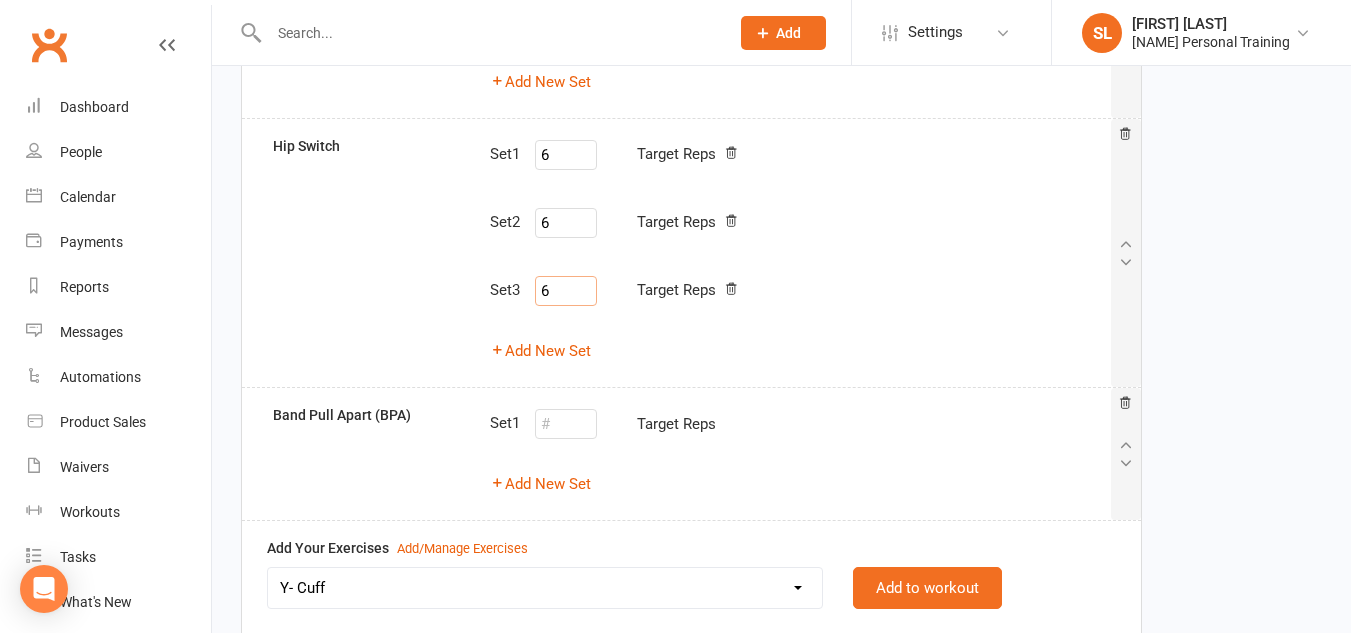 type on "6" 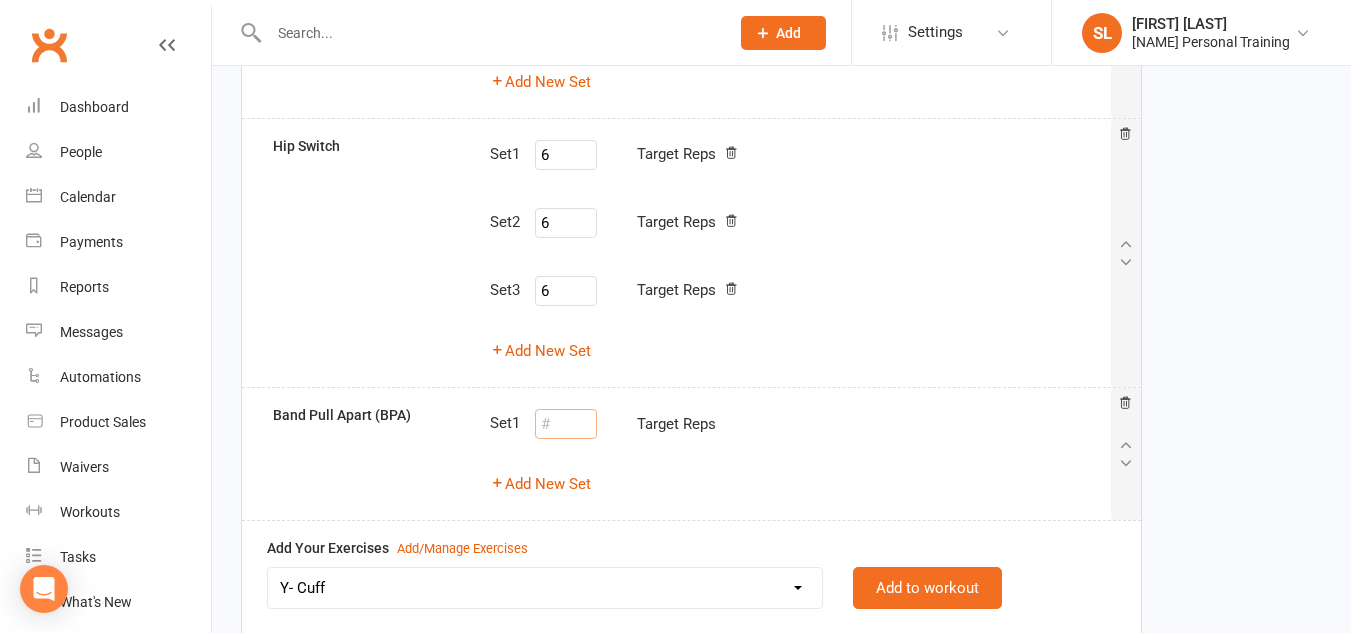 click at bounding box center [566, 424] 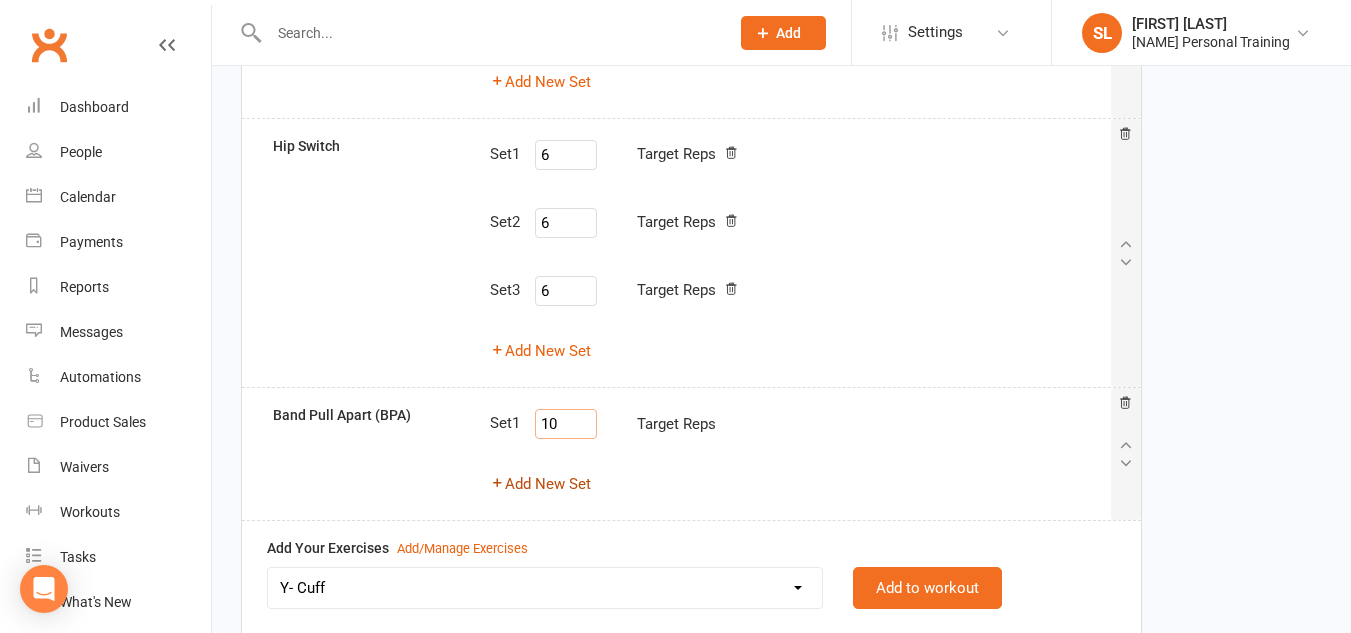 type on "10" 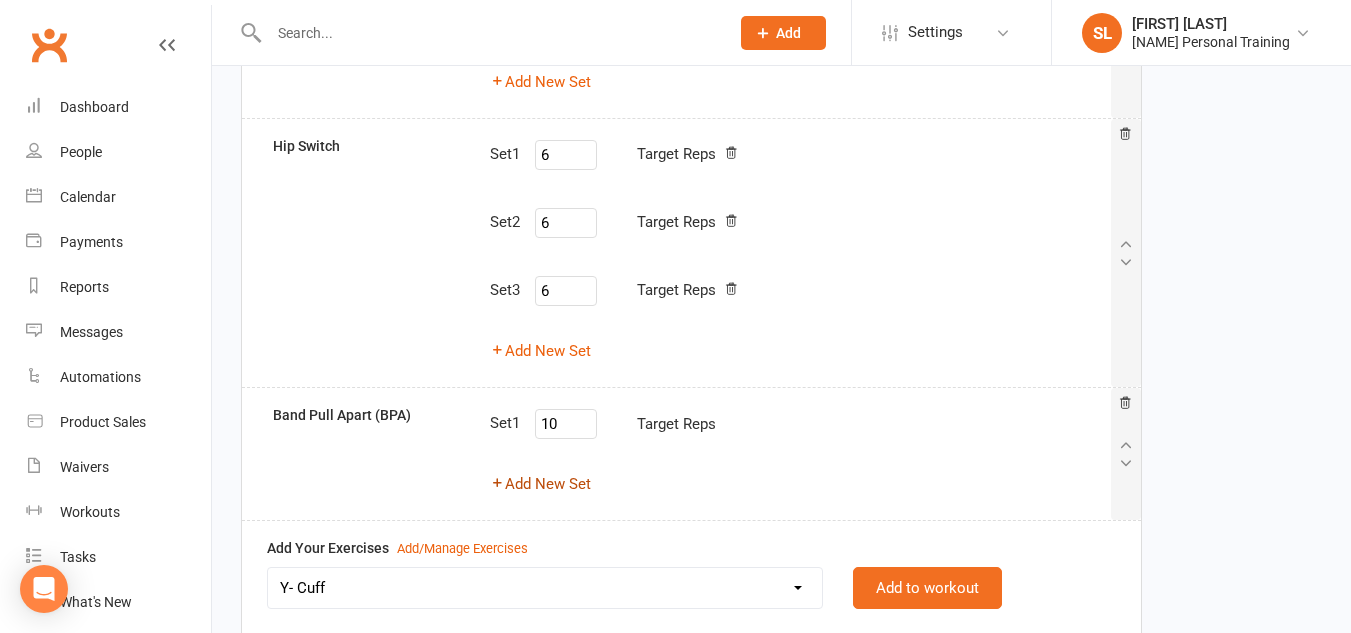 click on "Add New Set" at bounding box center (540, 484) 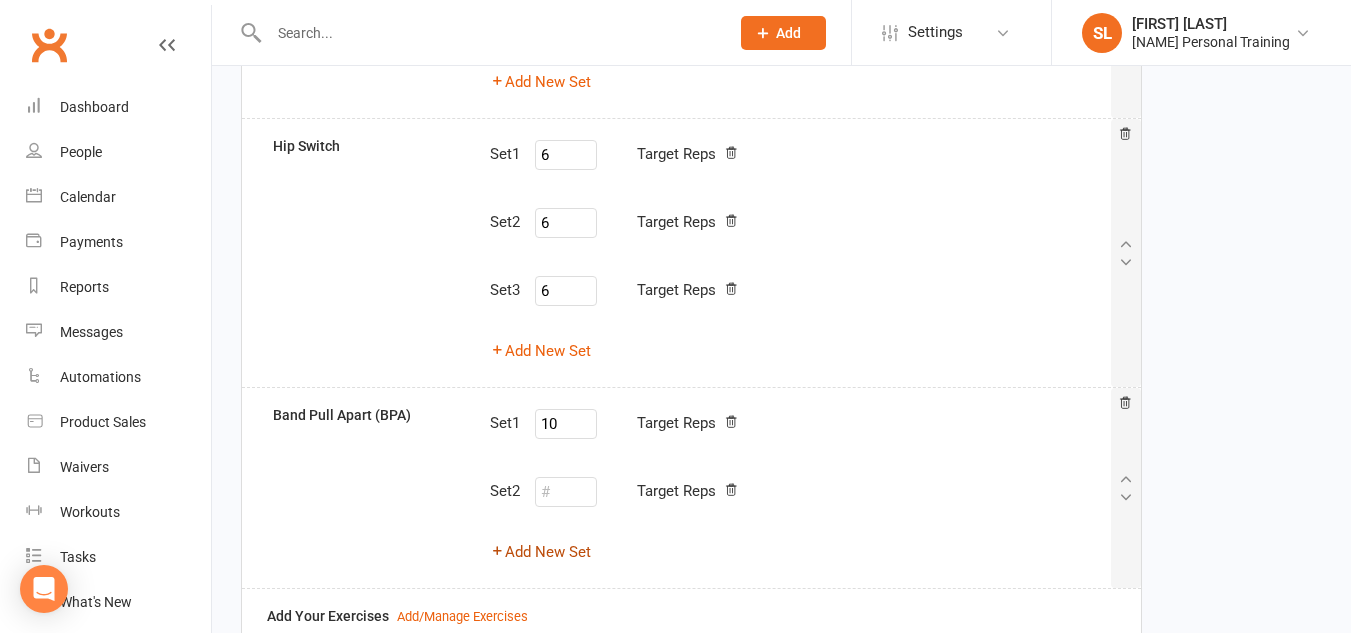 click on "Add New Set" at bounding box center [540, 552] 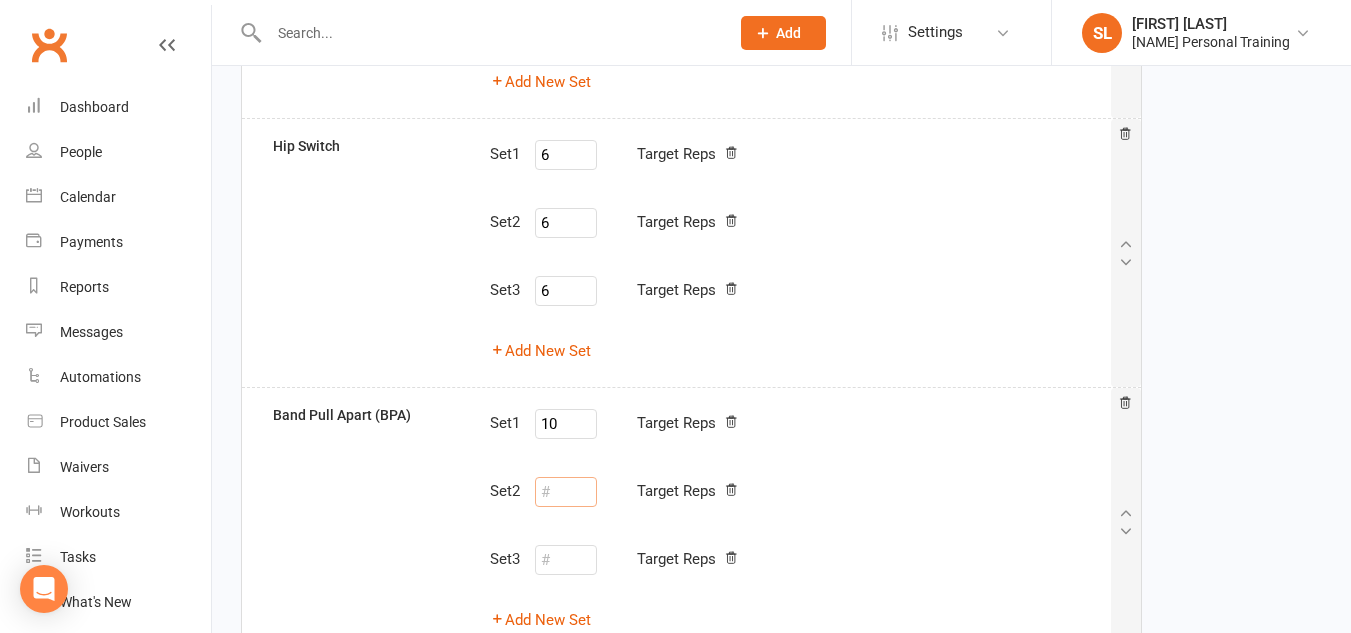 click at bounding box center (566, 492) 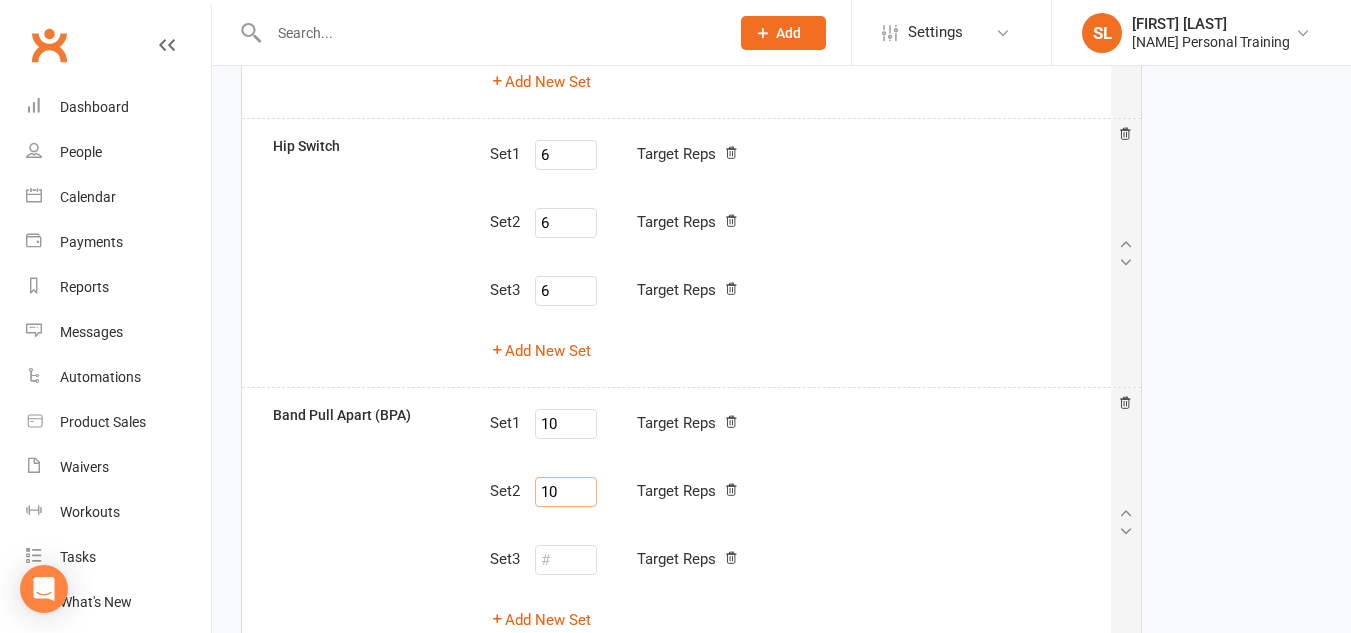 type on "10" 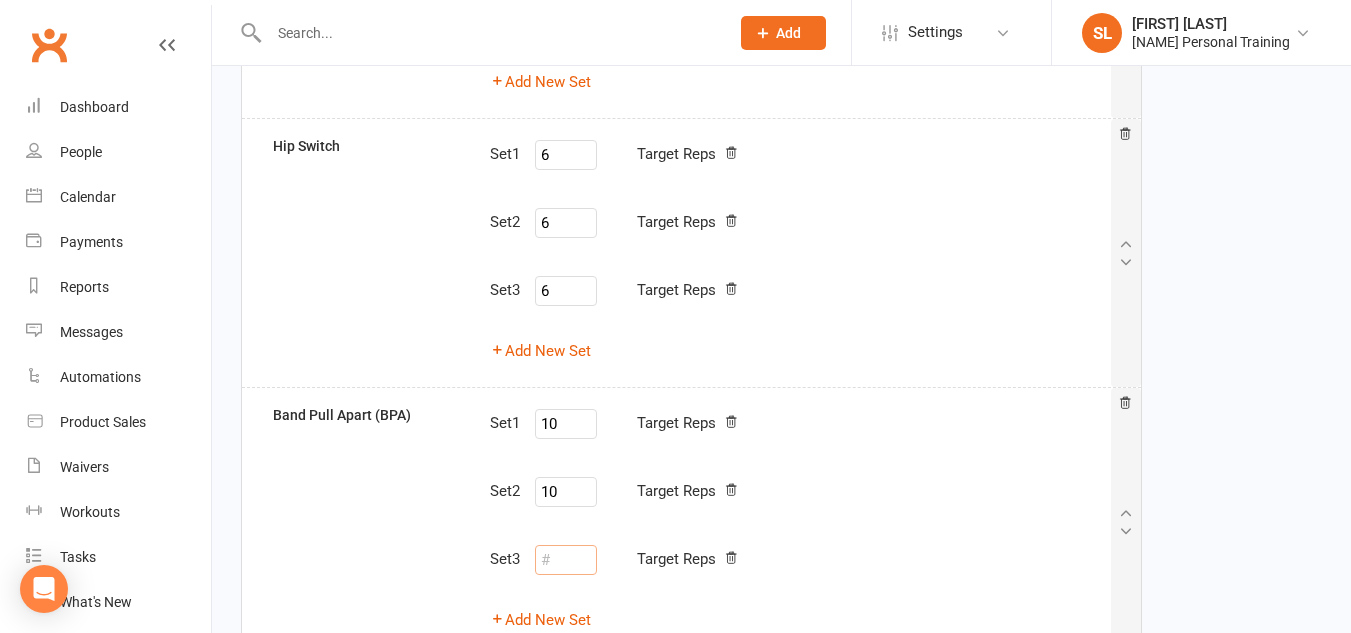 click at bounding box center [566, 560] 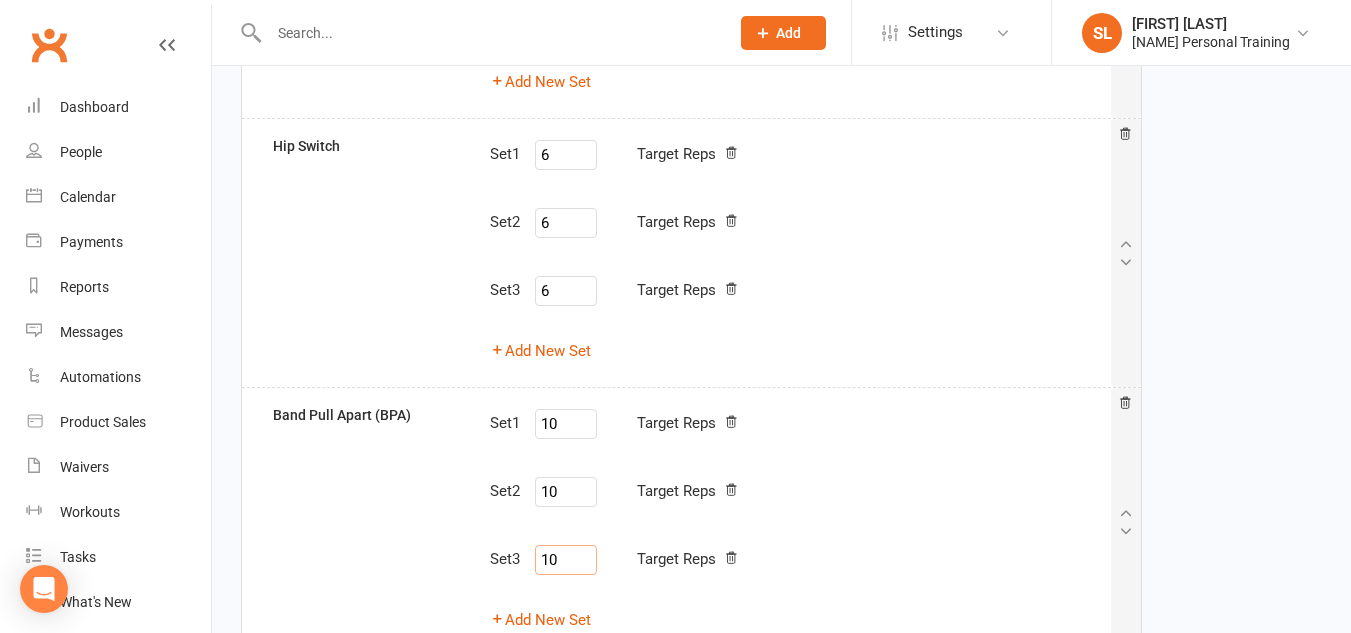 type on "10" 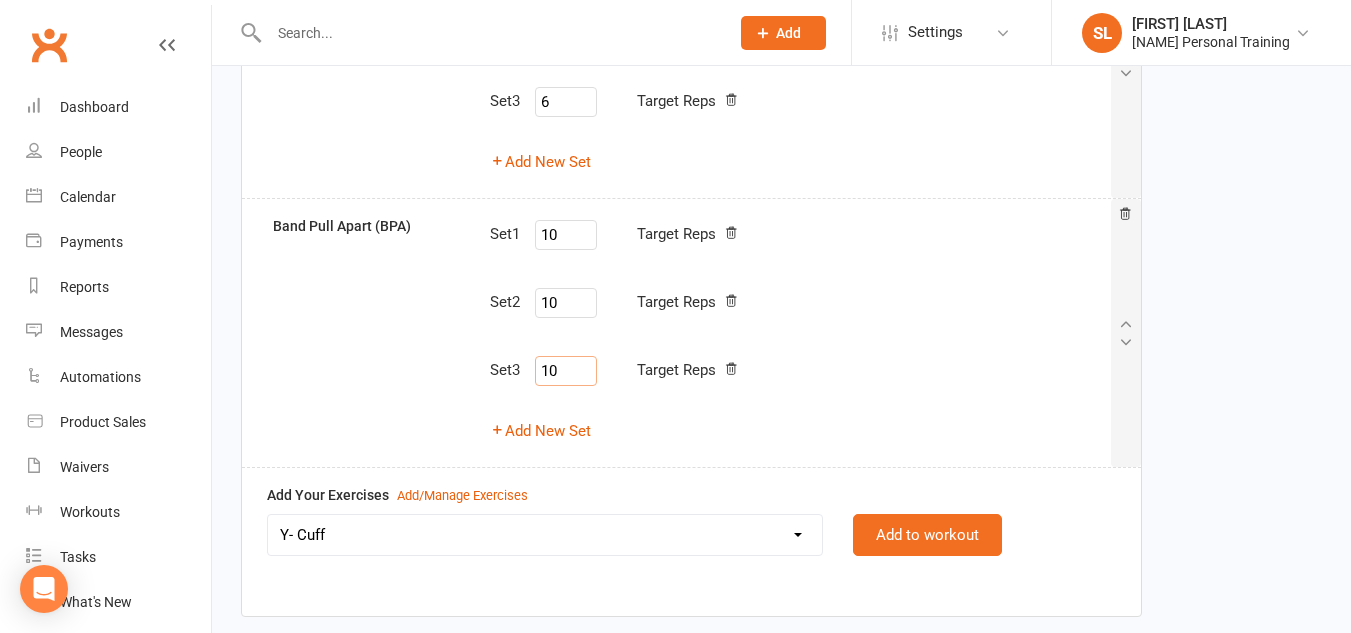scroll, scrollTop: 607, scrollLeft: 0, axis: vertical 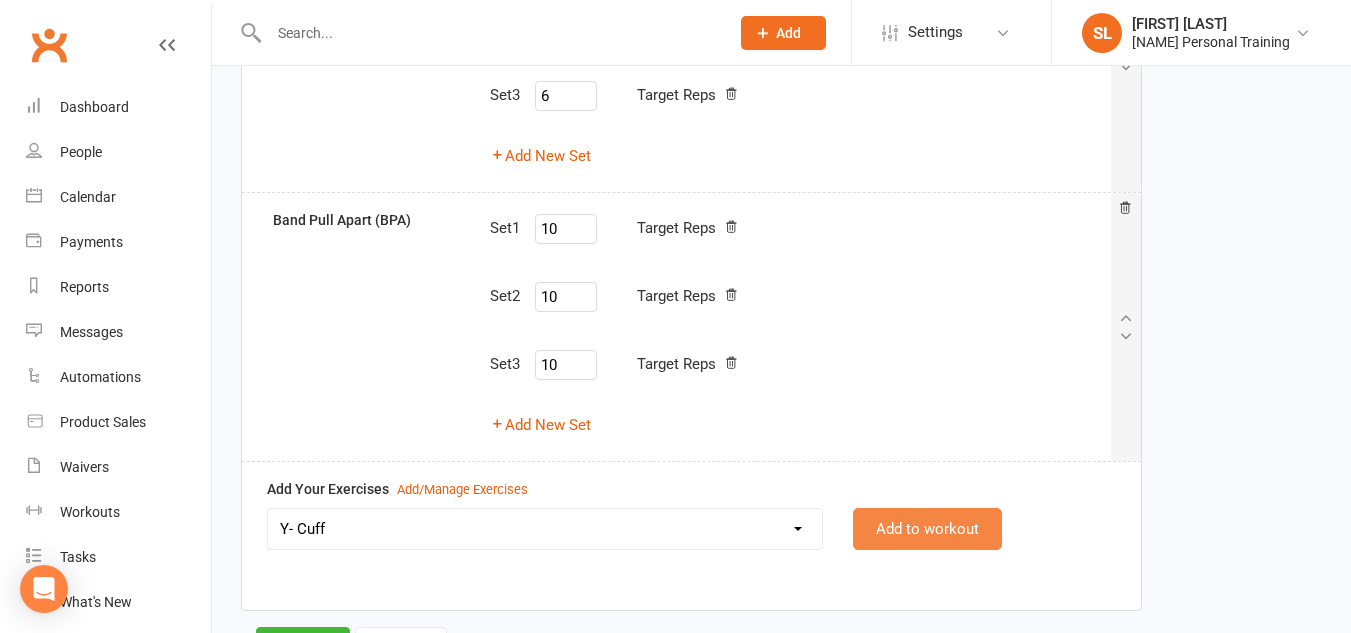 click on "Add to workout" at bounding box center [927, 529] 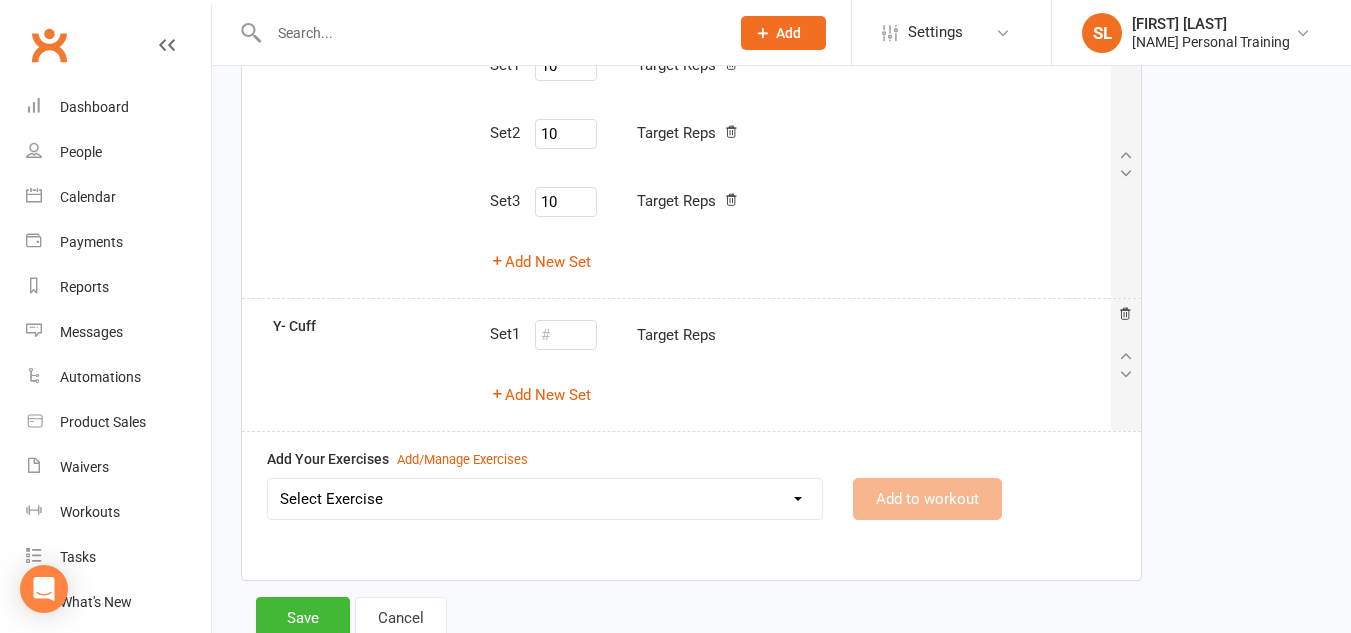 scroll, scrollTop: 774, scrollLeft: 0, axis: vertical 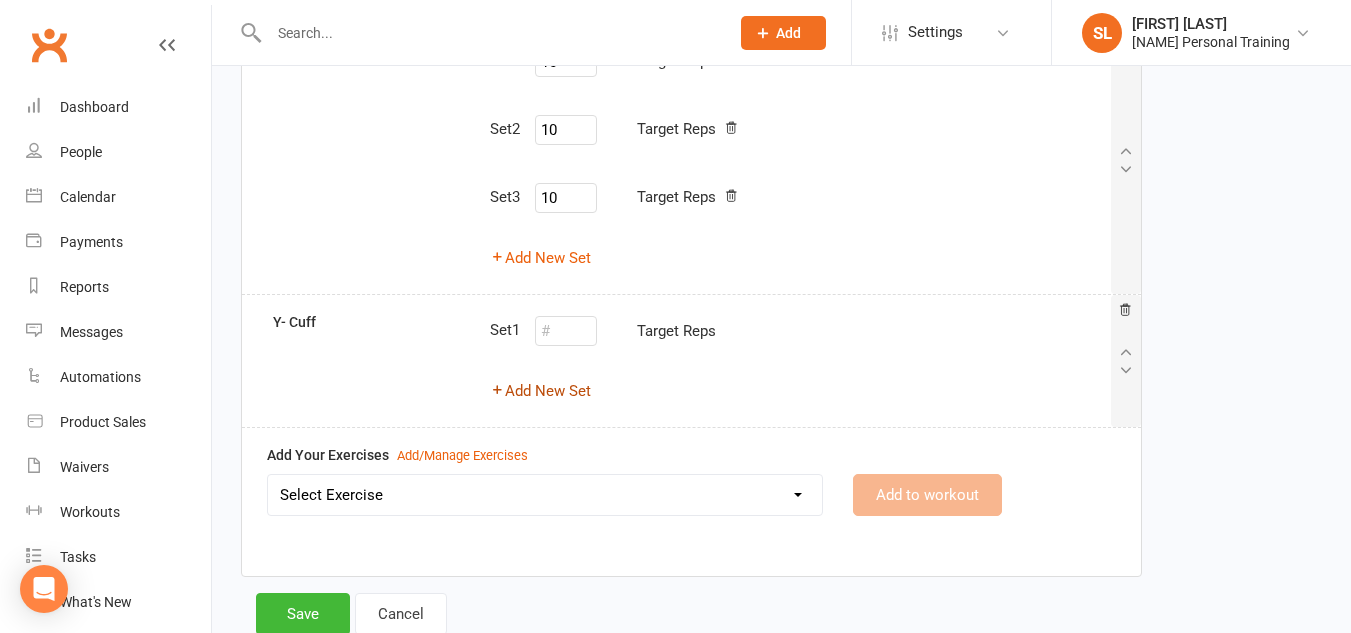click on "Add New Set" at bounding box center (540, 391) 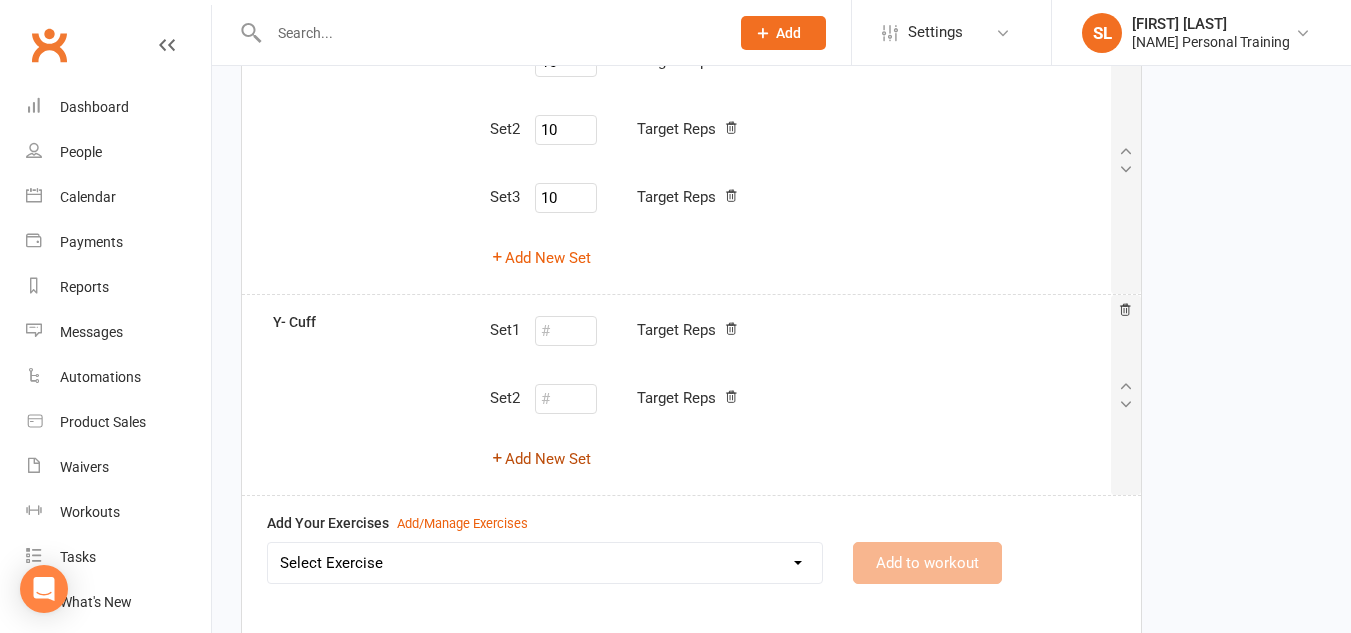 click on "Add New Set" at bounding box center [540, 459] 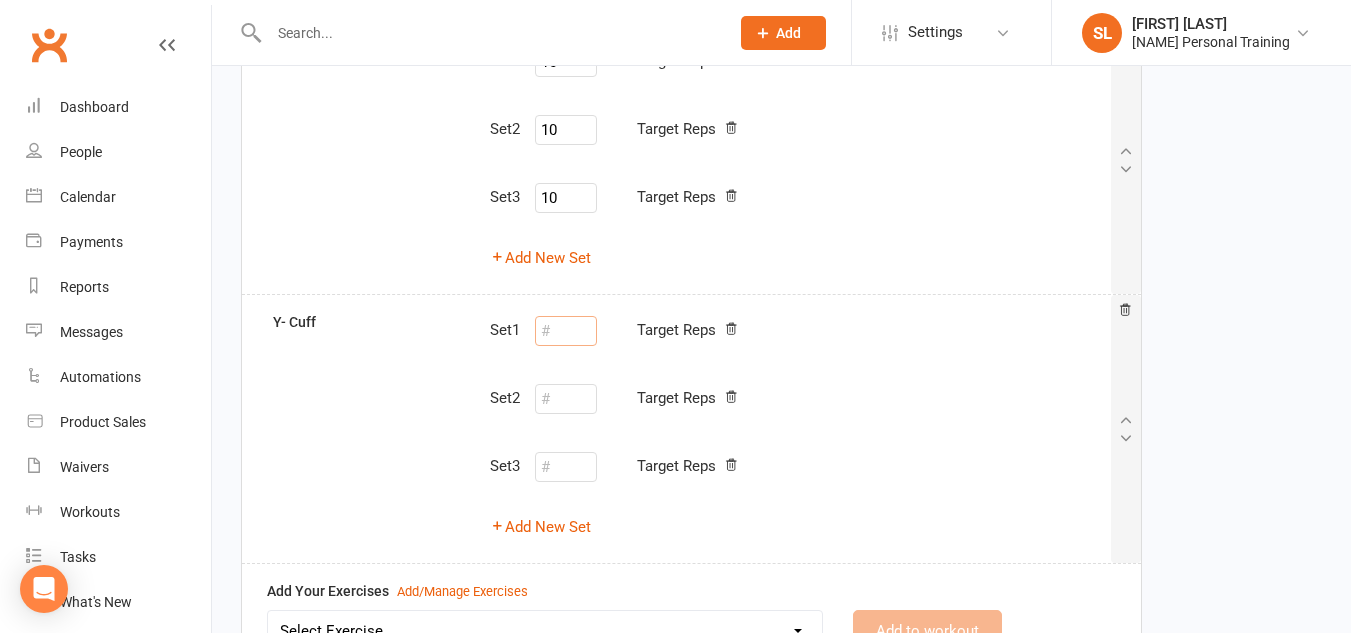 click at bounding box center (566, 331) 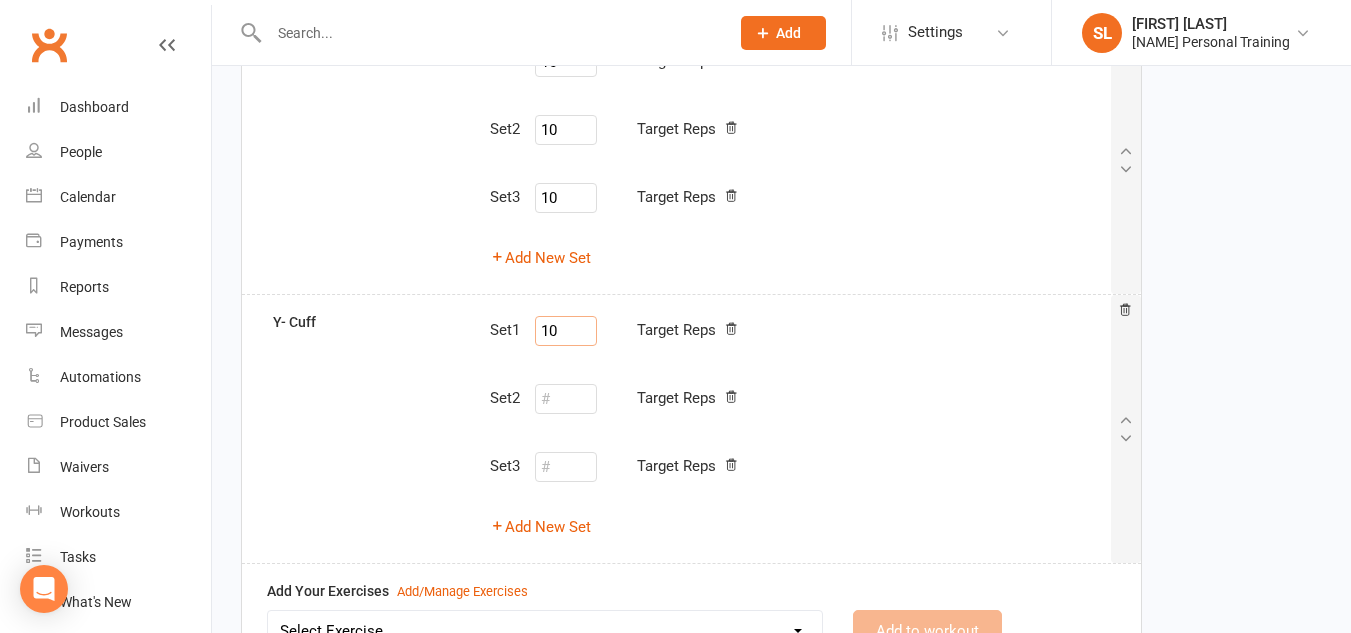 type on "10" 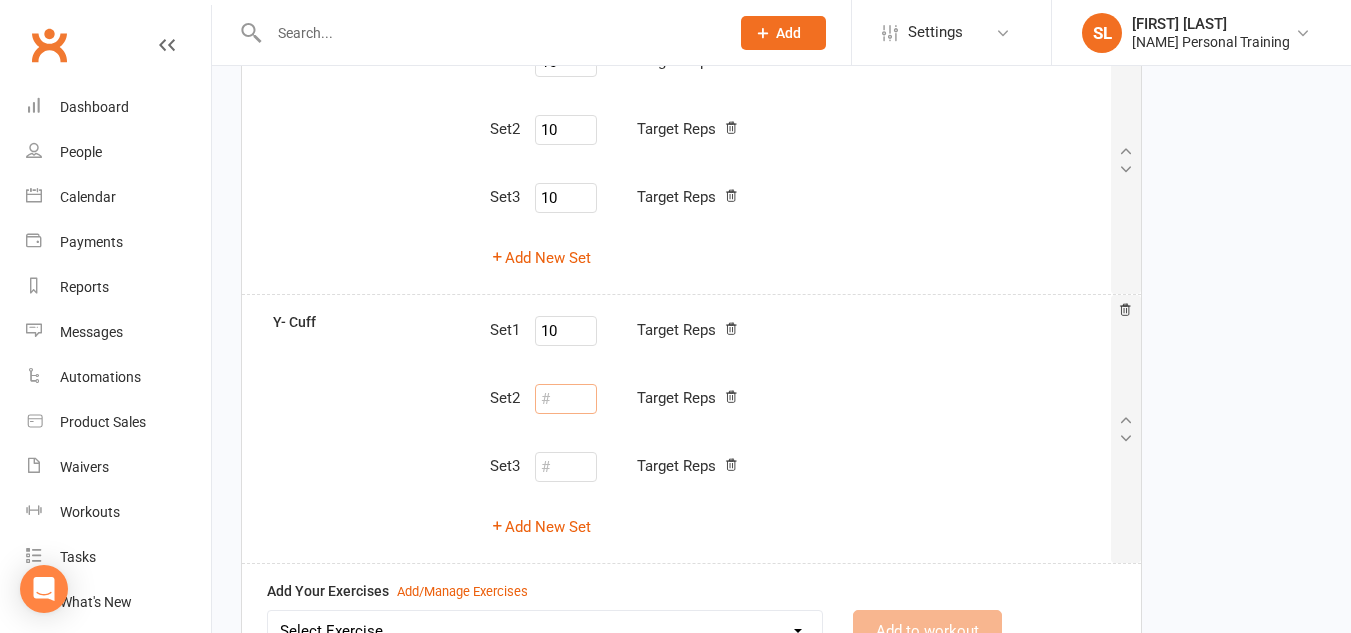 click at bounding box center [566, 399] 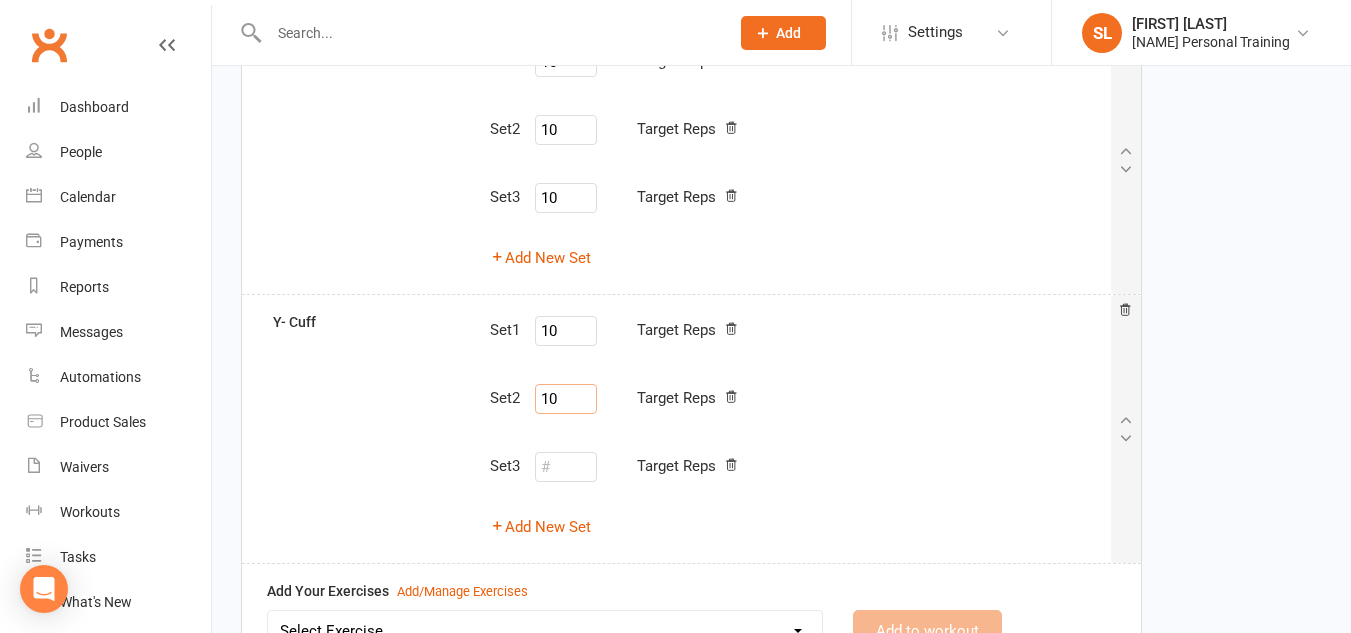 type on "10" 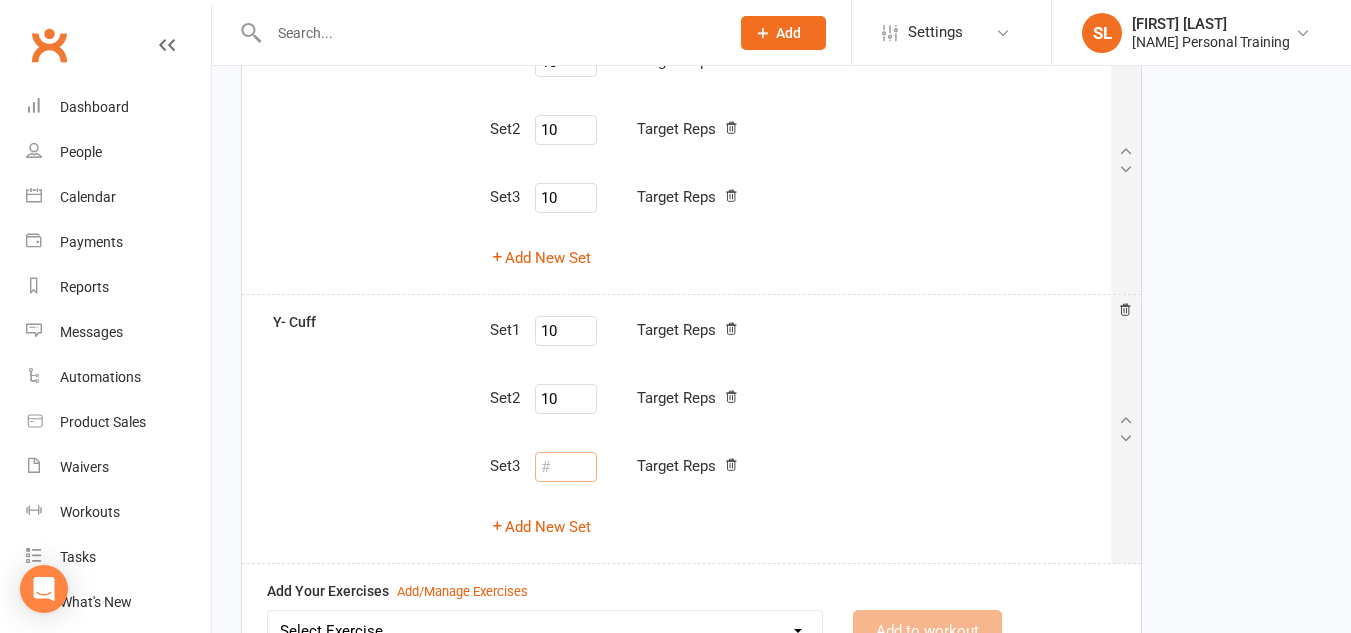 click at bounding box center [566, 467] 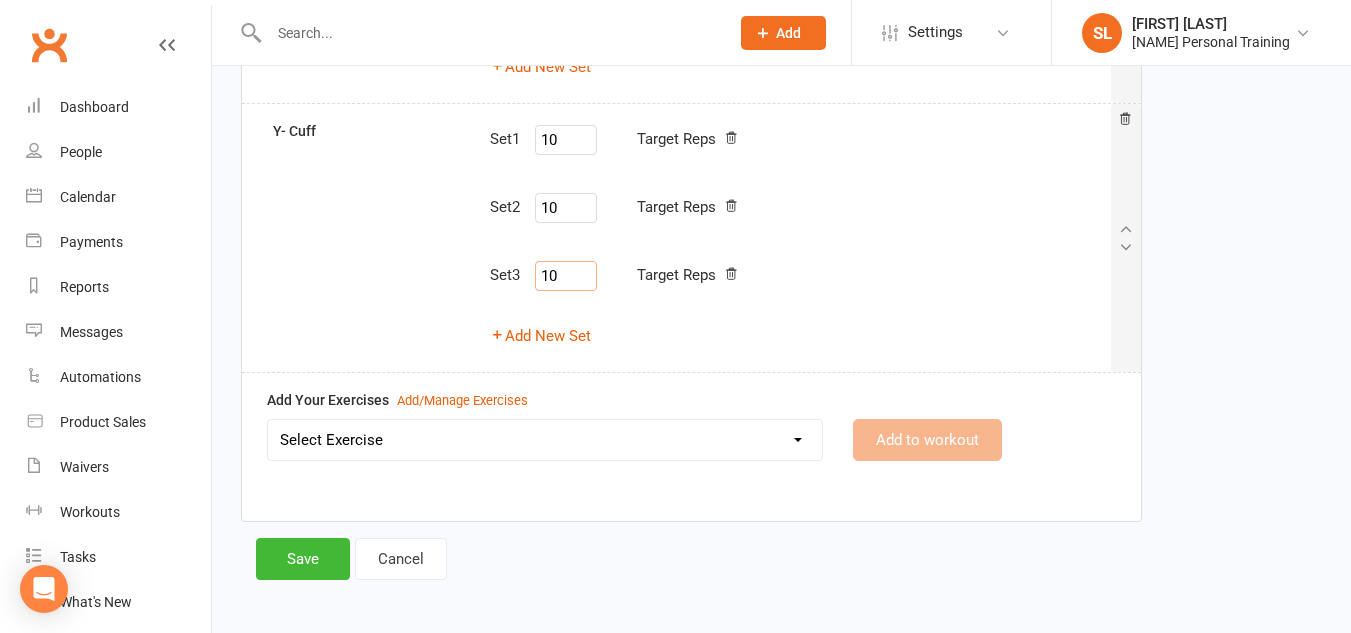 scroll, scrollTop: 966, scrollLeft: 0, axis: vertical 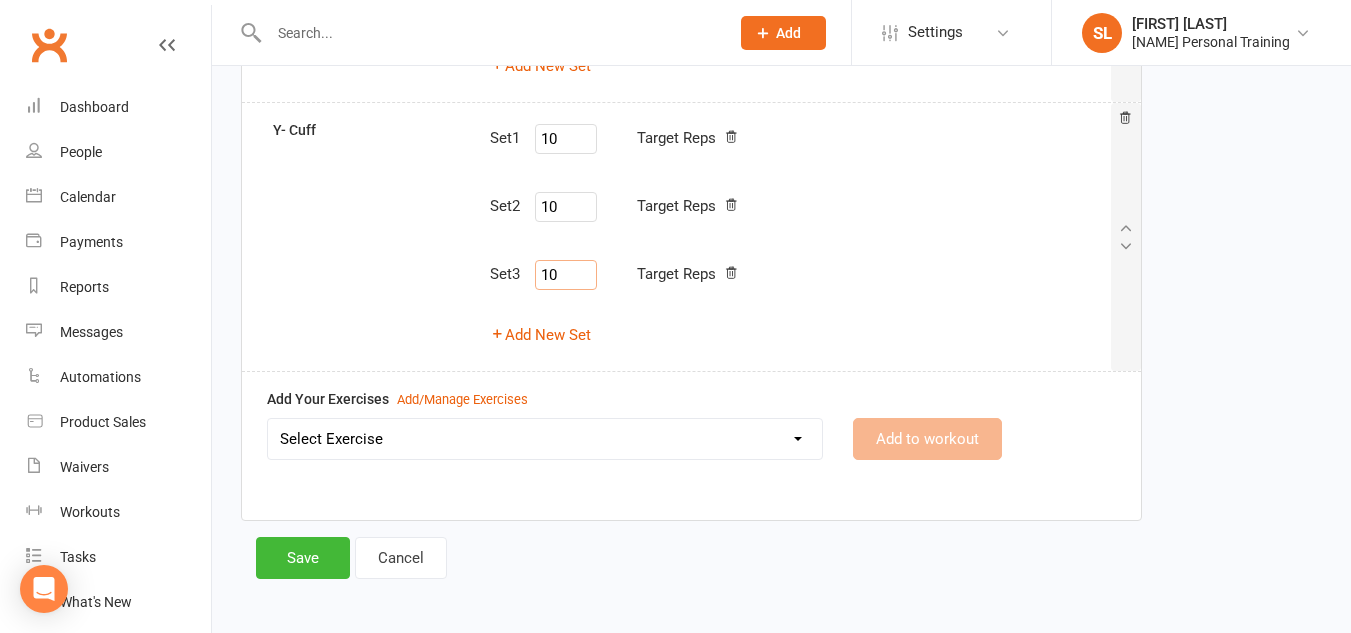 type on "10" 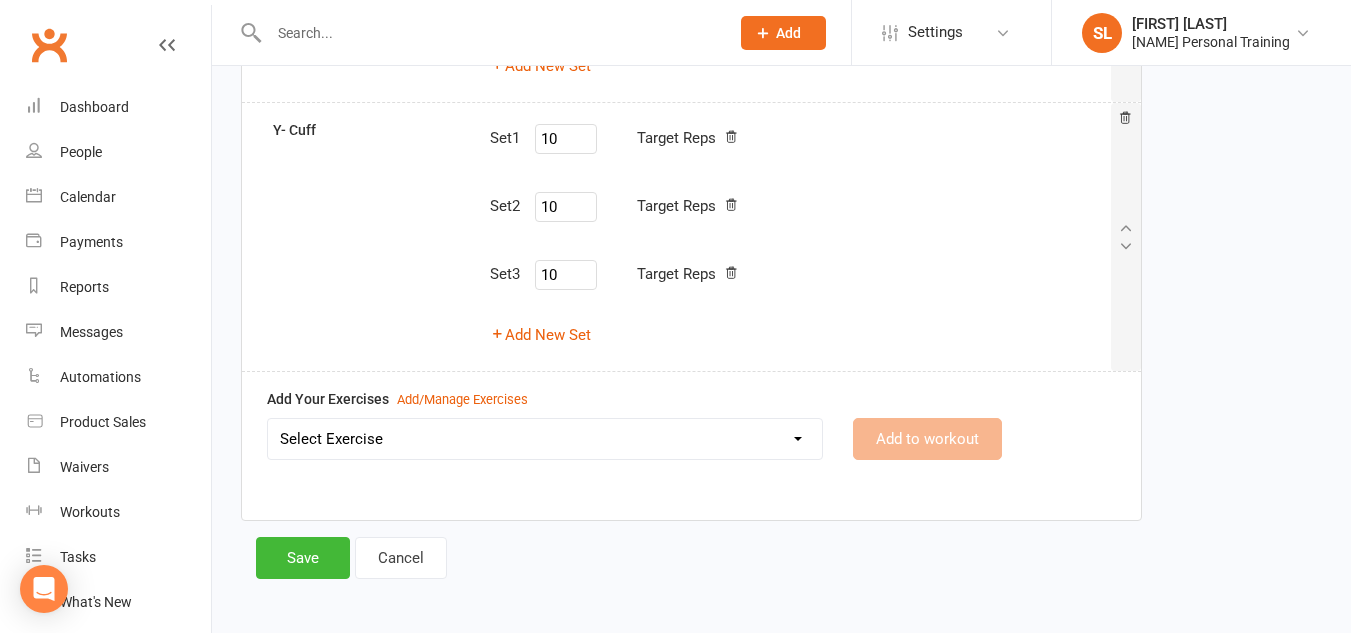 click on "Select Exercise Ankle Taps Arm Circles Banded Crab Walk Band Pull Apart (BPA) Barbell Hip Thrust  Barbell Incline Press Barbell Upright Row Bicycle Crunches Bird Dog Body Weight Squat Box Jumps Bulgarian Split Squat Burpees  Cable Bicep Curls Cable Crossover Cable STraight Arm Pulldown Clams Commando Plank Concentration Curls Crunches Dead Bug Dead Bug Dead Hang Deadlift Dumbbell Front Raises Dumbbell Hammer Curls Dumbbell Lateral Raises Dumbbell Lunges Dumbbell Pullover Dumbbell Single Arm Bench Row Dumbbell Squat and Press Dumbell Bench Press Dumbell Flys Dumbell Front Raises Dumbell Incline Chest Press EMOM1 Video Link External Shoulder Rotation Farmers Hold Farmers Walk Fire Hydrants Floor External Shoulder Rotation Floor Internal Shoulder Rotation Frog Jumps Full Body H.I.I.T 1 Full Body HIIT 2  Full Body Stretch Full Body Stretch Video link Glute Bridge Glute Kickback  Goblet Squat Hamstring Curls Hanging Knee Raises Hip Switch Hip Thrust Variation Inchworm  Incline DB chest press Kettlebell Swing Plank" at bounding box center (545, 439) 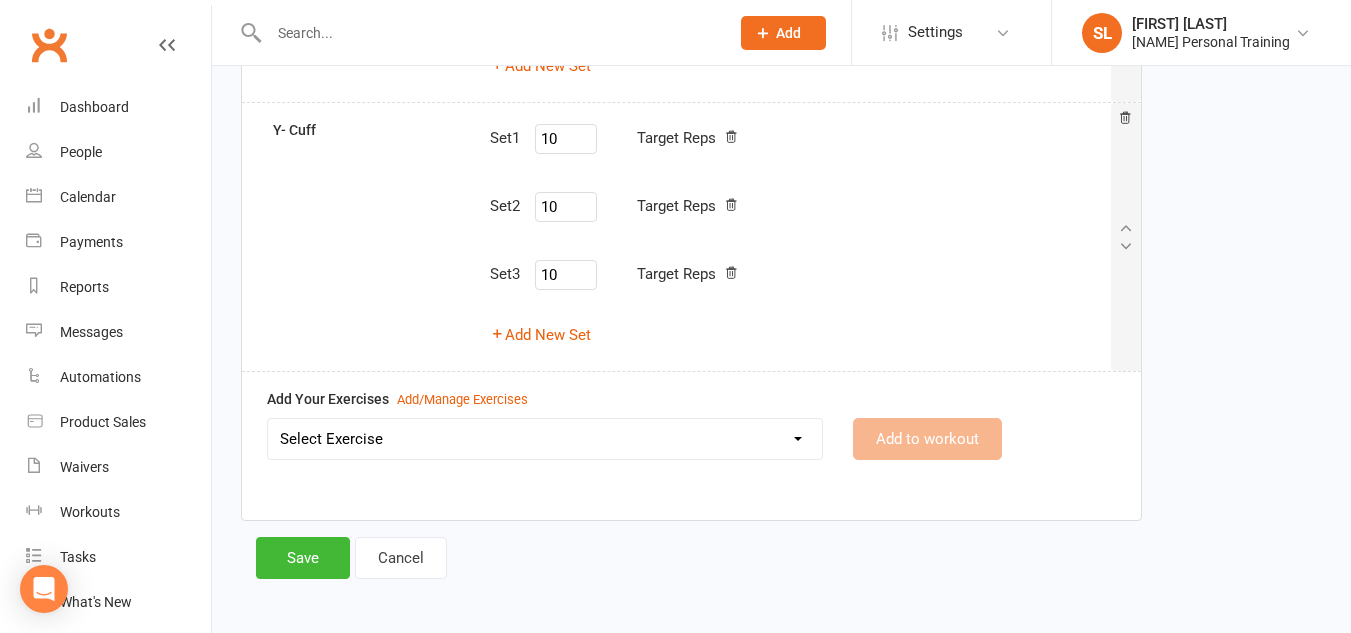 select on "11808" 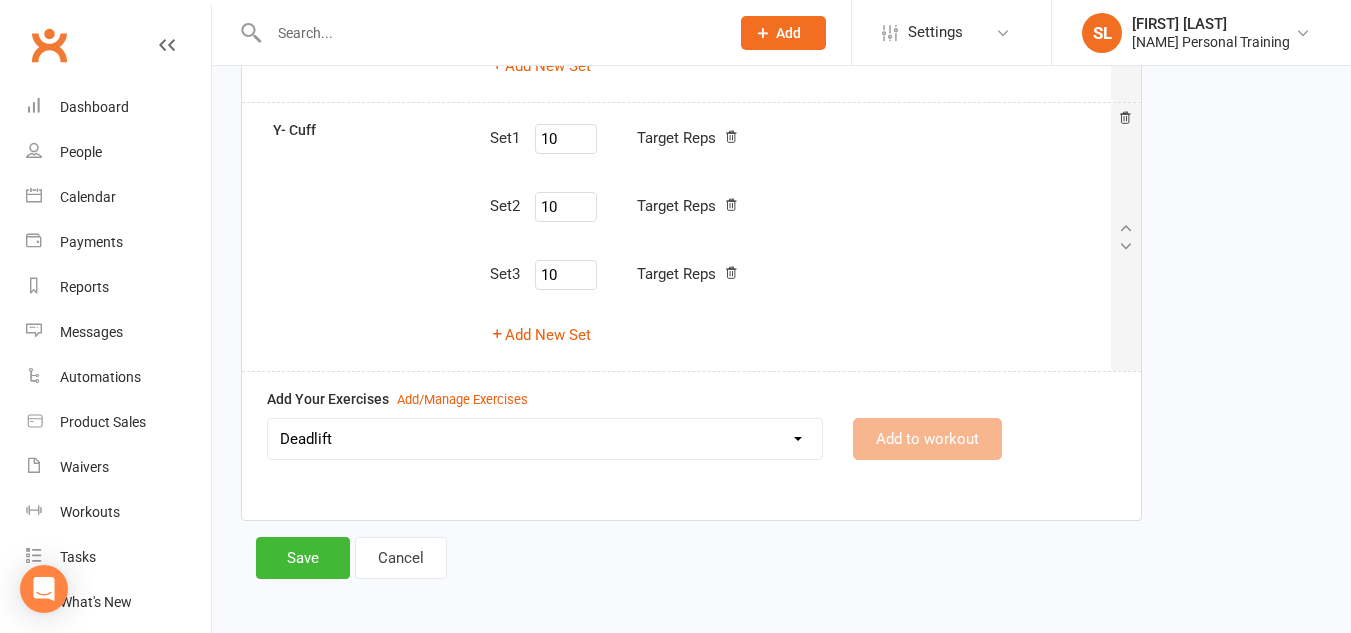 click on "Select Exercise Ankle Taps Arm Circles Banded Crab Walk Band Pull Apart (BPA) Barbell Hip Thrust  Barbell Incline Press Barbell Upright Row Bicycle Crunches Bird Dog Body Weight Squat Box Jumps Bulgarian Split Squat Burpees  Cable Bicep Curls Cable Crossover Cable STraight Arm Pulldown Clams Commando Plank Concentration Curls Crunches Dead Bug Dead Bug Dead Hang Deadlift Dumbbell Front Raises Dumbbell Hammer Curls Dumbbell Lateral Raises Dumbbell Lunges Dumbbell Pullover Dumbbell Single Arm Bench Row Dumbbell Squat and Press Dumbell Bench Press Dumbell Flys Dumbell Front Raises Dumbell Incline Chest Press EMOM1 Video Link External Shoulder Rotation Farmers Hold Farmers Walk Fire Hydrants Floor External Shoulder Rotation Floor Internal Shoulder Rotation Frog Jumps Full Body H.I.I.T 1 Full Body HIIT 2  Full Body Stretch Full Body Stretch Video link Glute Bridge Glute Kickback  Goblet Squat Hamstring Curls Hanging Knee Raises Hip Switch Hip Thrust Variation Inchworm  Incline DB chest press Kettlebell Swing Plank" at bounding box center (545, 439) 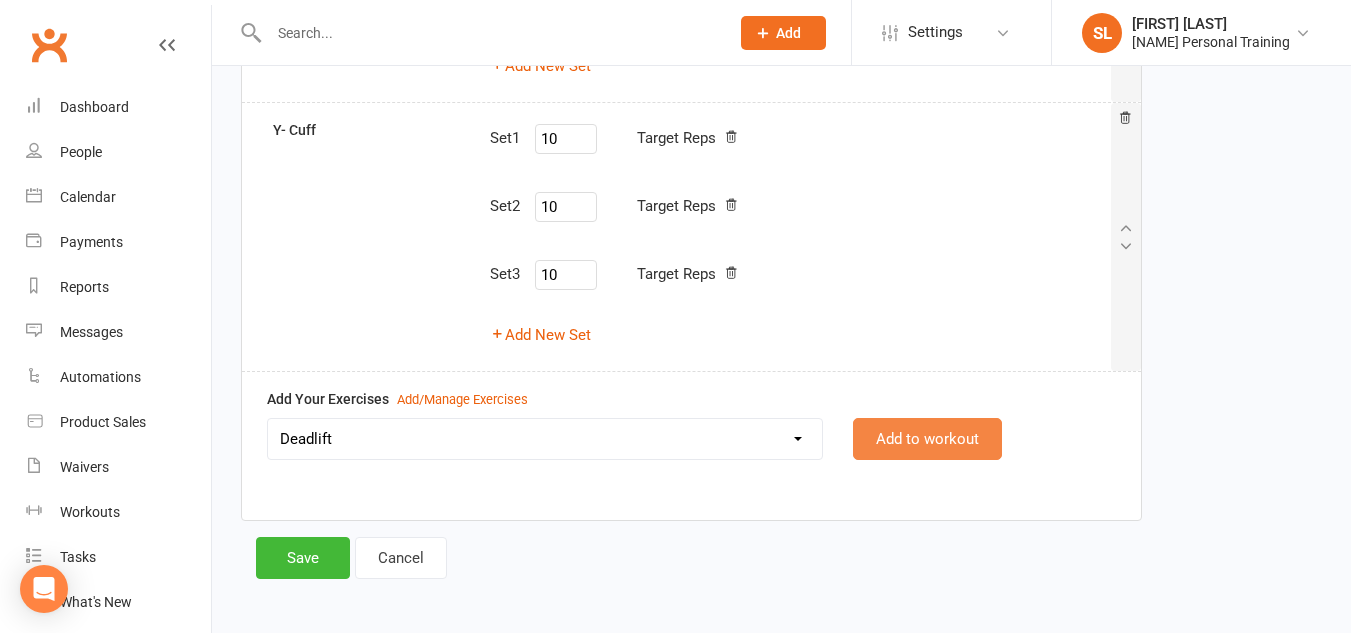 click on "Add to workout" at bounding box center [927, 439] 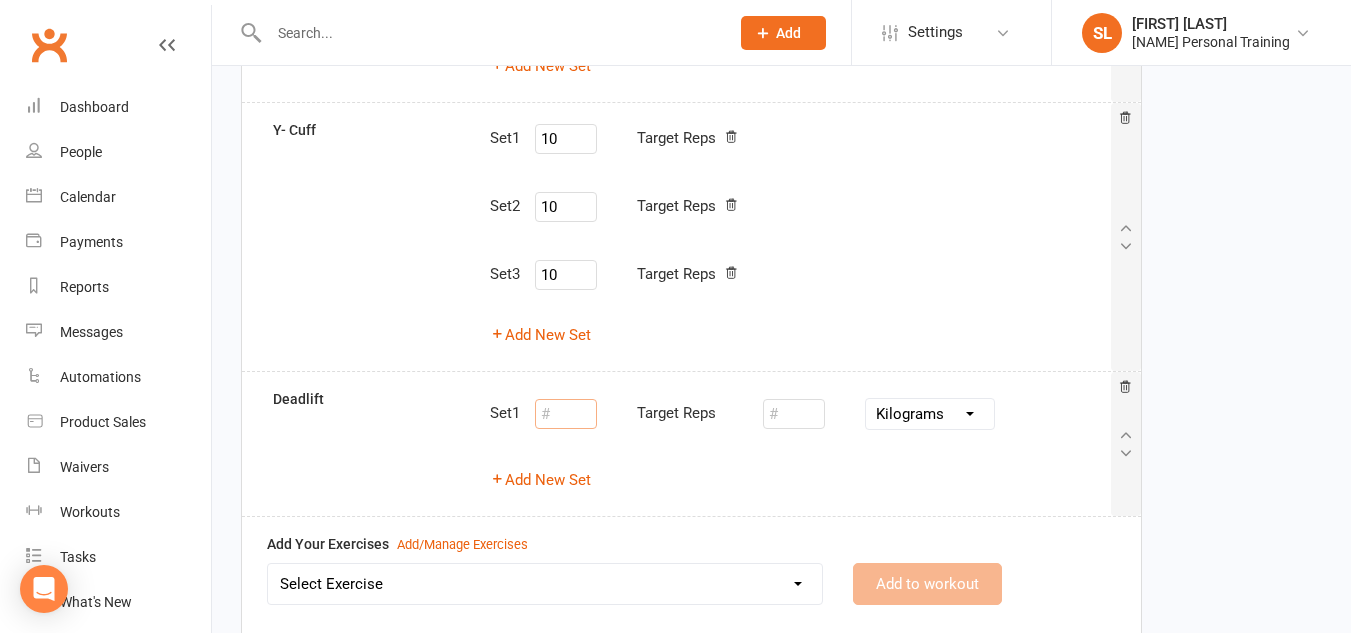 click at bounding box center (566, 414) 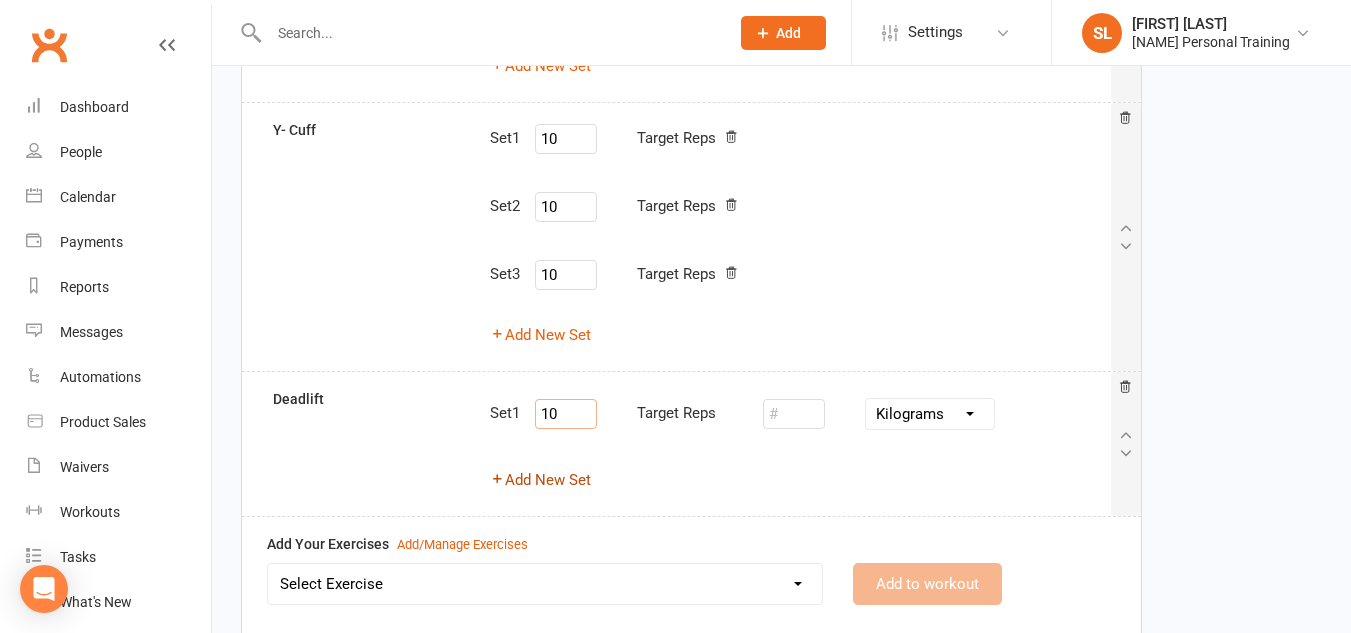 type on "10" 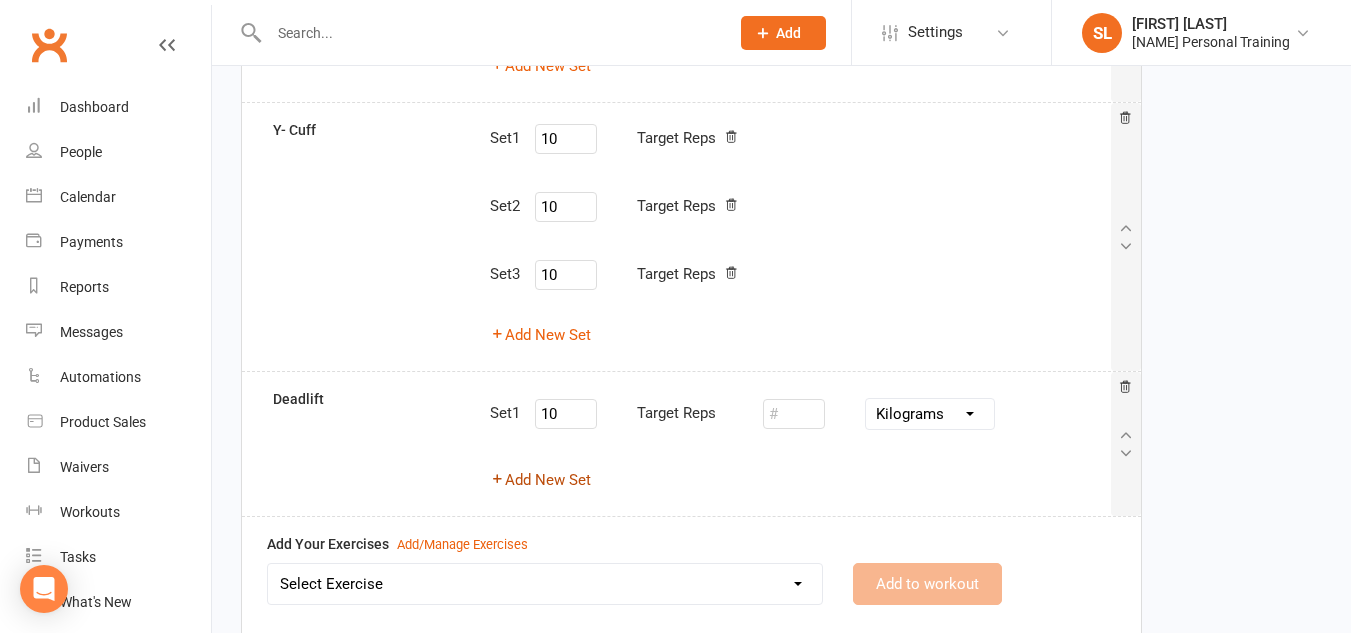 click on "Add New Set" at bounding box center [540, 480] 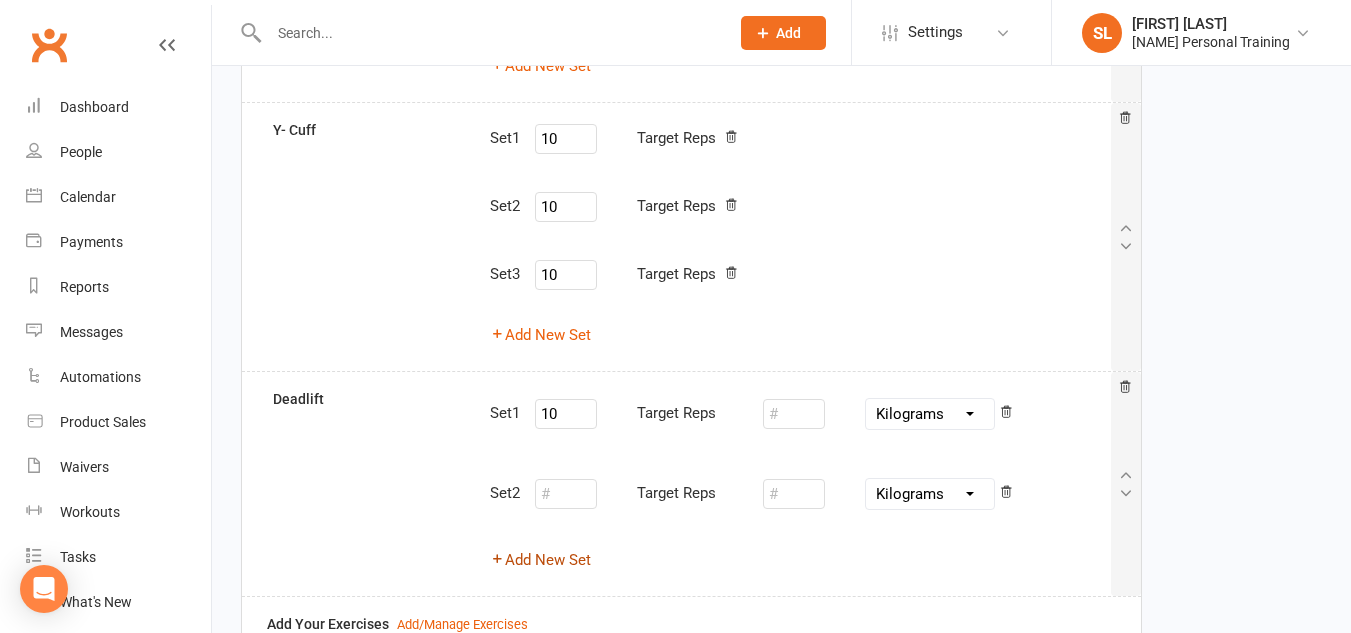 click on "Add New Set" at bounding box center [540, 560] 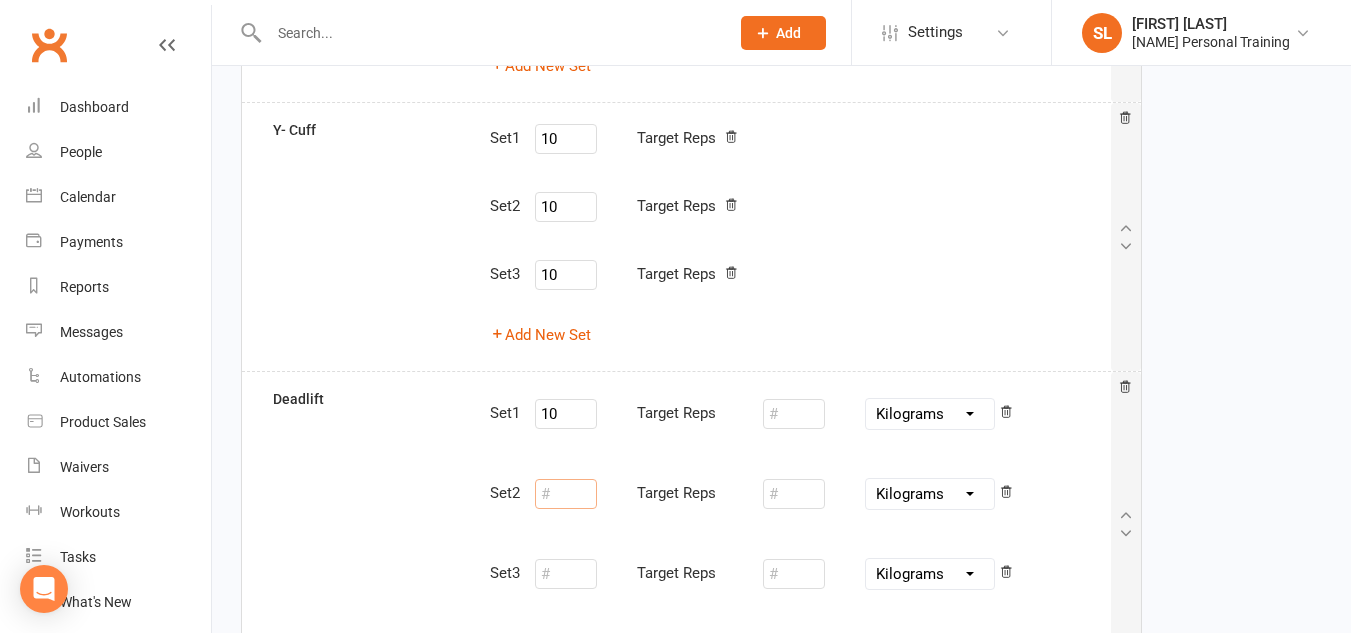 click at bounding box center (566, 494) 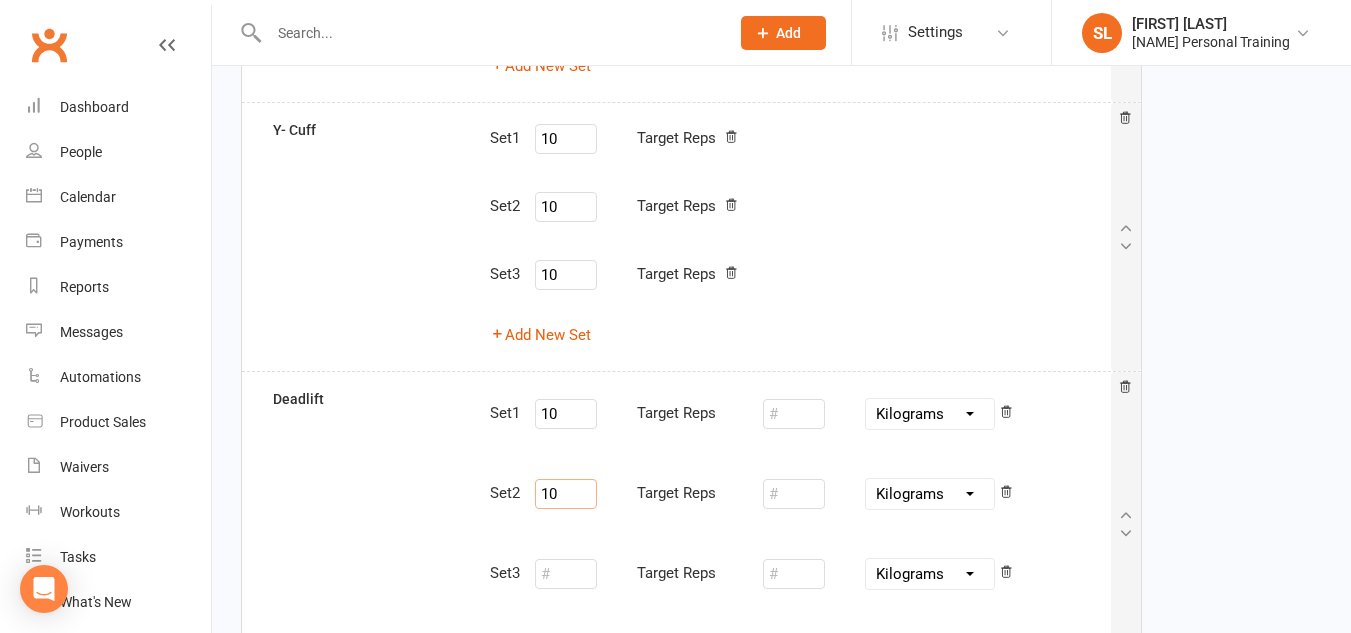 type on "10" 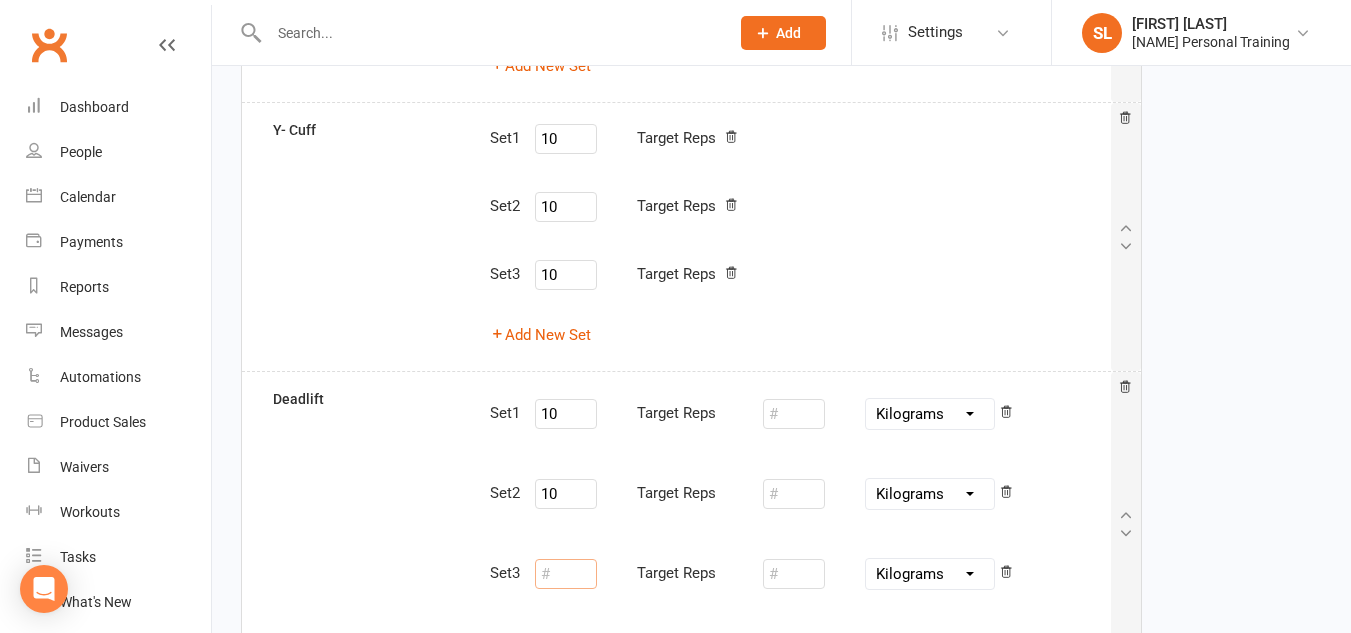 click at bounding box center (566, 574) 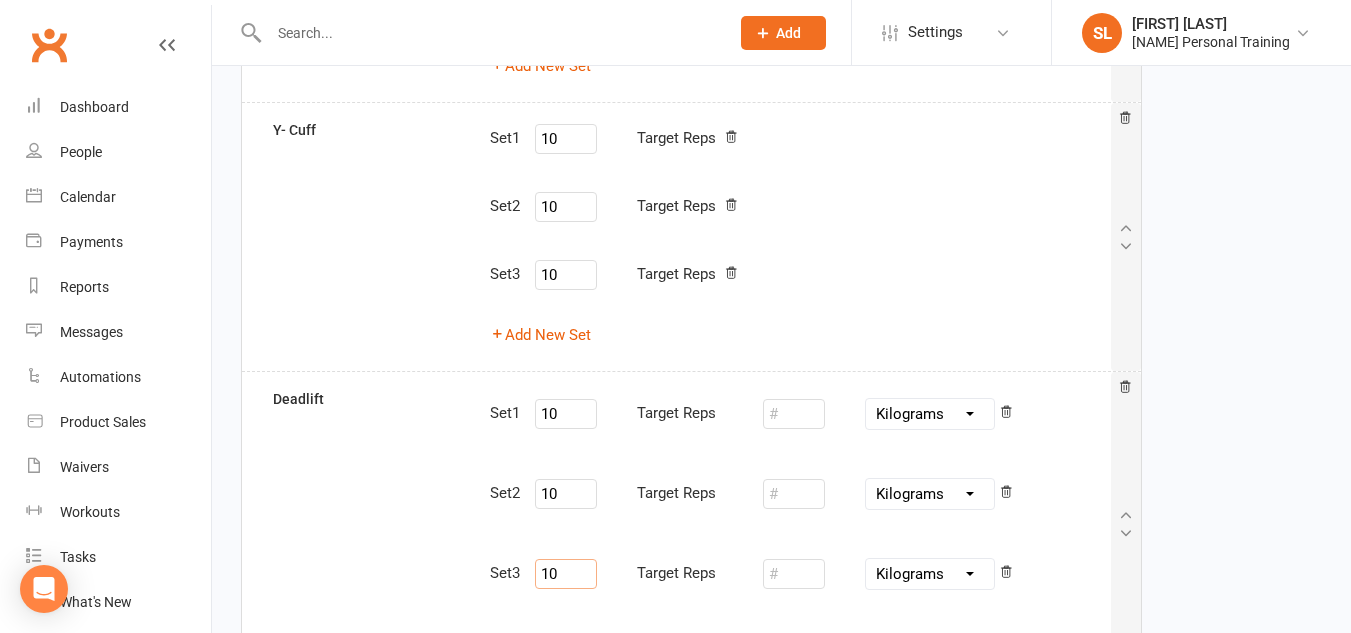 type on "10" 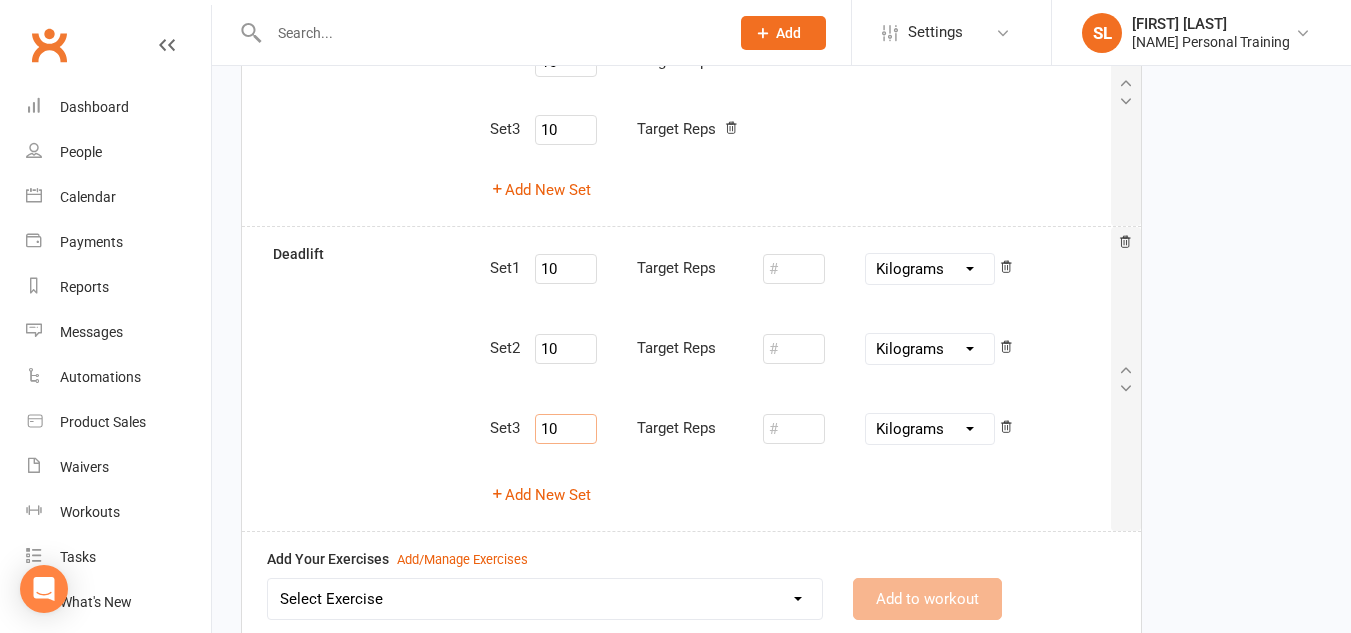 scroll, scrollTop: 1119, scrollLeft: 0, axis: vertical 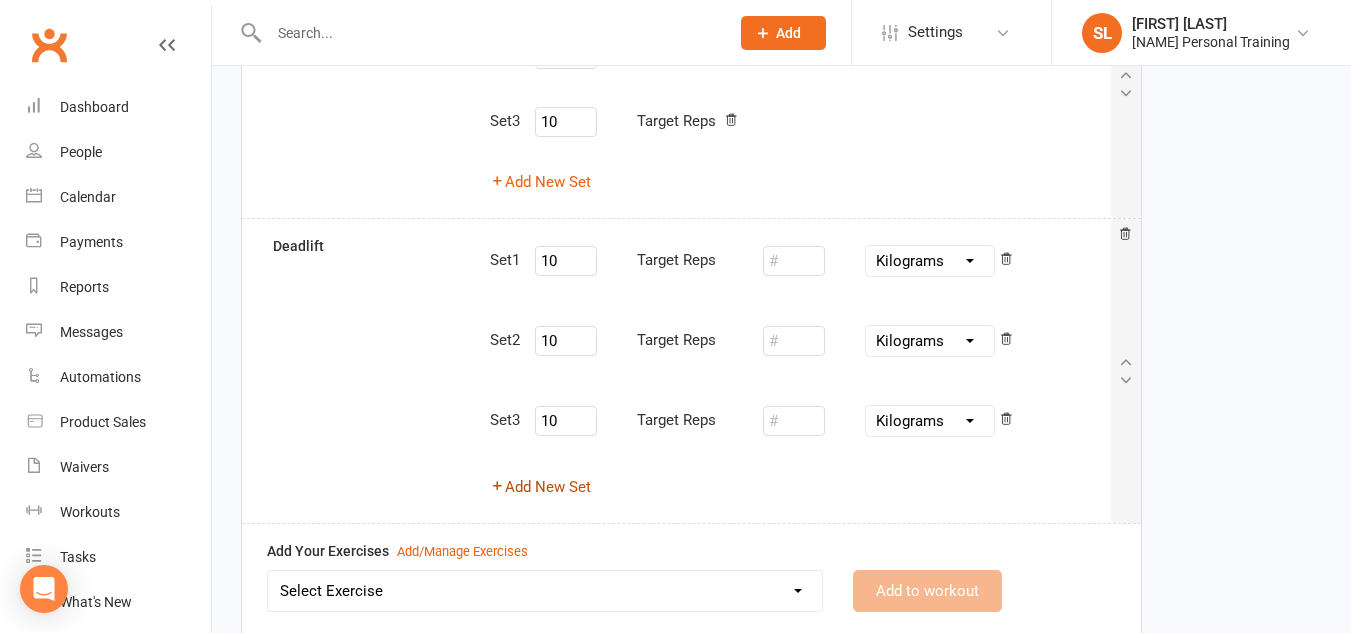 click on "Add New Set" at bounding box center [540, 487] 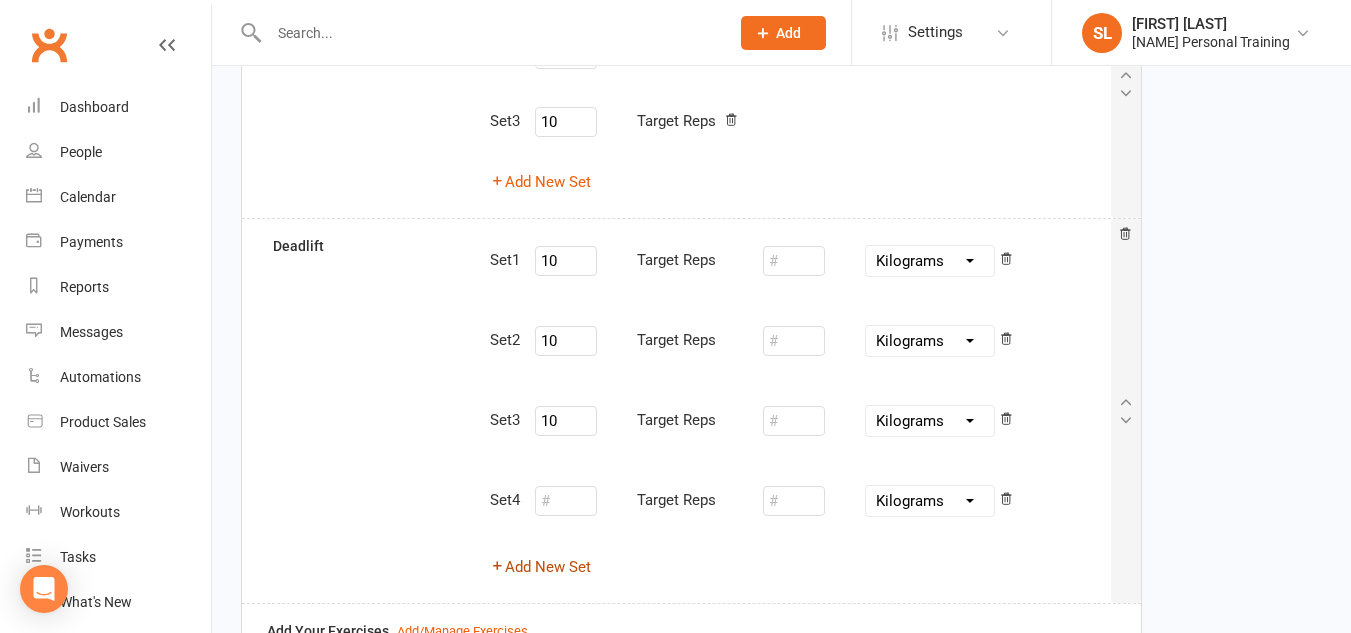click on "Add New Set" at bounding box center (540, 567) 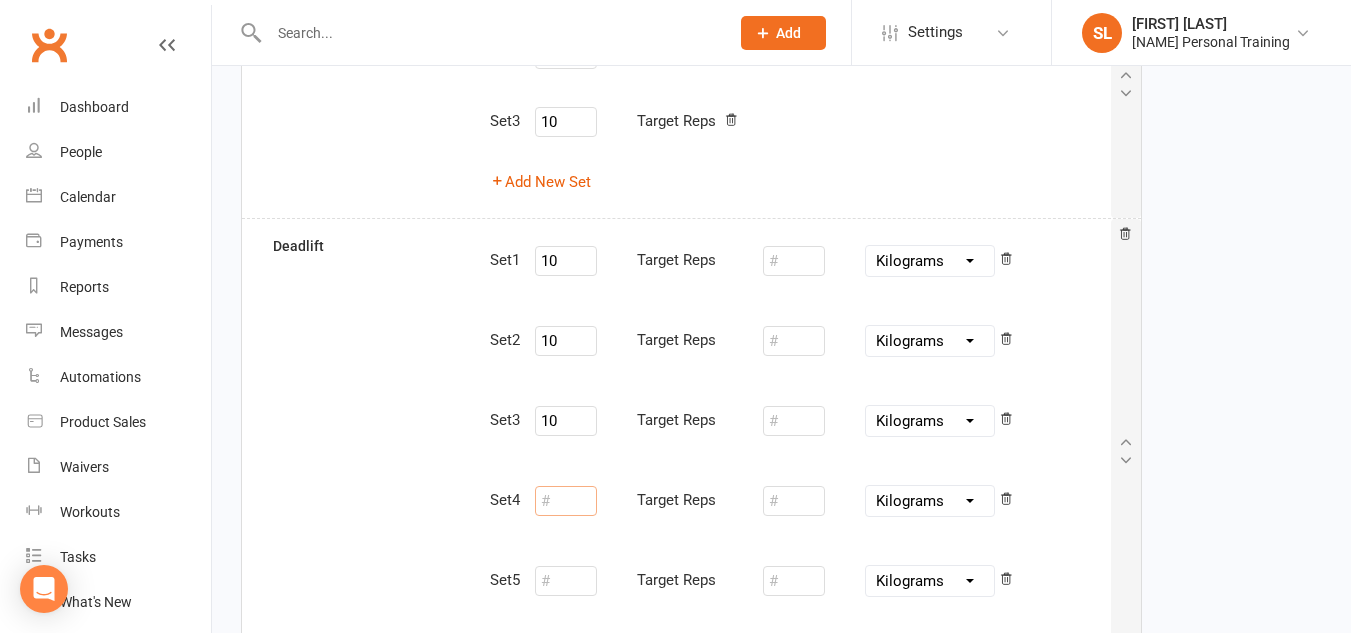 click at bounding box center (566, 501) 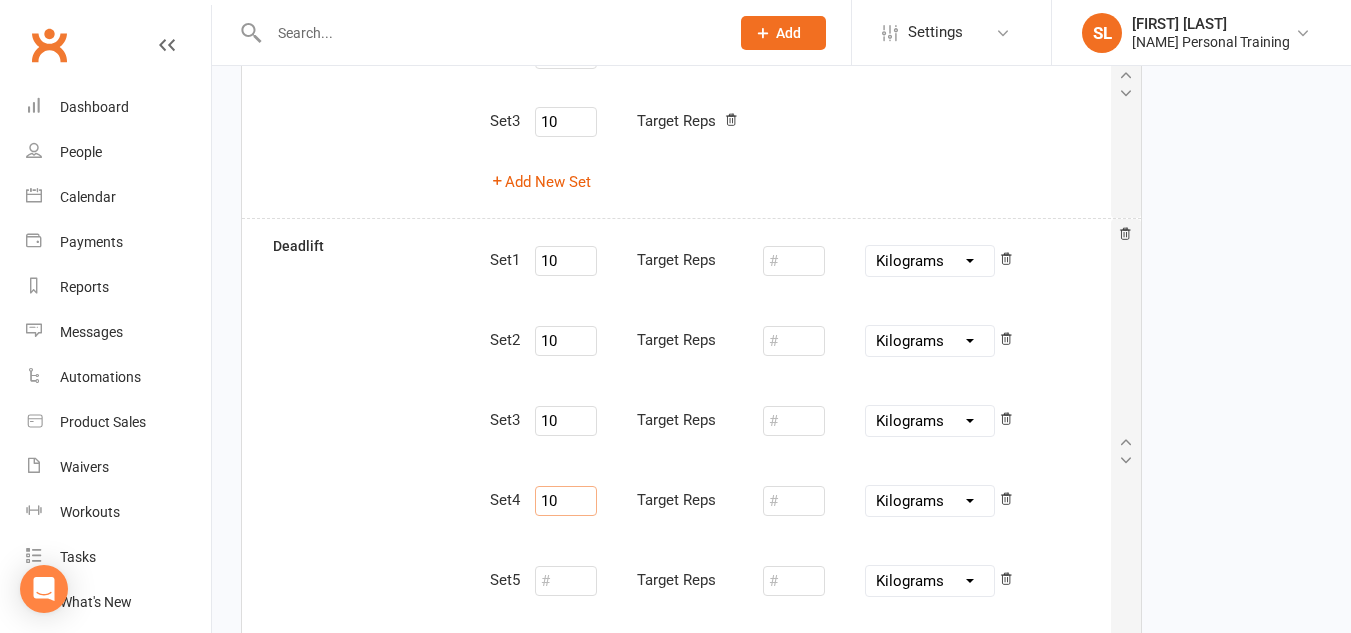 type on "10" 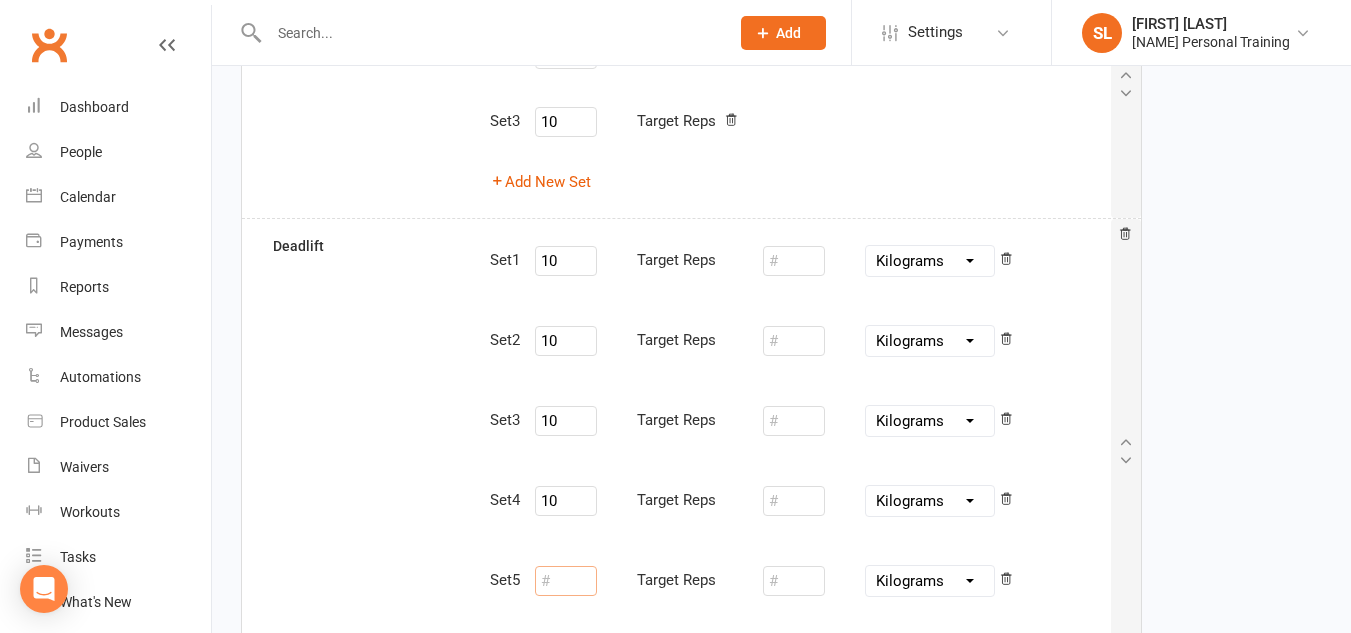 click at bounding box center [566, 581] 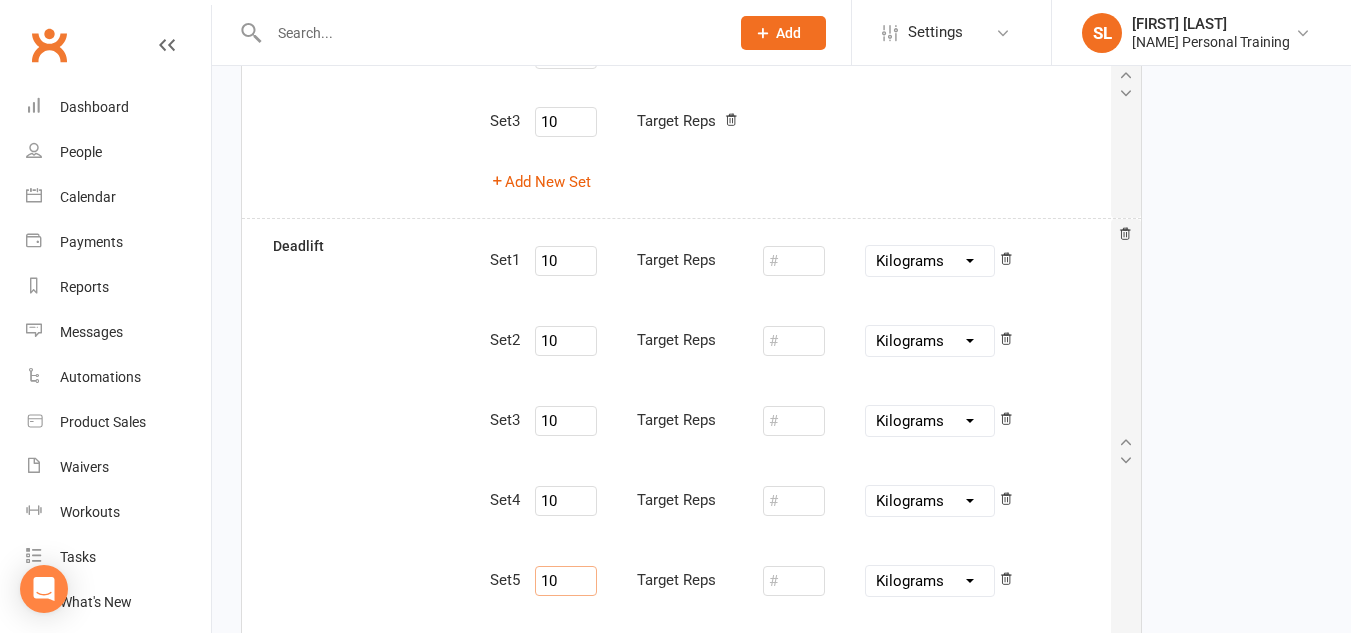 type on "10" 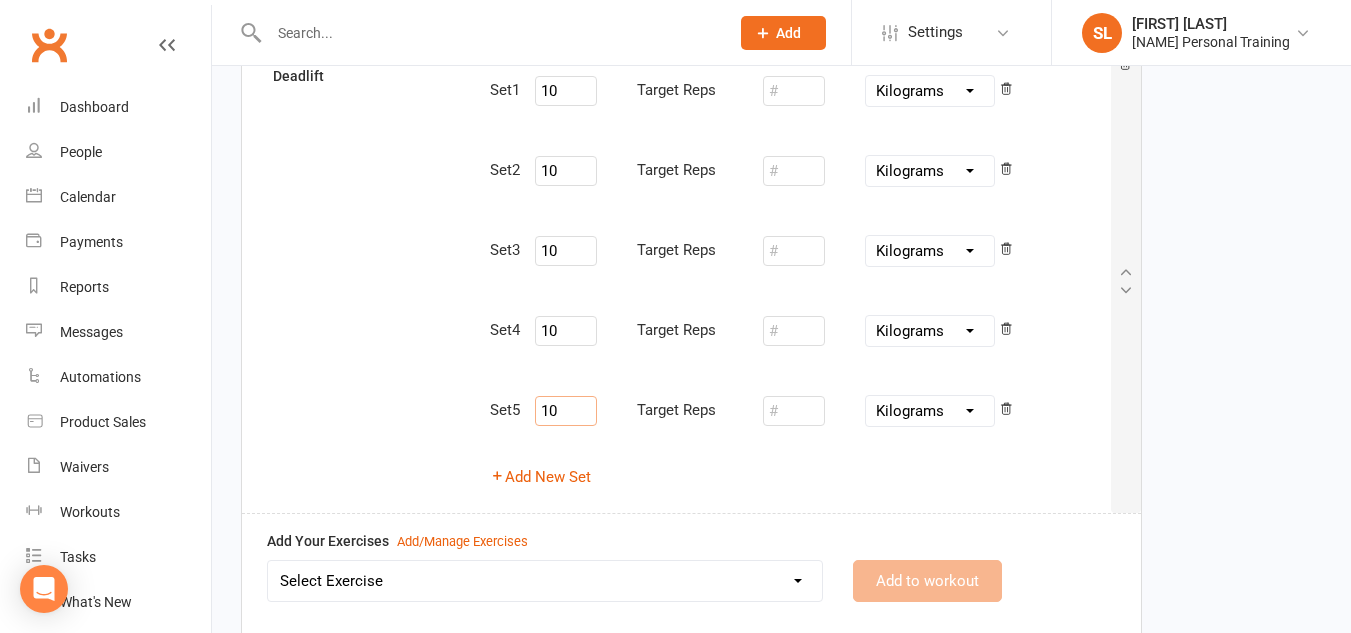 scroll, scrollTop: 1340, scrollLeft: 0, axis: vertical 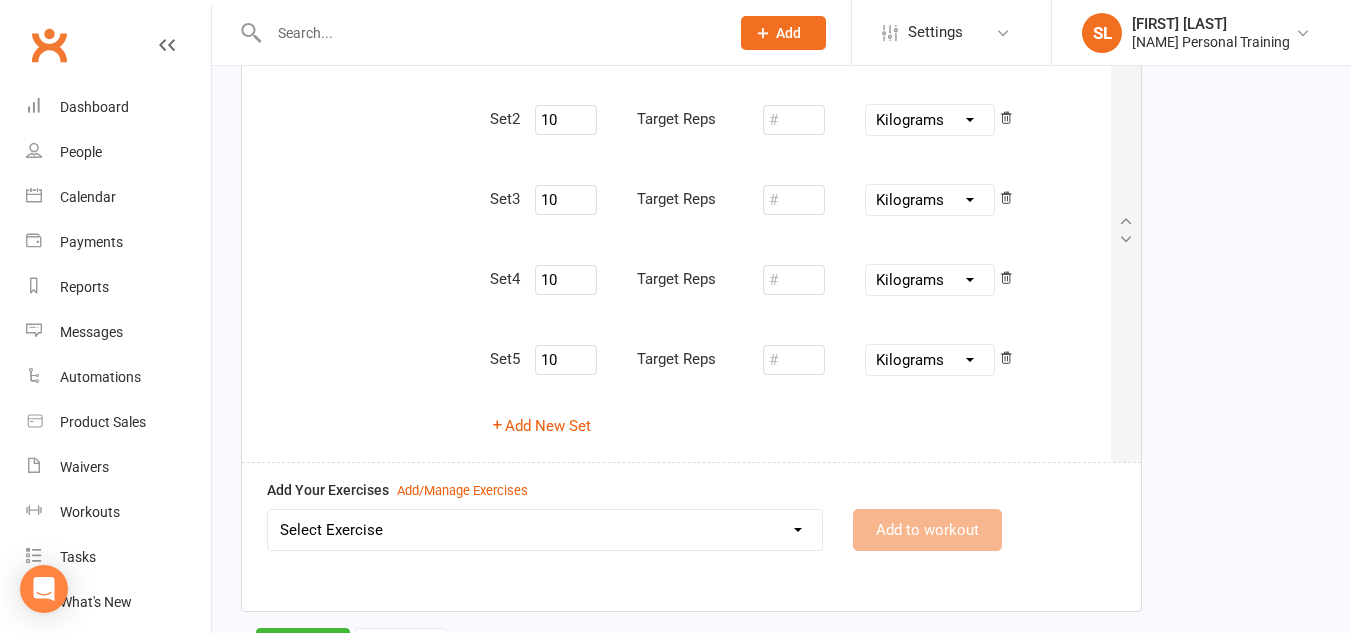 click on "Select Exercise Ankle Taps Arm Circles Banded Crab Walk Band Pull Apart (BPA) Barbell Hip Thrust  Barbell Incline Press Barbell Upright Row Bicycle Crunches Bird Dog Body Weight Squat Box Jumps Bulgarian Split Squat Burpees  Cable Bicep Curls Cable Crossover Cable STraight Arm Pulldown Clams Commando Plank Concentration Curls Crunches Dead Bug Dead Bug Dead Hang Deadlift Dumbbell Front Raises Dumbbell Hammer Curls Dumbbell Lateral Raises Dumbbell Lunges Dumbbell Pullover Dumbbell Single Arm Bench Row Dumbbell Squat and Press Dumbell Bench Press Dumbell Flys Dumbell Front Raises Dumbell Incline Chest Press EMOM1 Video Link External Shoulder Rotation Farmers Hold Farmers Walk Fire Hydrants Floor External Shoulder Rotation Floor Internal Shoulder Rotation Frog Jumps Full Body H.I.I.T 1 Full Body HIIT 2  Full Body Stretch Full Body Stretch Video link Glute Bridge Glute Kickback  Goblet Squat Hamstring Curls Hanging Knee Raises Hip Switch Hip Thrust Variation Inchworm  Incline DB chest press Kettlebell Swing Plank" at bounding box center (545, 530) 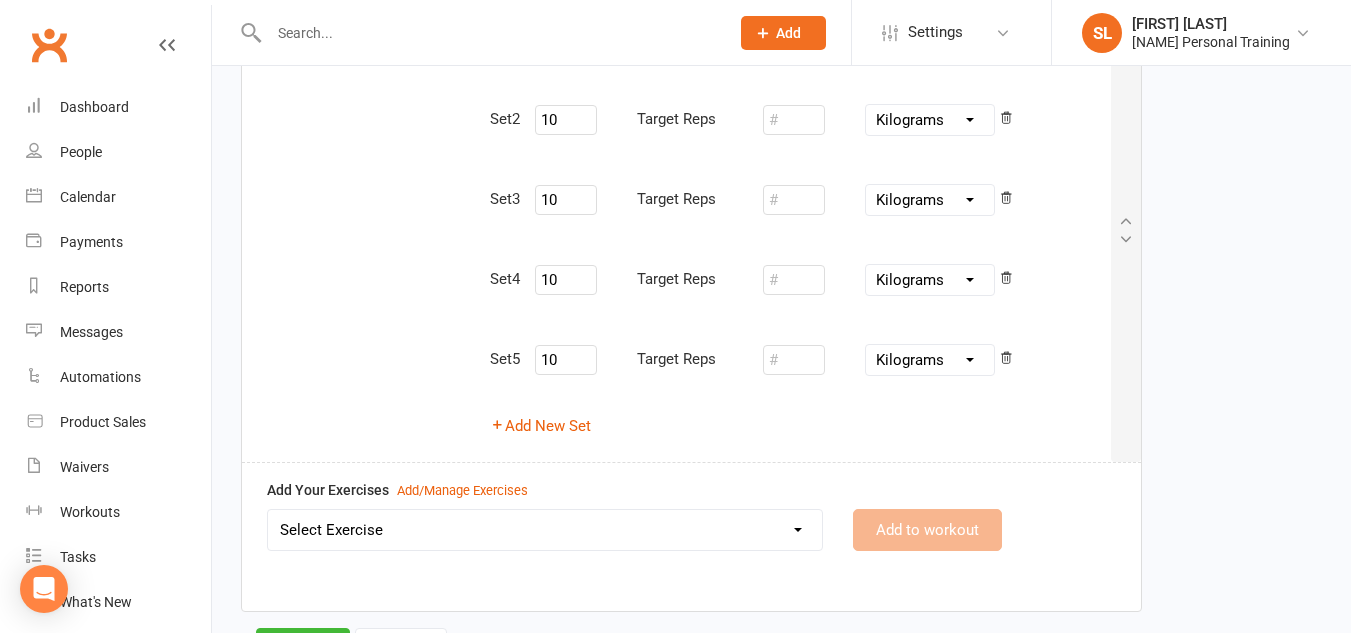 select on "11949" 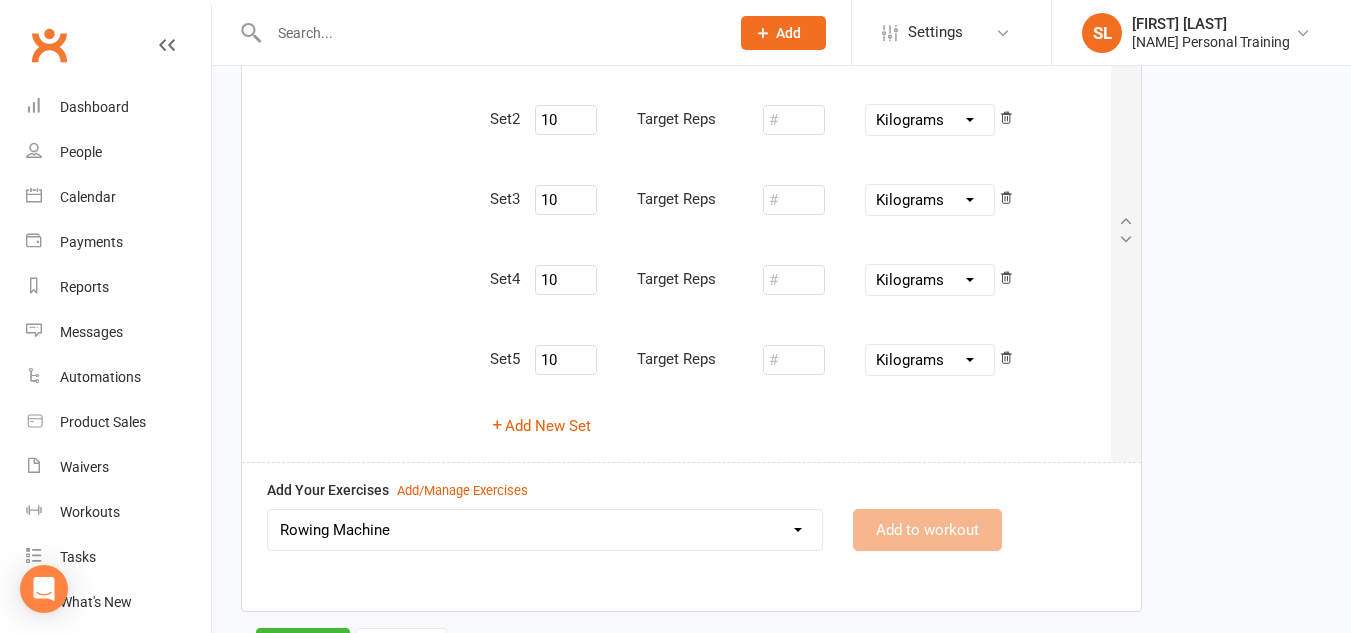 click on "Select Exercise Ankle Taps Arm Circles Banded Crab Walk Band Pull Apart (BPA) Barbell Hip Thrust  Barbell Incline Press Barbell Upright Row Bicycle Crunches Bird Dog Body Weight Squat Box Jumps Bulgarian Split Squat Burpees  Cable Bicep Curls Cable Crossover Cable STraight Arm Pulldown Clams Commando Plank Concentration Curls Crunches Dead Bug Dead Bug Dead Hang Deadlift Dumbbell Front Raises Dumbbell Hammer Curls Dumbbell Lateral Raises Dumbbell Lunges Dumbbell Pullover Dumbbell Single Arm Bench Row Dumbbell Squat and Press Dumbell Bench Press Dumbell Flys Dumbell Front Raises Dumbell Incline Chest Press EMOM1 Video Link External Shoulder Rotation Farmers Hold Farmers Walk Fire Hydrants Floor External Shoulder Rotation Floor Internal Shoulder Rotation Frog Jumps Full Body H.I.I.T 1 Full Body HIIT 2  Full Body Stretch Full Body Stretch Video link Glute Bridge Glute Kickback  Goblet Squat Hamstring Curls Hanging Knee Raises Hip Switch Hip Thrust Variation Inchworm  Incline DB chest press Kettlebell Swing Plank" at bounding box center [545, 530] 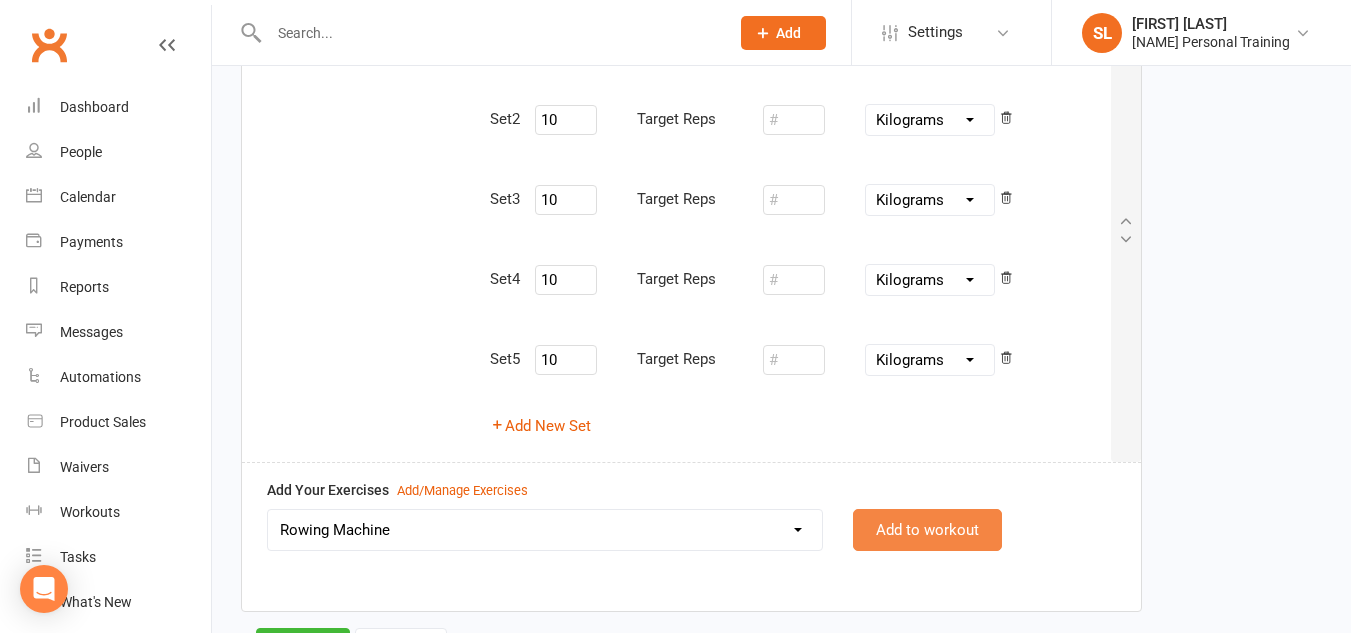 click on "Add to workout" at bounding box center [927, 530] 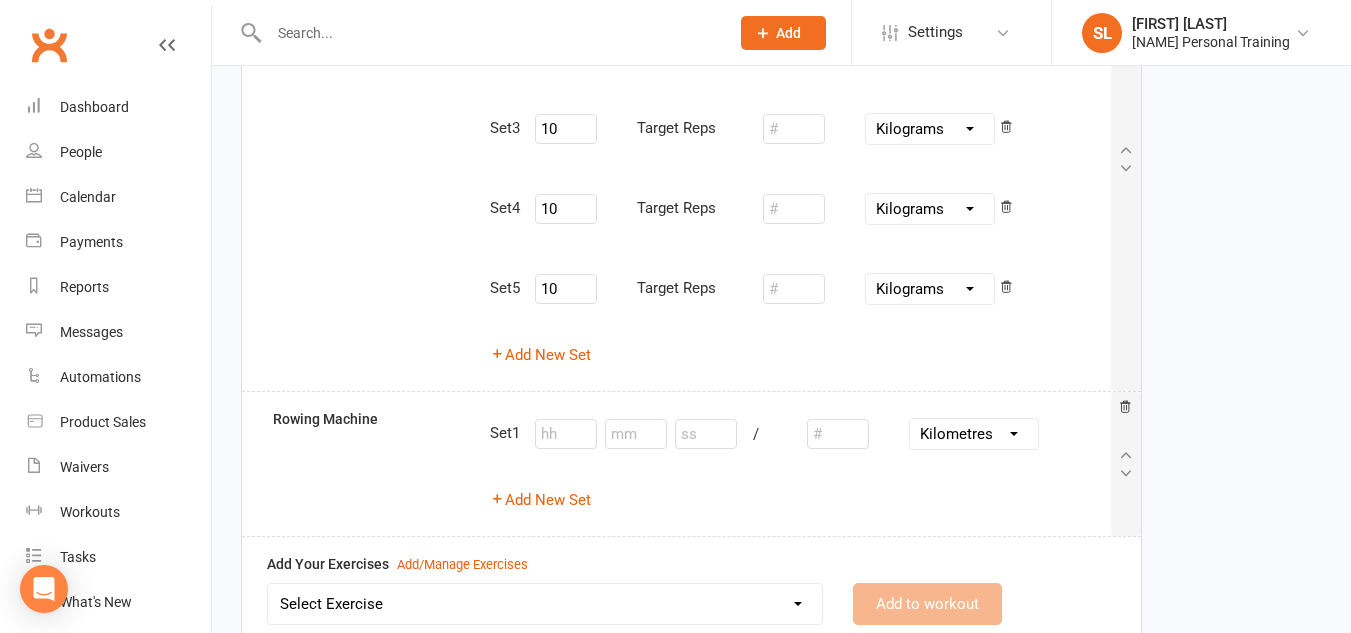 scroll, scrollTop: 1415, scrollLeft: 0, axis: vertical 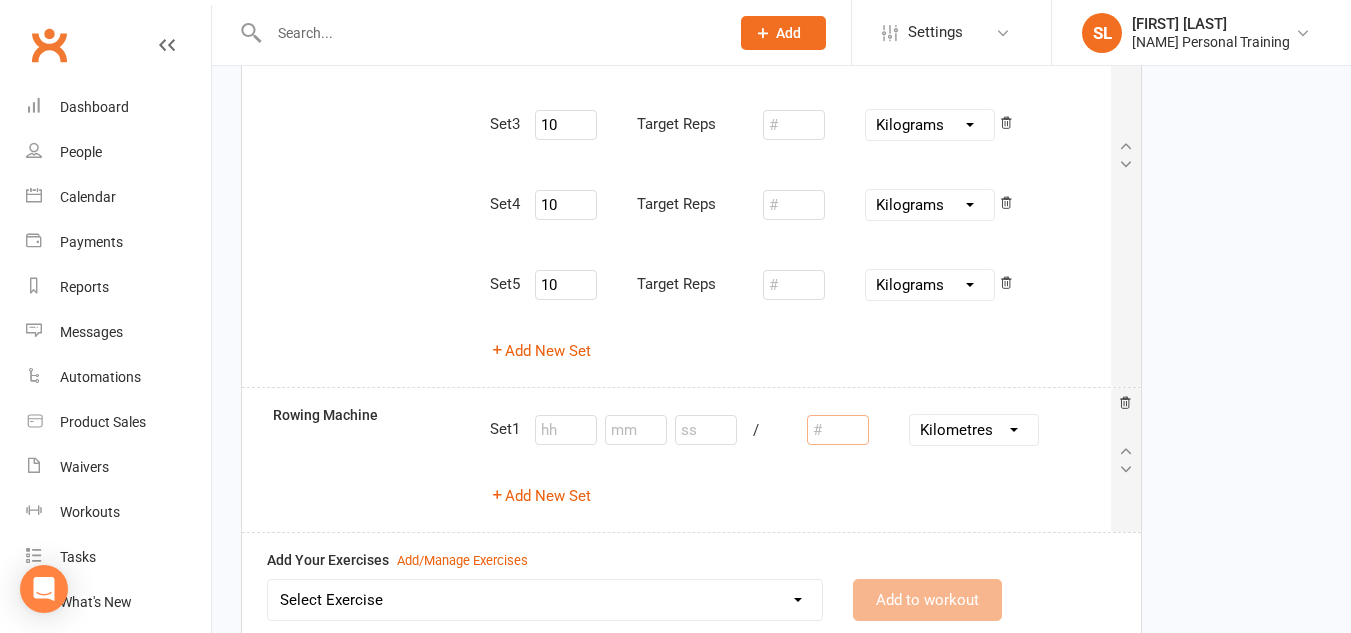 click at bounding box center [838, 430] 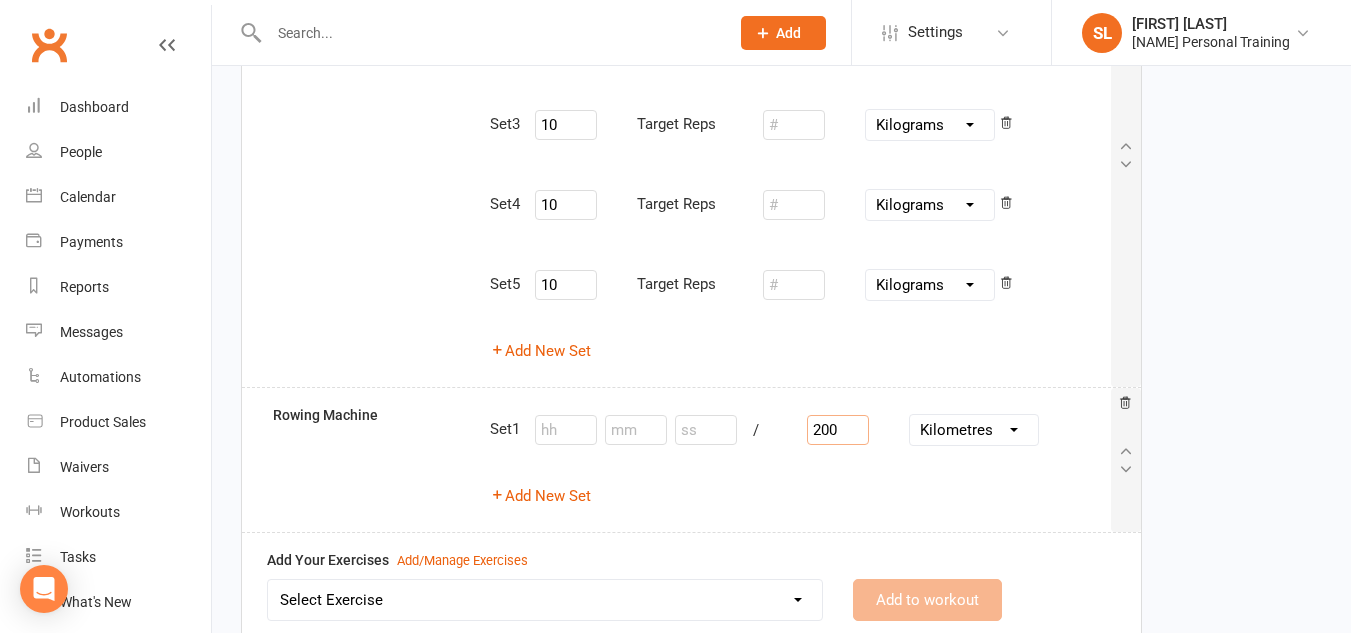 type on "200" 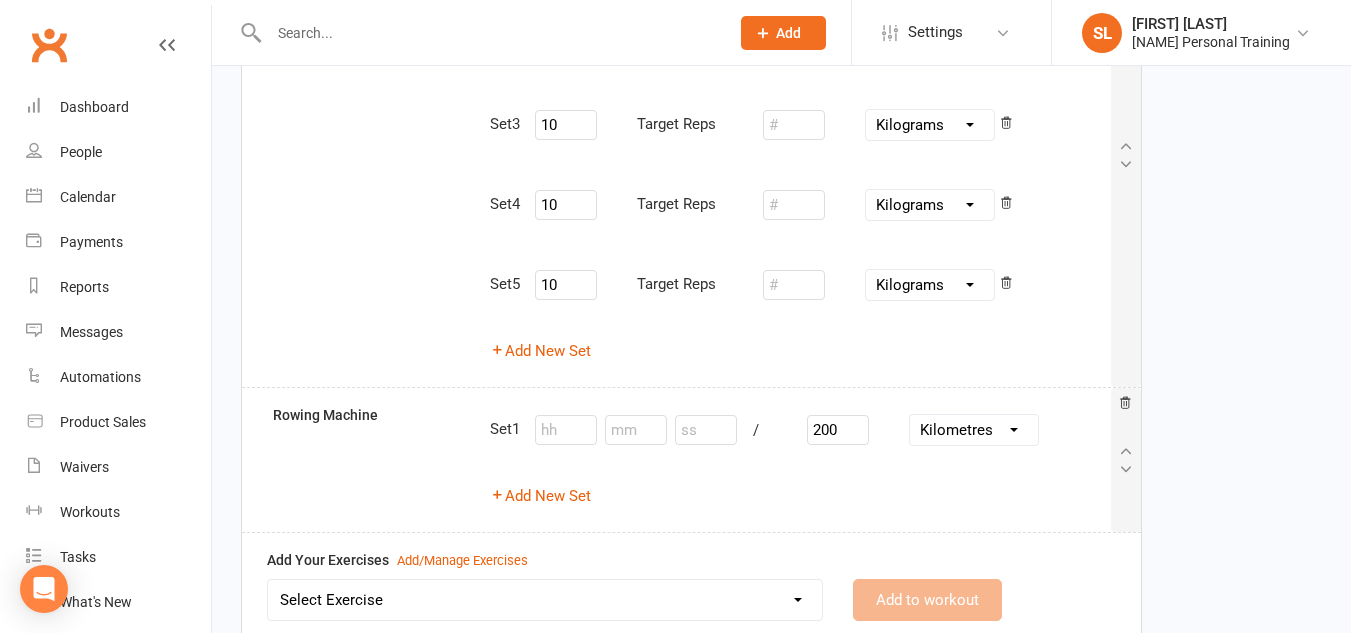 click on "Inches Yards Miles Centimetres Metres Kilometres" at bounding box center (974, 430) 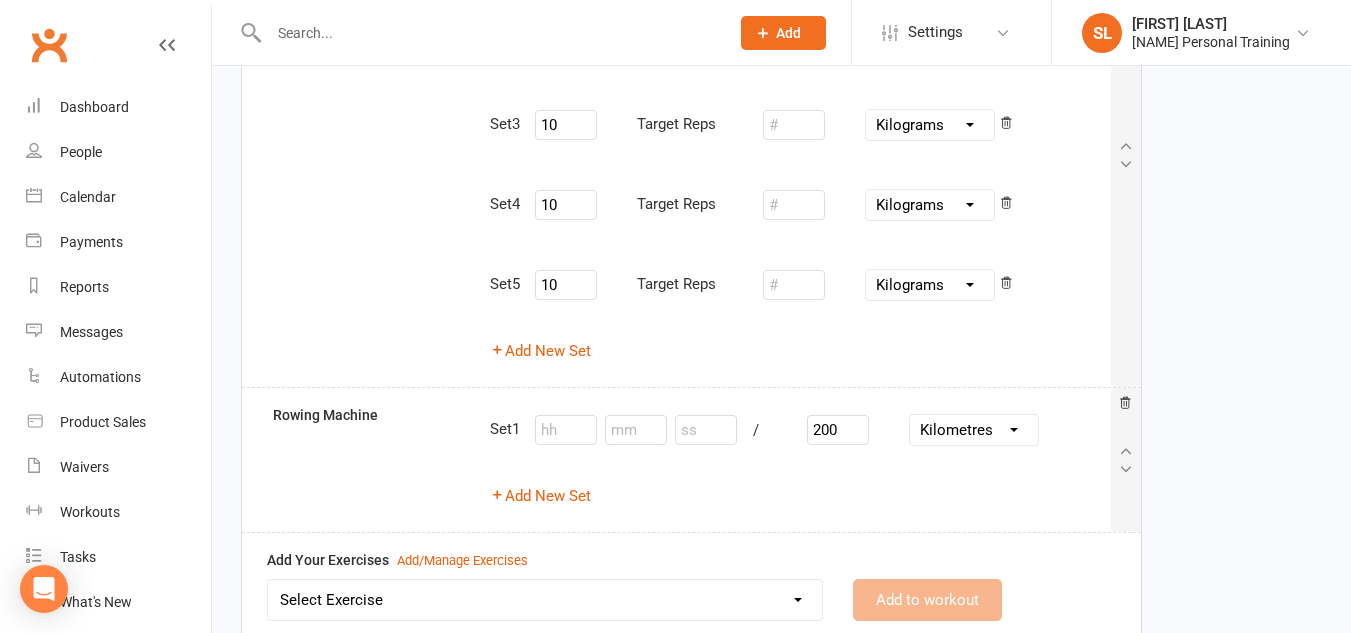select on "Metres" 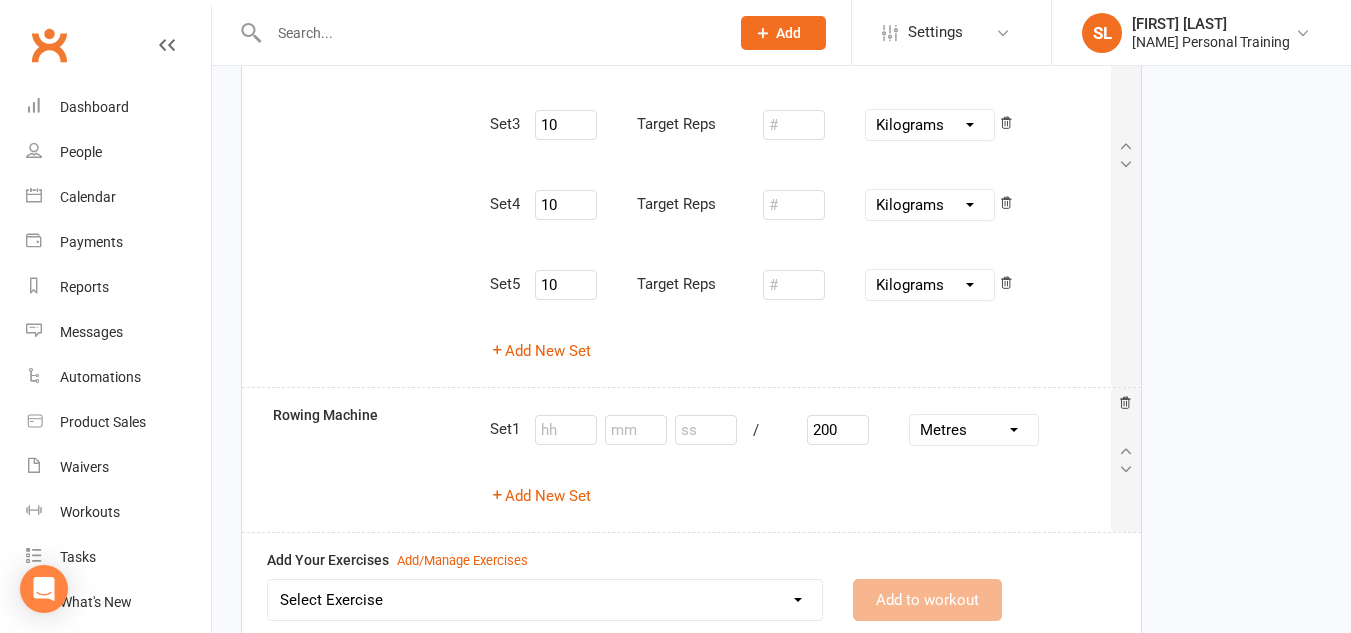 click on "Inches Yards Miles Centimetres Metres Kilometres" at bounding box center (974, 430) 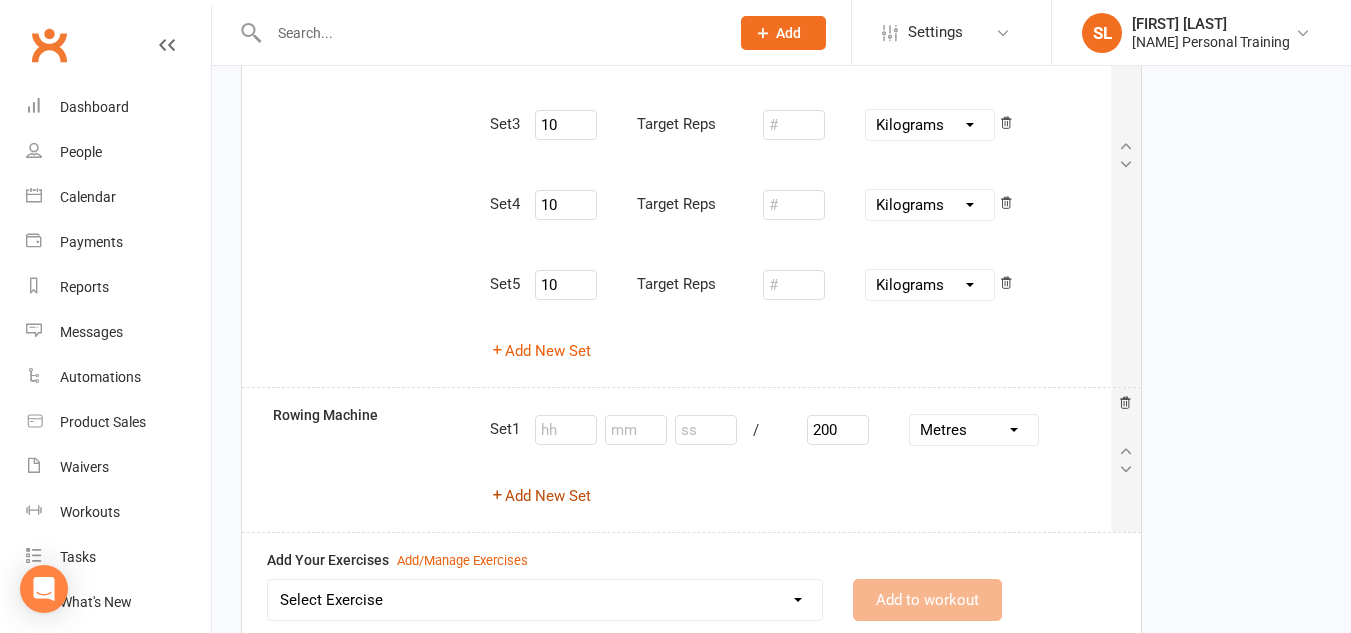 click on "Add New Set" at bounding box center [540, 496] 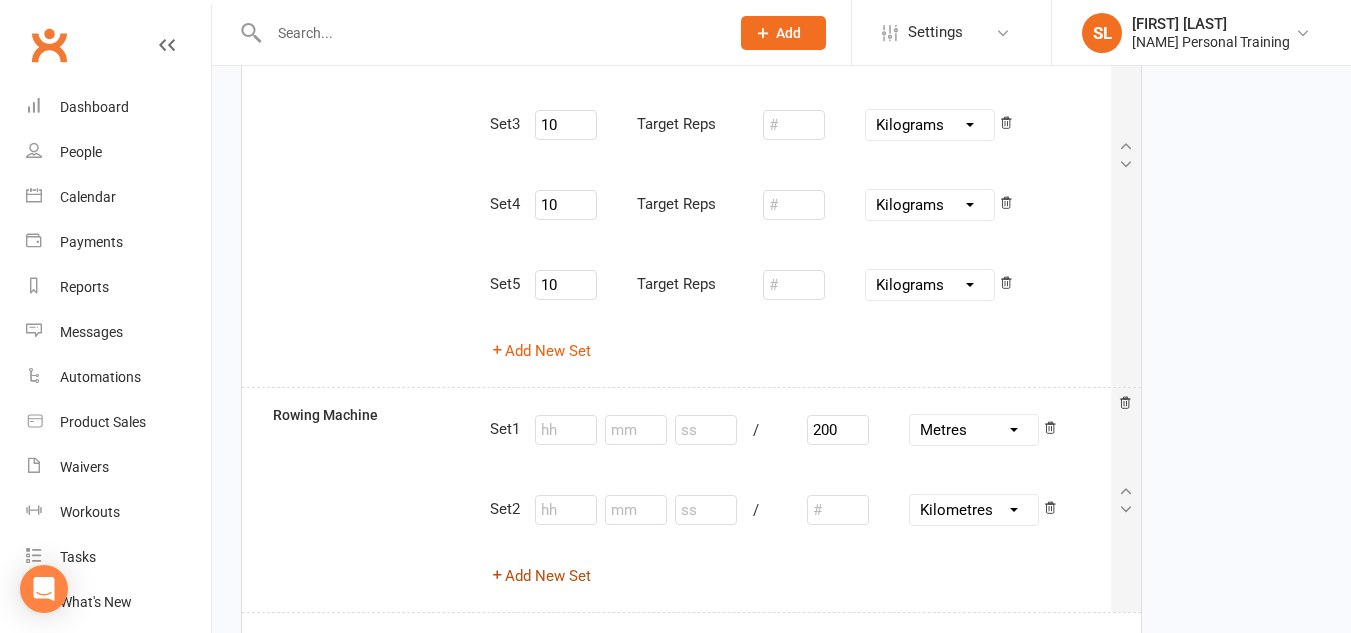 click on "Set  1 / 200 Inches Yards Miles Centimetres Metres Kilometres Set  2 / Inches Yards Miles Centimetres Metres Kilometres  Add New Set" at bounding box center [800, 500] 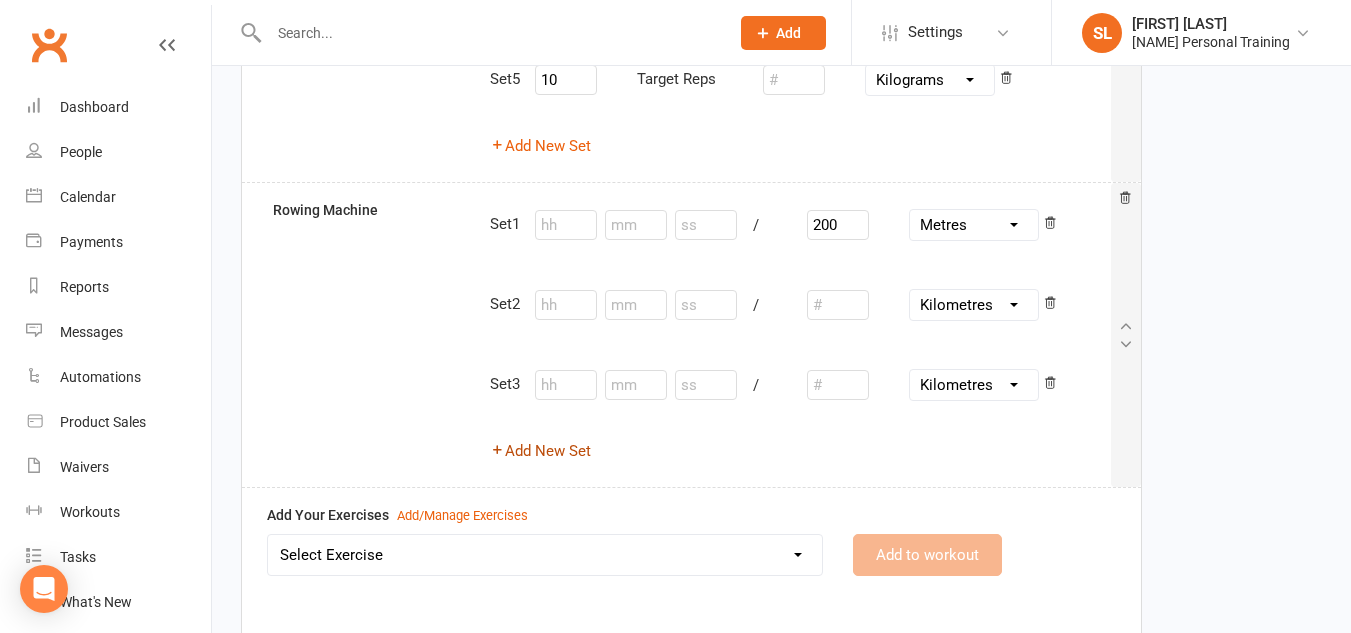 scroll, scrollTop: 1621, scrollLeft: 0, axis: vertical 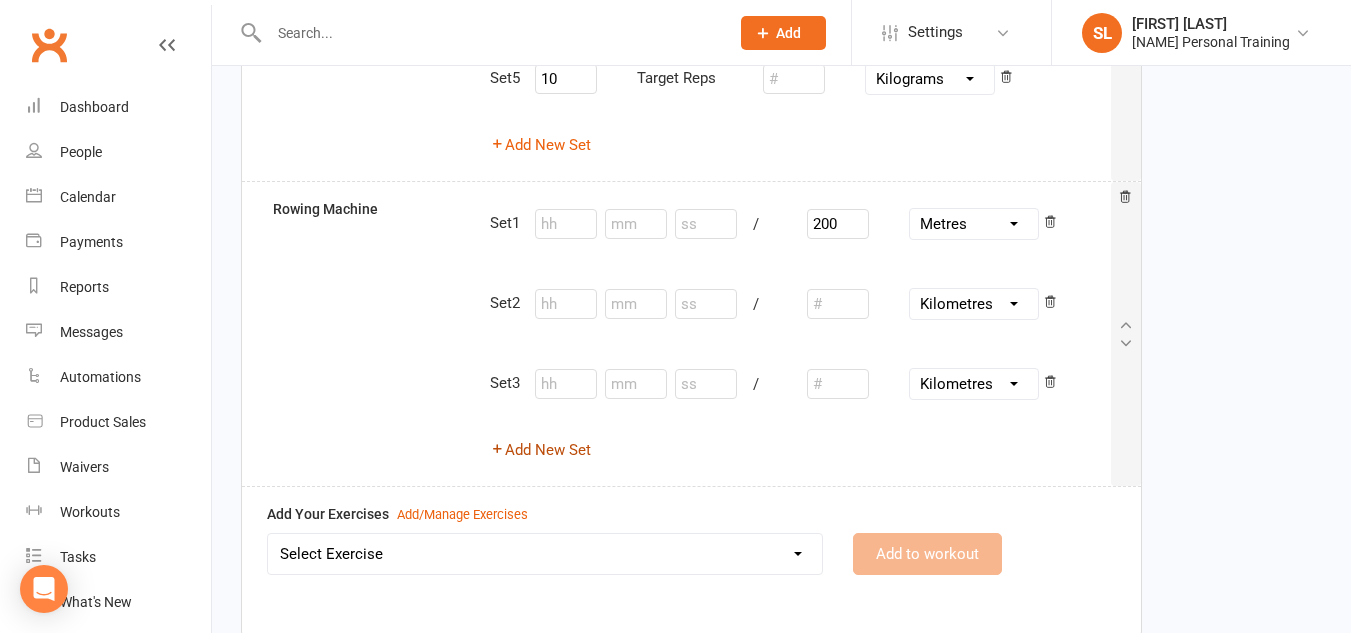click on "Add New Set" at bounding box center (540, 450) 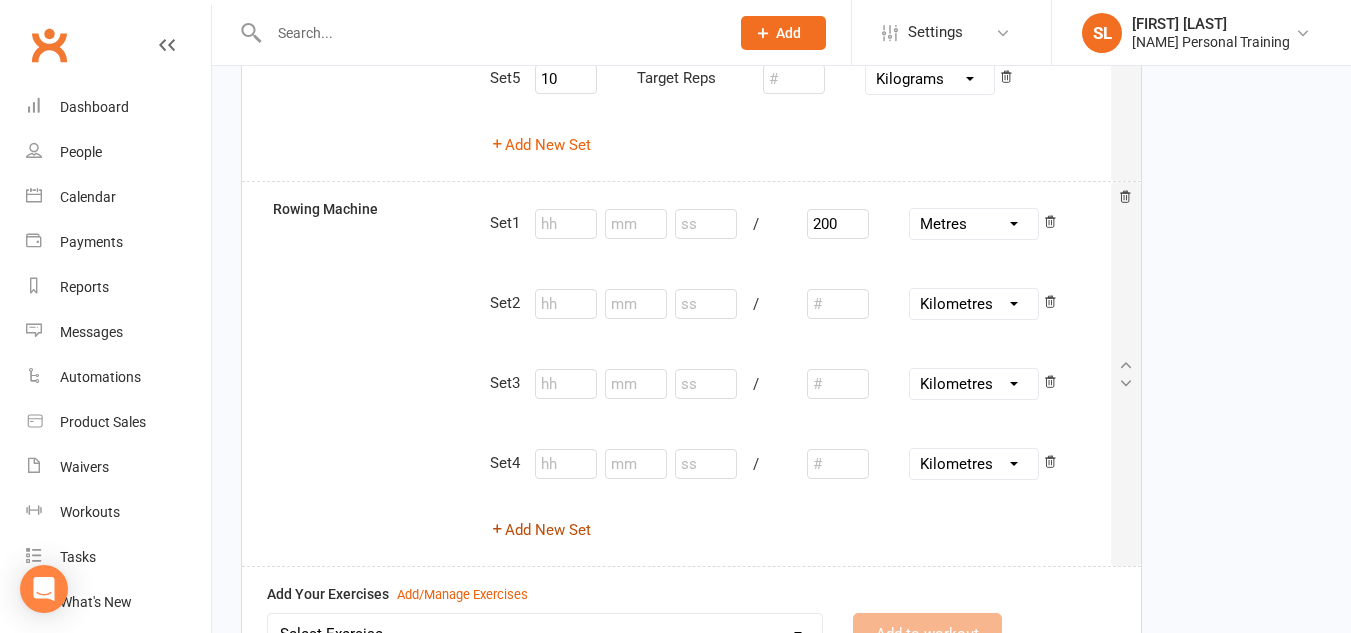 click on "Add New Set" at bounding box center [540, 530] 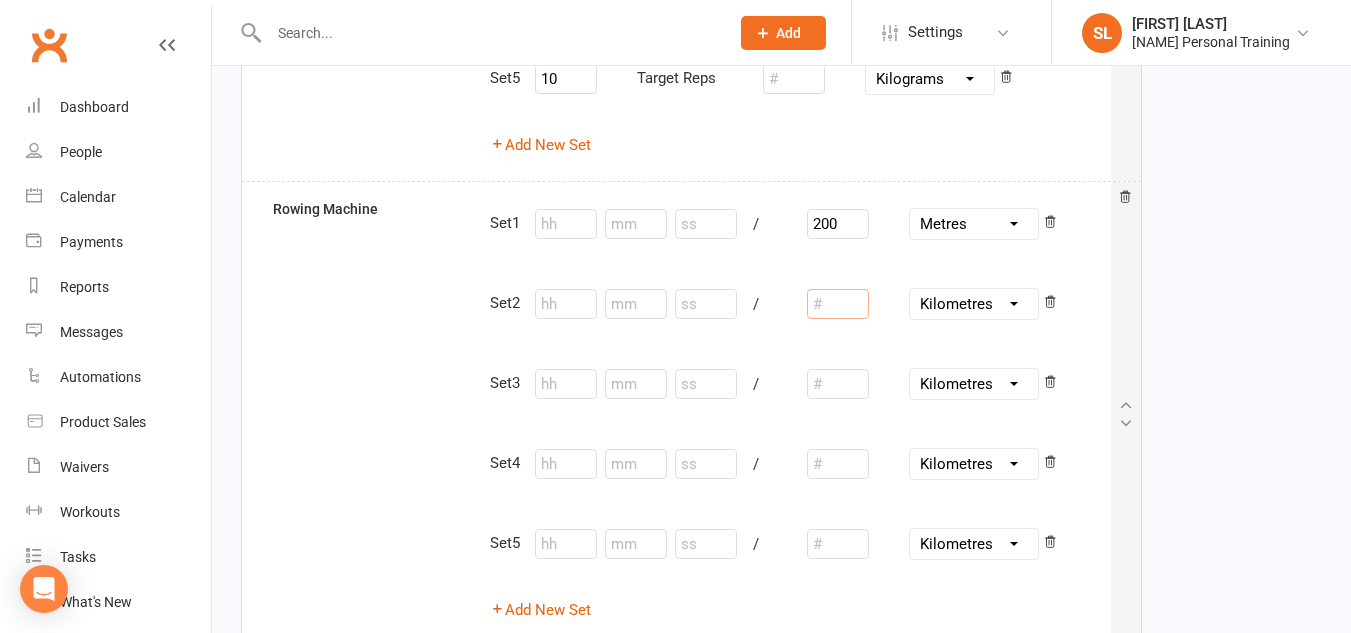 click at bounding box center [838, 304] 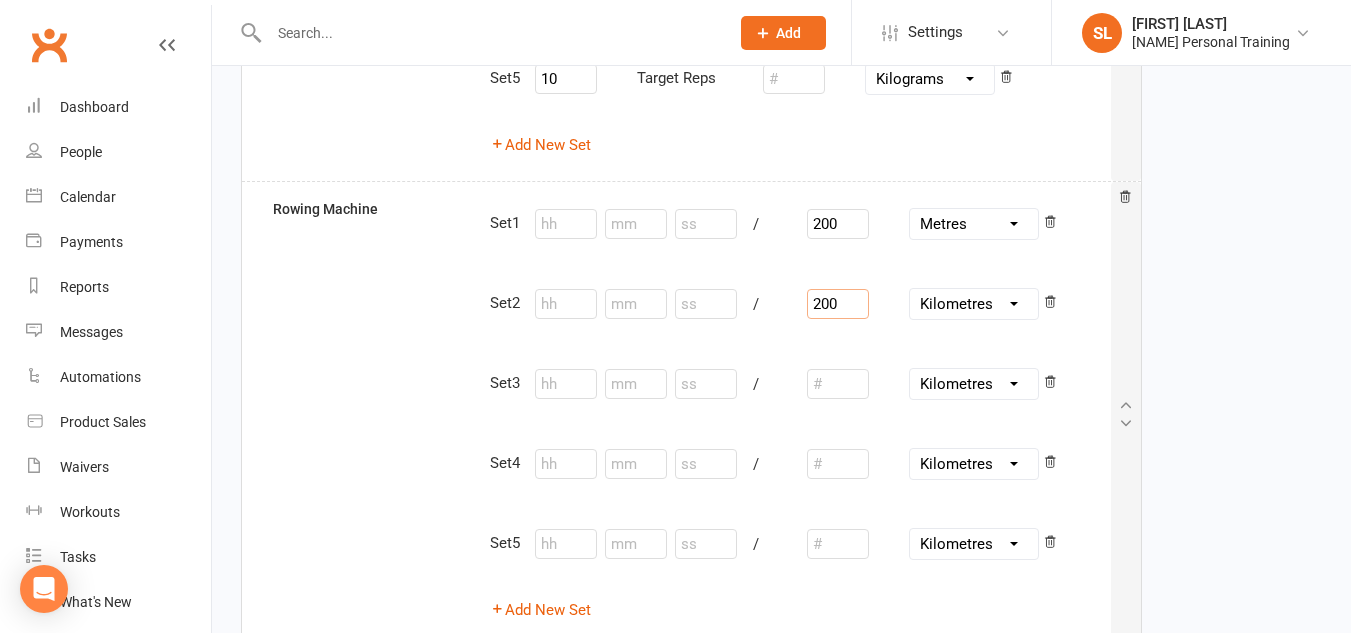 type on "200" 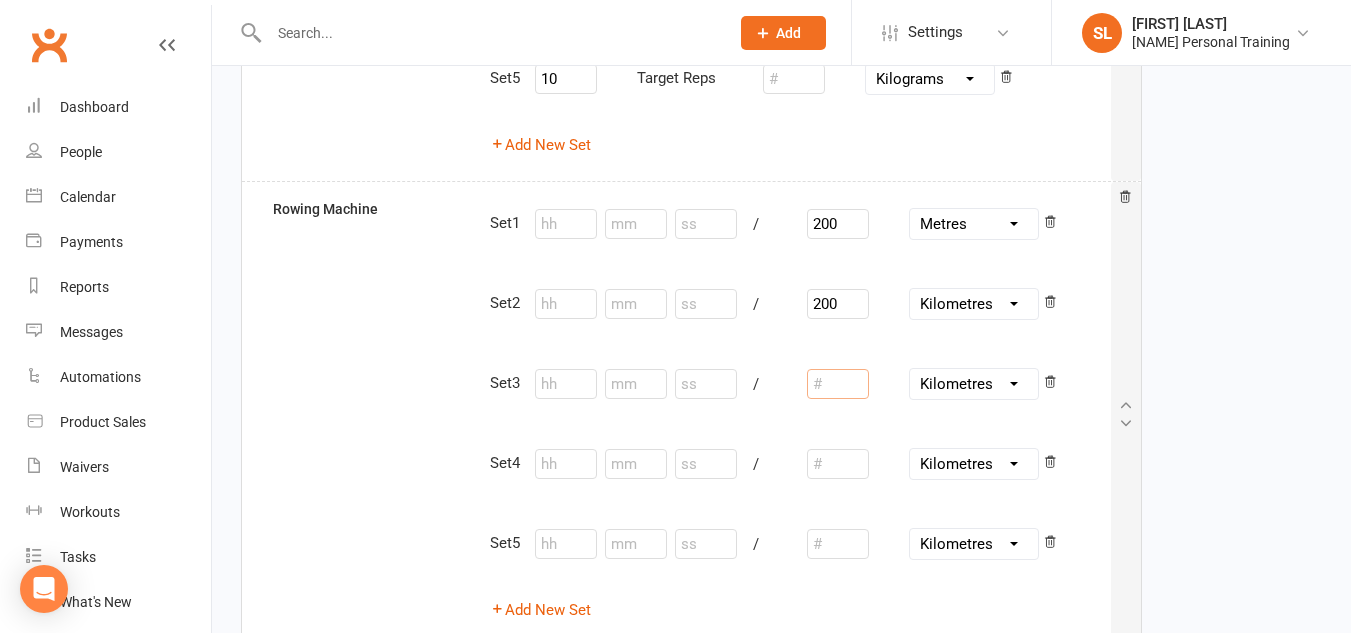 click at bounding box center [838, 384] 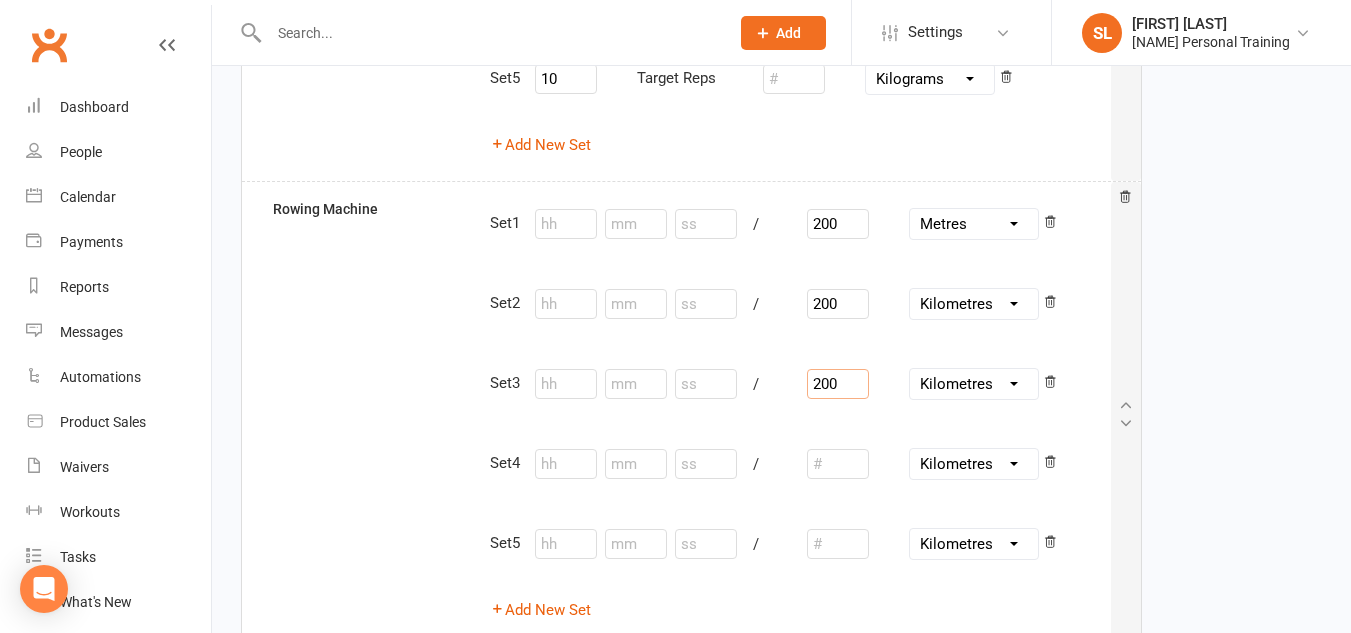 type on "200" 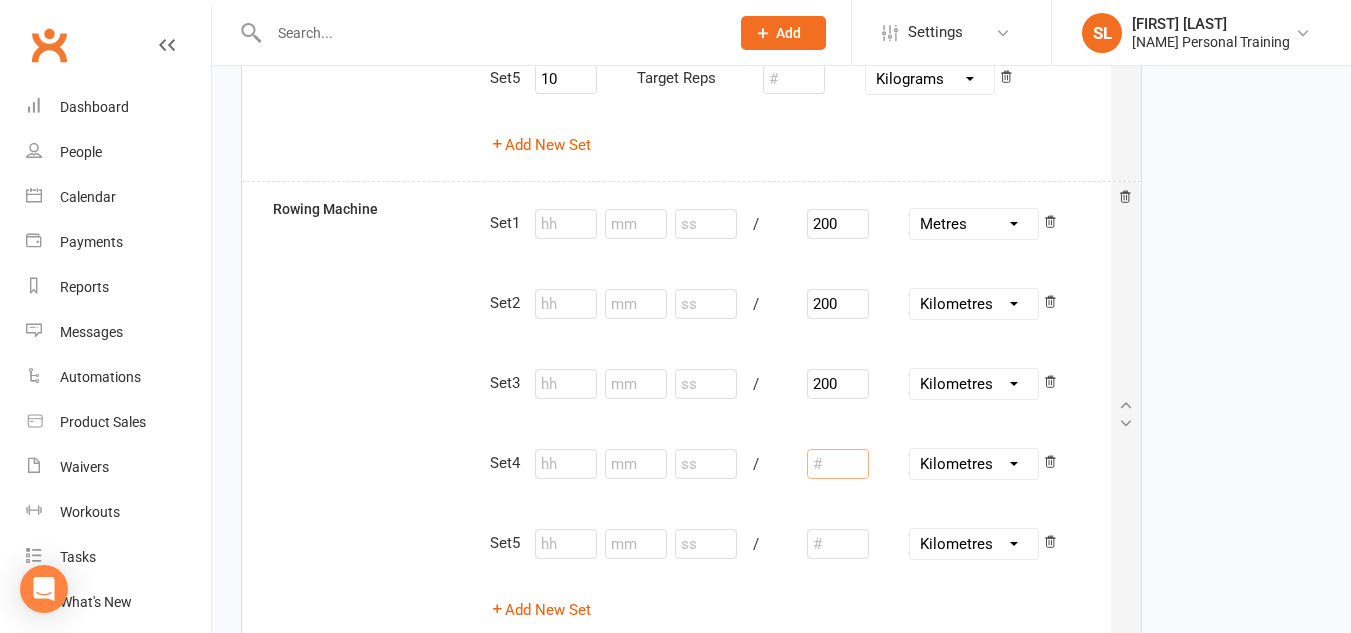 click at bounding box center (838, 464) 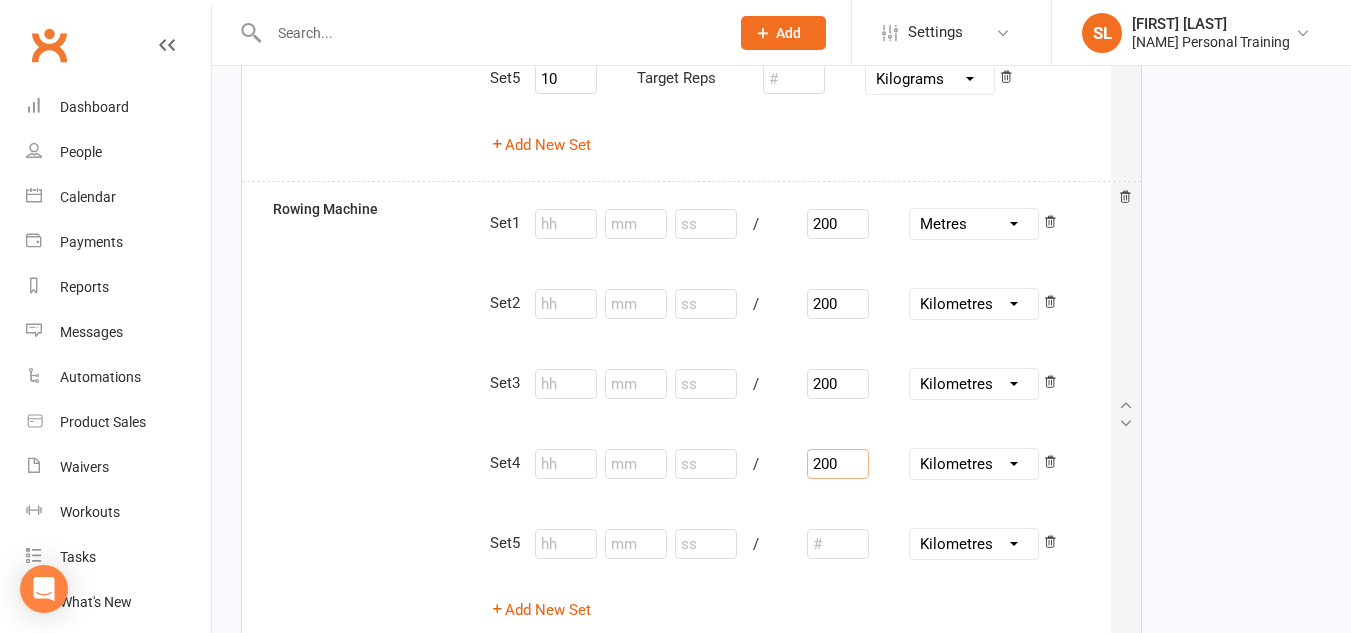 type on "200" 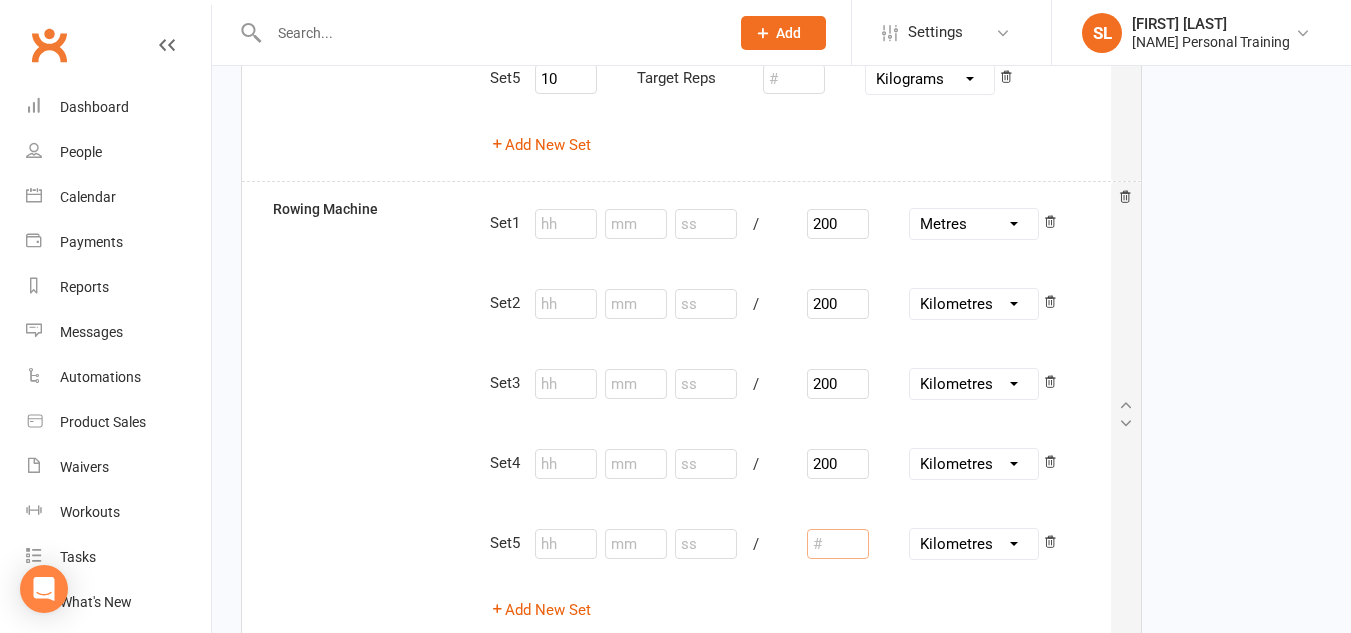 click at bounding box center [838, 544] 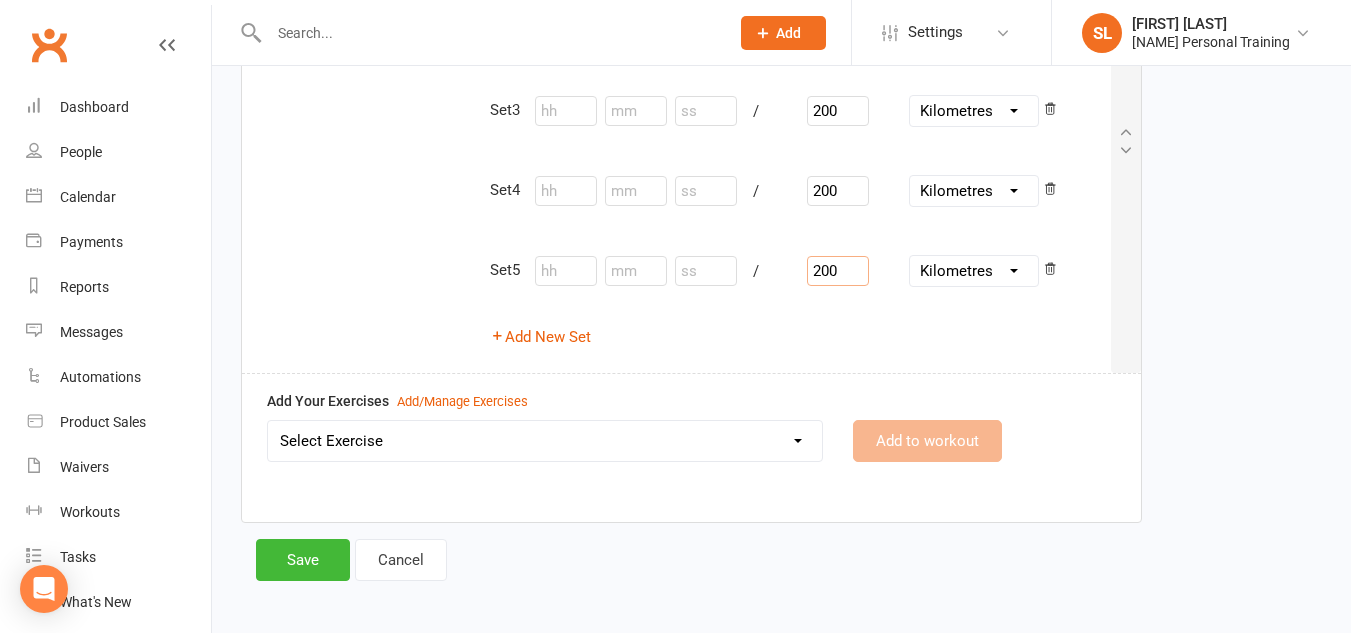 scroll, scrollTop: 1903, scrollLeft: 0, axis: vertical 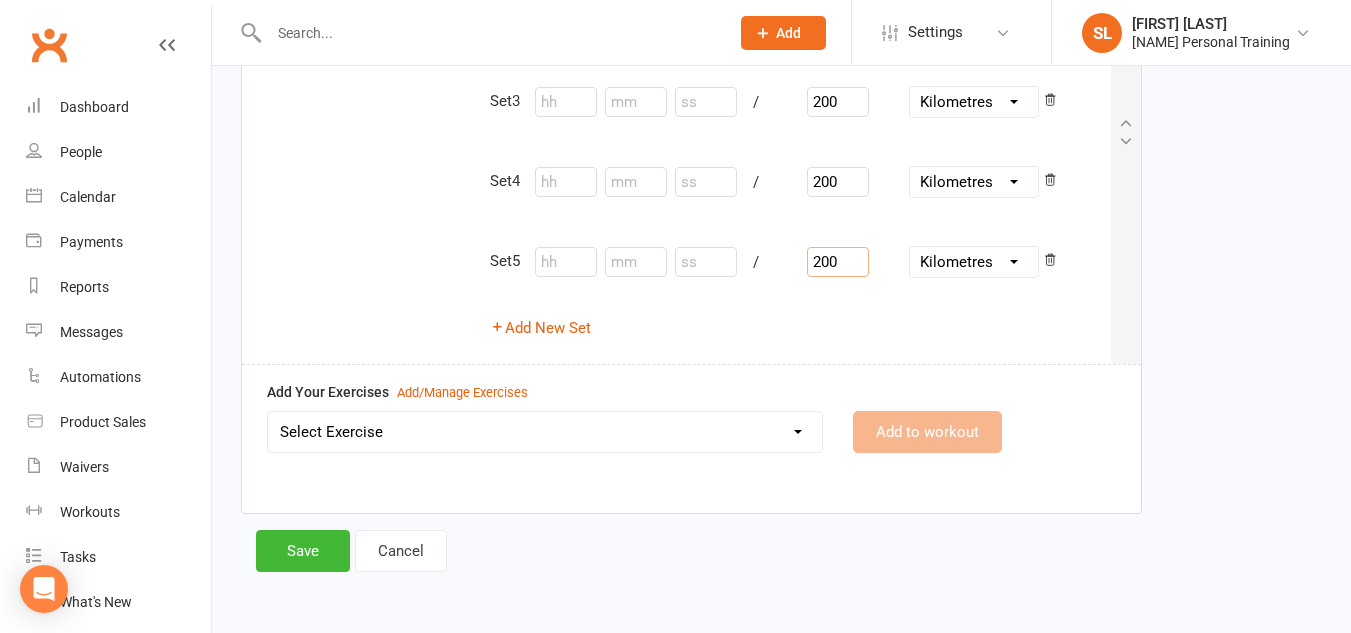 type on "200" 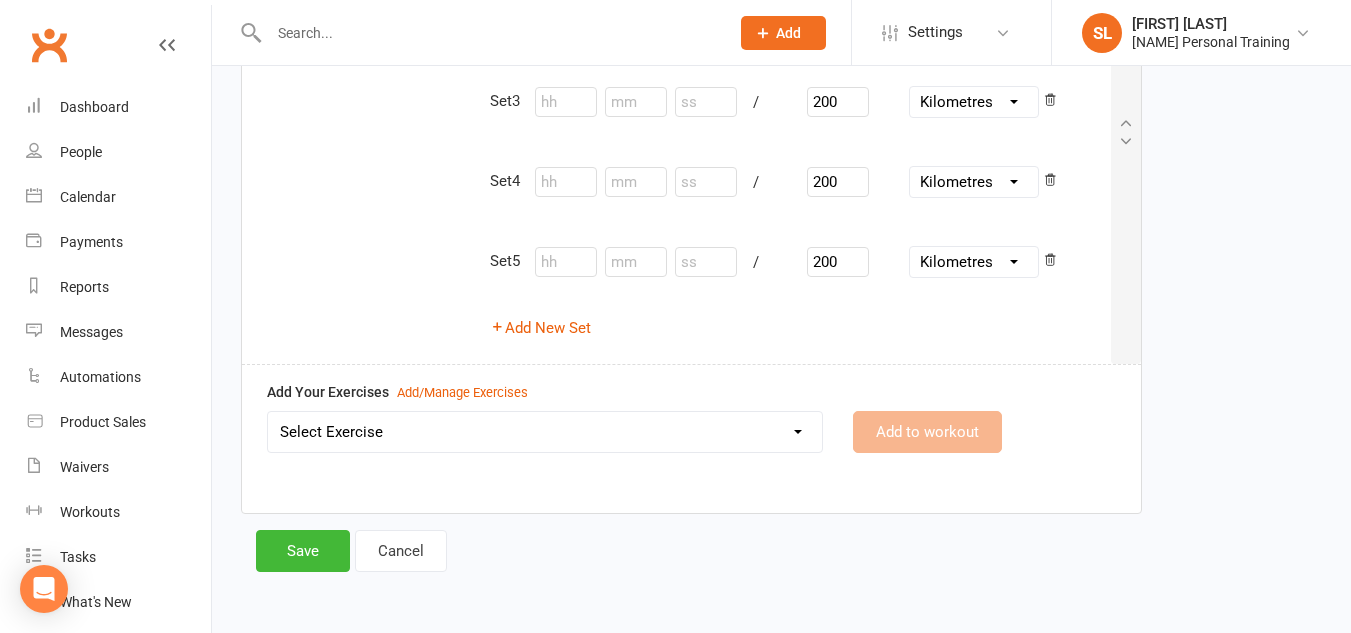 click on "Select Exercise Ankle Taps Arm Circles Banded Crab Walk Band Pull Apart (BPA) Barbell Hip Thrust  Barbell Incline Press Barbell Upright Row Bicycle Crunches Bird Dog Body Weight Squat Box Jumps Bulgarian Split Squat Burpees  Cable Bicep Curls Cable Crossover Cable STraight Arm Pulldown Clams Commando Plank Concentration Curls Crunches Dead Bug Dead Bug Dead Hang Deadlift Dumbbell Front Raises Dumbbell Hammer Curls Dumbbell Lateral Raises Dumbbell Lunges Dumbbell Pullover Dumbbell Single Arm Bench Row Dumbbell Squat and Press Dumbell Bench Press Dumbell Flys Dumbell Front Raises Dumbell Incline Chest Press EMOM1 Video Link External Shoulder Rotation Farmers Hold Farmers Walk Fire Hydrants Floor External Shoulder Rotation Floor Internal Shoulder Rotation Frog Jumps Full Body H.I.I.T 1 Full Body HIIT 2  Full Body Stretch Full Body Stretch Video link Glute Bridge Glute Kickback  Goblet Squat Hamstring Curls Hanging Knee Raises Hip Switch Hip Thrust Variation Inchworm  Incline DB chest press Kettlebell Swing Plank" at bounding box center (545, 432) 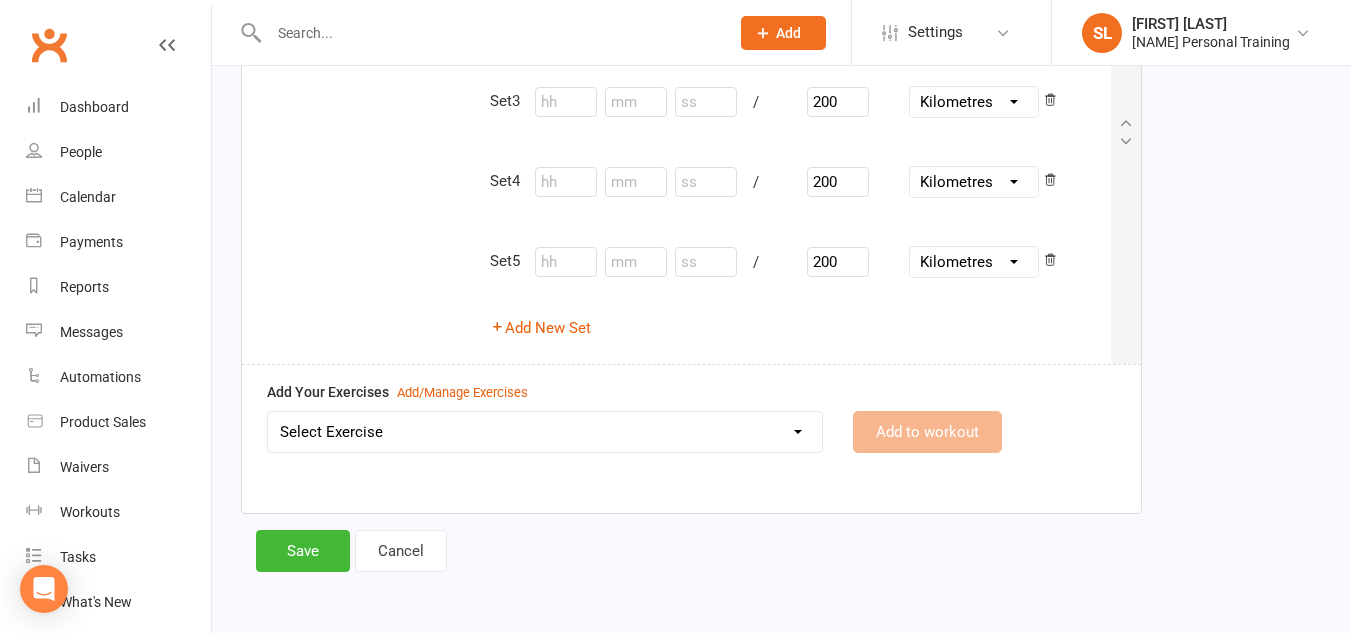 select on "11627" 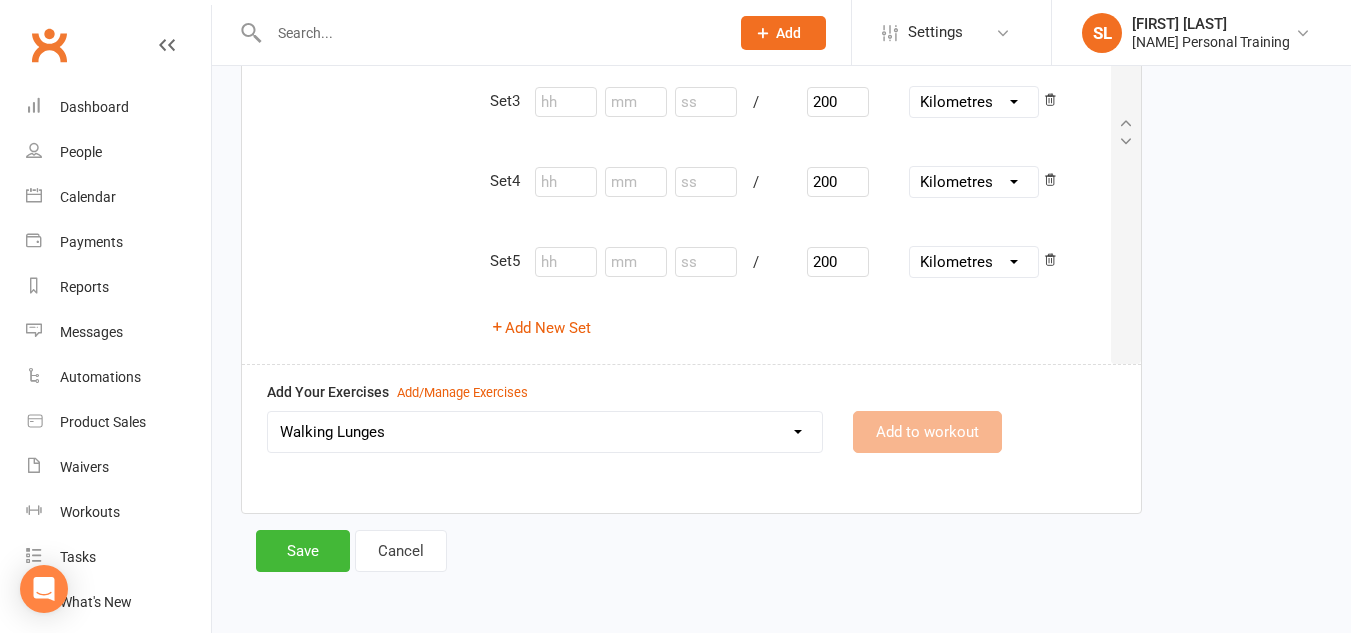 click on "Add Your Exercises Add/Manage Exercises Select Exercise Ankle Taps Arm Circles Banded Crab Walk Band Pull Apart (BPA) Barbell Hip Thrust  Barbell Incline Press Barbell Upright Row Bicycle Crunches Bird Dog Body Weight Squat Box Jumps Bulgarian Split Squat Burpees  Cable Bicep Curls Cable Crossover Cable STraight Arm Pulldown Clams Commando Plank Concentration Curls Crunches Dead Bug Dead Bug Dead Hang Deadlift Dumbbell Front Raises Dumbbell Hammer Curls Dumbbell Lateral Raises Dumbbell Lunges Dumbbell Pullover Dumbbell Single Arm Bench Row Dumbbell Squat and Press Dumbell Bench Press Dumbell Flys Dumbell Front Raises Dumbell Incline Chest Press EMOM1 Video Link External Shoulder Rotation Farmers Hold Farmers Walk Fire Hydrants Floor External Shoulder Rotation Floor Internal Shoulder Rotation Frog Jumps Full Body H.I.I.T 1 Full Body HIIT 2  Full Body Stretch Full Body Stretch Video link Glute Bridge Glute Kickback  Goblet Squat Hamstring Curls Hanging Knee Raises Hip Switch Hip Thrust Variation Inchworm  Plank" at bounding box center (691, 431) 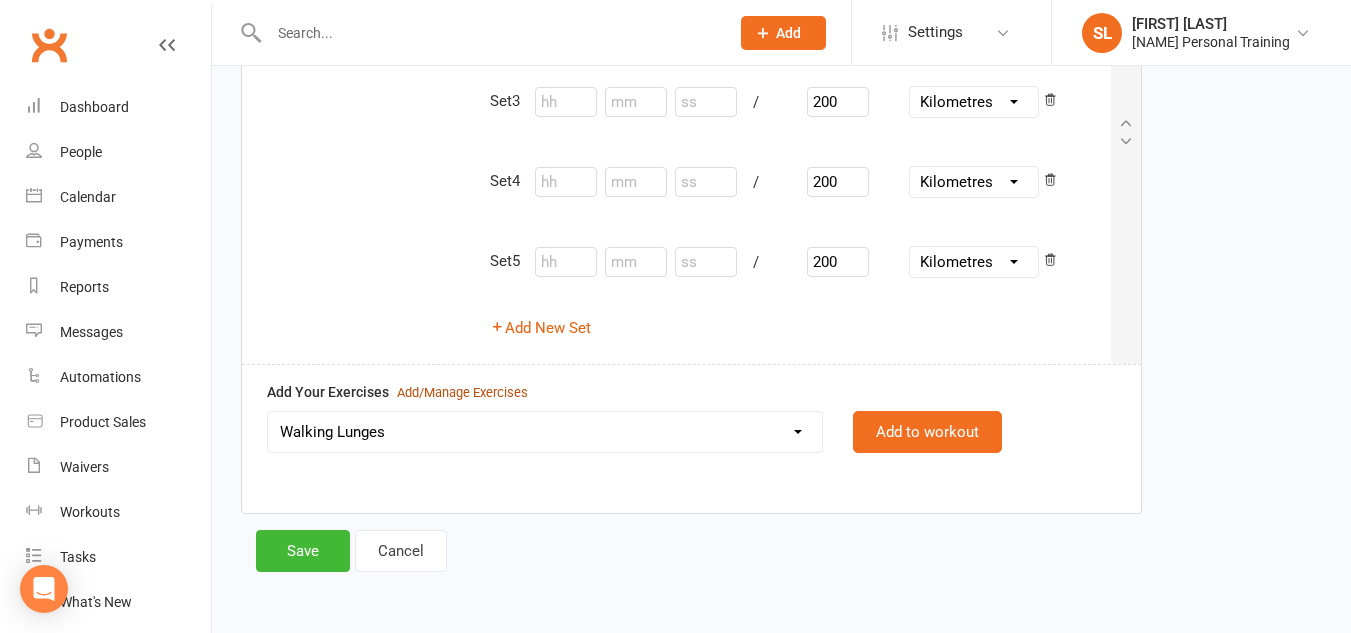 click on "Add/Manage Exercises" at bounding box center [462, 393] 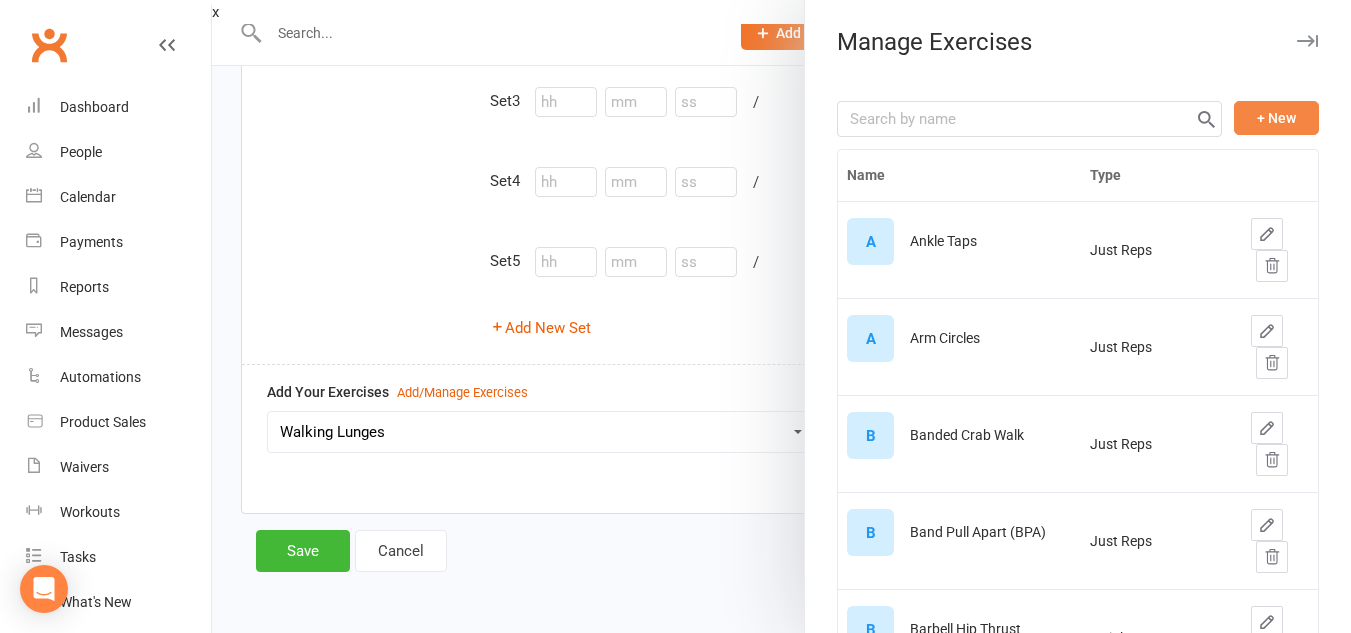 click on "+ New" at bounding box center [1276, 118] 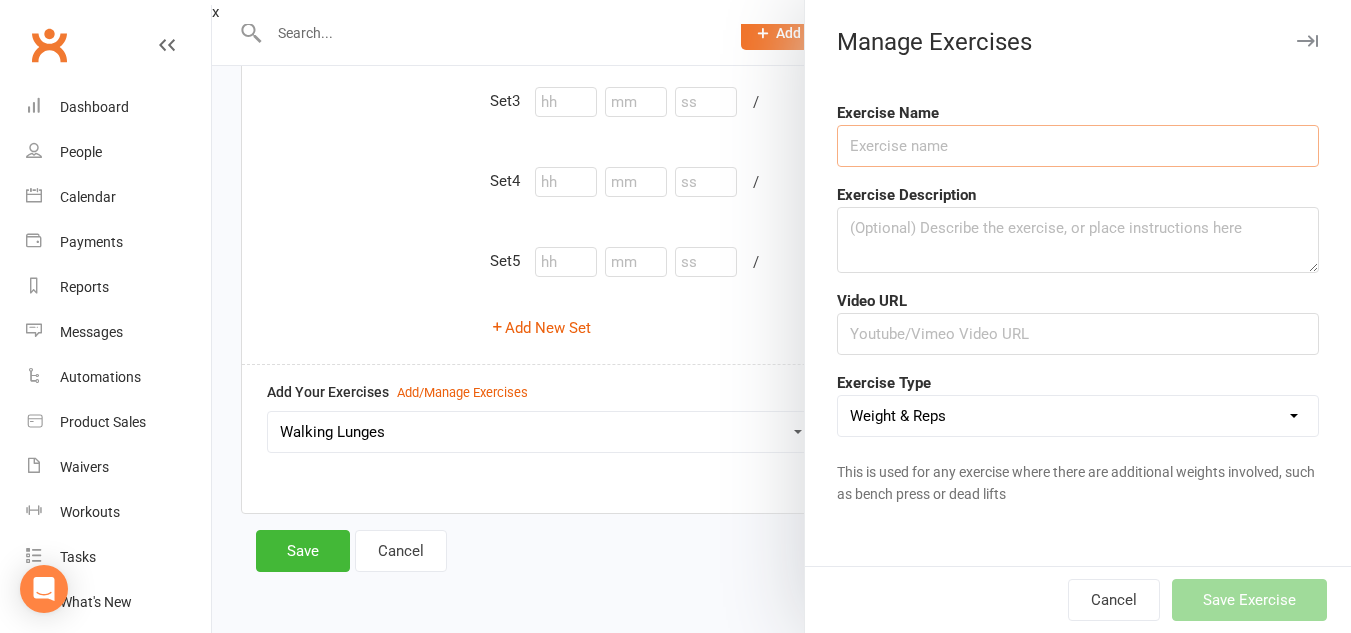 click at bounding box center [1078, 146] 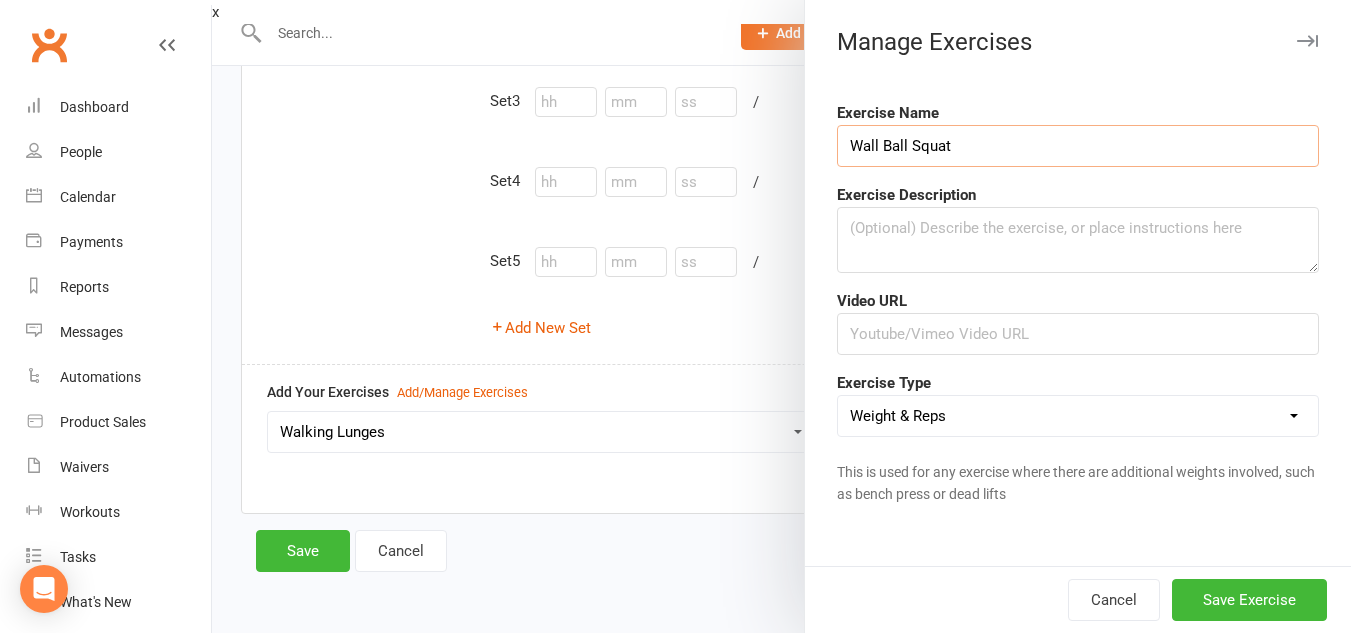 type on "Wall Ball Squat" 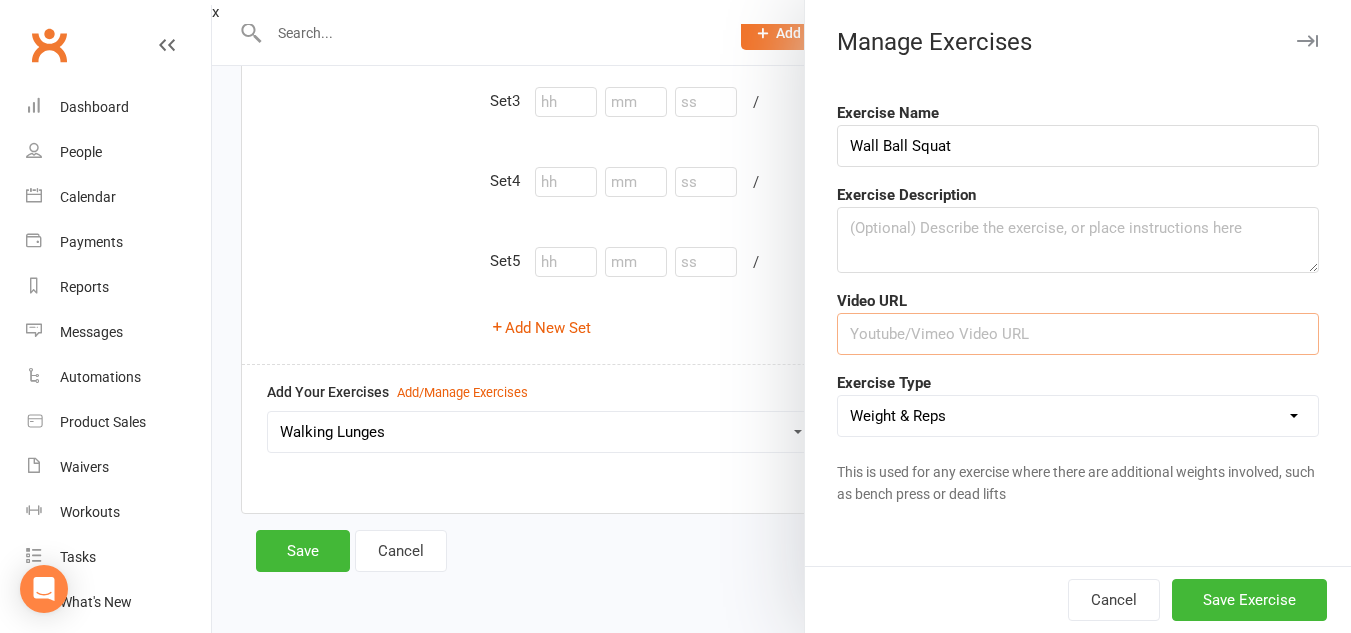click at bounding box center (1078, 334) 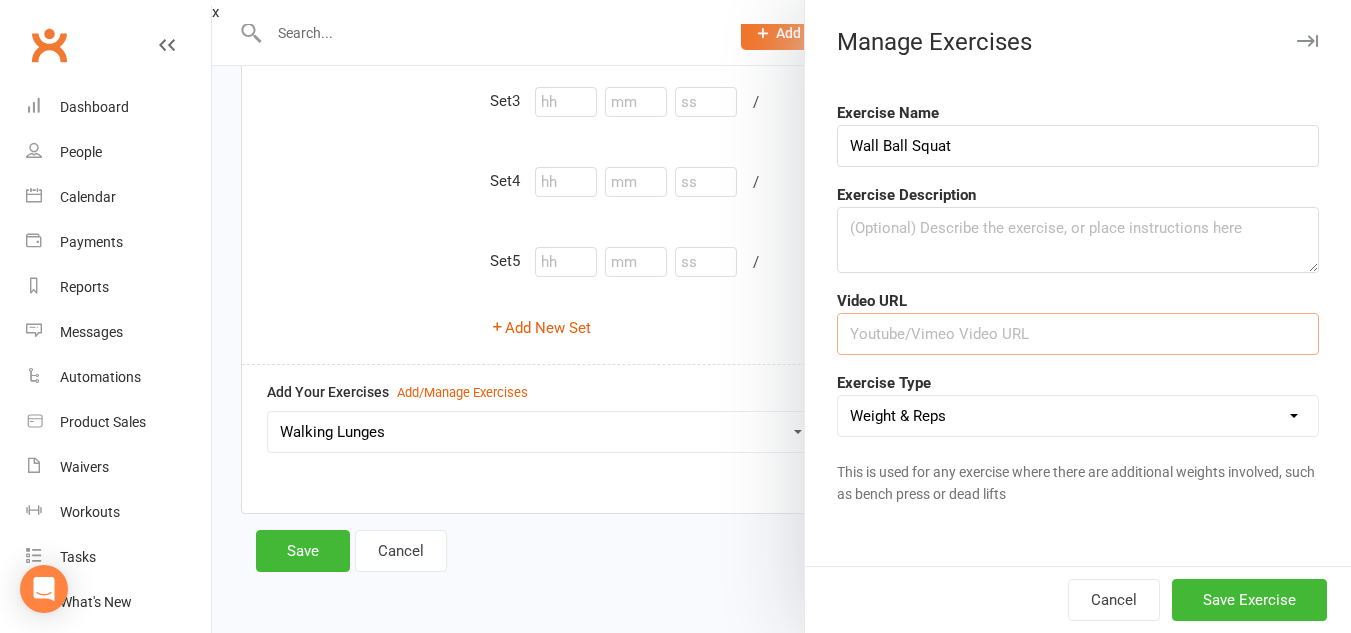 paste on "https://youtu.be/bm7QLEOx26c" 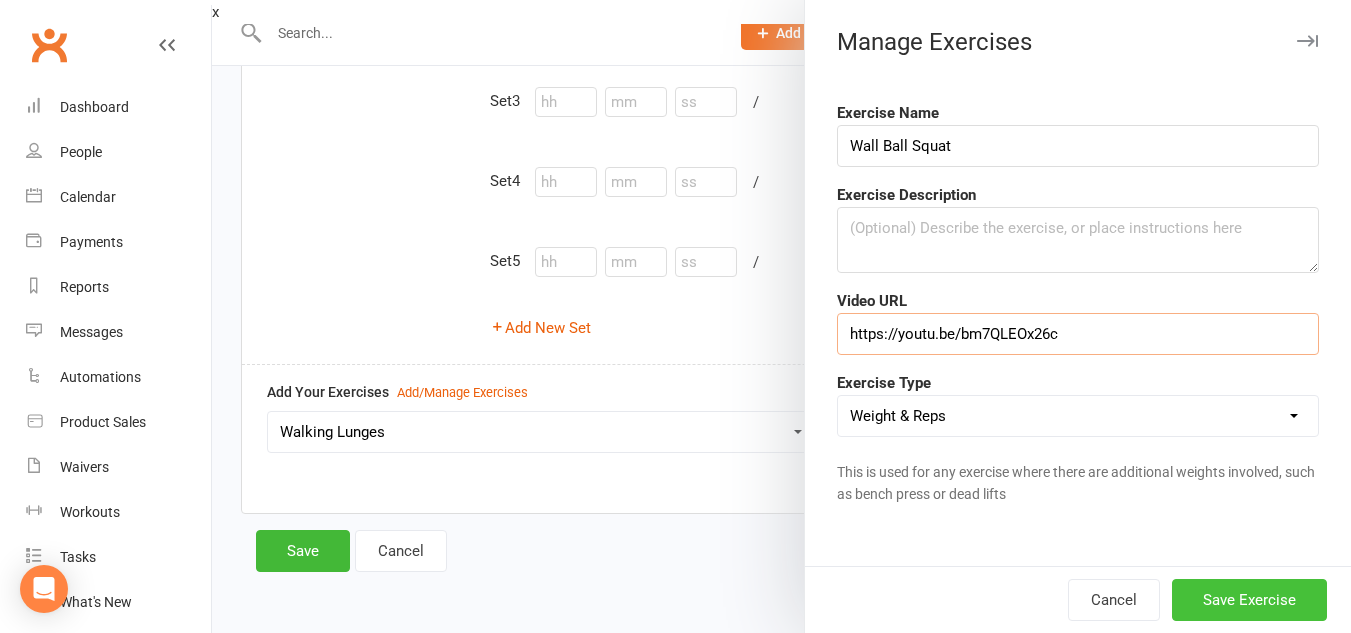 type on "https://youtu.be/bm7QLEOx26c" 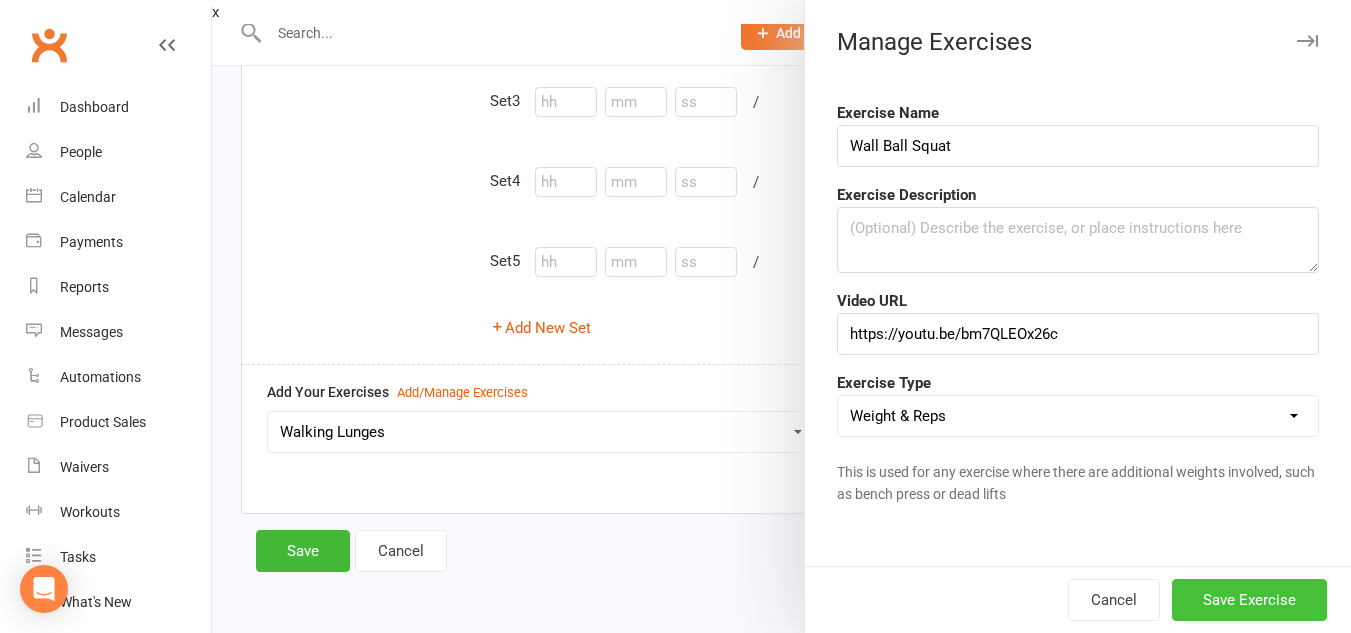 click on "Save Exercise" at bounding box center [1249, 600] 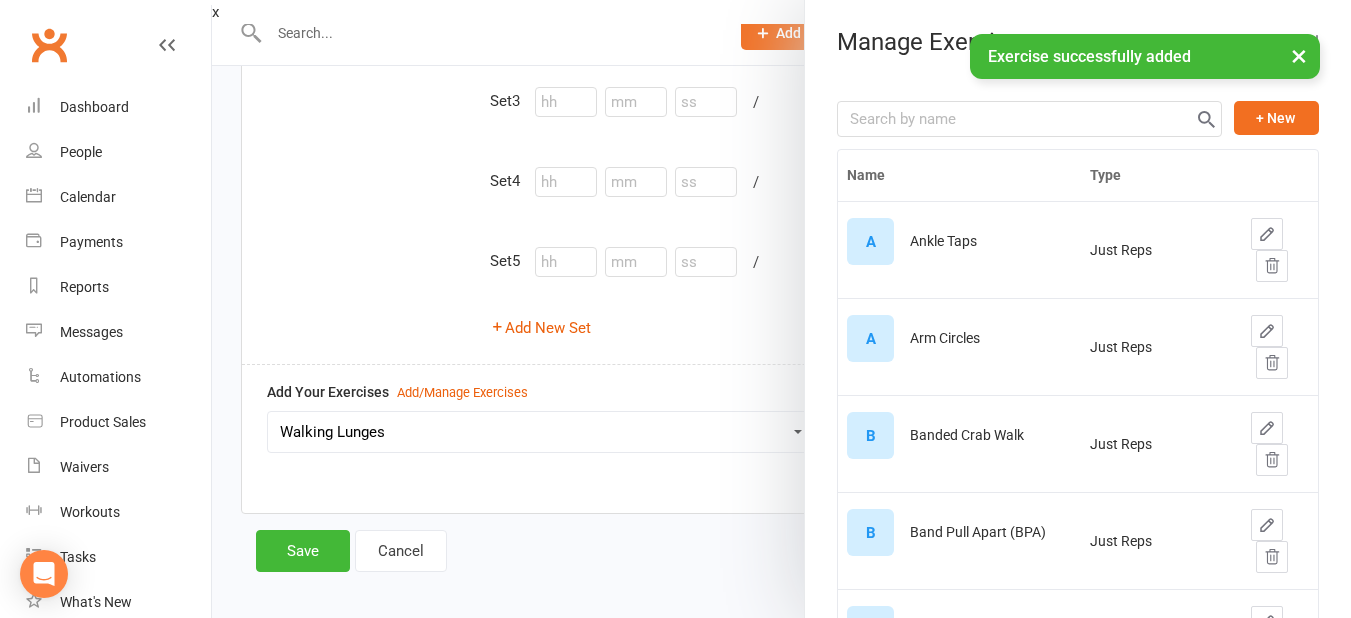 click at bounding box center [781, 309] 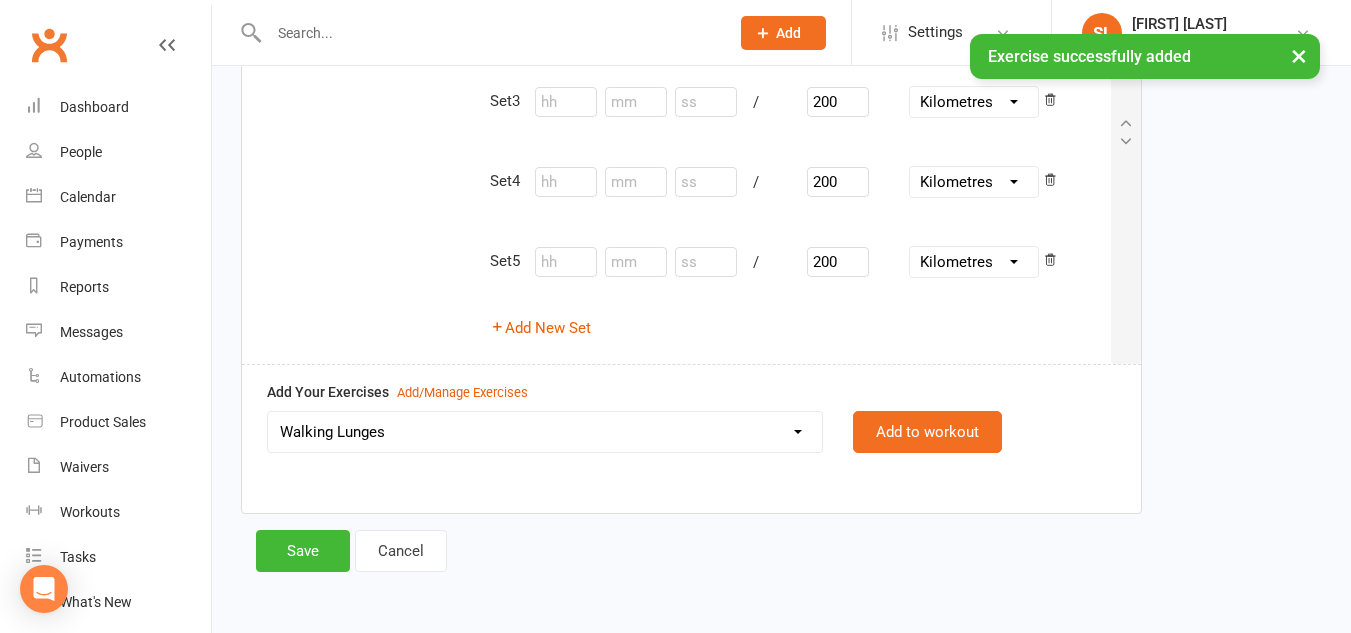 click on "Ankle Taps Arm Circles Banded Crab Walk Band Pull Apart (BPA) Barbell Hip Thrust  Barbell Incline Press Barbell Upright Row Bicycle Crunches Bird Dog Body Weight Squat Box Jumps Bulgarian Split Squat Burpees  Cable Bicep Curls Cable Crossover Cable STraight Arm Pulldown Clams Commando Plank Concentration Curls Crunches Dead Bug Dead Bug Dead Hang Deadlift Dumbbell Front Raises Dumbbell Hammer Curls Dumbbell Lateral Raises Dumbbell Lunges Dumbbell Pullover Dumbbell Single Arm Bench Row Dumbbell Squat and Press Dumbell Bench Press Dumbell Flys Dumbell Front Raises Dumbell Incline Chest Press EMOM1 Video Link External Shoulder Rotation Farmers Hold Farmers Walk Fire Hydrants Floor External Shoulder Rotation Floor Internal Shoulder Rotation Frog Jumps Full Body H.I.I.T 1 Full Body HIIT 2  Full Body Stretch Full Body Stretch Video link Glute Bridge Glute Kickback  Goblet Squat Hamstring Curls Hanging Knee Raises Hip Switch Hip Thrust Variation Inchworm  Incline DB chest press Internal Shoulder Rotation Leg Press" at bounding box center (545, 432) 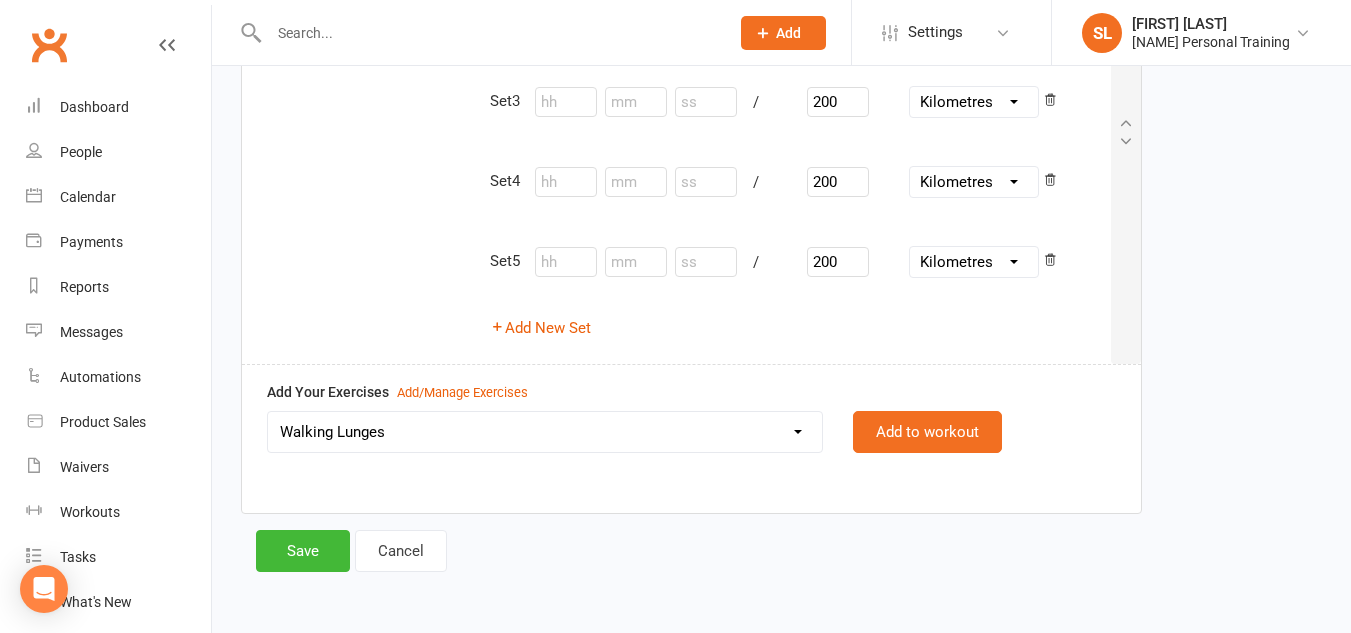 select on "12181" 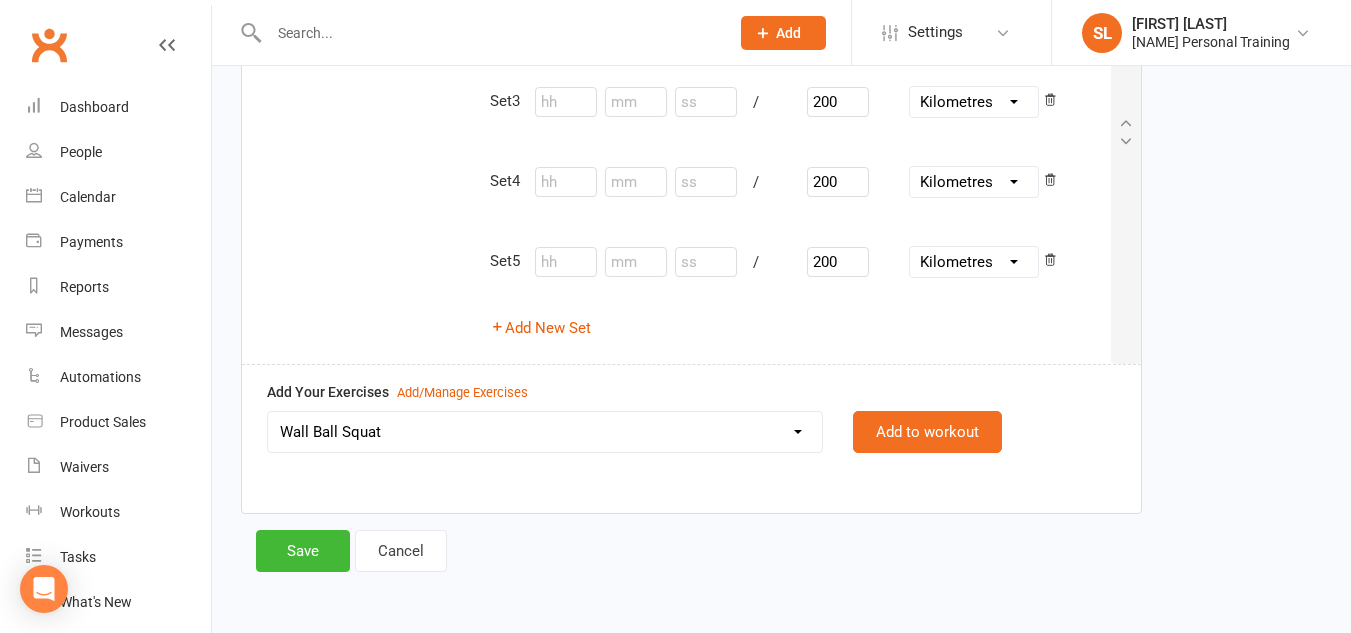 click on "Ankle Taps Arm Circles Banded Crab Walk Band Pull Apart (BPA) Barbell Hip Thrust  Barbell Incline Press Barbell Upright Row Bicycle Crunches Bird Dog Body Weight Squat Box Jumps Bulgarian Split Squat Burpees  Cable Bicep Curls Cable Crossover Cable STraight Arm Pulldown Clams Commando Plank Concentration Curls Crunches Dead Bug Dead Bug Dead Hang Deadlift Dumbbell Front Raises Dumbbell Hammer Curls Dumbbell Lateral Raises Dumbbell Lunges Dumbbell Pullover Dumbbell Single Arm Bench Row Dumbbell Squat and Press Dumbell Bench Press Dumbell Flys Dumbell Front Raises Dumbell Incline Chest Press EMOM1 Video Link External Shoulder Rotation Farmers Hold Farmers Walk Fire Hydrants Floor External Shoulder Rotation Floor Internal Shoulder Rotation Frog Jumps Full Body H.I.I.T 1 Full Body HIIT 2  Full Body Stretch Full Body Stretch Video link Glute Bridge Glute Kickback  Goblet Squat Hamstring Curls Hanging Knee Raises Hip Switch Hip Thrust Variation Inchworm  Incline DB chest press Internal Shoulder Rotation Leg Press" at bounding box center [545, 432] 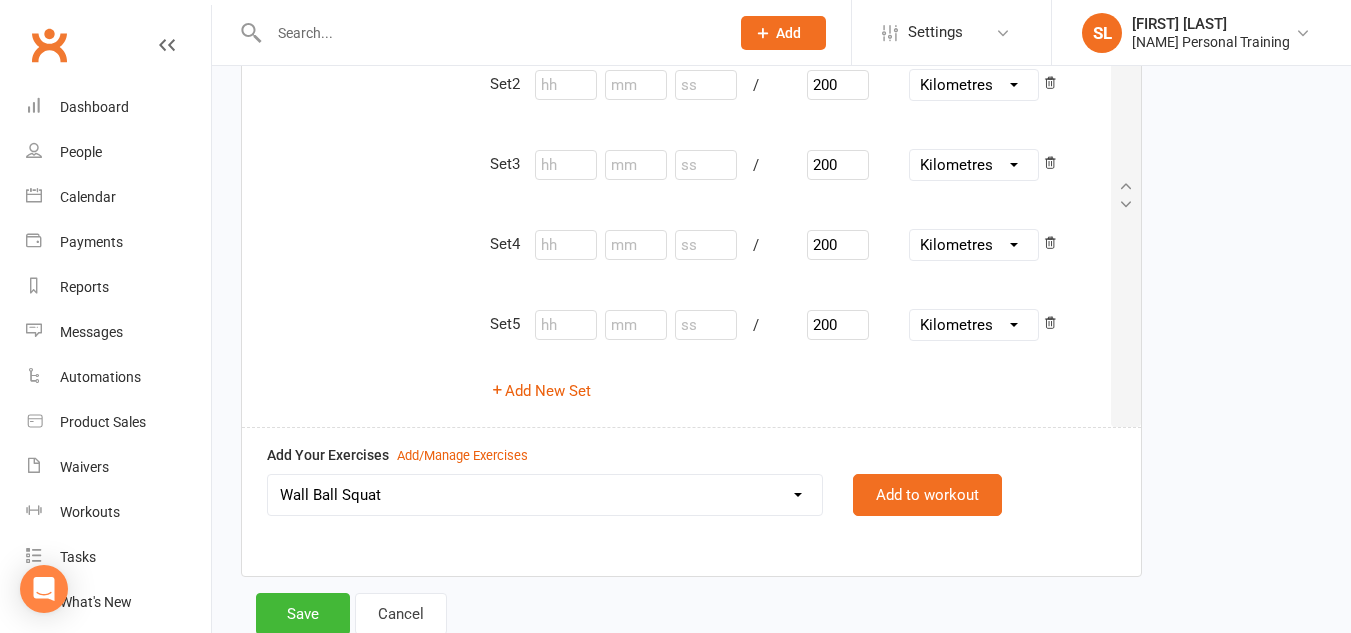 scroll, scrollTop: 1903, scrollLeft: 0, axis: vertical 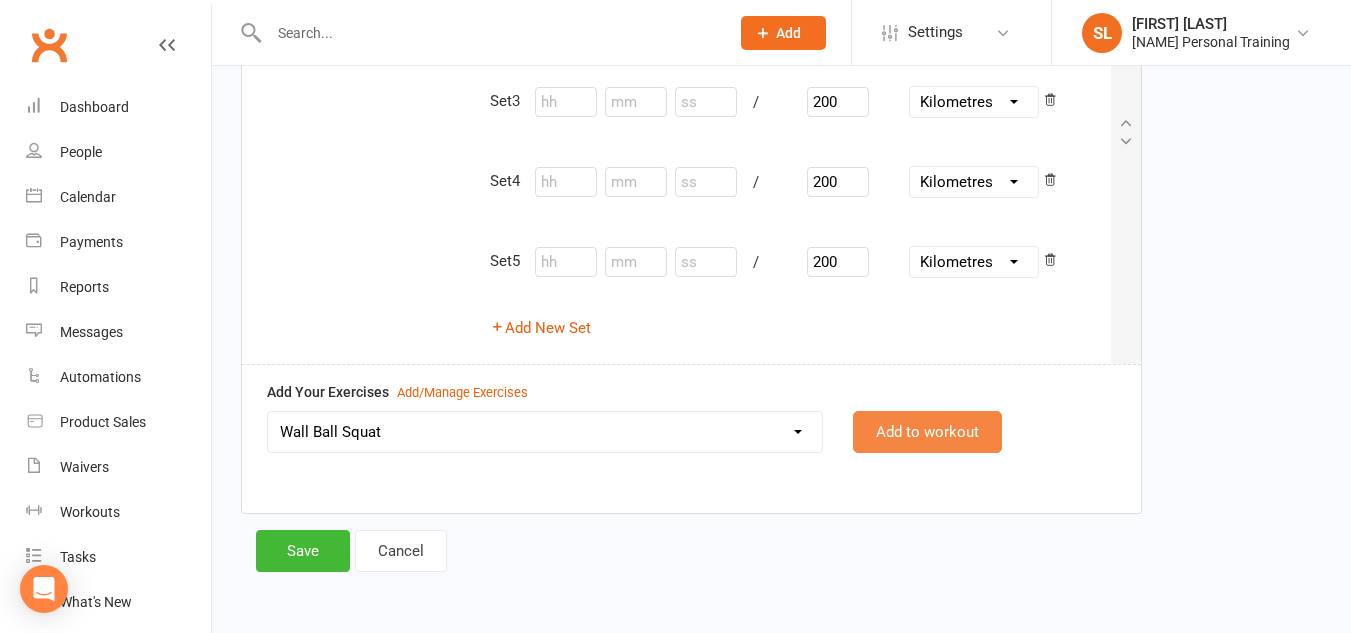 click on "Add to workout" at bounding box center (927, 432) 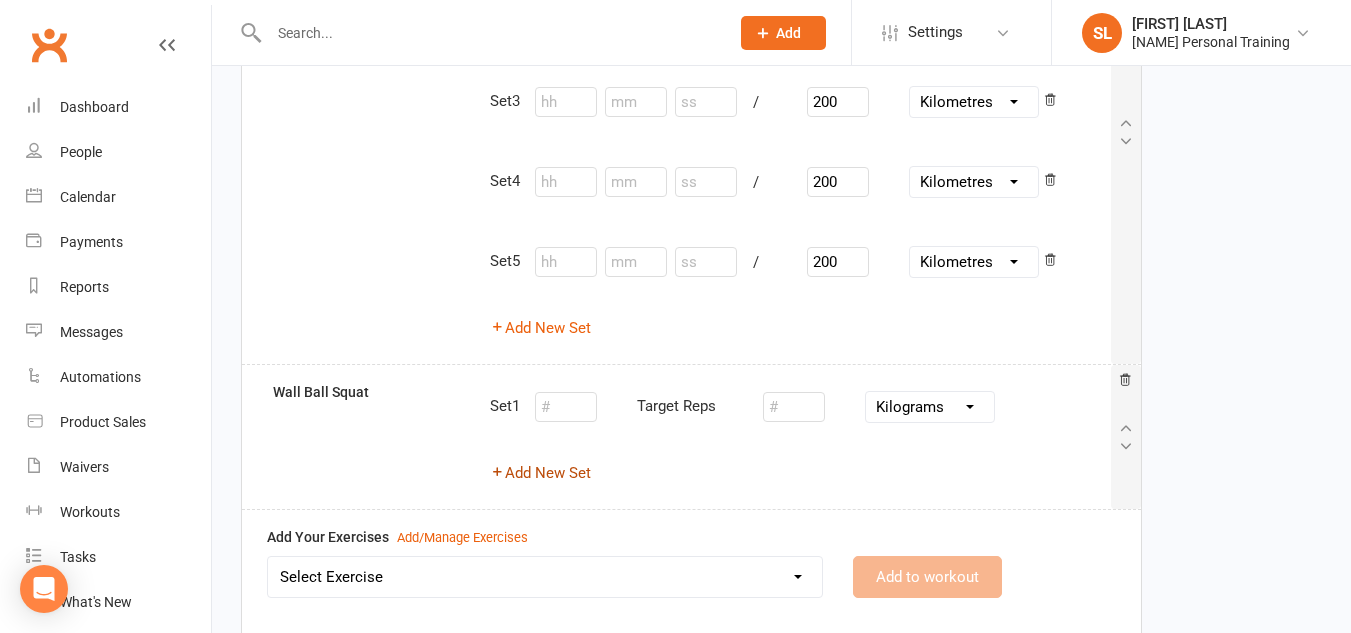 click on "Add New Set" at bounding box center [540, 473] 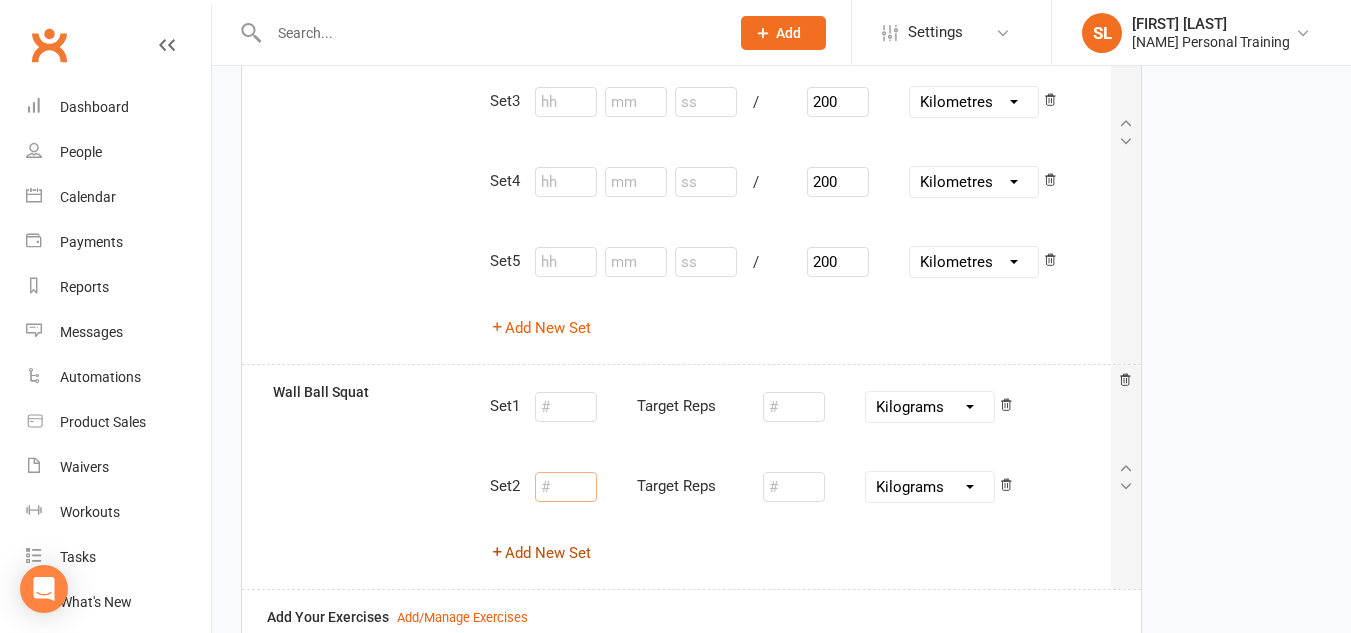 click at bounding box center (566, 487) 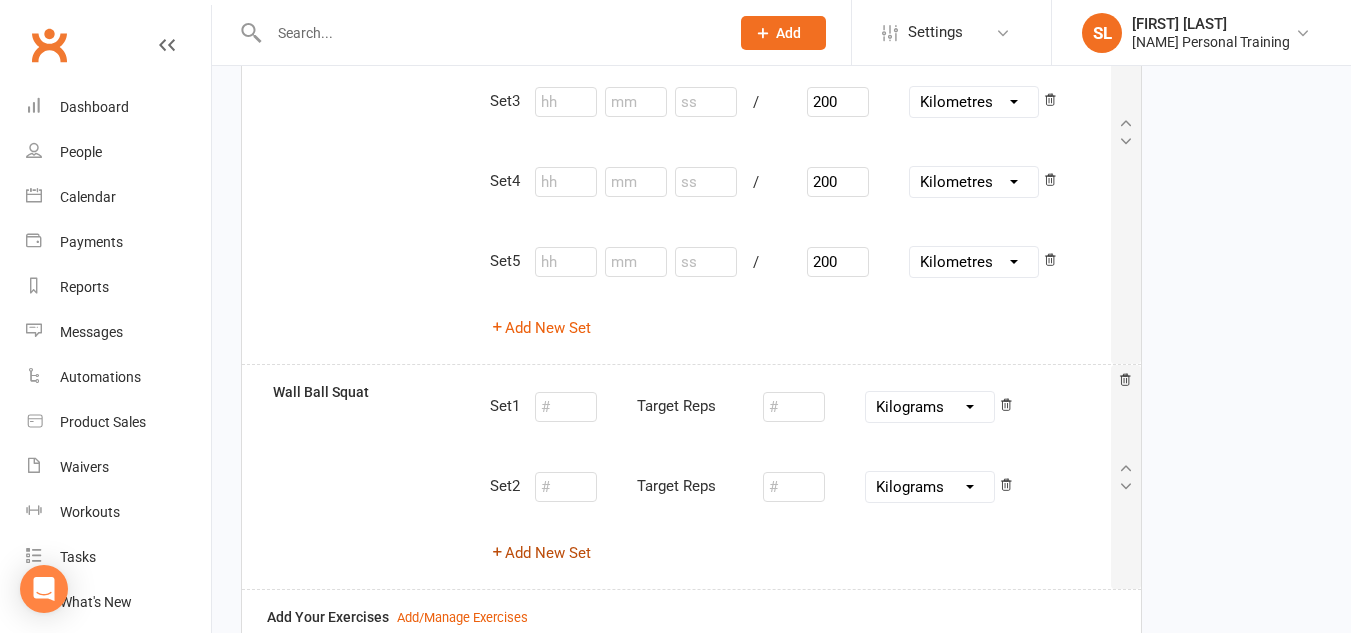 click on "Add New Set" at bounding box center [540, 553] 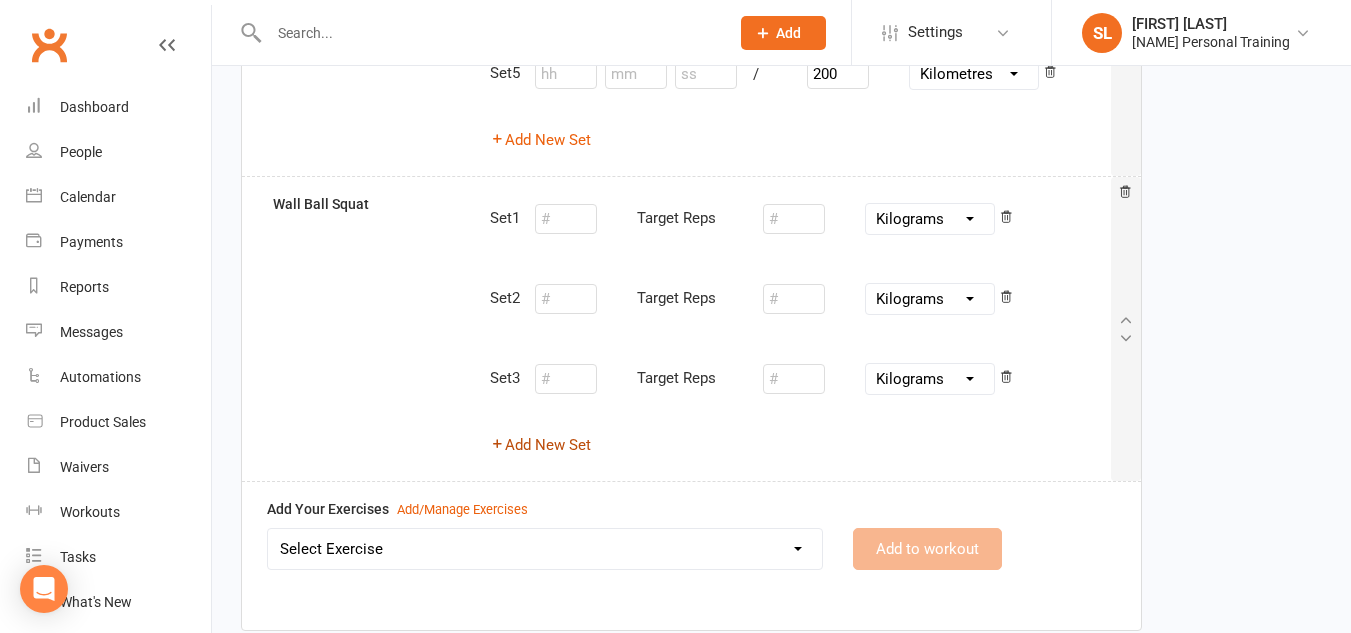 scroll, scrollTop: 2092, scrollLeft: 0, axis: vertical 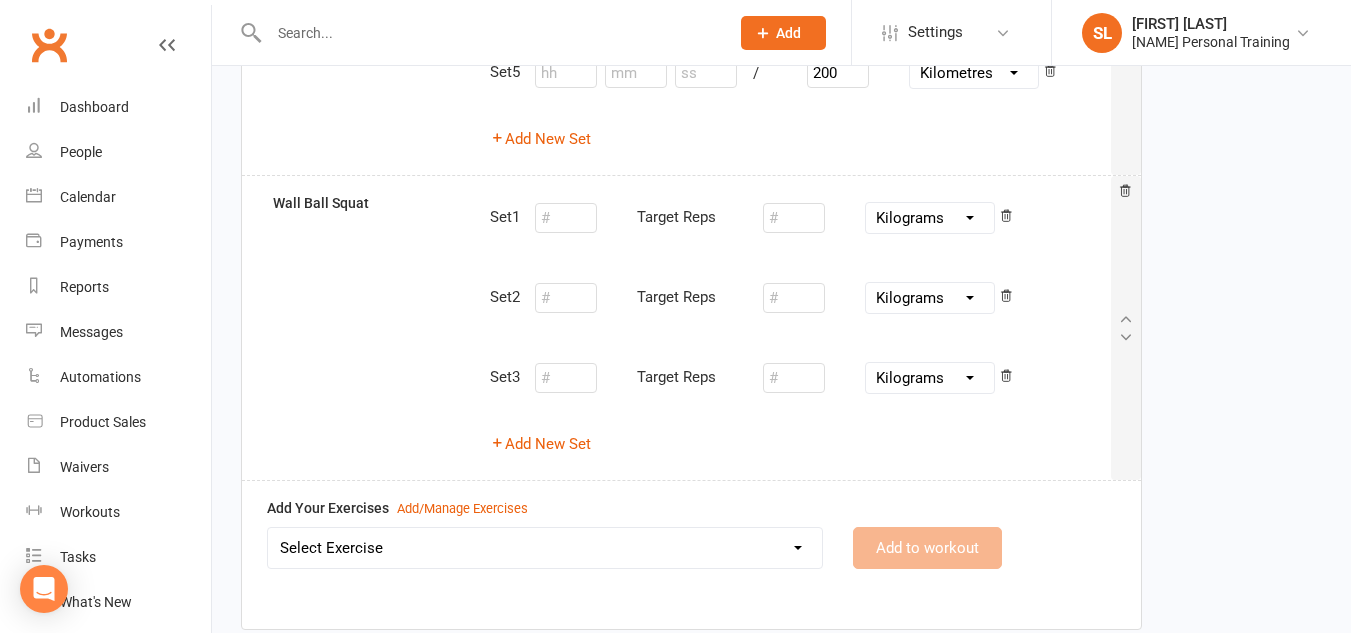 click on "Select Exercise Ankle Taps Arm Circles Banded Crab Walk Band Pull Apart (BPA) Barbell Hip Thrust  Barbell Incline Press Barbell Upright Row Bicycle Crunches Bird Dog Body Weight Squat Box Jumps Bulgarian Split Squat Burpees  Cable Bicep Curls Cable Crossover Cable STraight Arm Pulldown Clams Commando Plank Concentration Curls Crunches Dead Bug Dead Bug Dead Hang Deadlift Dumbbell Front Raises Dumbbell Hammer Curls Dumbbell Lateral Raises Dumbbell Lunges Dumbbell Pullover Dumbbell Single Arm Bench Row Dumbbell Squat and Press Dumbell Bench Press Dumbell Flys Dumbell Front Raises Dumbell Incline Chest Press EMOM1 Video Link External Shoulder Rotation Farmers Hold Farmers Walk Fire Hydrants Floor External Shoulder Rotation Floor Internal Shoulder Rotation Frog Jumps Full Body H.I.I.T 1 Full Body HIIT 2  Full Body Stretch Full Body Stretch Video link Glute Bridge Glute Kickback  Goblet Squat Hamstring Curls Hanging Knee Raises Hip Switch Hip Thrust Variation Inchworm  Incline DB chest press Kettlebell Swing Plank" at bounding box center [545, 548] 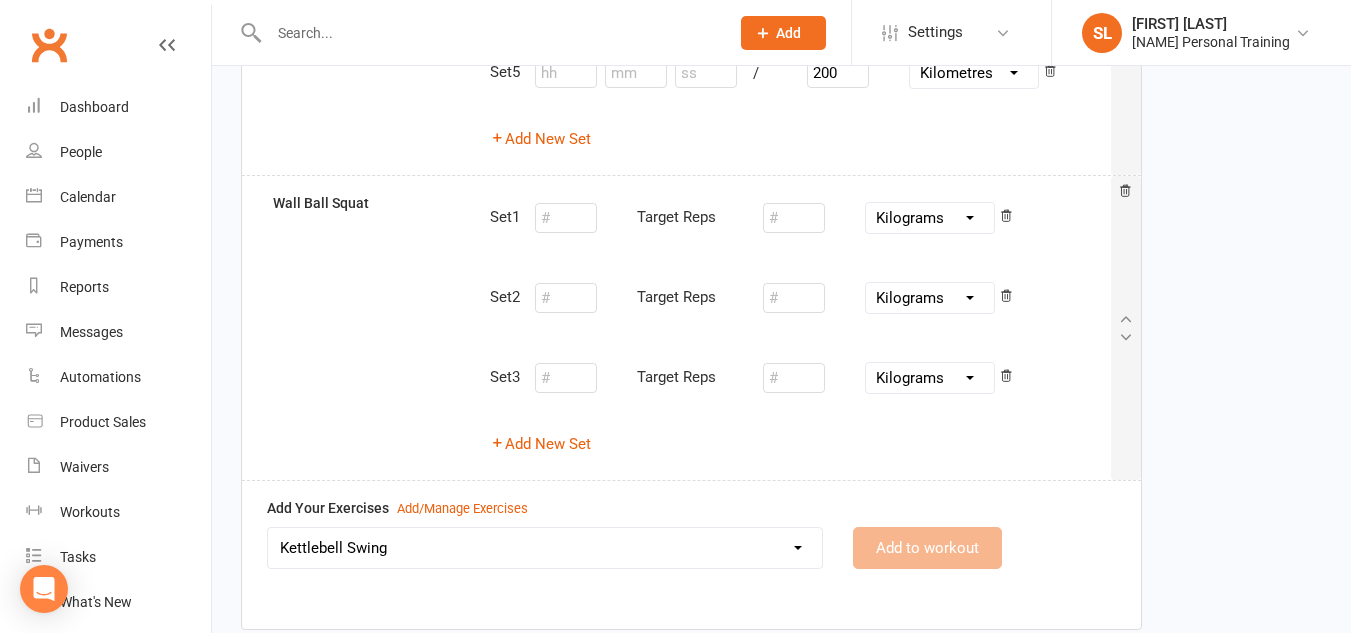 click on "Select Exercise Ankle Taps Arm Circles Banded Crab Walk Band Pull Apart (BPA) Barbell Hip Thrust  Barbell Incline Press Barbell Upright Row Bicycle Crunches Bird Dog Body Weight Squat Box Jumps Bulgarian Split Squat Burpees  Cable Bicep Curls Cable Crossover Cable STraight Arm Pulldown Clams Commando Plank Concentration Curls Crunches Dead Bug Dead Bug Dead Hang Deadlift Dumbbell Front Raises Dumbbell Hammer Curls Dumbbell Lateral Raises Dumbbell Lunges Dumbbell Pullover Dumbbell Single Arm Bench Row Dumbbell Squat and Press Dumbell Bench Press Dumbell Flys Dumbell Front Raises Dumbell Incline Chest Press EMOM1 Video Link External Shoulder Rotation Farmers Hold Farmers Walk Fire Hydrants Floor External Shoulder Rotation Floor Internal Shoulder Rotation Frog Jumps Full Body H.I.I.T 1 Full Body HIIT 2  Full Body Stretch Full Body Stretch Video link Glute Bridge Glute Kickback  Goblet Squat Hamstring Curls Hanging Knee Raises Hip Switch Hip Thrust Variation Inchworm  Incline DB chest press Kettlebell Swing Plank" at bounding box center [545, 548] 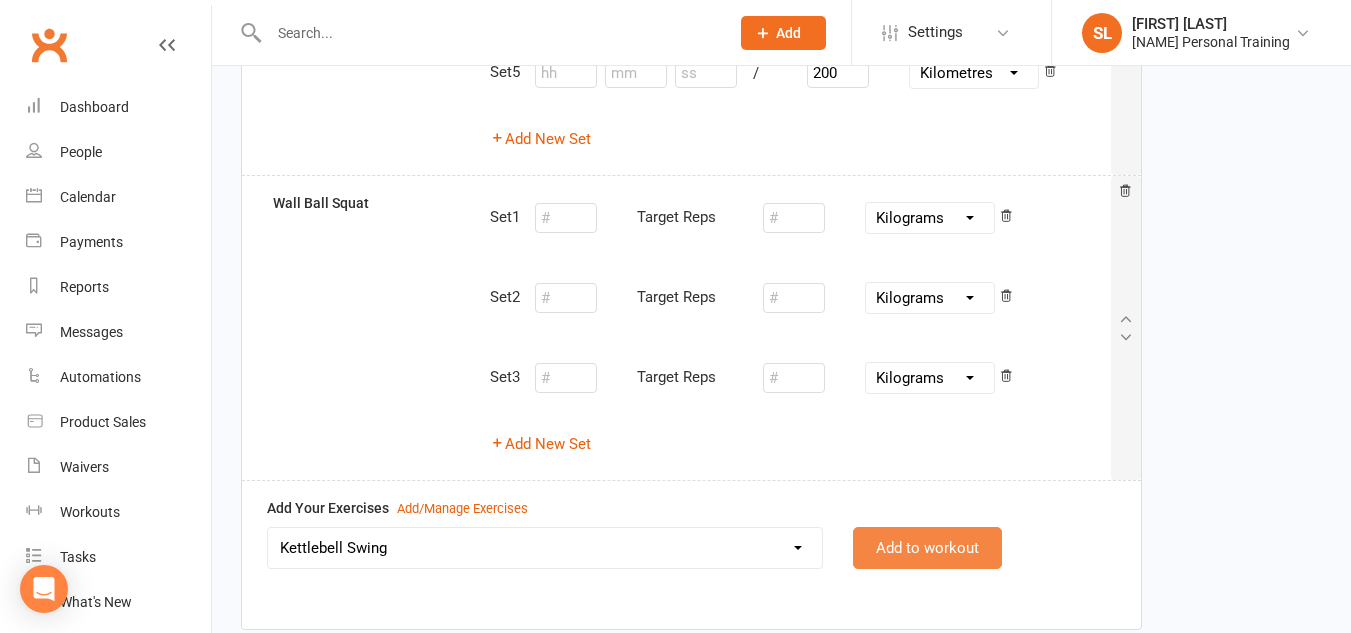 click on "Add to workout" at bounding box center (927, 548) 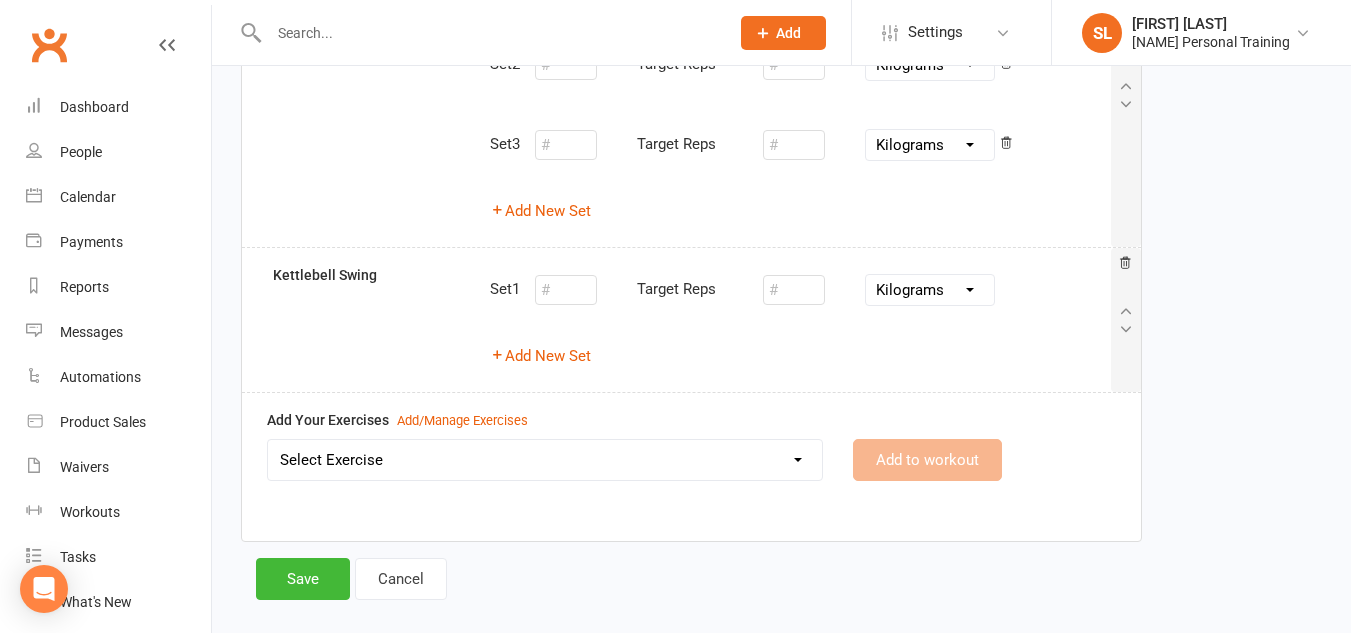 scroll, scrollTop: 2326, scrollLeft: 0, axis: vertical 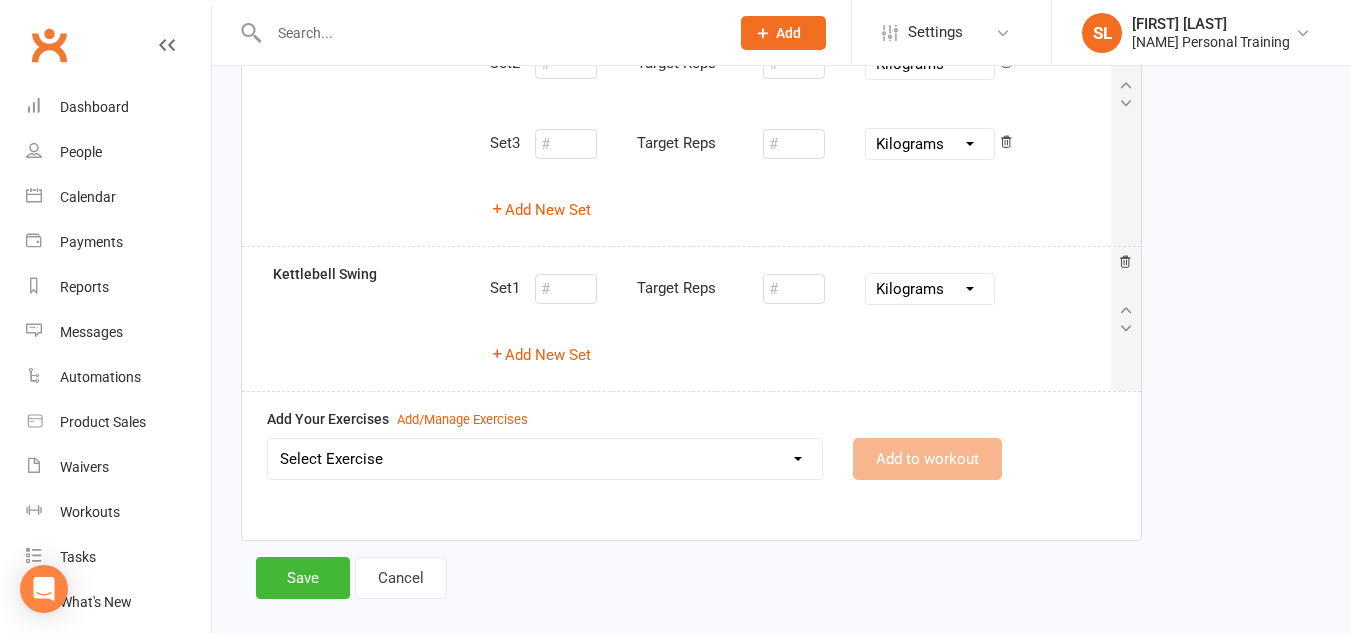 click on "Select Exercise Ankle Taps Arm Circles Banded Crab Walk Band Pull Apart (BPA) Barbell Hip Thrust  Barbell Incline Press Barbell Upright Row Bicycle Crunches Bird Dog Body Weight Squat Box Jumps Bulgarian Split Squat Burpees  Cable Bicep Curls Cable Crossover Cable STraight Arm Pulldown Clams Commando Plank Concentration Curls Crunches Dead Bug Dead Bug Dead Hang Deadlift Dumbbell Front Raises Dumbbell Hammer Curls Dumbbell Lateral Raises Dumbbell Lunges Dumbbell Pullover Dumbbell Single Arm Bench Row Dumbbell Squat and Press Dumbell Bench Press Dumbell Flys Dumbell Front Raises Dumbell Incline Chest Press EMOM1 Video Link External Shoulder Rotation Farmers Hold Farmers Walk Fire Hydrants Floor External Shoulder Rotation Floor Internal Shoulder Rotation Frog Jumps Full Body H.I.I.T 1 Full Body HIIT 2  Full Body Stretch Full Body Stretch Video link Glute Bridge Glute Kickback  Goblet Squat Hamstring Curls Hanging Knee Raises Hip Switch Hip Thrust Variation Inchworm  Incline DB chest press Kettlebell Swing Plank" at bounding box center [545, 459] 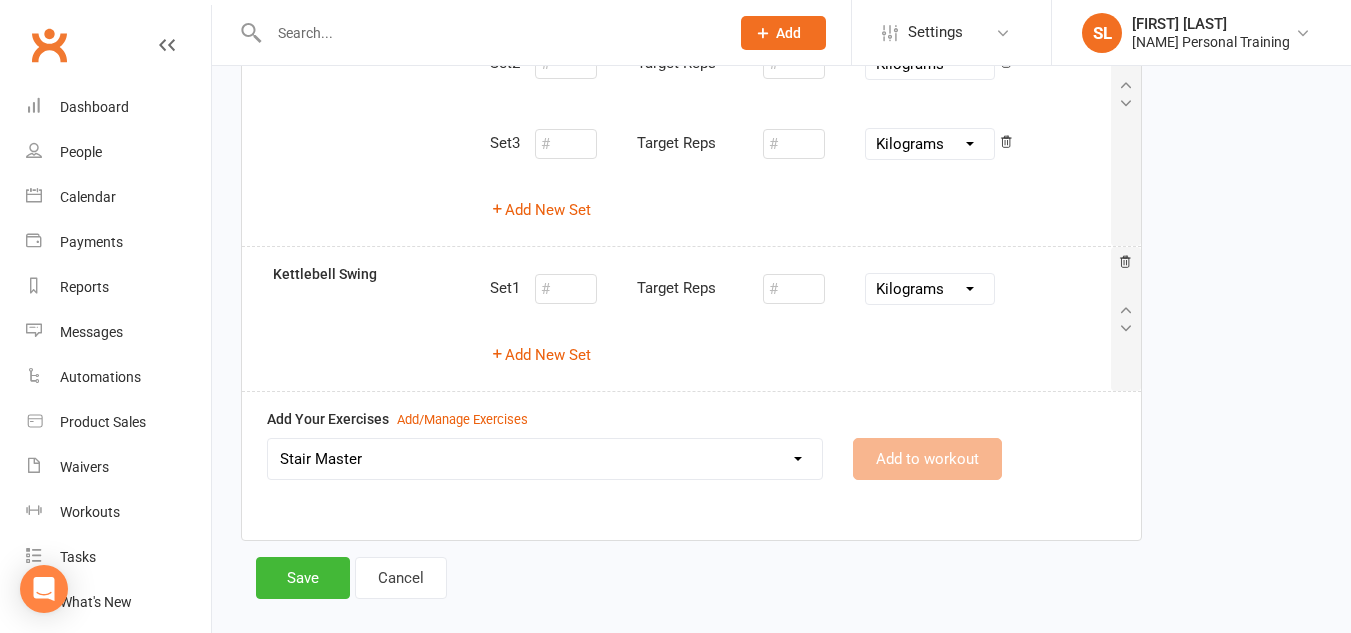 click on "Add Your Exercises Add/Manage Exercises Select Exercise Ankle Taps Arm Circles Banded Crab Walk Band Pull Apart (BPA) Barbell Hip Thrust  Barbell Incline Press Barbell Upright Row Bicycle Crunches Bird Dog Body Weight Squat Box Jumps Bulgarian Split Squat Burpees  Cable Bicep Curls Cable Crossover Cable STraight Arm Pulldown Clams Commando Plank Concentration Curls Crunches Dead Bug Dead Bug Dead Hang Deadlift Dumbbell Front Raises Dumbbell Hammer Curls Dumbbell Lateral Raises Dumbbell Lunges Dumbbell Pullover Dumbbell Single Arm Bench Row Dumbbell Squat and Press Dumbell Bench Press Dumbell Flys Dumbell Front Raises Dumbell Incline Chest Press EMOM1 Video Link External Shoulder Rotation Farmers Hold Farmers Walk Fire Hydrants Floor External Shoulder Rotation Floor Internal Shoulder Rotation Frog Jumps Full Body H.I.I.T 1 Full Body HIIT 2  Full Body Stretch Full Body Stretch Video link Glute Bridge Glute Kickback  Goblet Squat Hamstring Curls Hanging Knee Raises Hip Switch Hip Thrust Variation Inchworm  Plank" at bounding box center (691, 458) 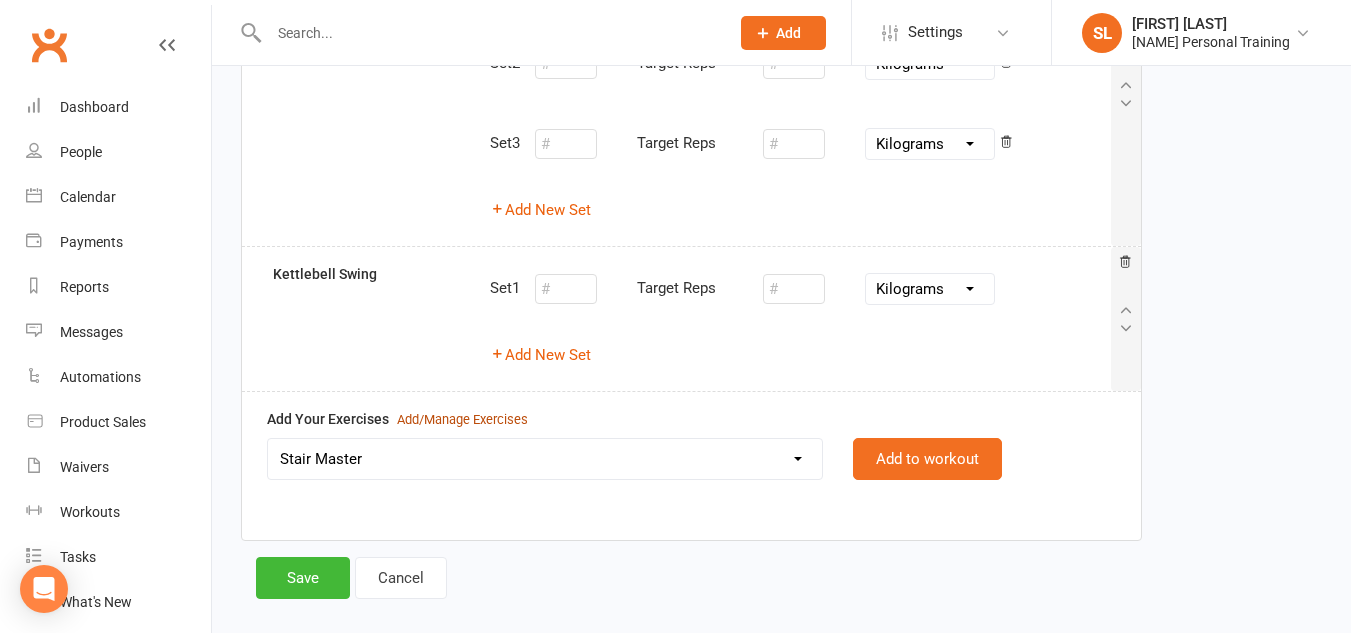 click on "Add/Manage Exercises" at bounding box center [462, 420] 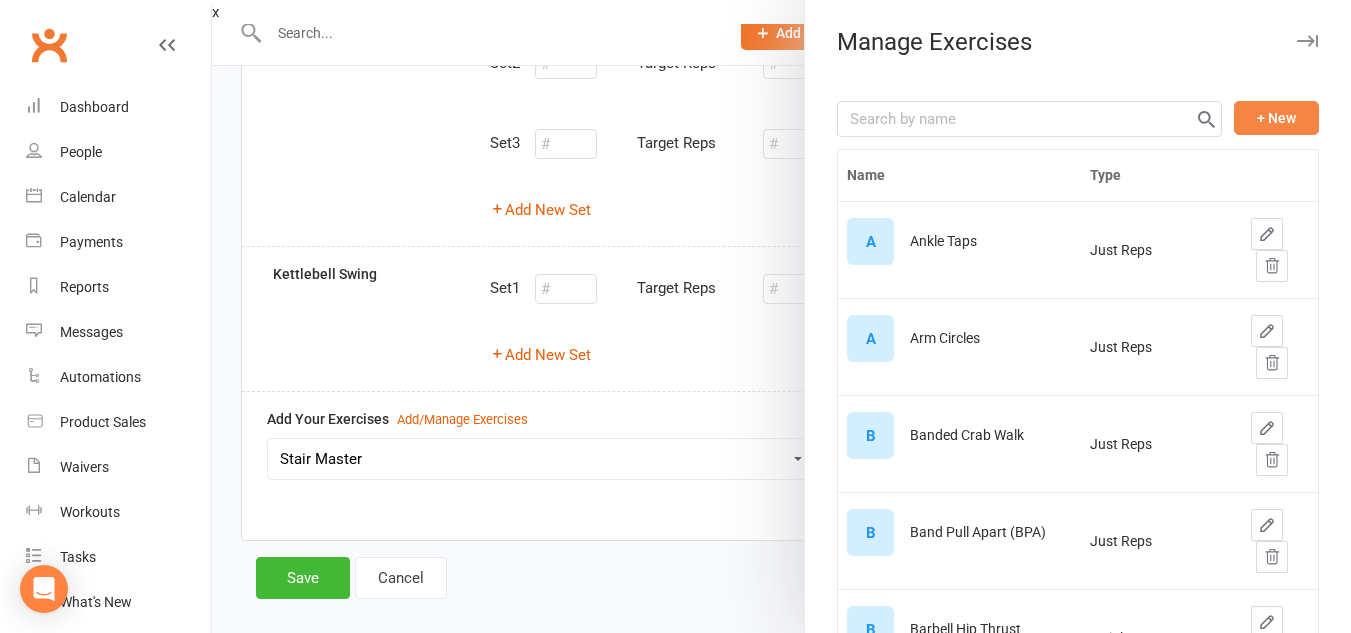 click on "+ New" at bounding box center [1276, 118] 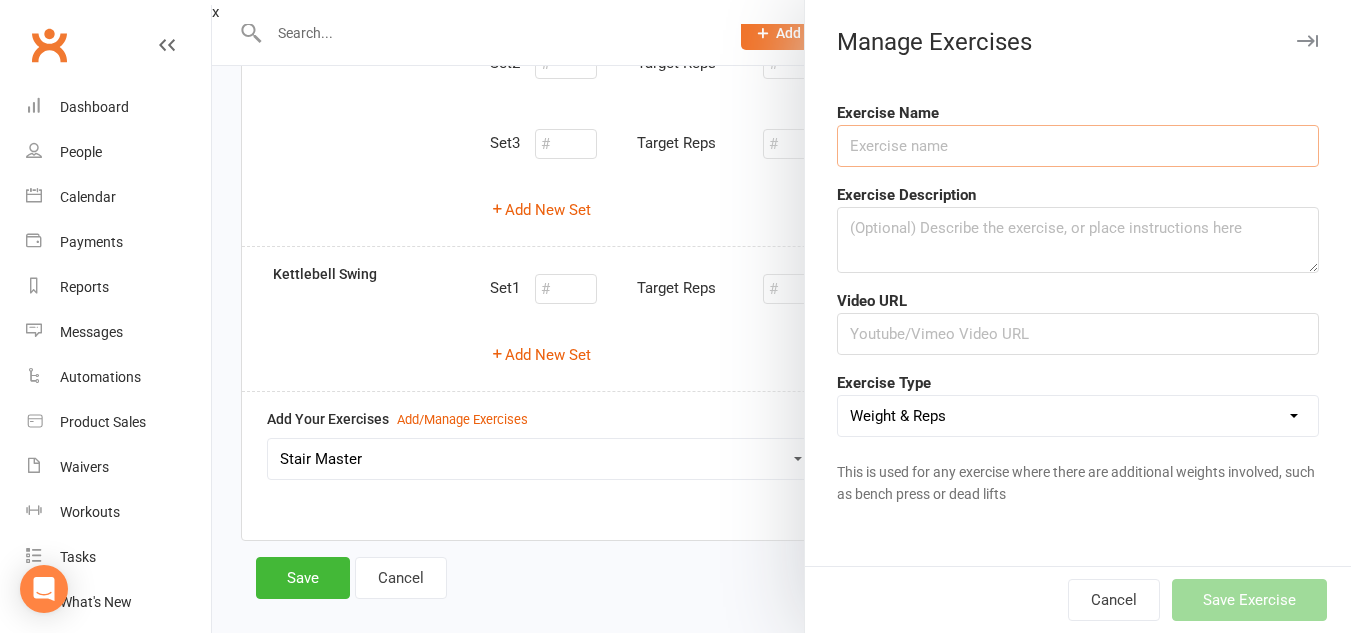 click at bounding box center [1078, 146] 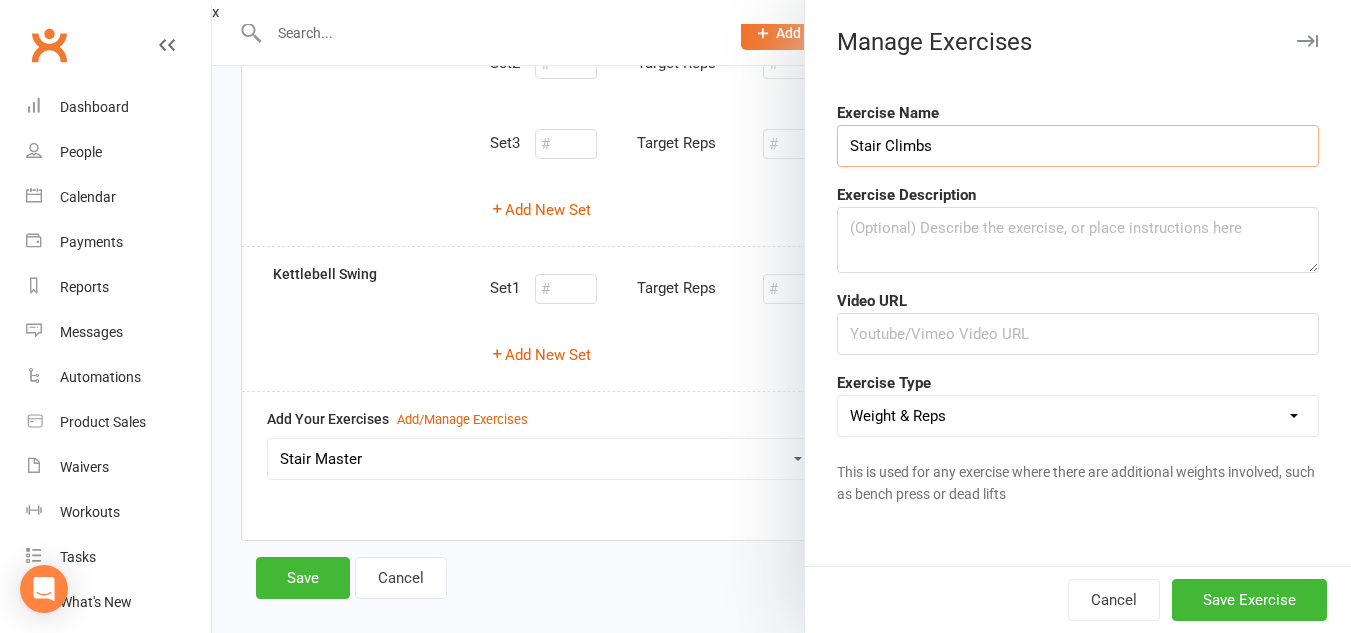 type on "Stair Climbs" 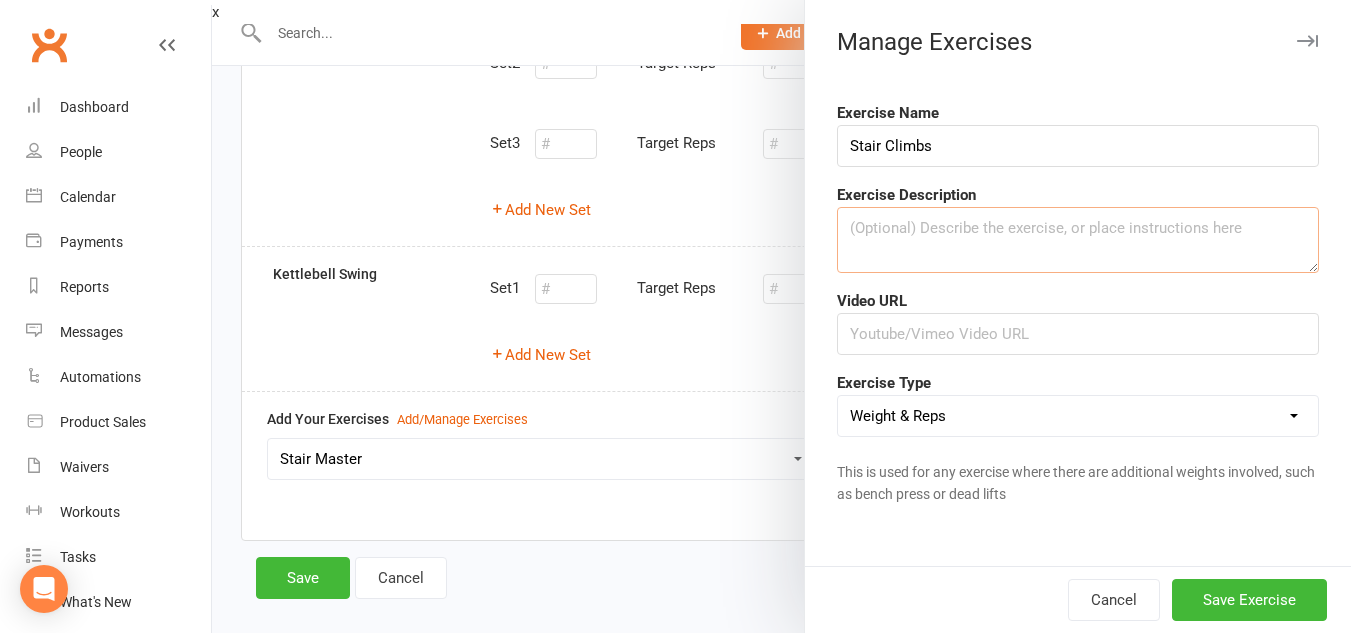click at bounding box center (1078, 240) 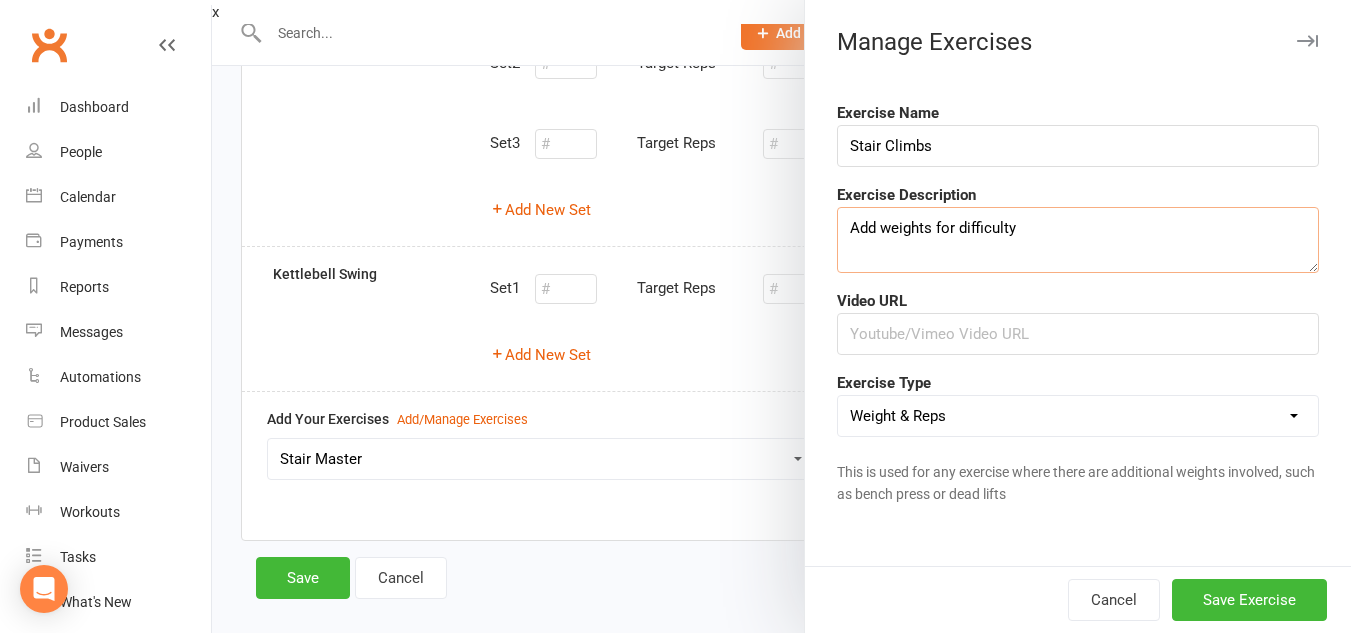 click on "Add weights for difficulty" at bounding box center [1078, 240] 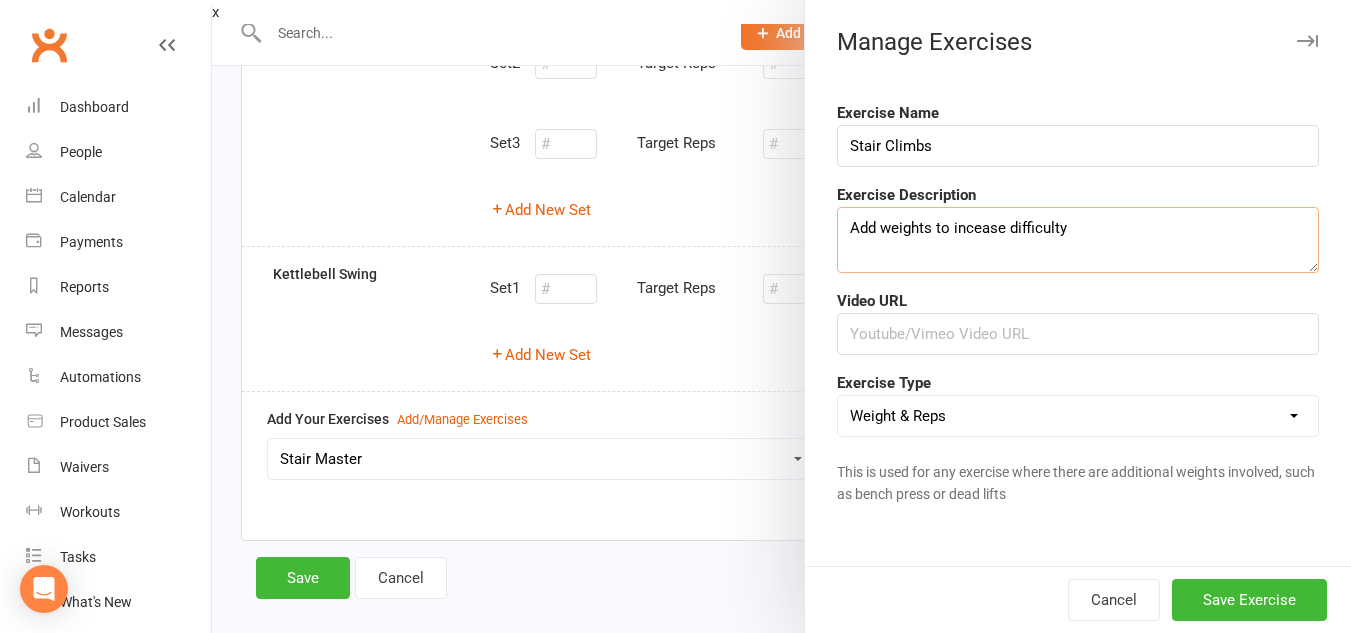 click on "Add weights to incease difficulty" at bounding box center [1078, 240] 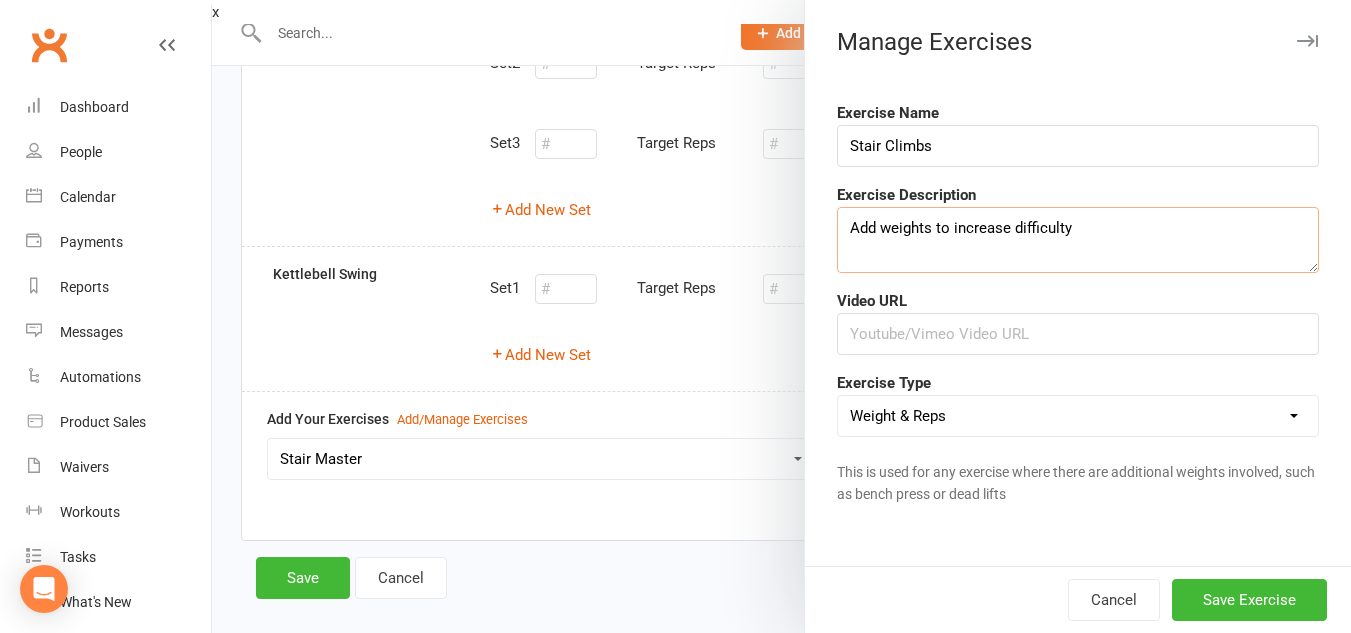 type on "Add weights to increase difficulty" 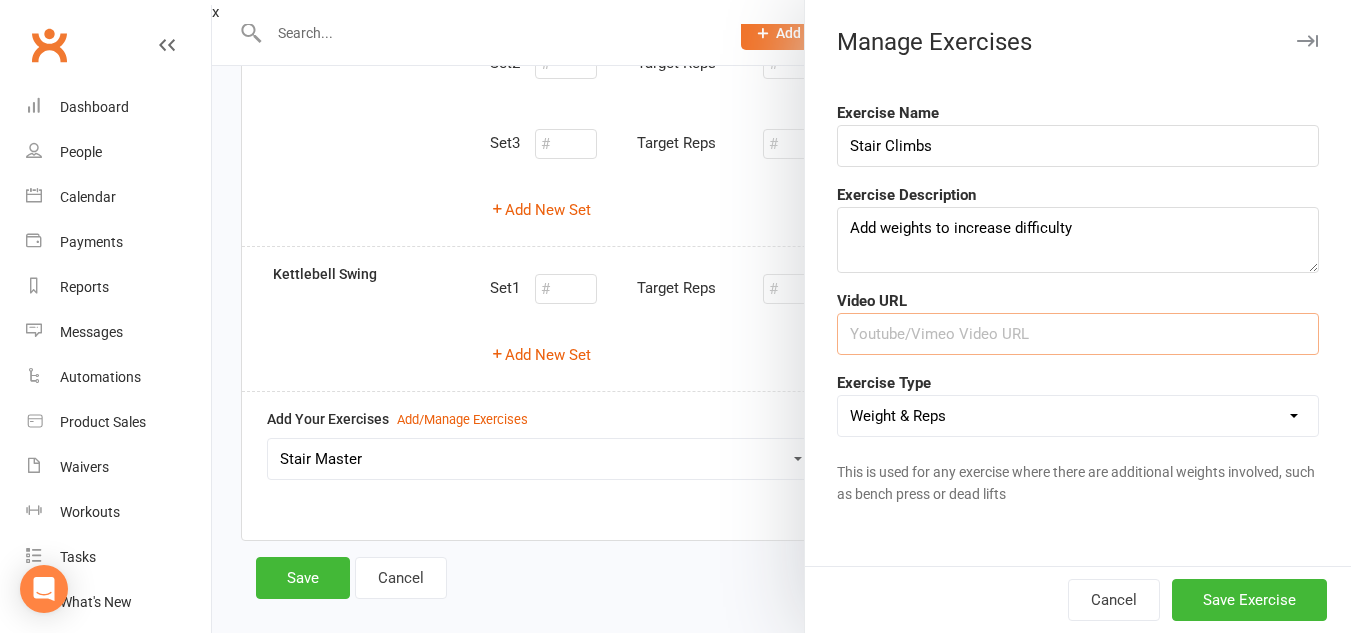 click at bounding box center (1078, 334) 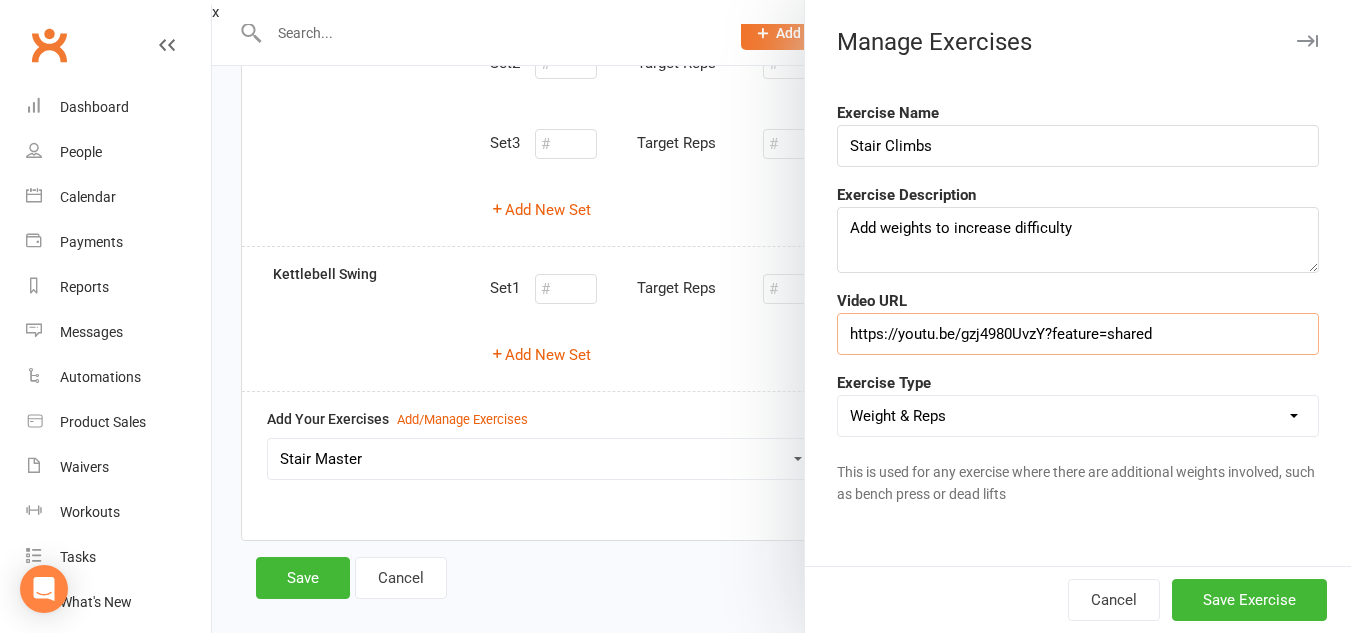 type on "https://youtu.be/gzj4980UvzY?feature=shared" 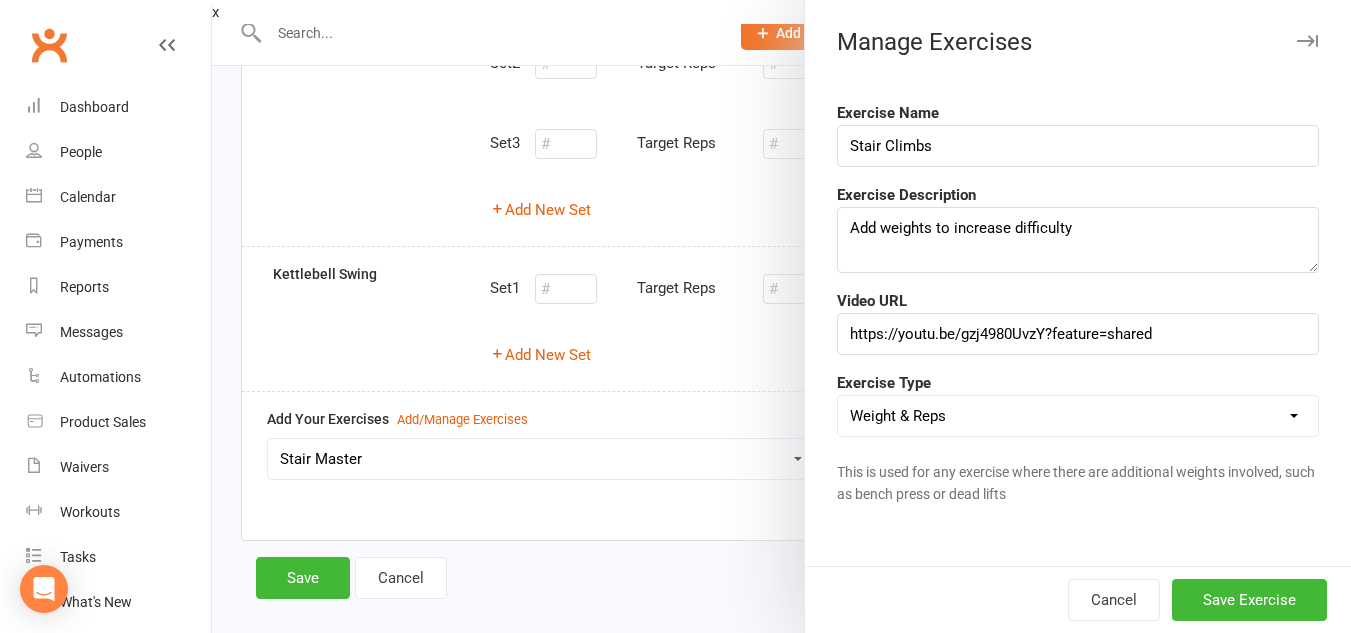 click on "Weight & Reps Time / Distance Weights, Reps, Time & Distance Just Reps Display only" at bounding box center [1078, 416] 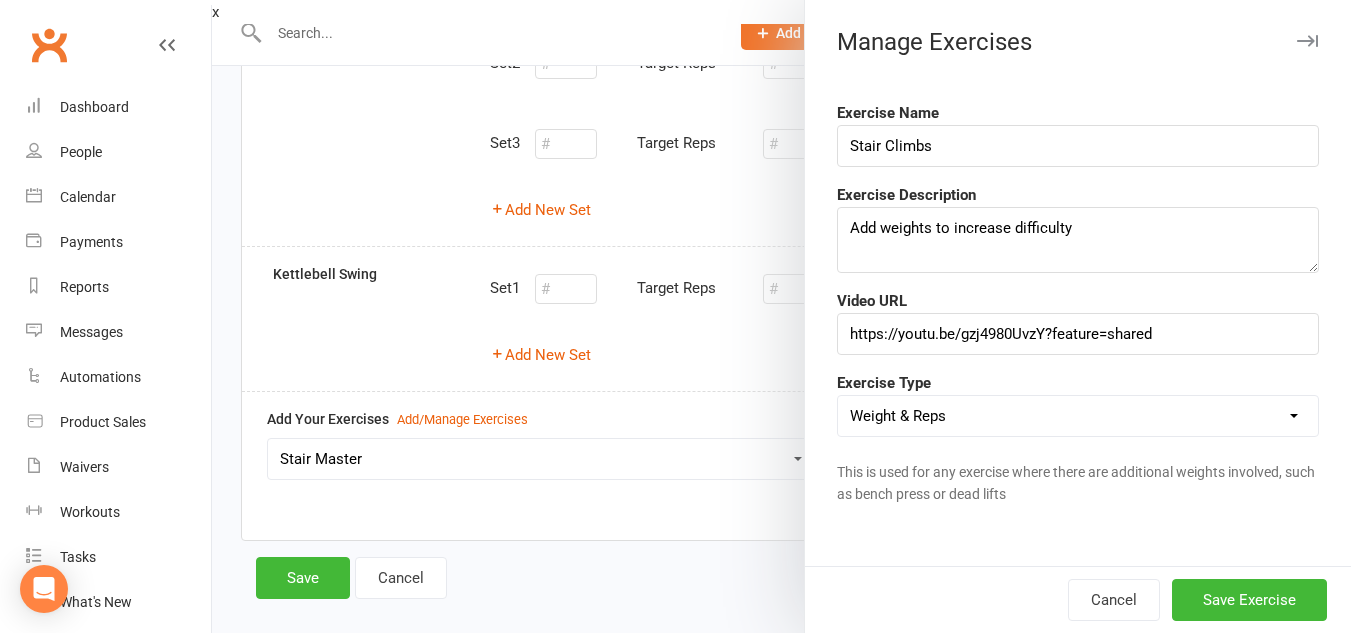select on "reps" 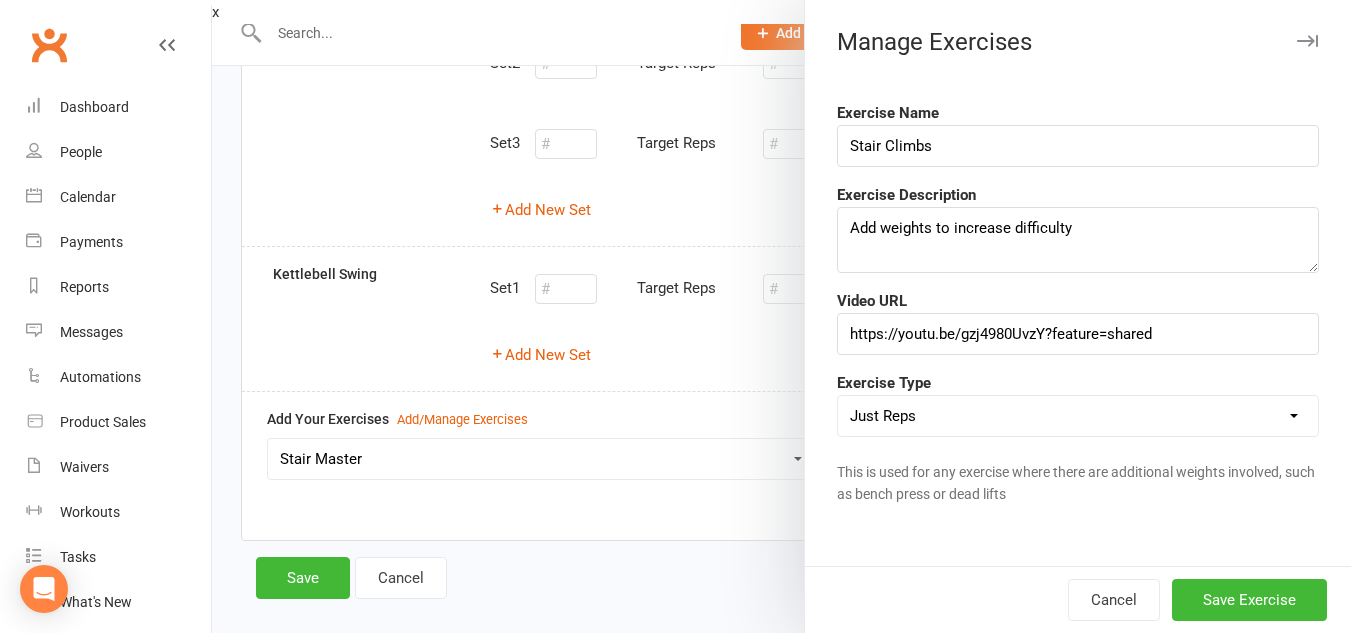 click on "Weight & Reps Time / Distance Weights, Reps, Time & Distance Just Reps Display only" at bounding box center [1078, 416] 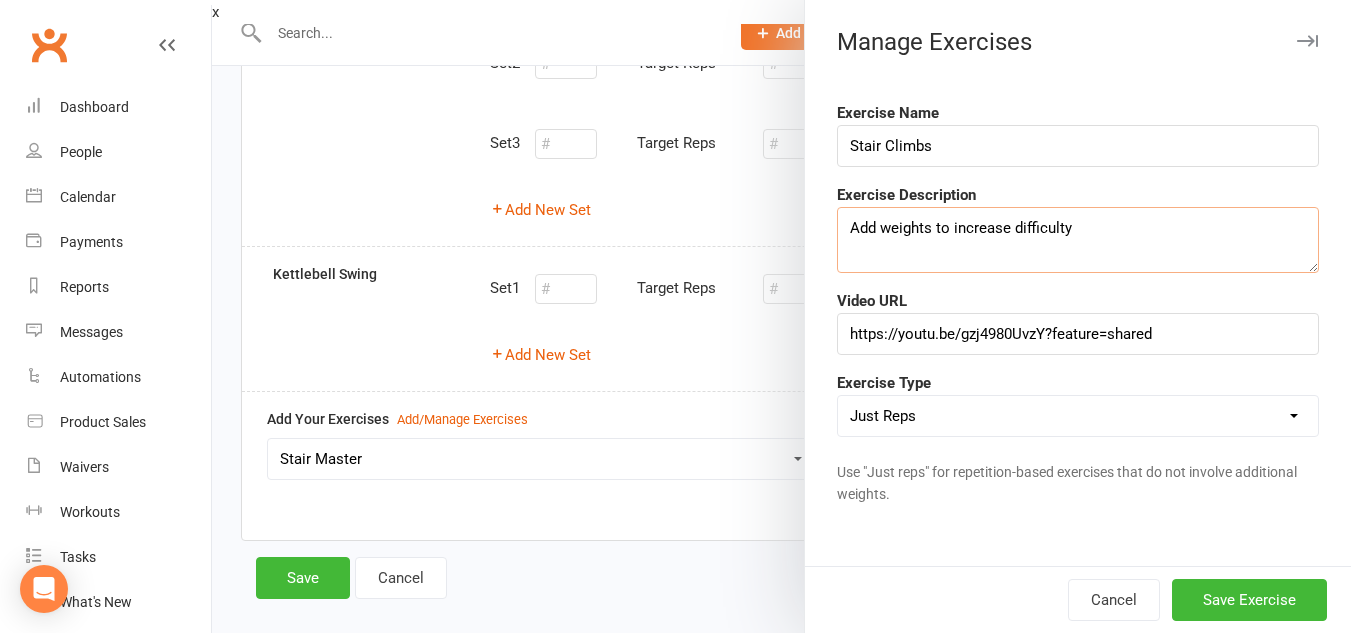 click on "Add weights to increase difficulty" at bounding box center [1078, 240] 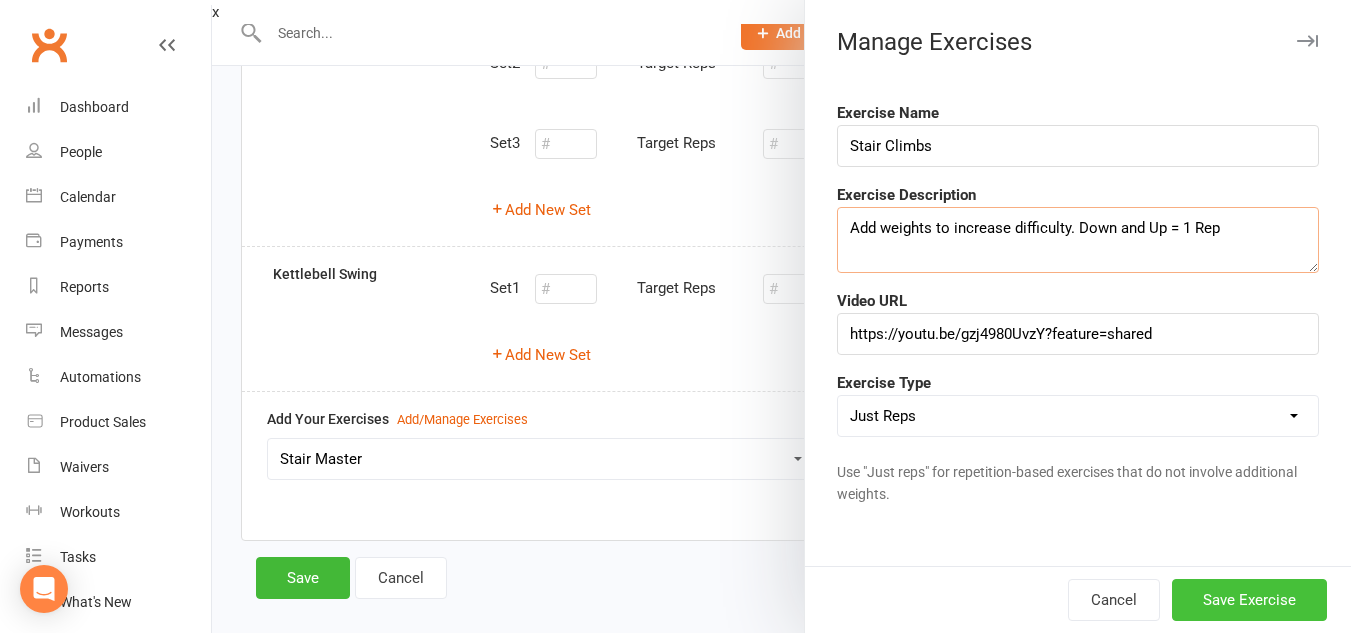 type on "Add weights to increase difficulty. Down and Up = 1 Rep" 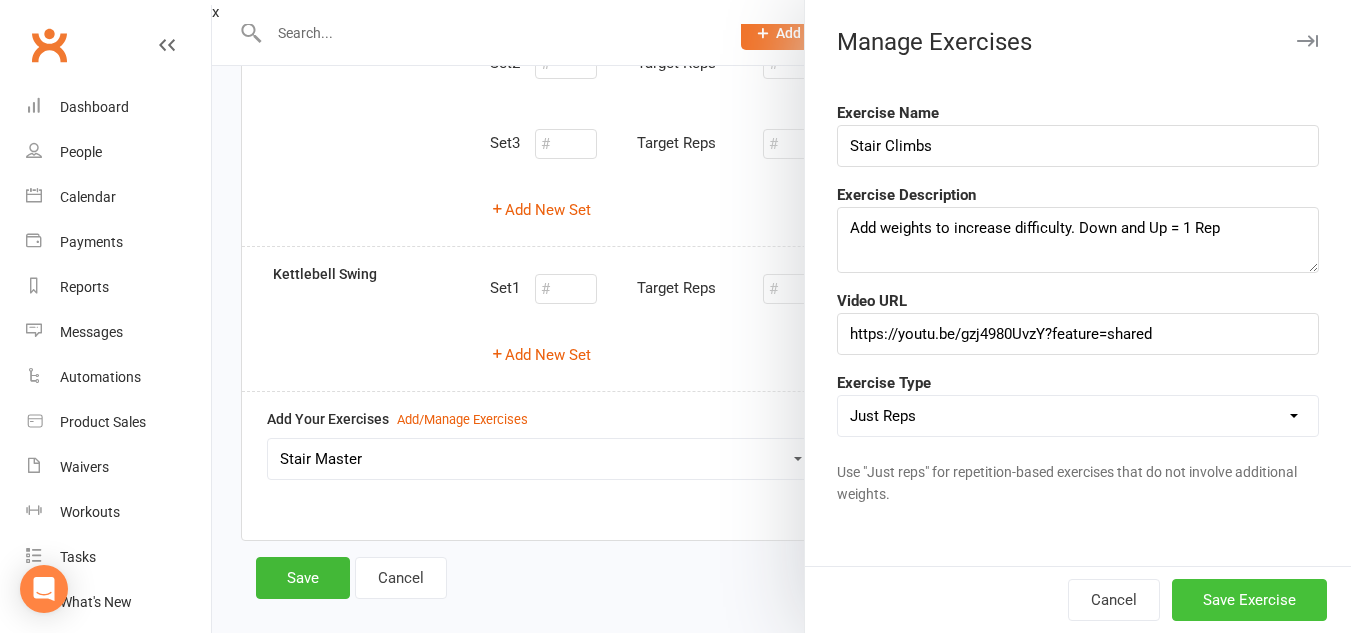 click on "Save Exercise" at bounding box center [1249, 600] 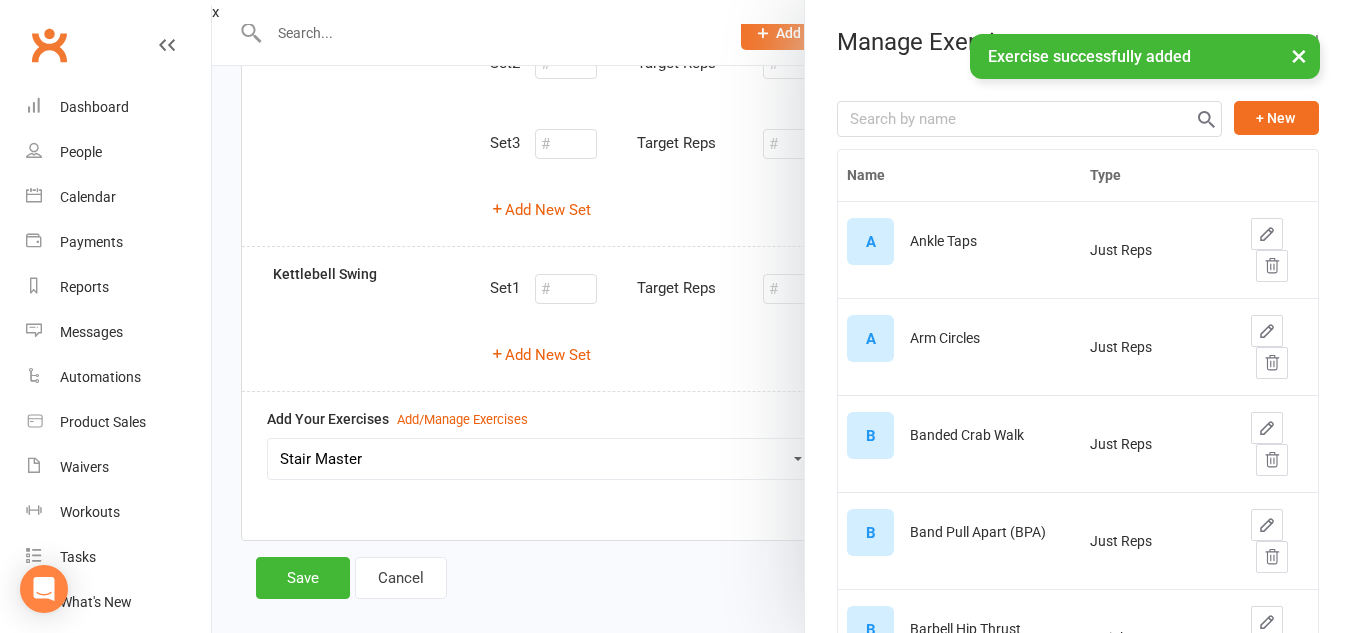 click at bounding box center (781, 316) 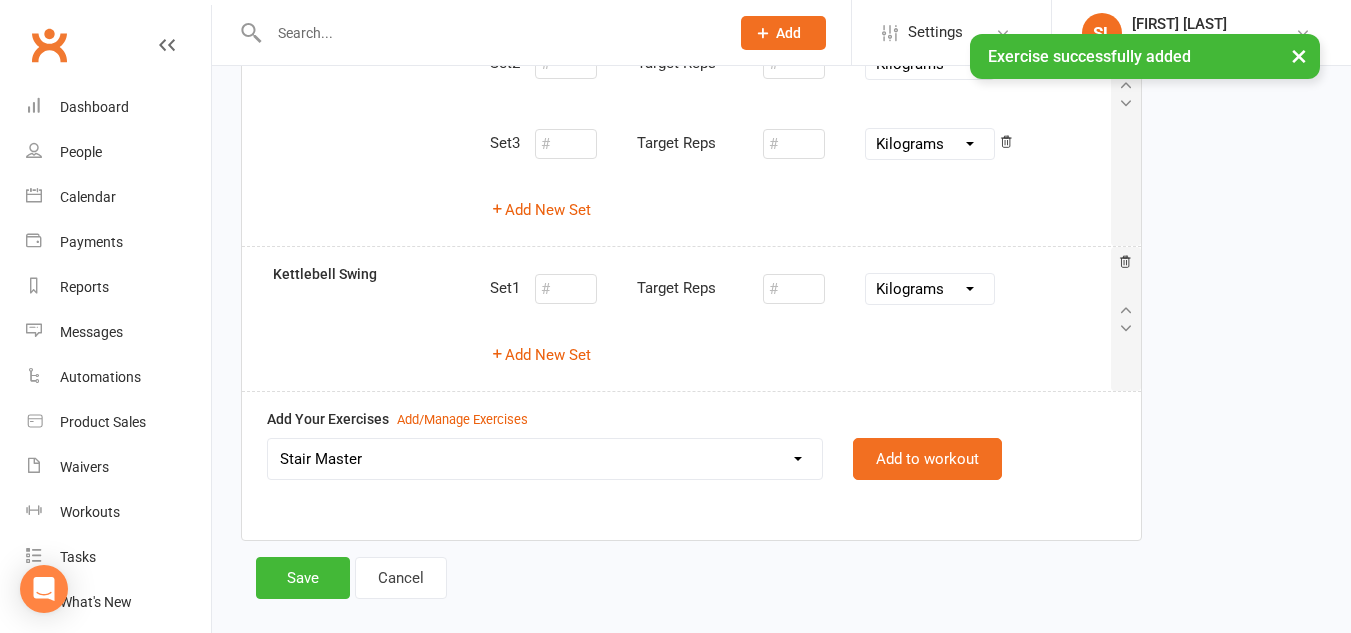 click on "Ankle Taps Arm Circles Banded Crab Walk Band Pull Apart (BPA) Barbell Hip Thrust  Barbell Incline Press Barbell Upright Row Bicycle Crunches Bird Dog Body Weight Squat Box Jumps Bulgarian Split Squat Burpees  Cable Bicep Curls Cable Crossover Cable STraight Arm Pulldown Clams Commando Plank Concentration Curls Crunches Dead Bug Dead Bug Dead Hang Deadlift Dumbbell Front Raises Dumbbell Hammer Curls Dumbbell Lateral Raises Dumbbell Lunges Dumbbell Pullover Dumbbell Single Arm Bench Row Dumbbell Squat and Press Dumbell Bench Press Dumbell Flys Dumbell Front Raises Dumbell Incline Chest Press EMOM1 Video Link External Shoulder Rotation Farmers Hold Farmers Walk Fire Hydrants Floor External Shoulder Rotation Floor Internal Shoulder Rotation Frog Jumps Full Body H.I.I.T 1 Full Body HIIT 2  Full Body Stretch Full Body Stretch Video link Glute Bridge Glute Kickback  Goblet Squat Hamstring Curls Hanging Knee Raises Hip Switch Hip Thrust Variation Inchworm  Incline DB chest press Internal Shoulder Rotation Leg Press" at bounding box center (545, 459) 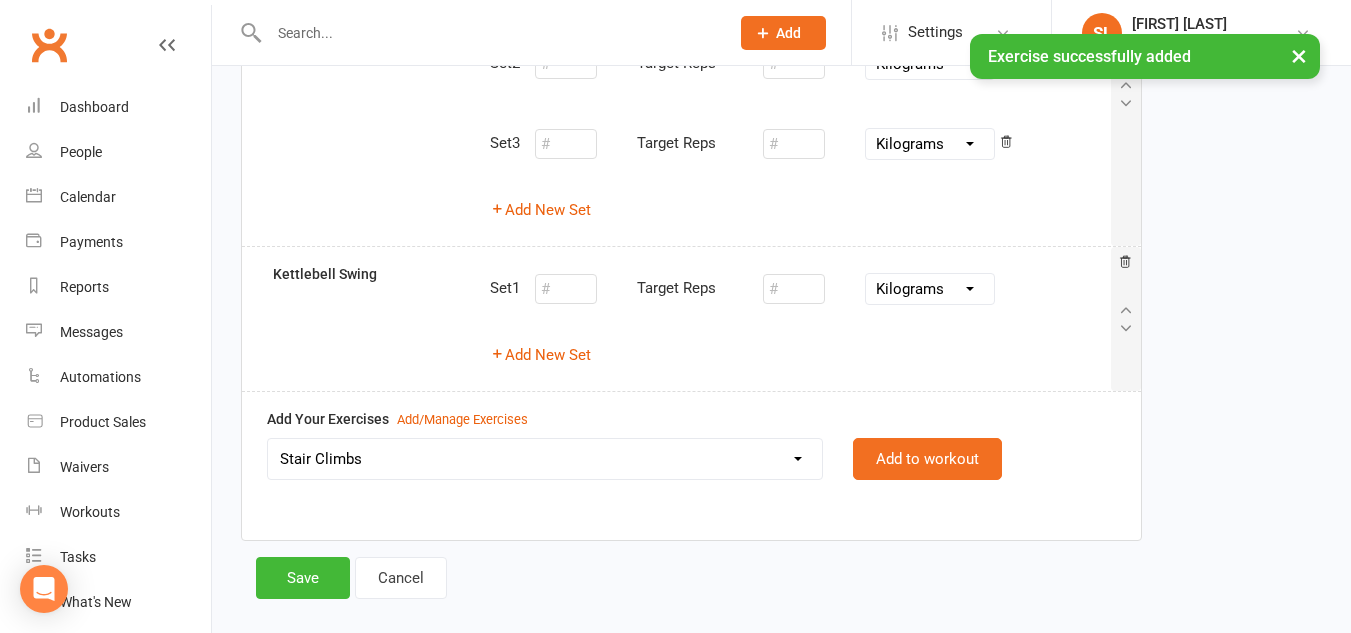 click on "Ankle Taps Arm Circles Banded Crab Walk Band Pull Apart (BPA) Barbell Hip Thrust  Barbell Incline Press Barbell Upright Row Bicycle Crunches Bird Dog Body Weight Squat Box Jumps Bulgarian Split Squat Burpees  Cable Bicep Curls Cable Crossover Cable STraight Arm Pulldown Clams Commando Plank Concentration Curls Crunches Dead Bug Dead Bug Dead Hang Deadlift Dumbbell Front Raises Dumbbell Hammer Curls Dumbbell Lateral Raises Dumbbell Lunges Dumbbell Pullover Dumbbell Single Arm Bench Row Dumbbell Squat and Press Dumbell Bench Press Dumbell Flys Dumbell Front Raises Dumbell Incline Chest Press EMOM1 Video Link External Shoulder Rotation Farmers Hold Farmers Walk Fire Hydrants Floor External Shoulder Rotation Floor Internal Shoulder Rotation Frog Jumps Full Body H.I.I.T 1 Full Body HIIT 2  Full Body Stretch Full Body Stretch Video link Glute Bridge Glute Kickback  Goblet Squat Hamstring Curls Hanging Knee Raises Hip Switch Hip Thrust Variation Inchworm  Incline DB chest press Internal Shoulder Rotation Leg Press" at bounding box center (545, 459) 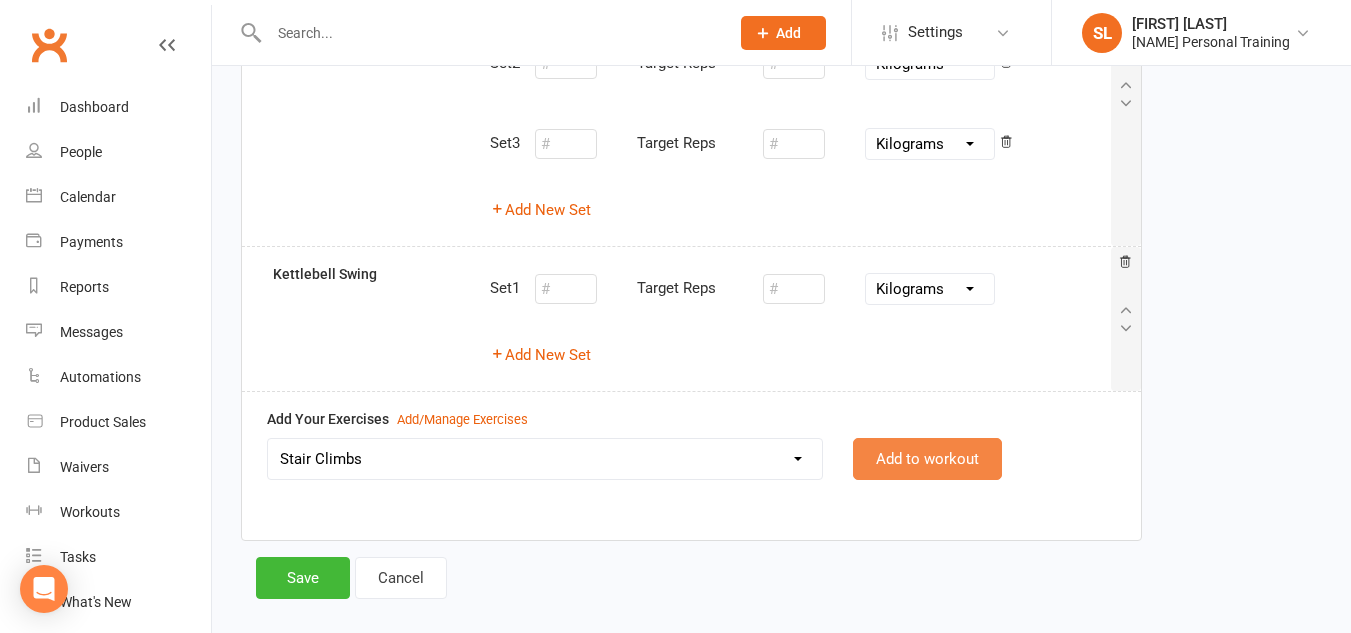 click on "Add to workout" at bounding box center (927, 459) 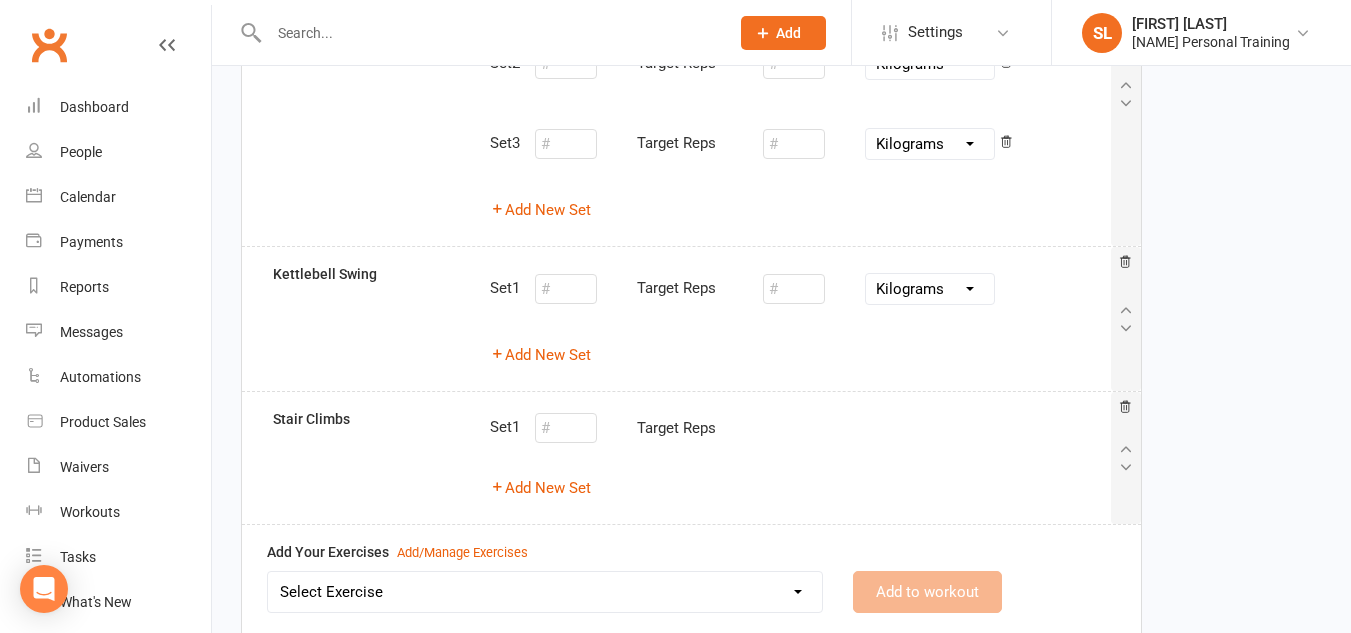 click on "Set  1 Target Reps    Add New Set" at bounding box center [800, 458] 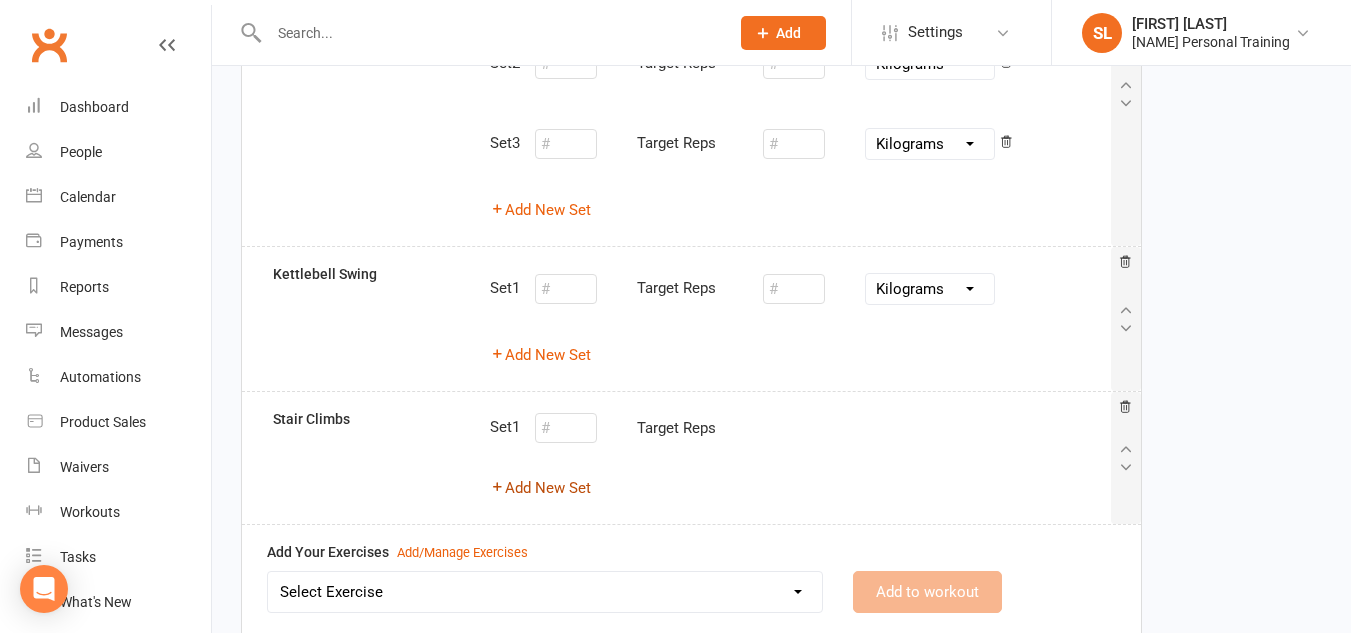 click on "Add New Set" at bounding box center [540, 488] 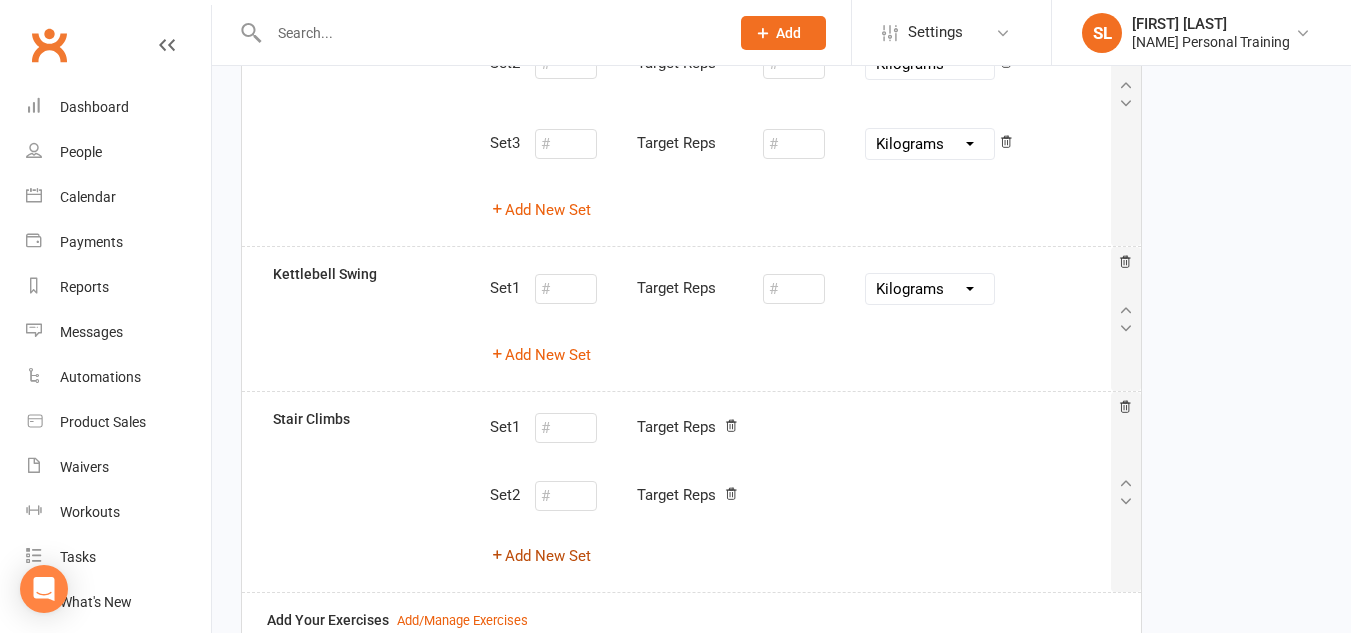 click on "Add New Set" at bounding box center (540, 556) 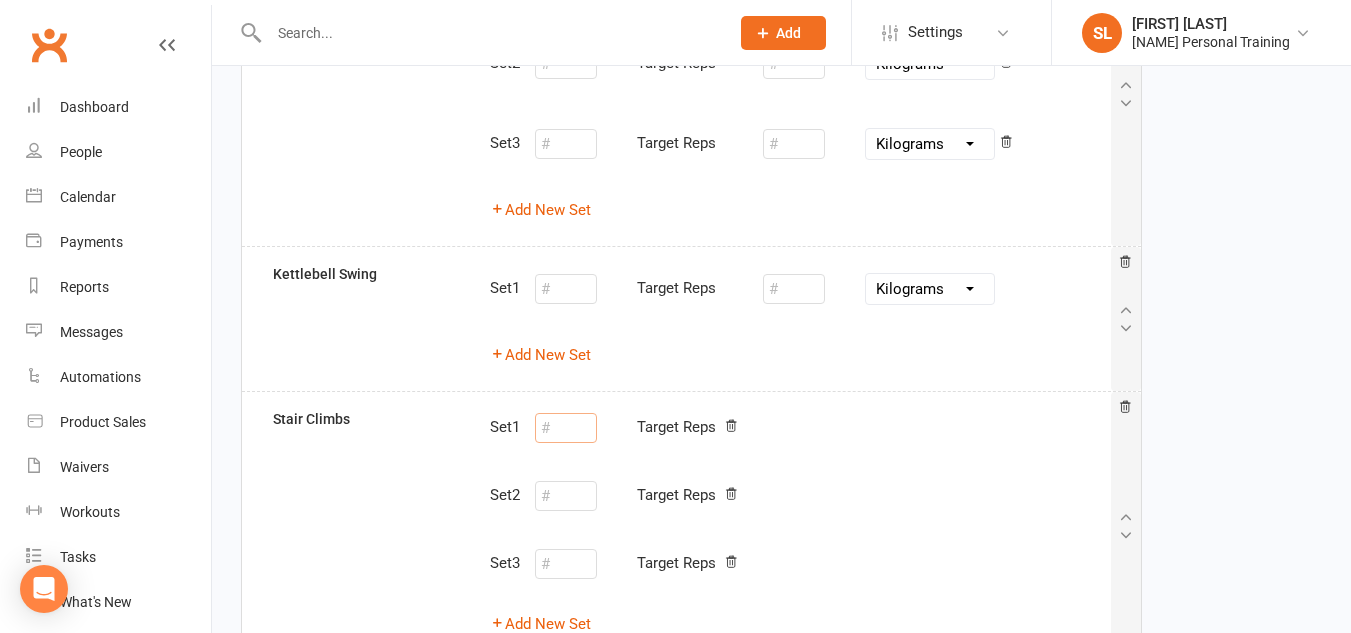 click at bounding box center (566, 428) 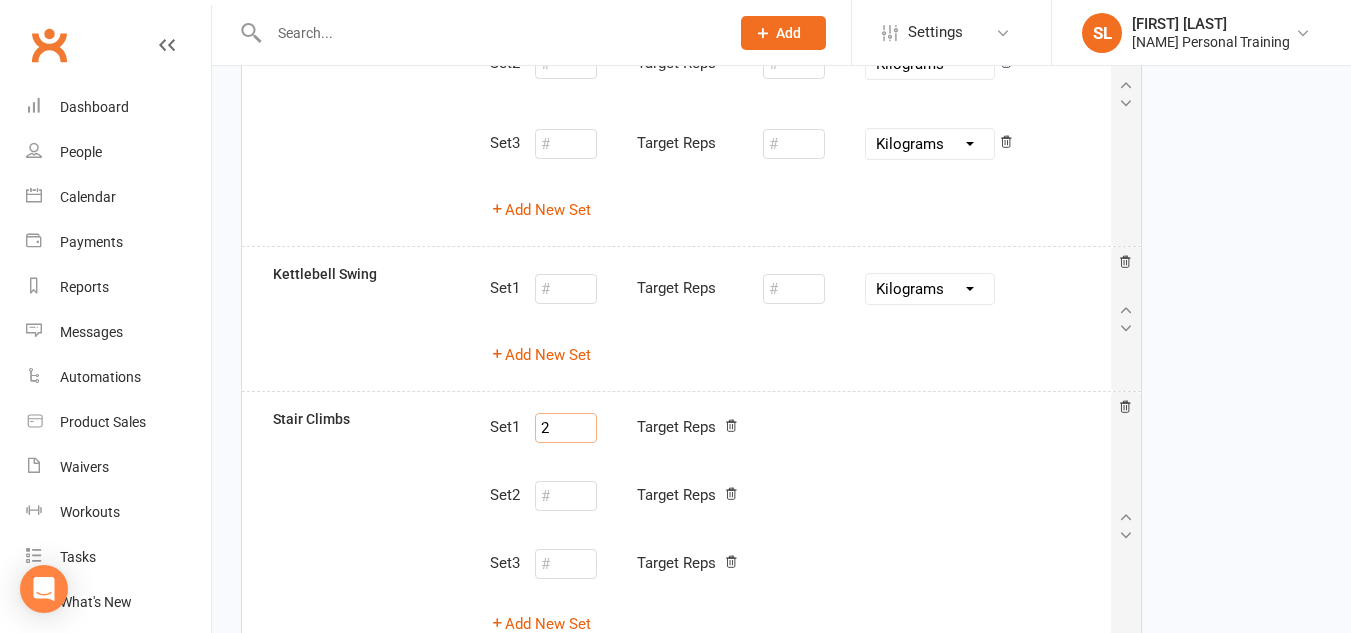 type on "2" 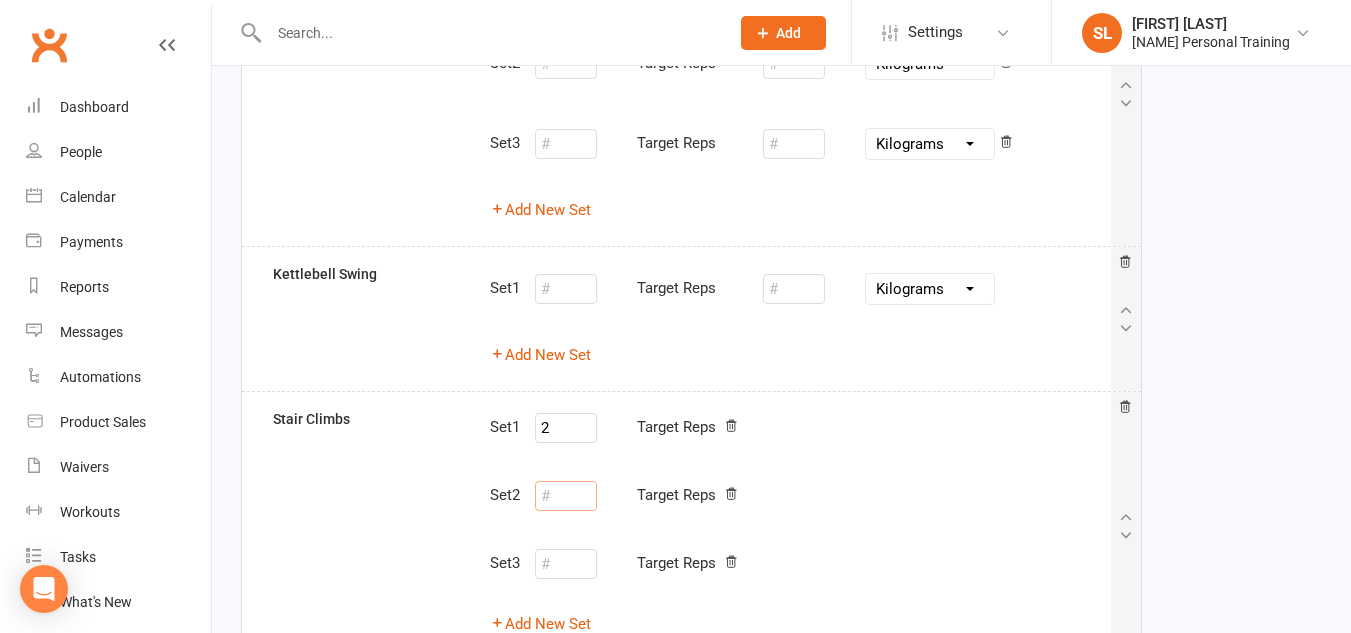 click at bounding box center [566, 496] 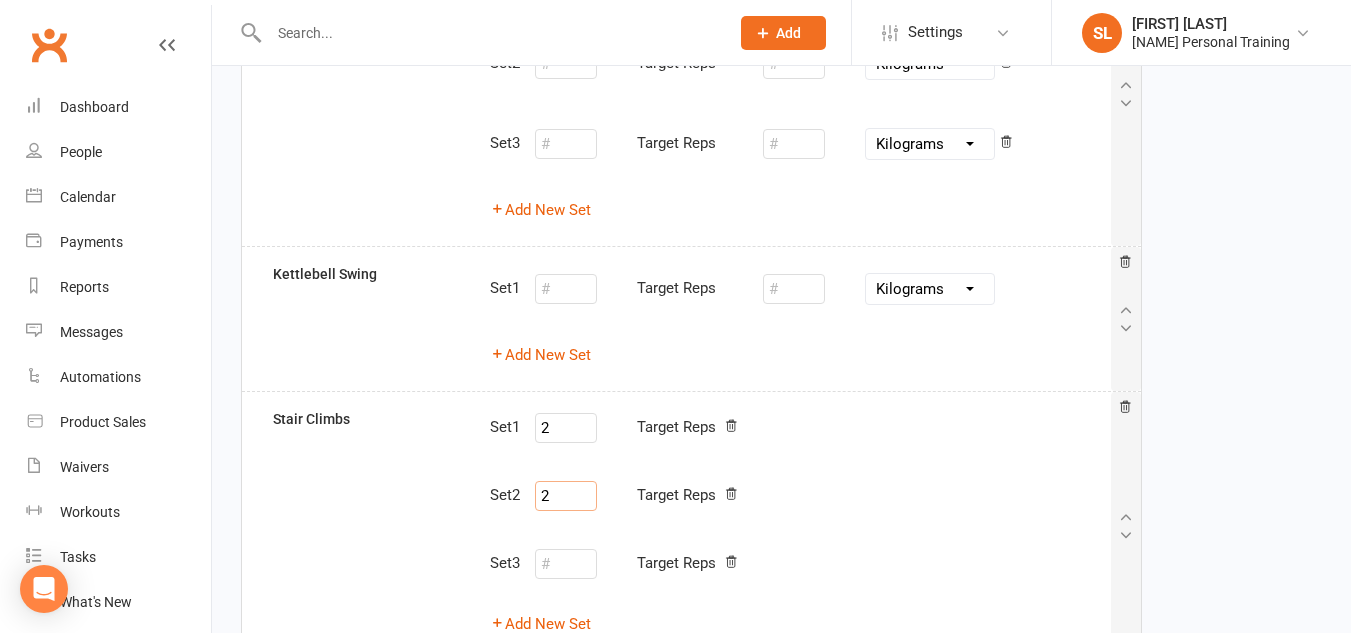 type on "2" 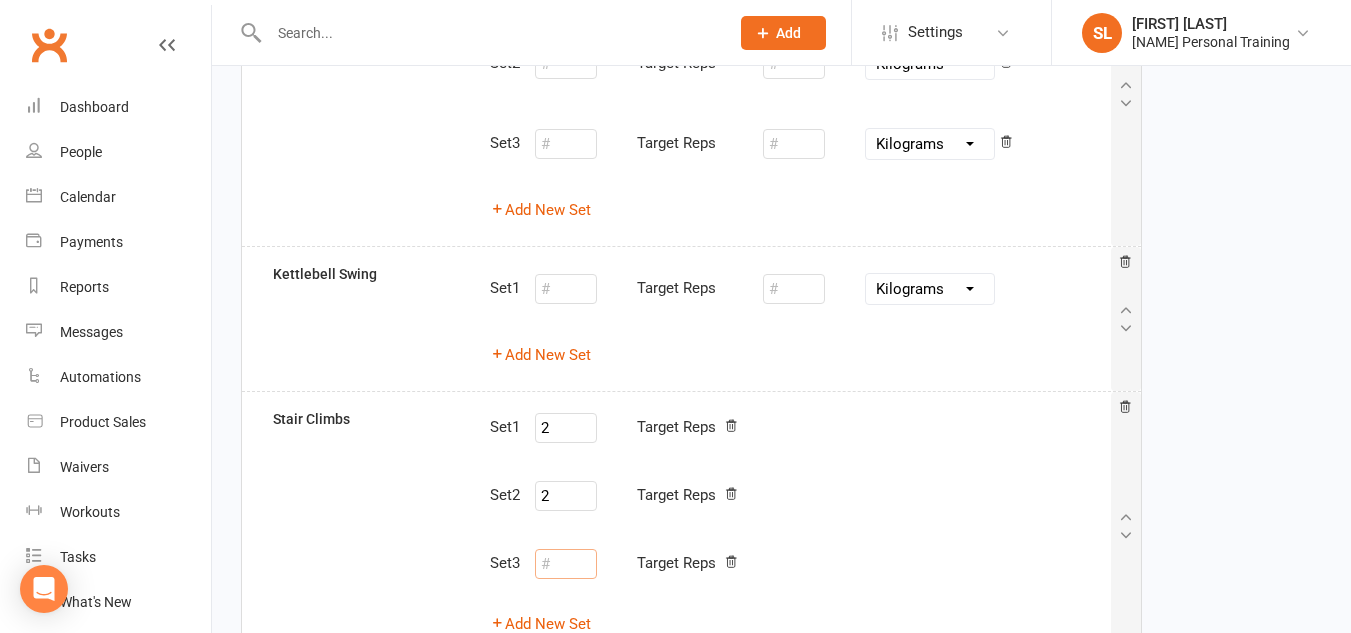 click at bounding box center (566, 564) 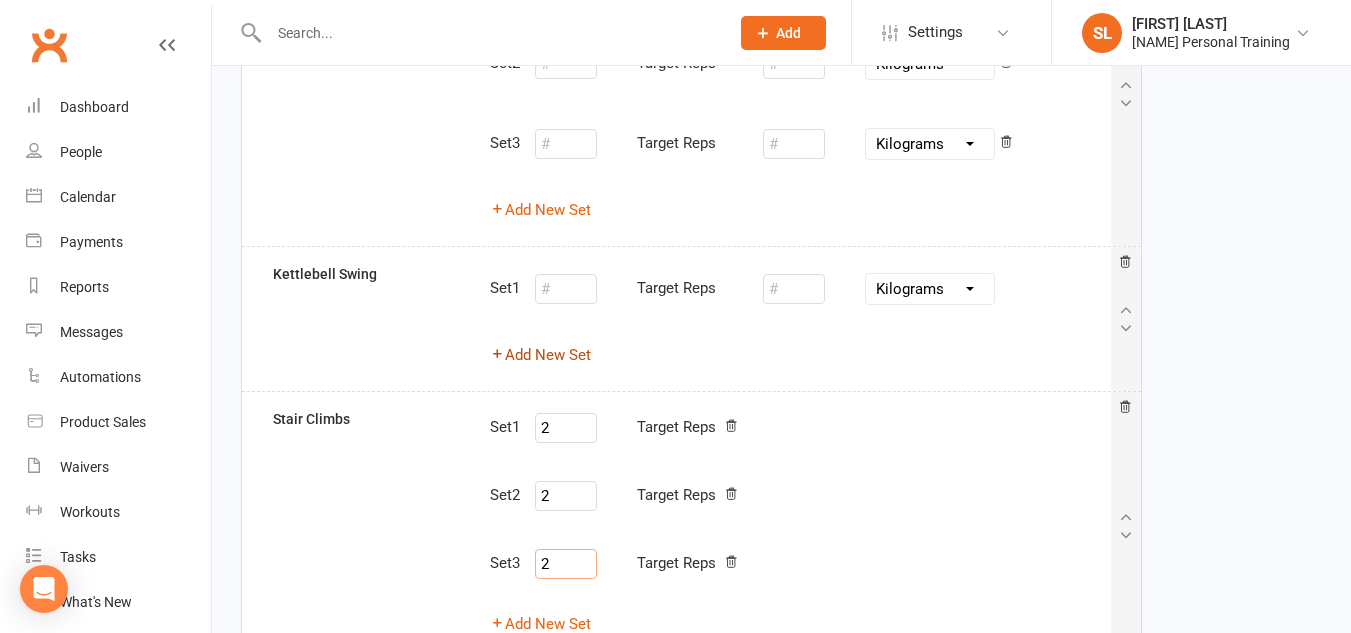 type on "2" 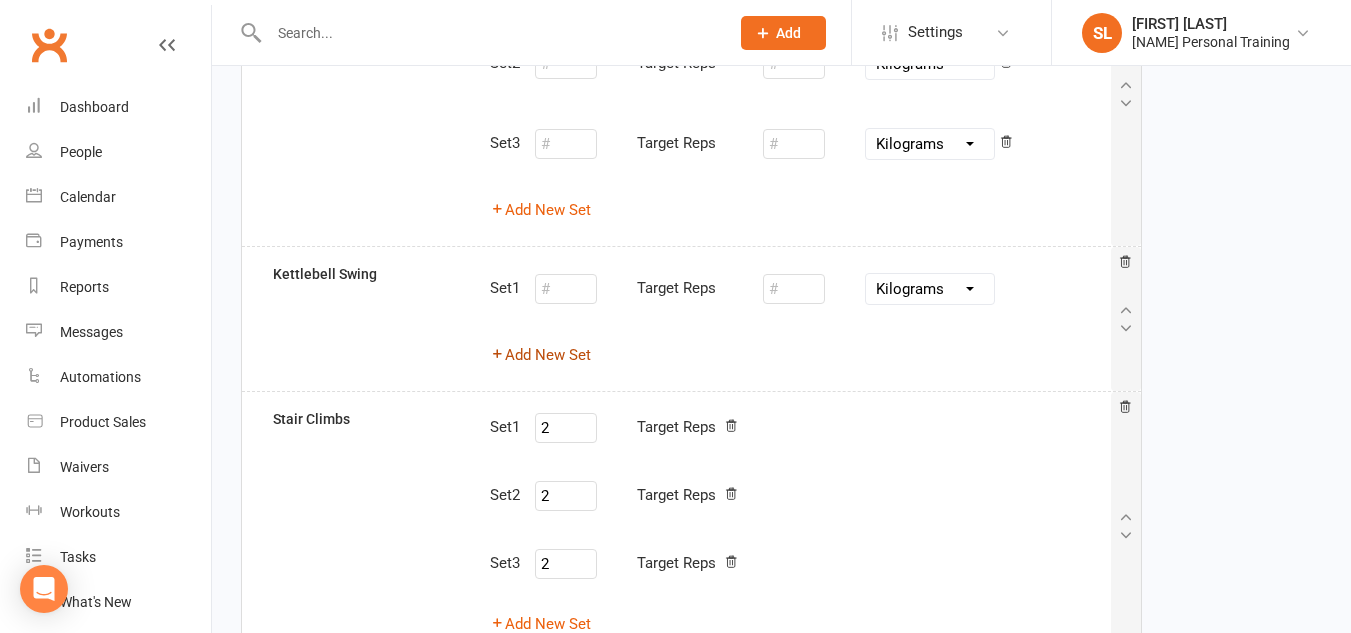 click on "Add New Set" at bounding box center [540, 355] 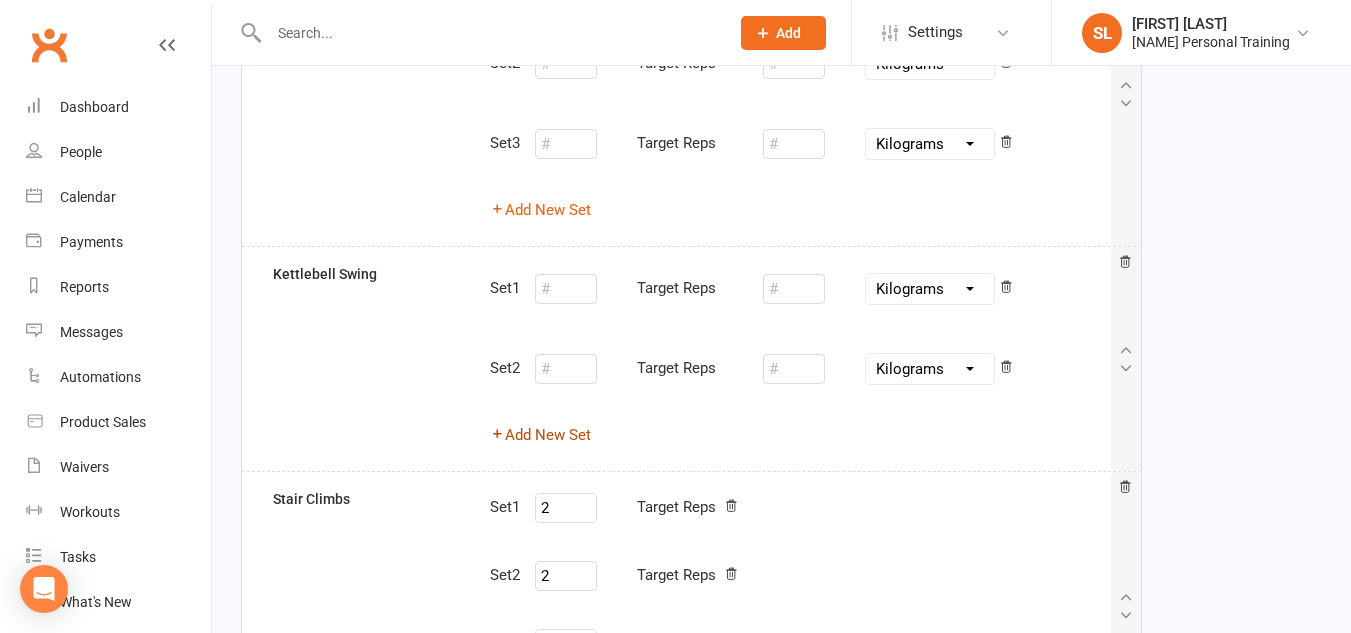 click on "Add New Set" at bounding box center (540, 435) 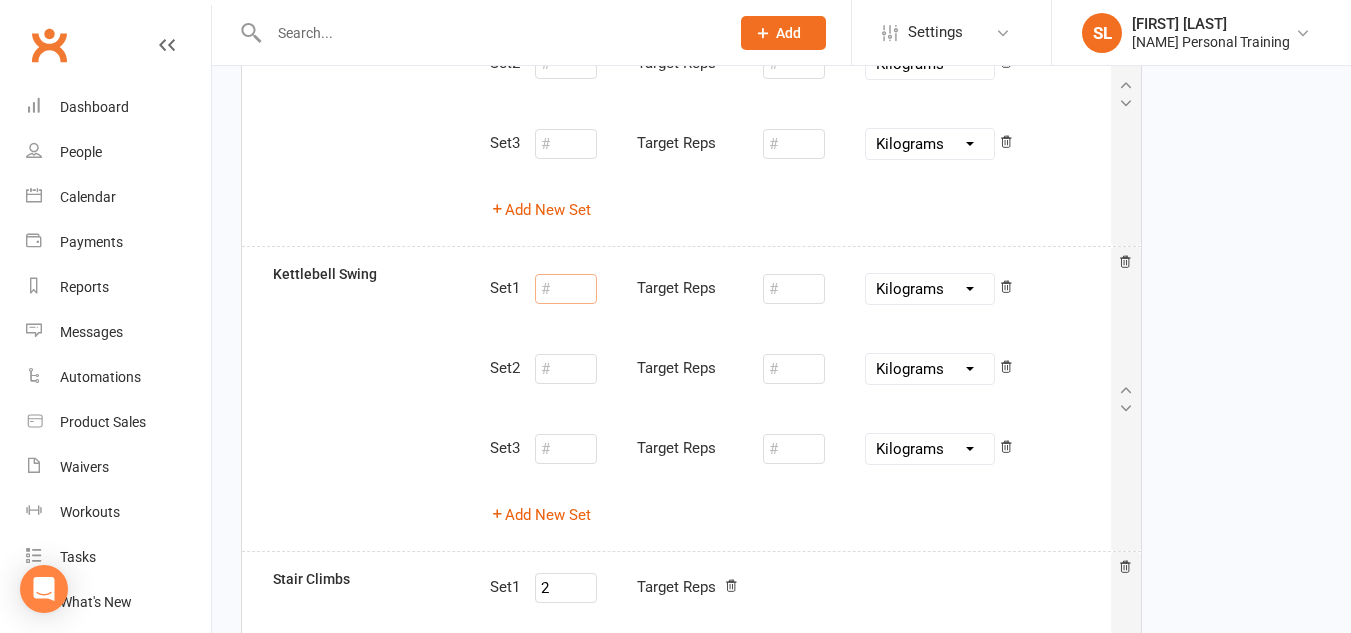 click at bounding box center (566, 289) 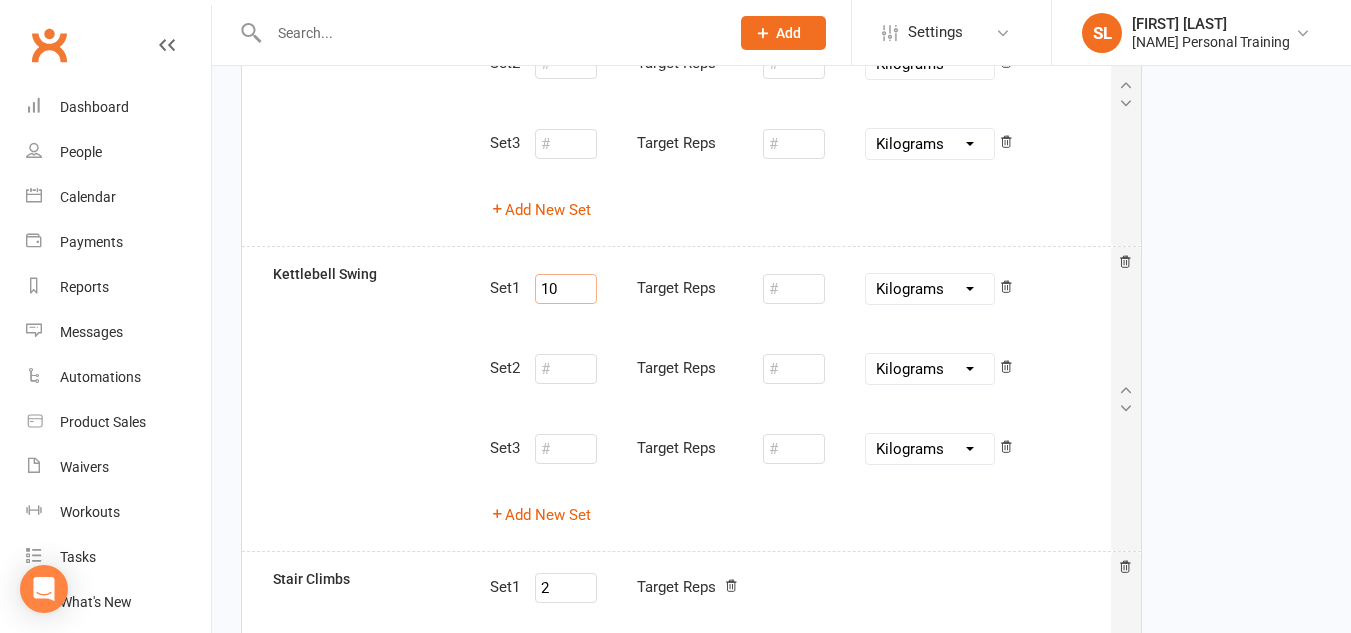 type on "10" 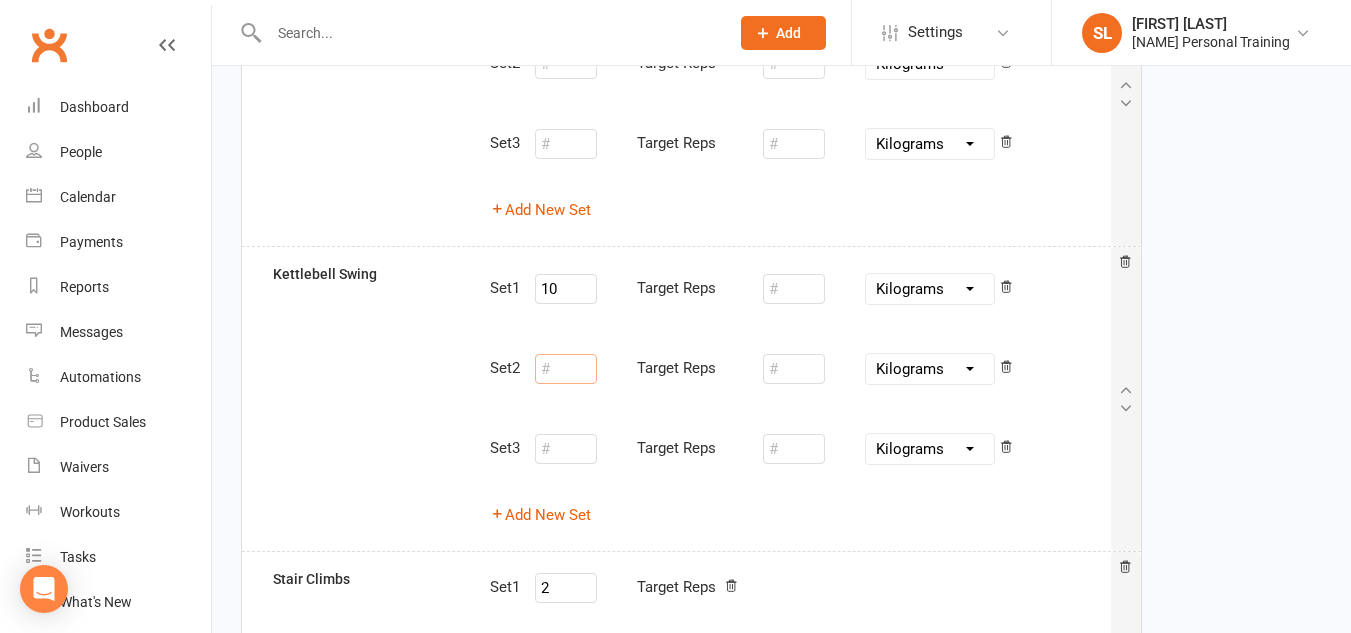 click at bounding box center (566, 369) 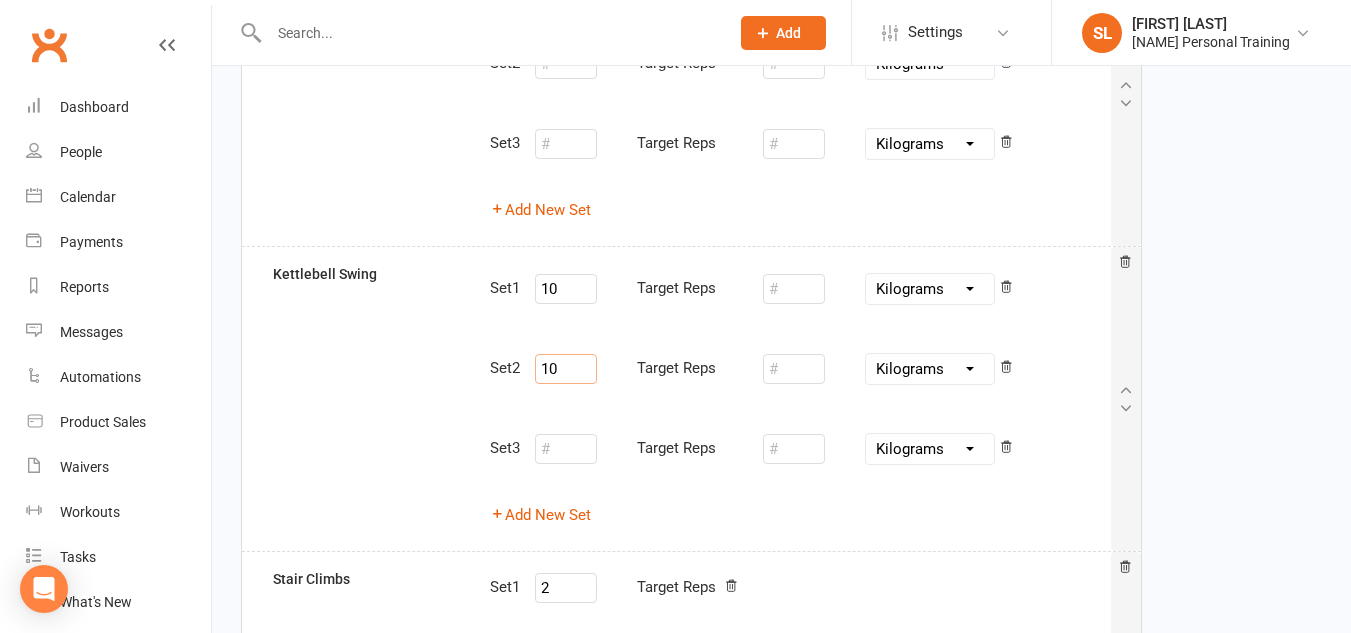 type on "10" 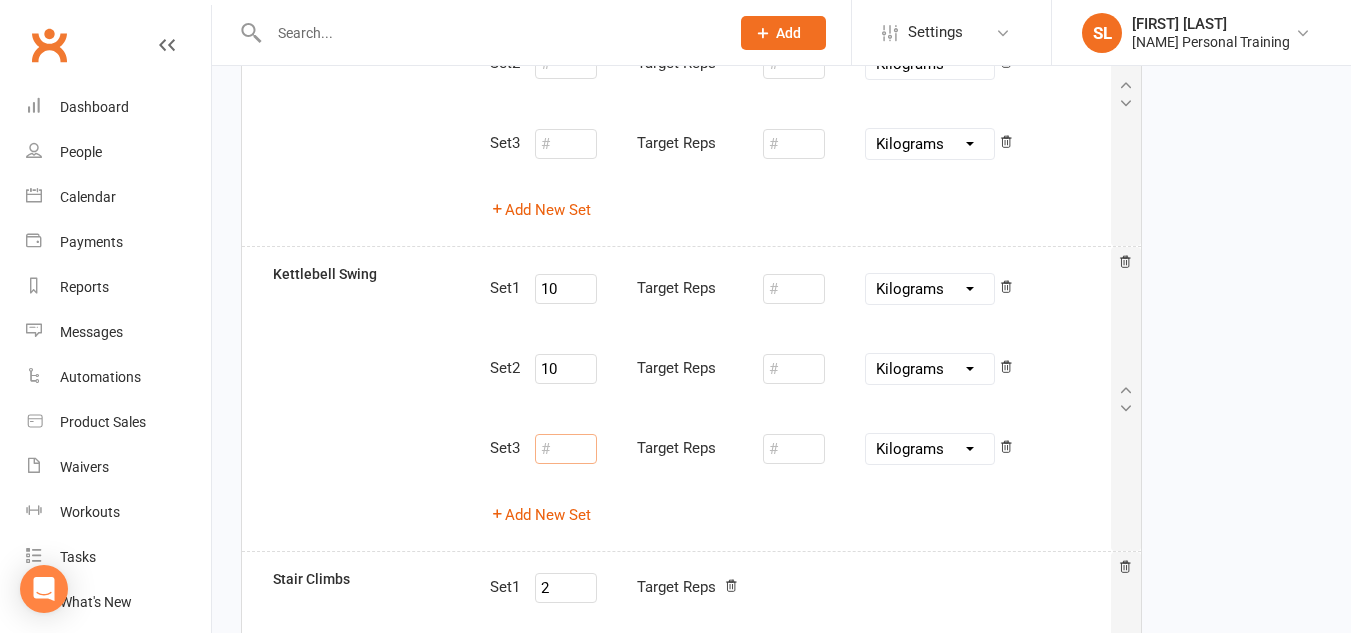 click at bounding box center (566, 449) 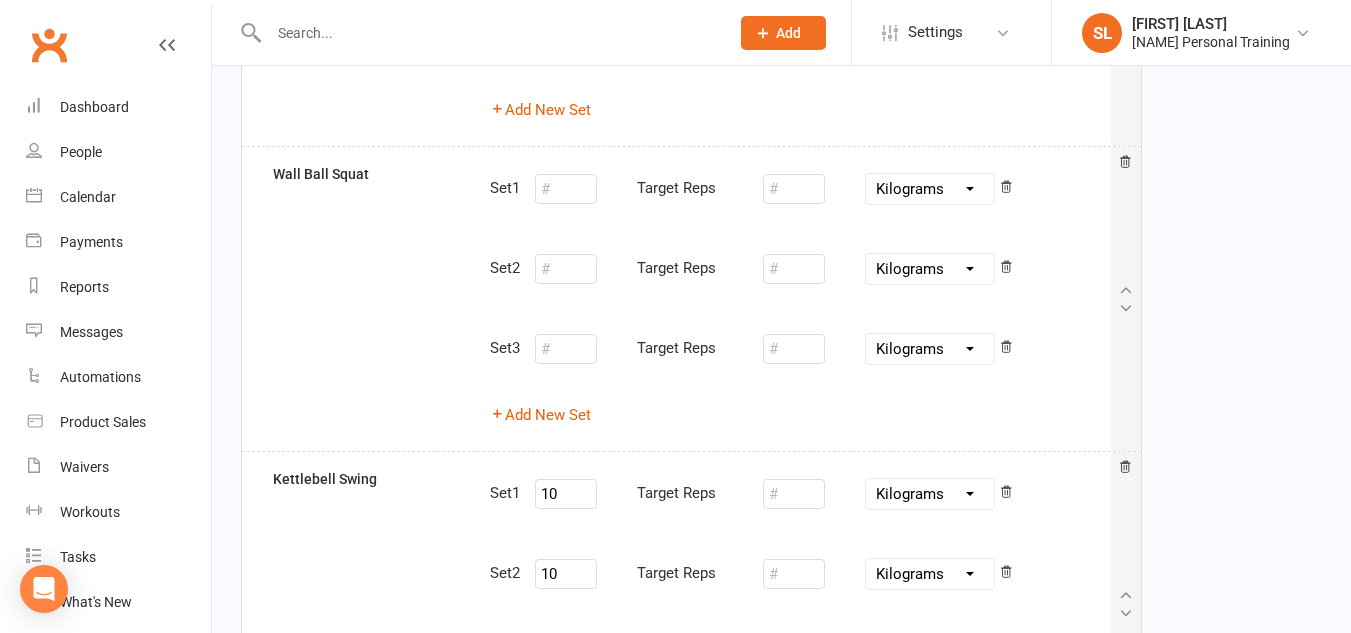 scroll, scrollTop: 2120, scrollLeft: 0, axis: vertical 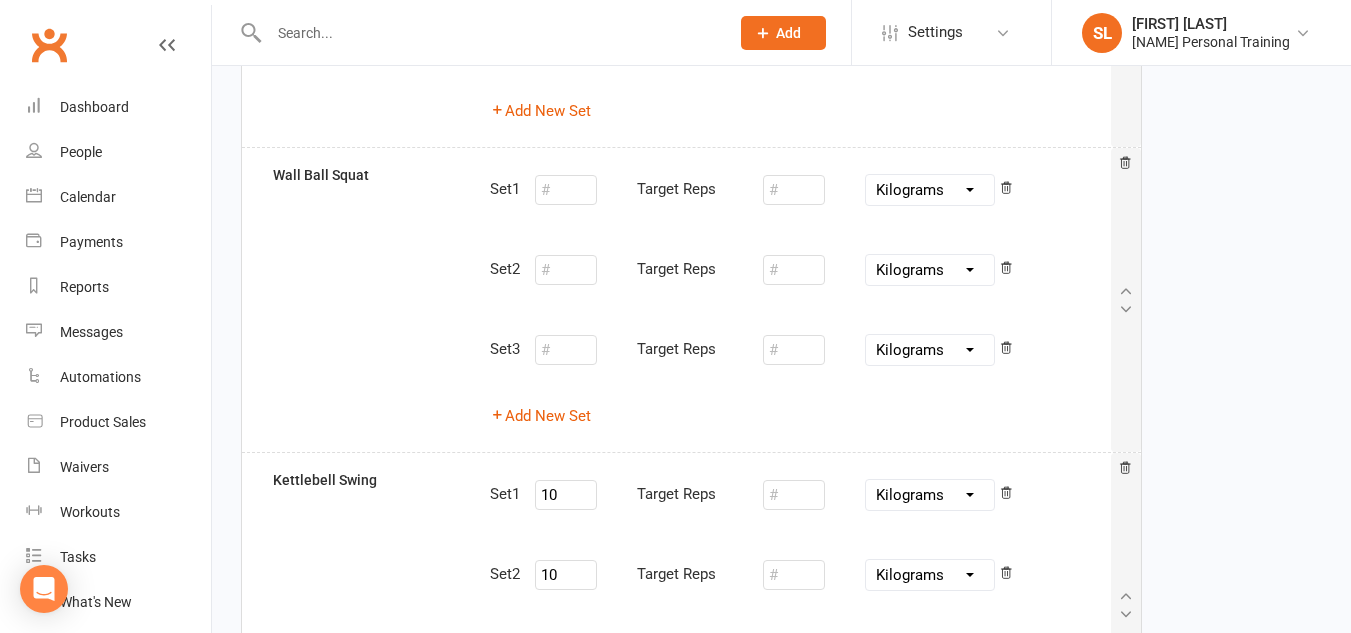 type on "10" 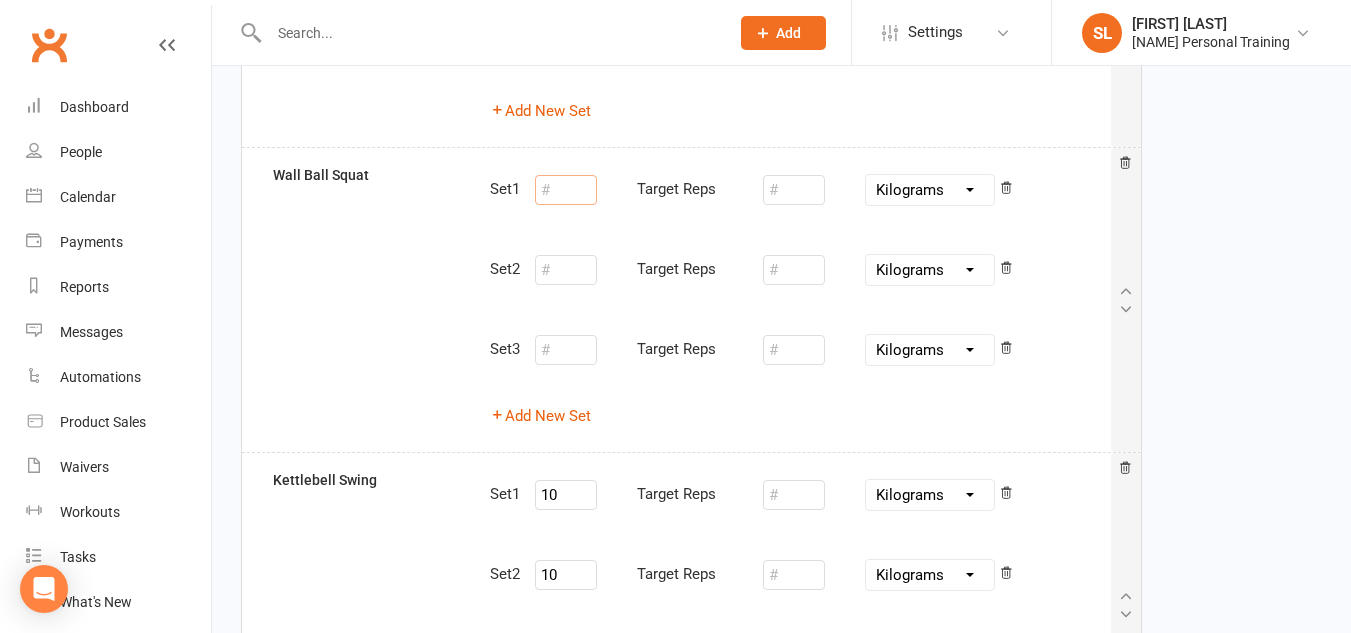 click at bounding box center [566, 190] 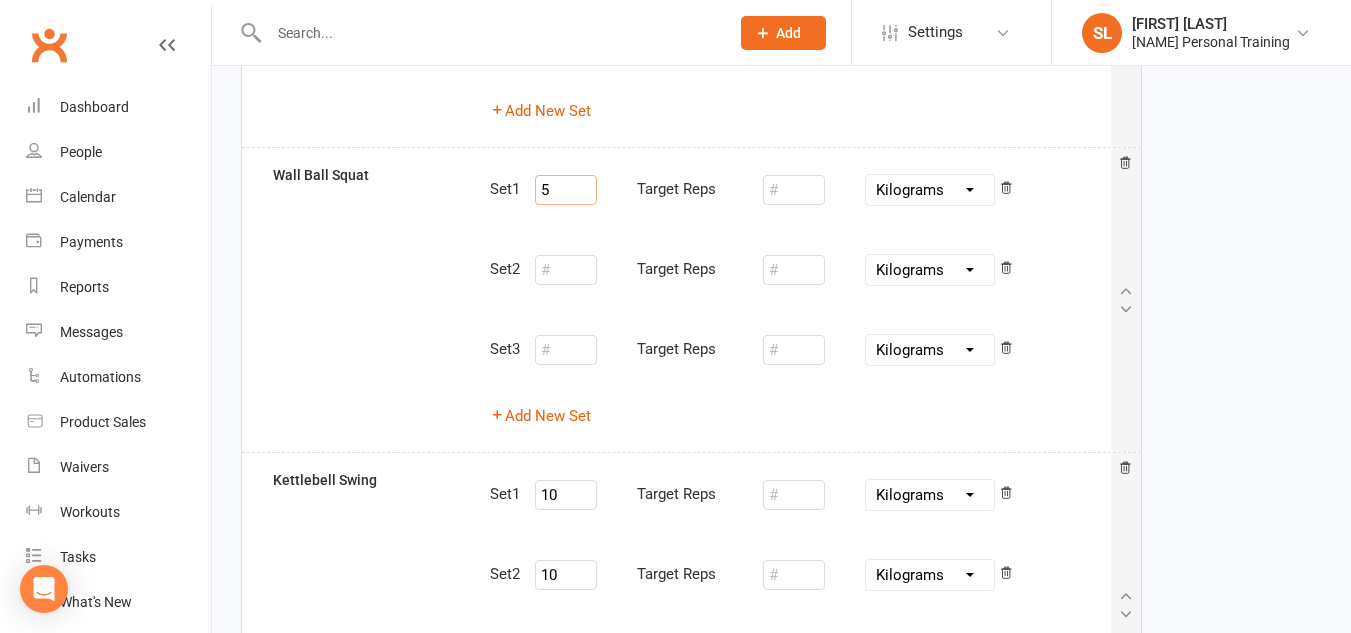 type on "5" 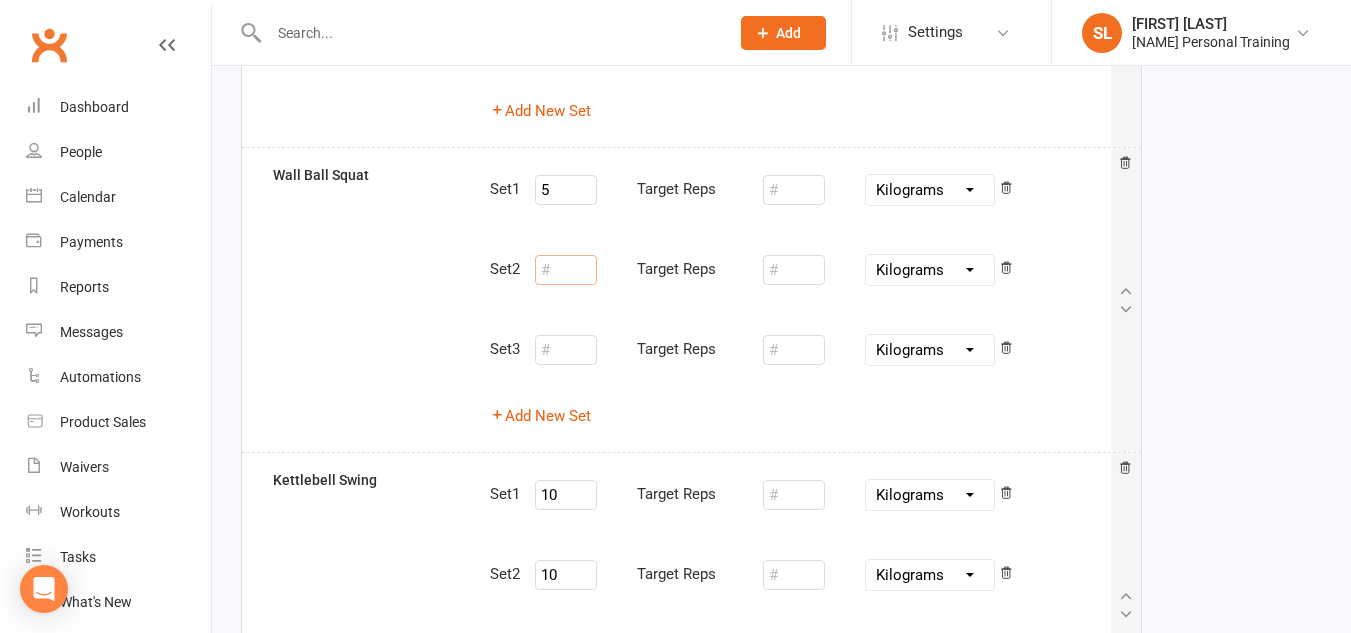 click at bounding box center [566, 270] 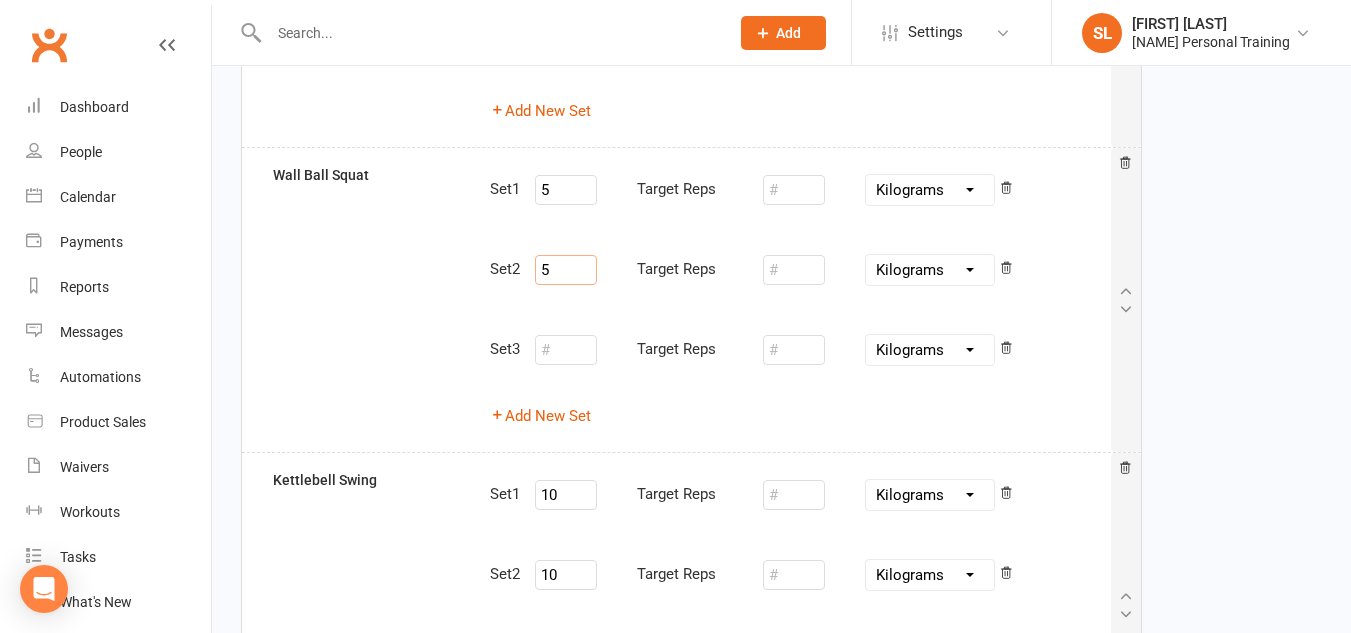 type on "5" 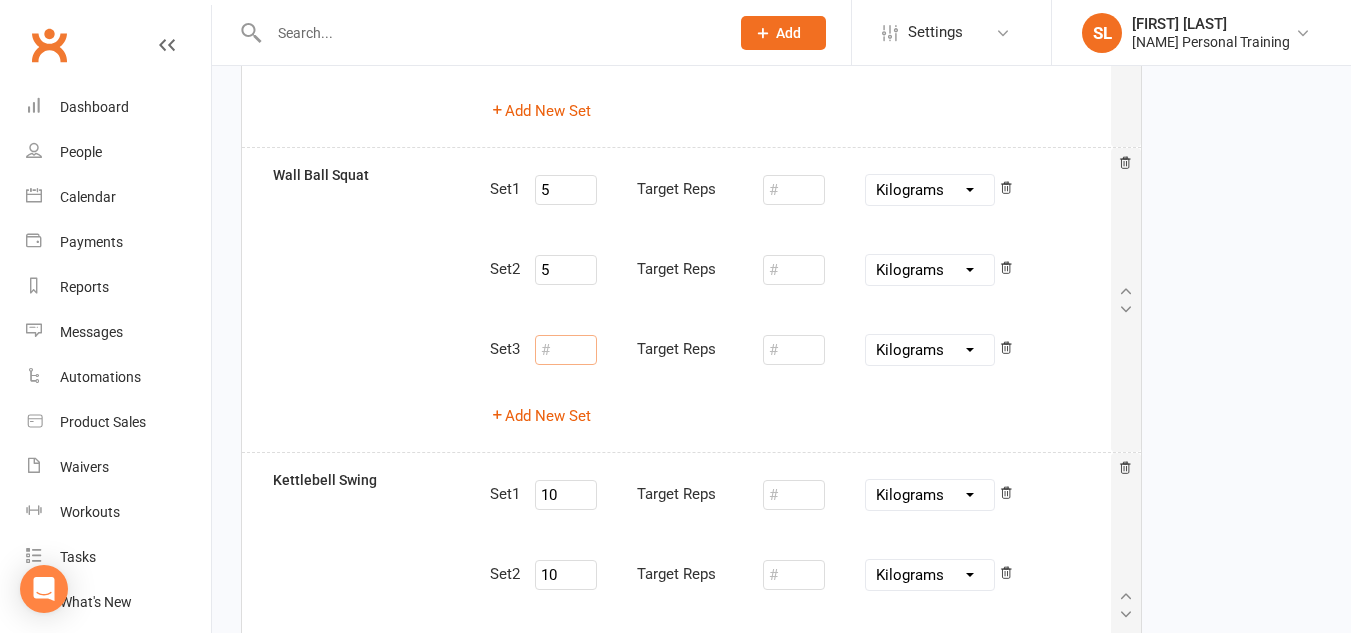 click at bounding box center [566, 350] 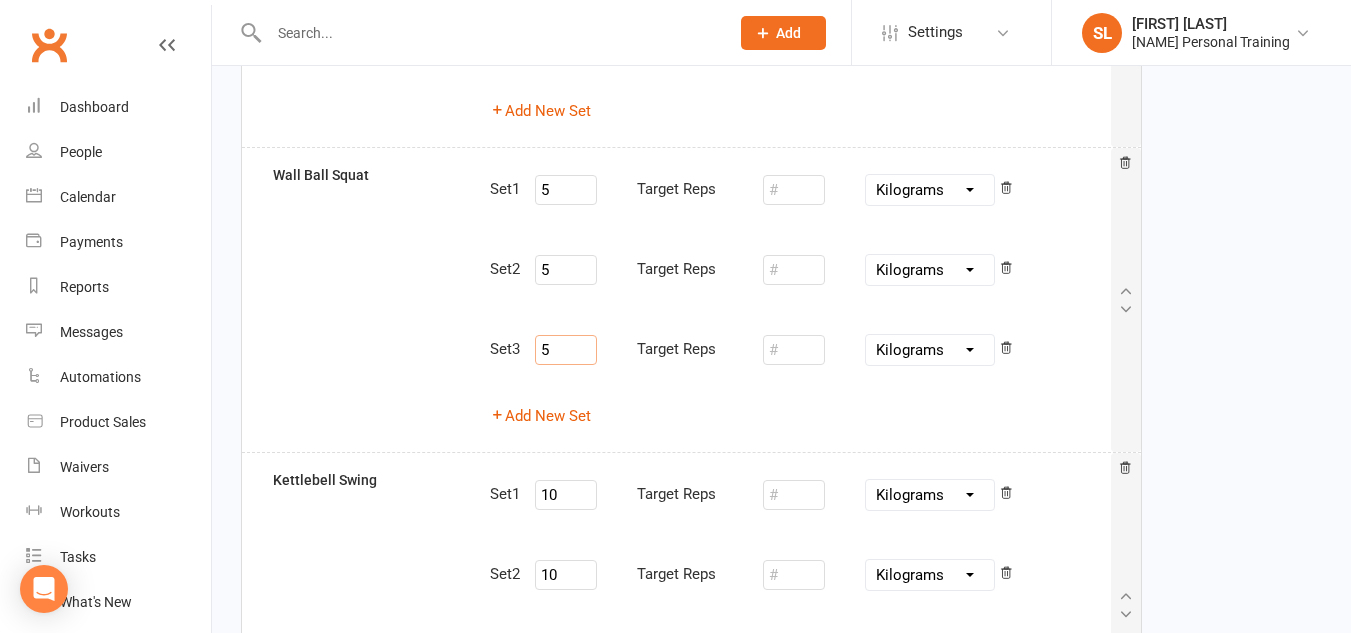 type on "5" 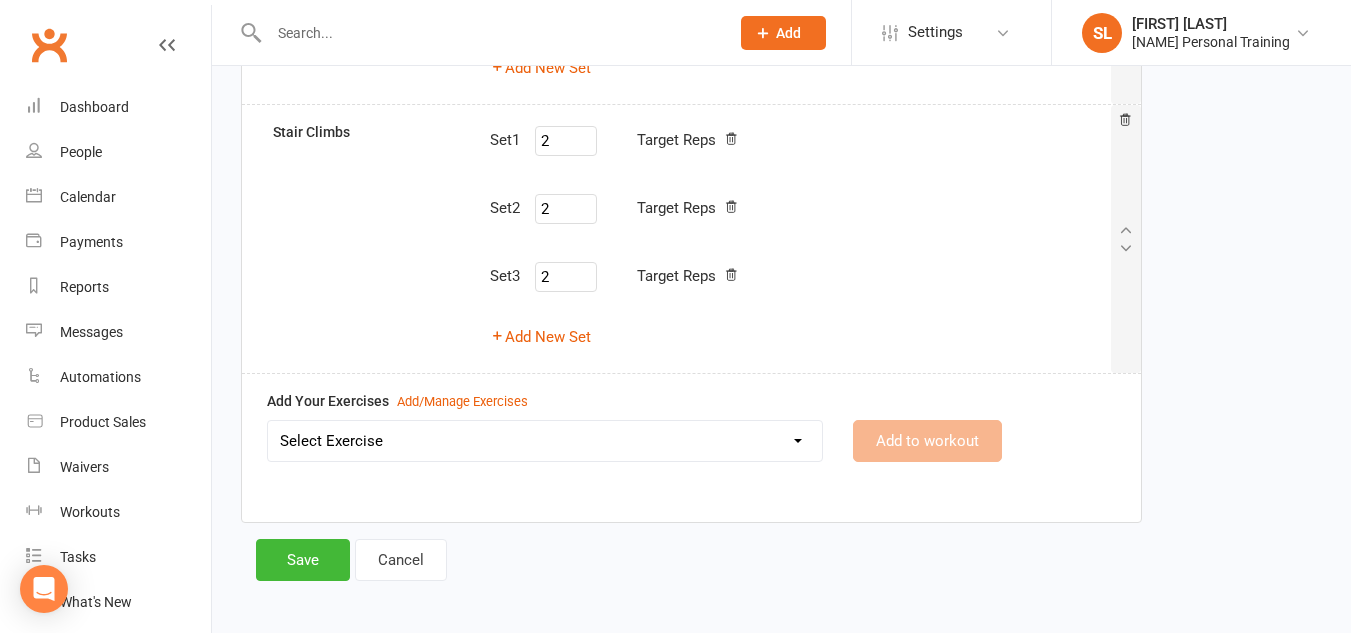 scroll, scrollTop: 2782, scrollLeft: 0, axis: vertical 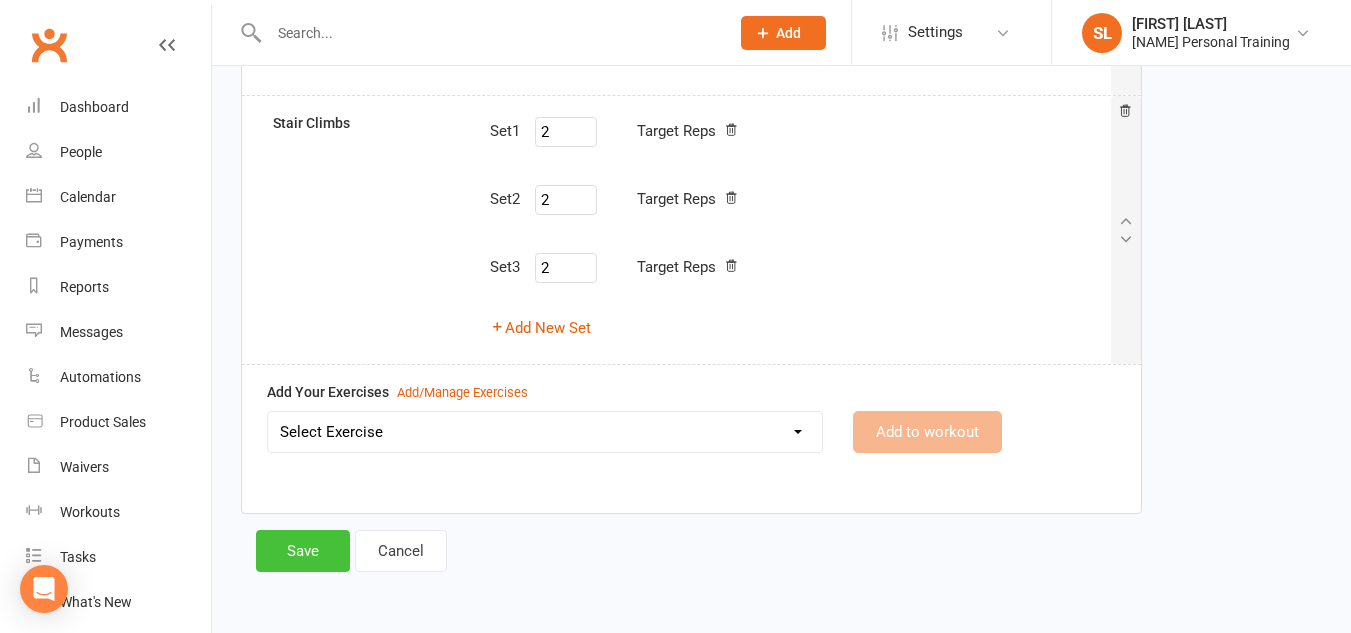 click on "Save" at bounding box center (303, 551) 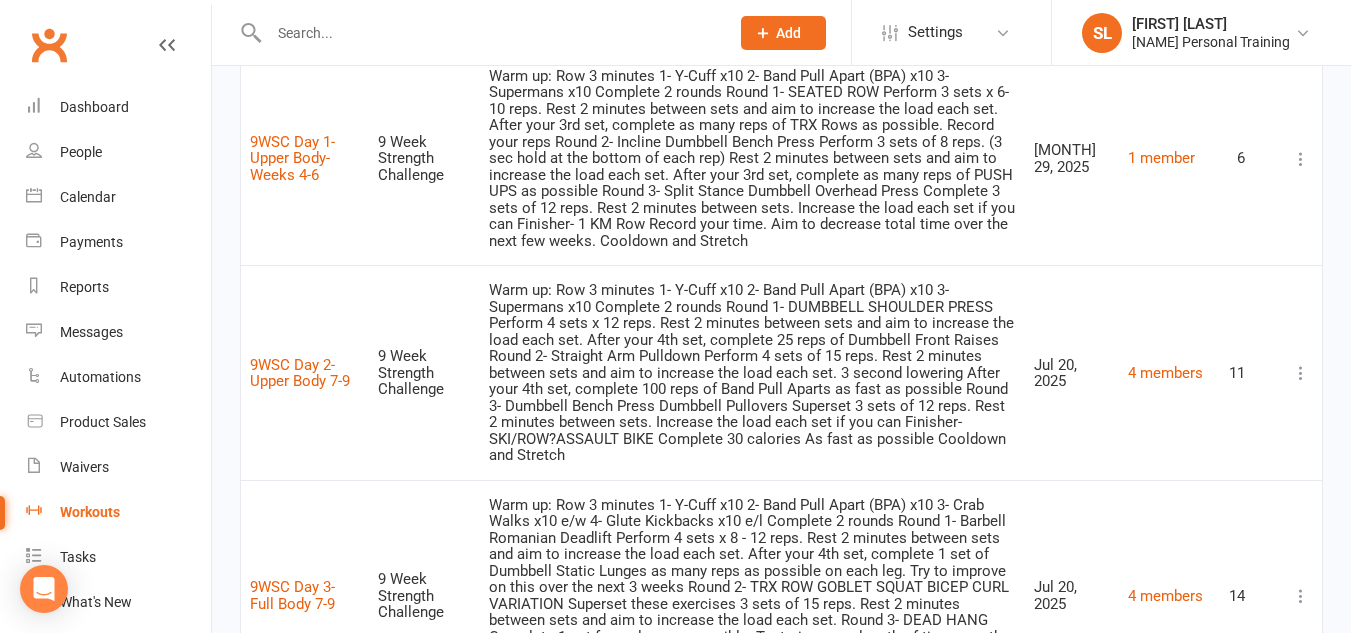 scroll, scrollTop: 1054, scrollLeft: 0, axis: vertical 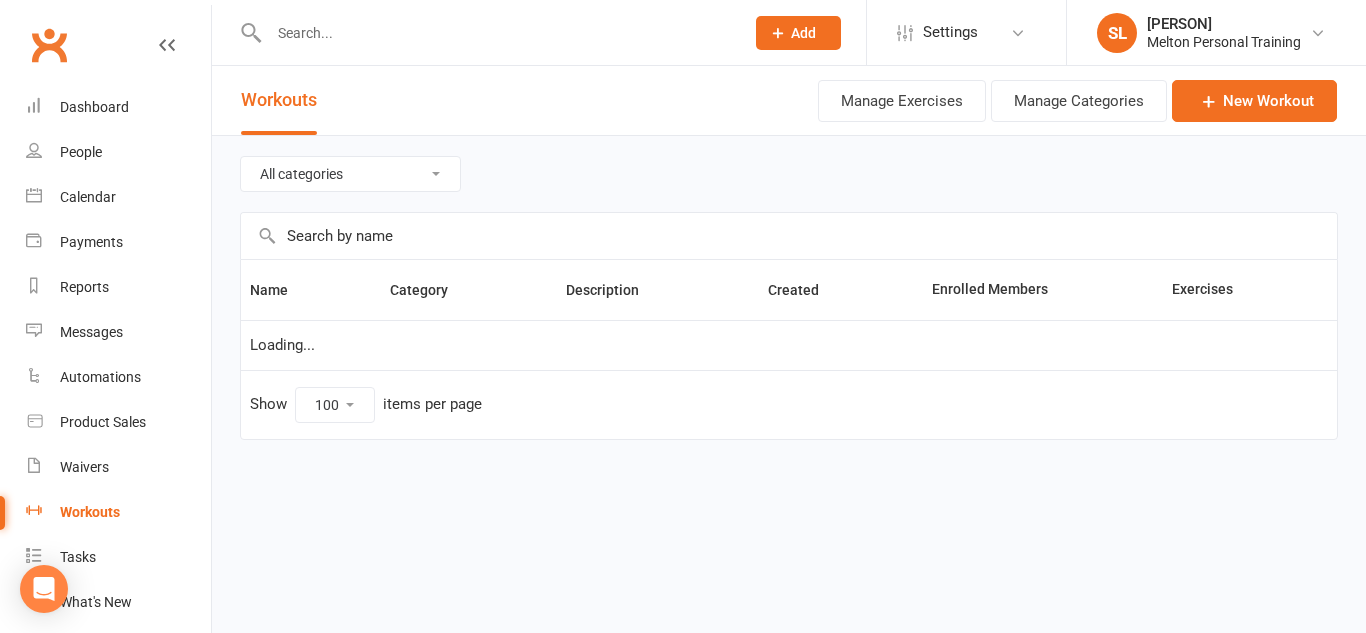select on "100" 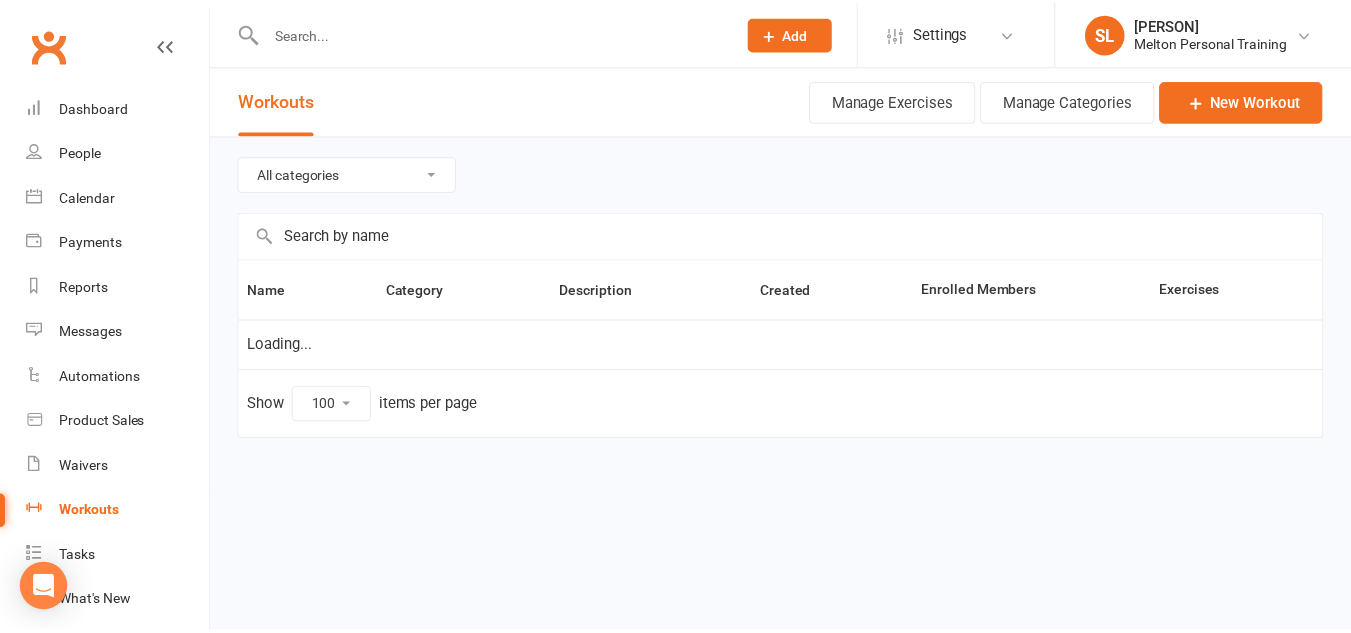 scroll, scrollTop: 0, scrollLeft: 0, axis: both 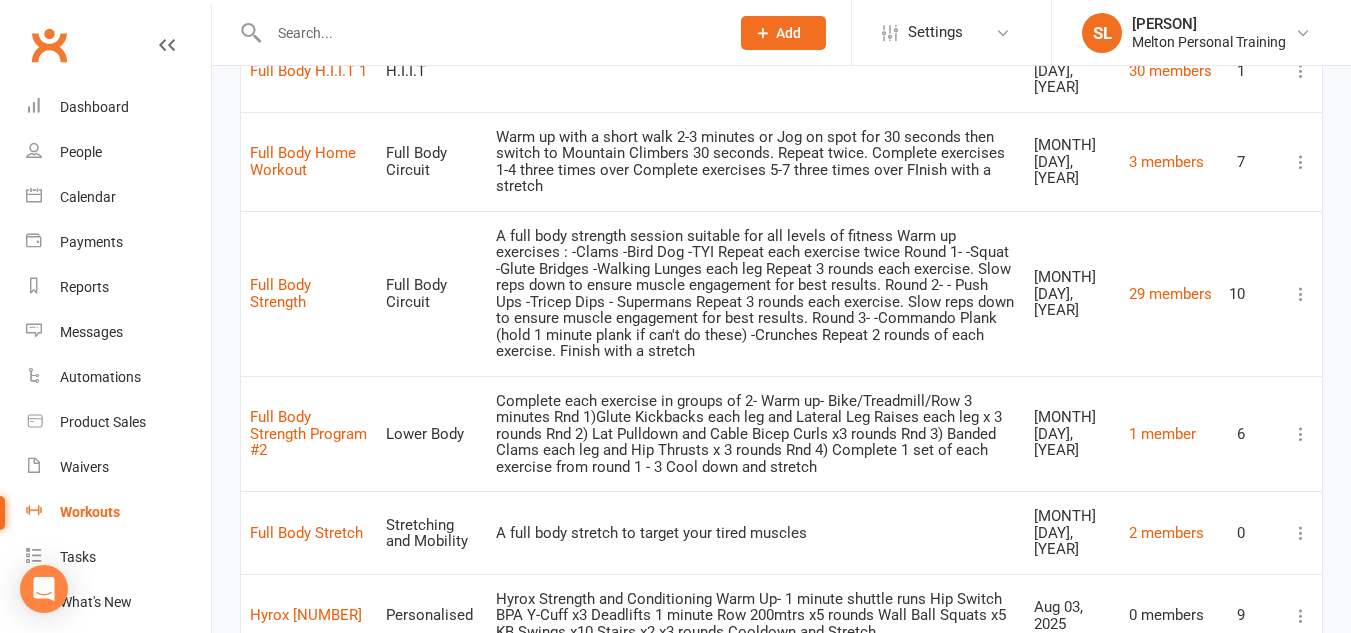 click at bounding box center (1301, 616) 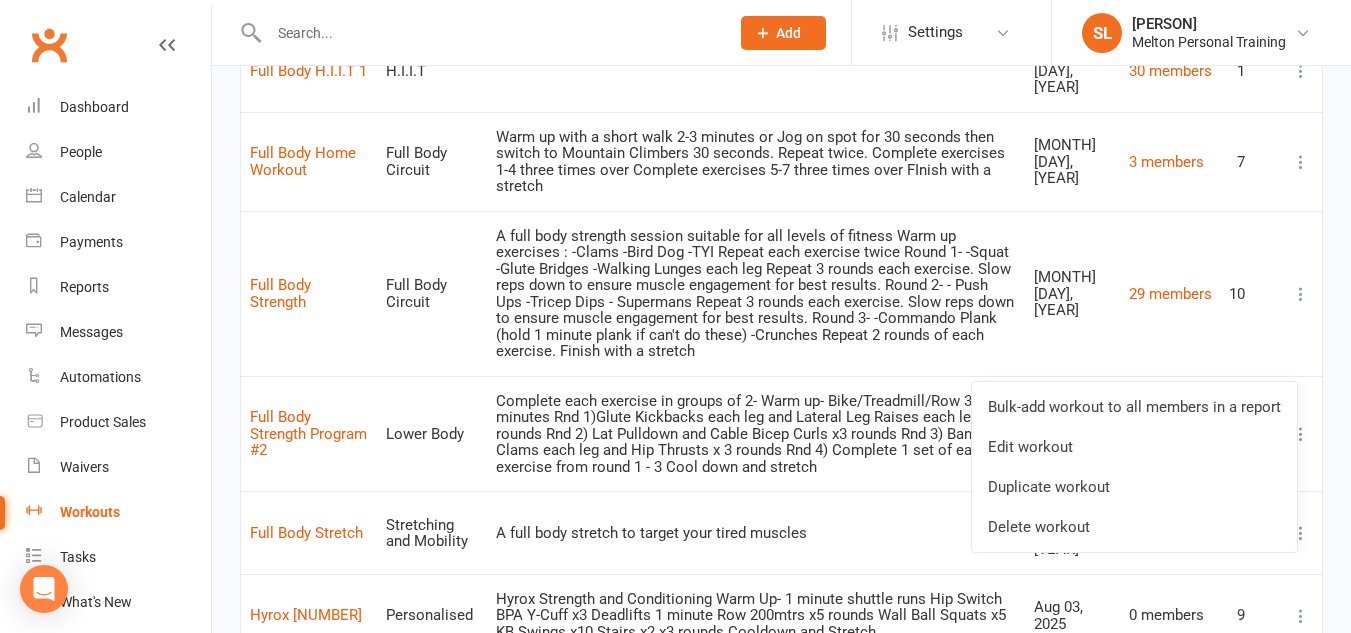 click at bounding box center [489, 33] 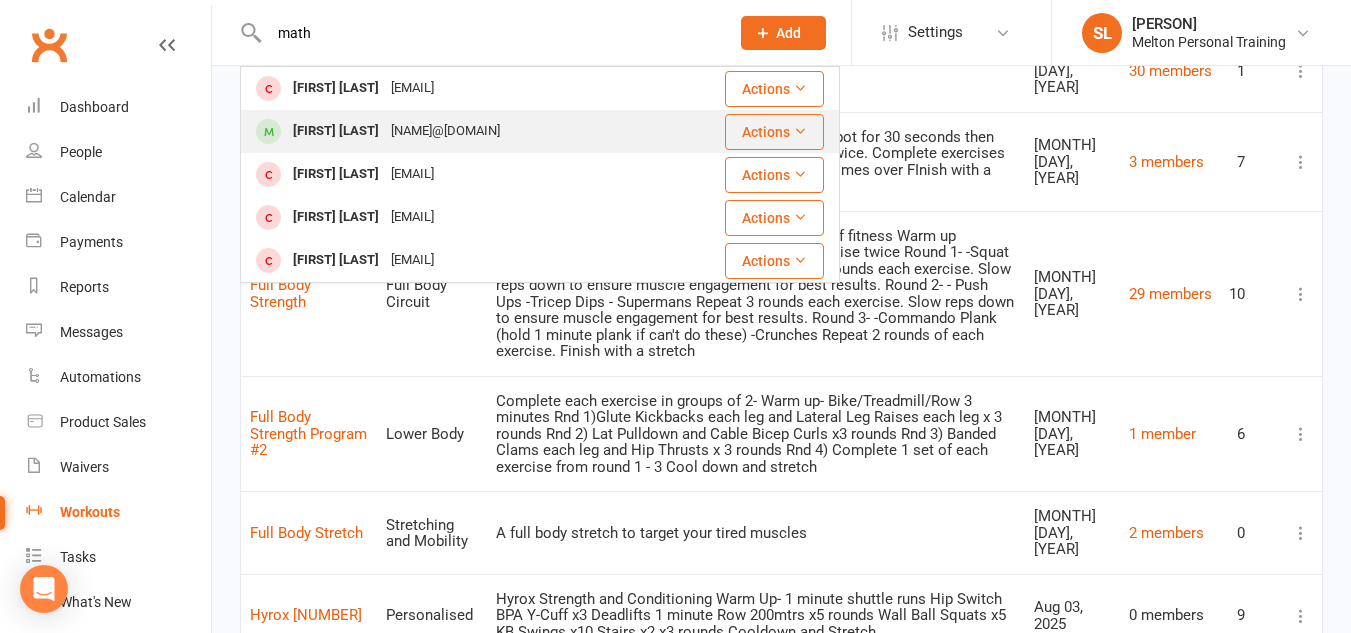 type on "math" 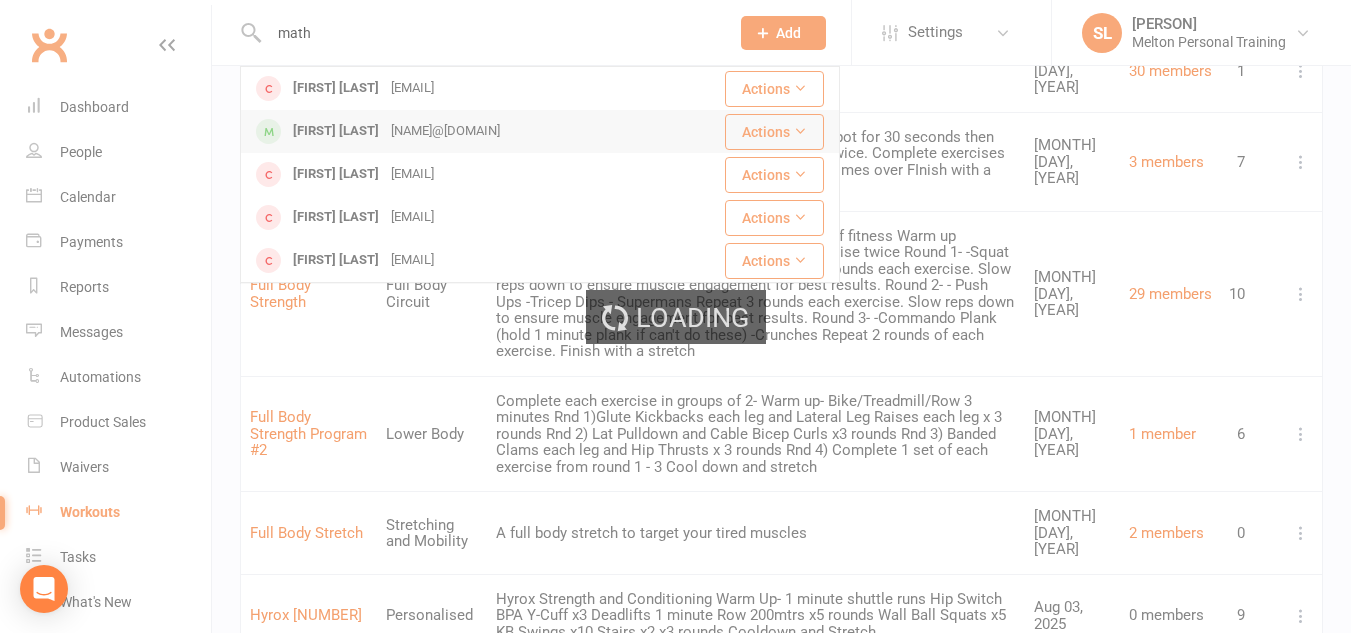 type 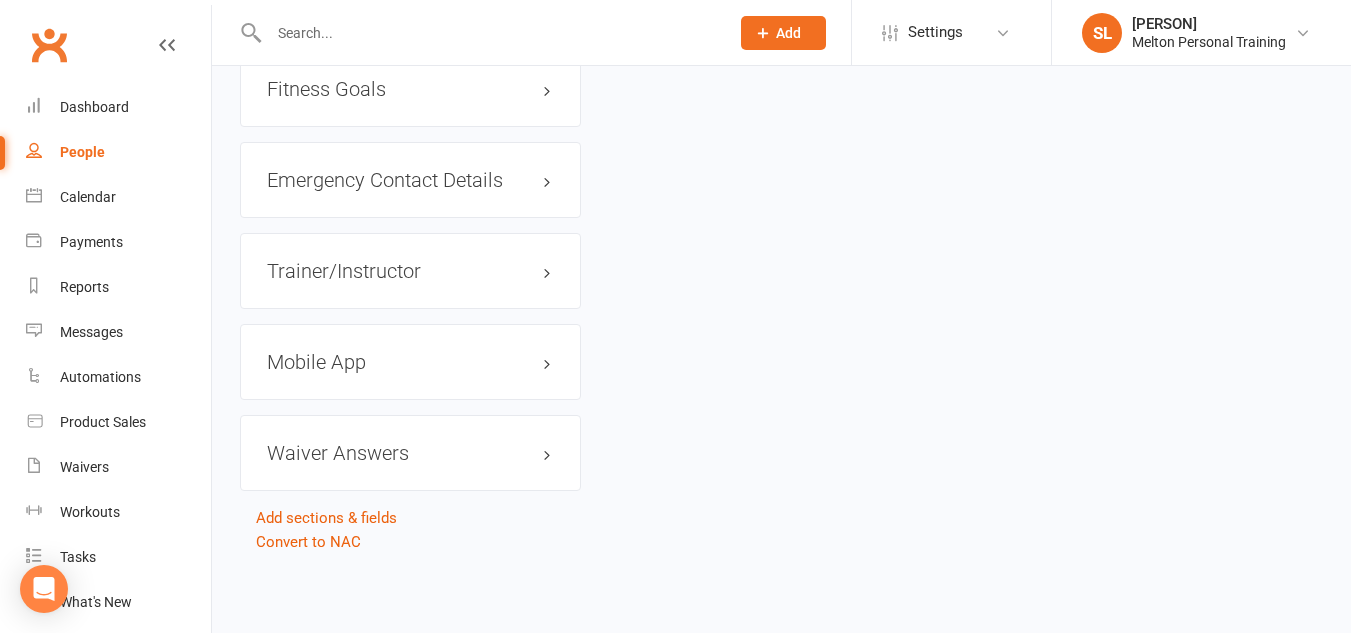 scroll, scrollTop: 0, scrollLeft: 0, axis: both 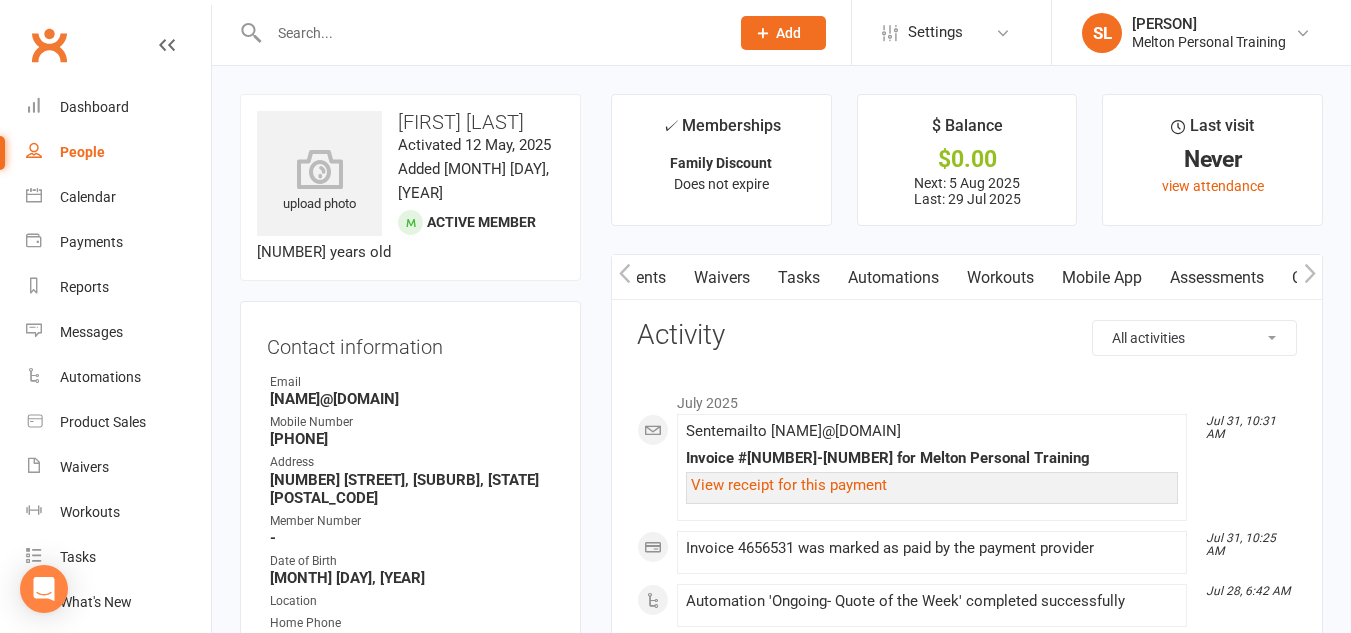 click on "Workouts" at bounding box center (1000, 278) 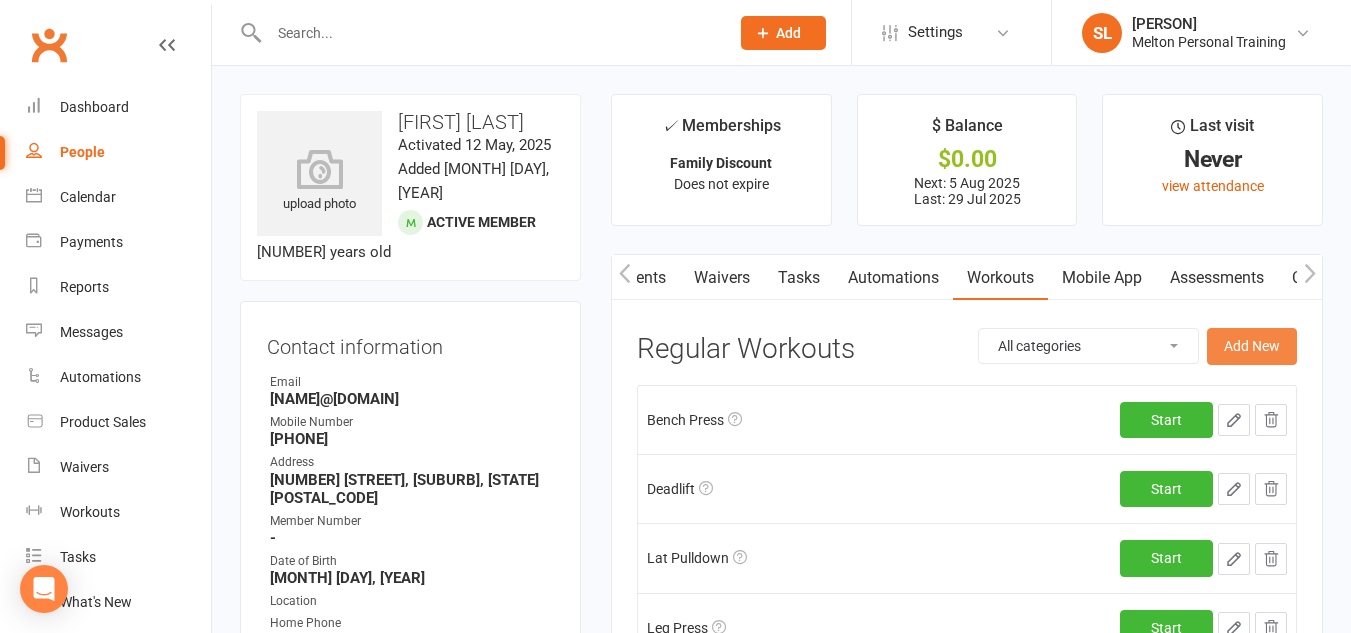 click on "Add New" at bounding box center (1252, 346) 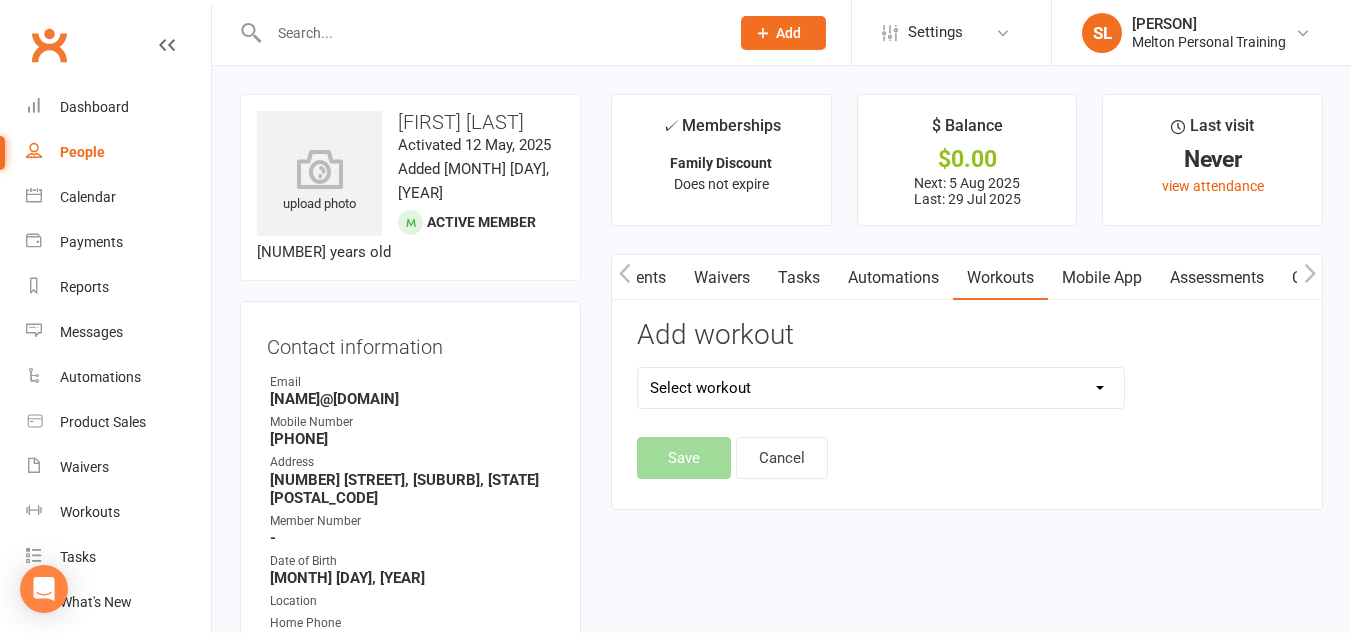 click on "Select workout" at bounding box center (881, 388) 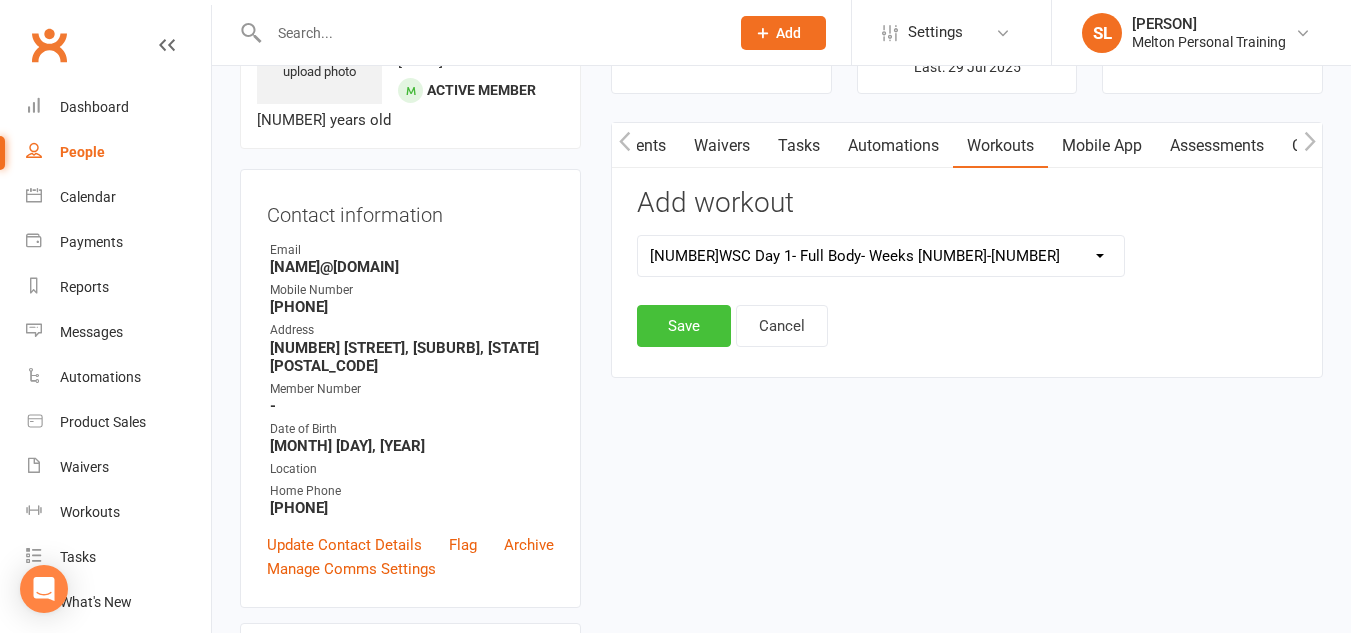 scroll, scrollTop: 133, scrollLeft: 0, axis: vertical 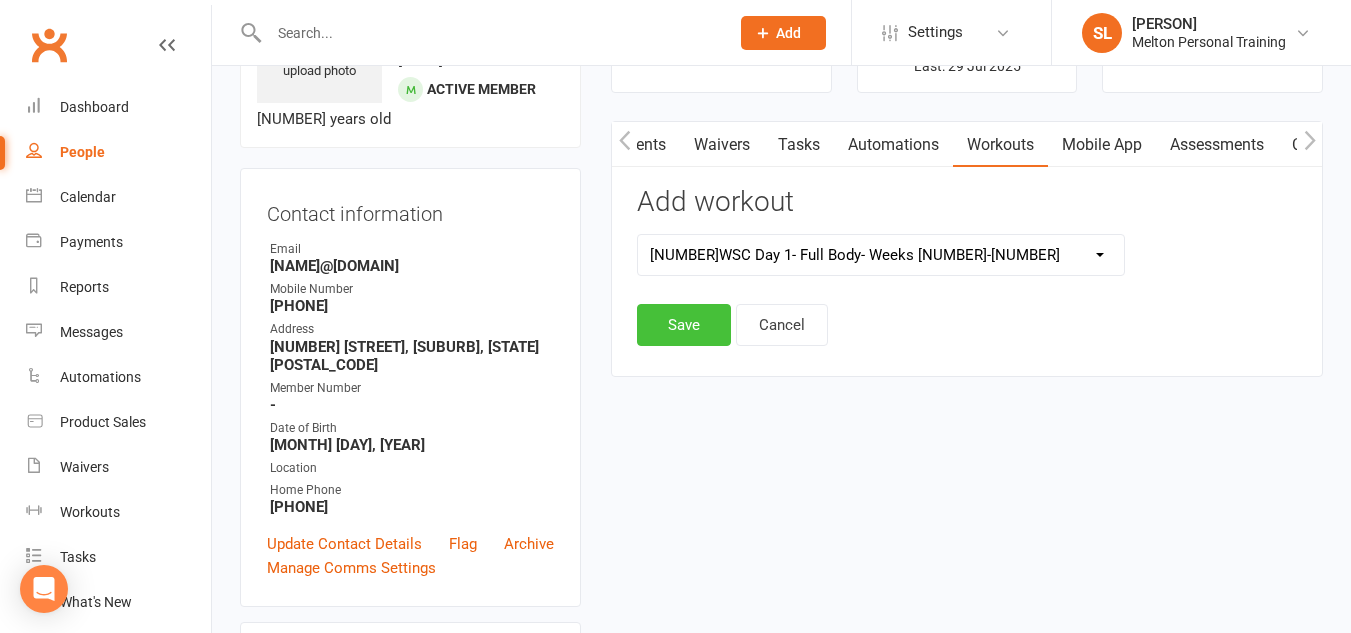 click on "Save" at bounding box center [684, 325] 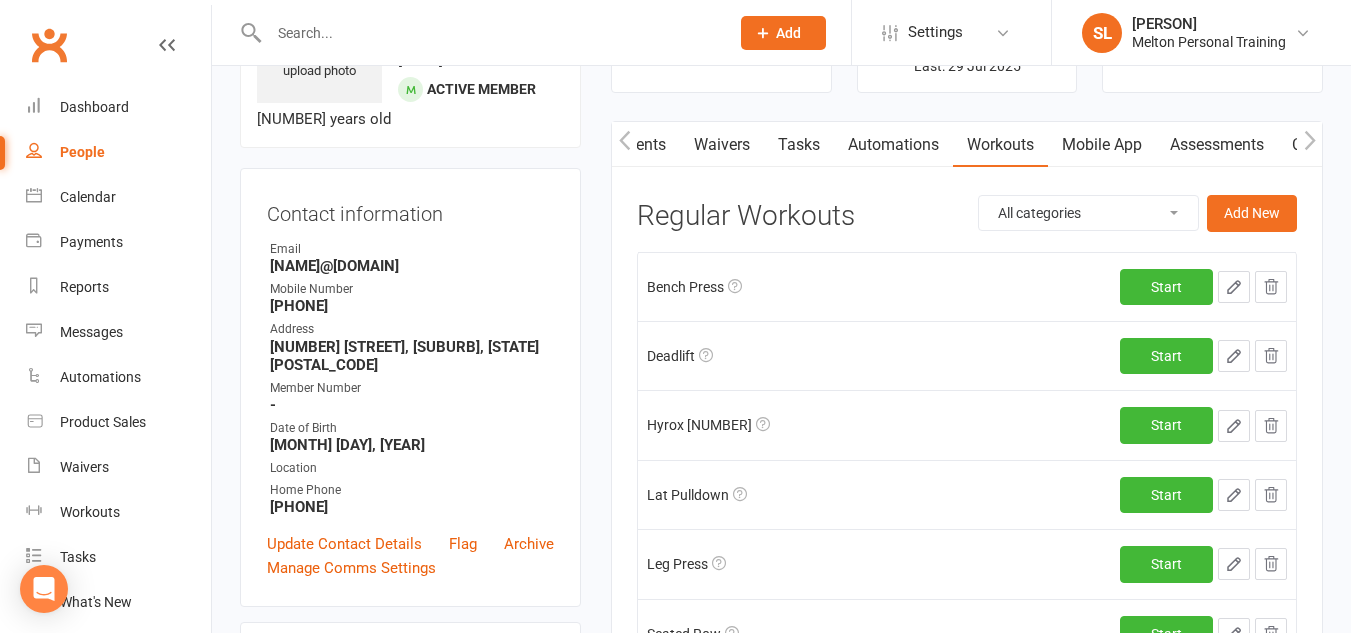 click at bounding box center [489, 33] 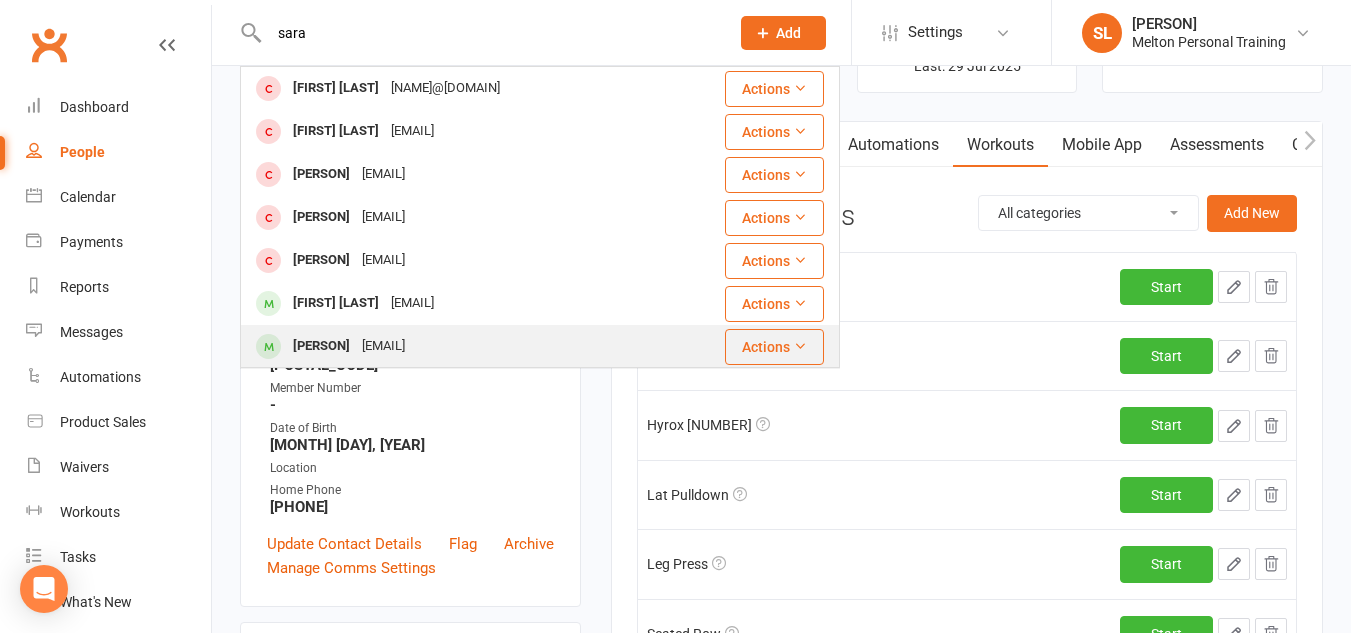 type on "sara" 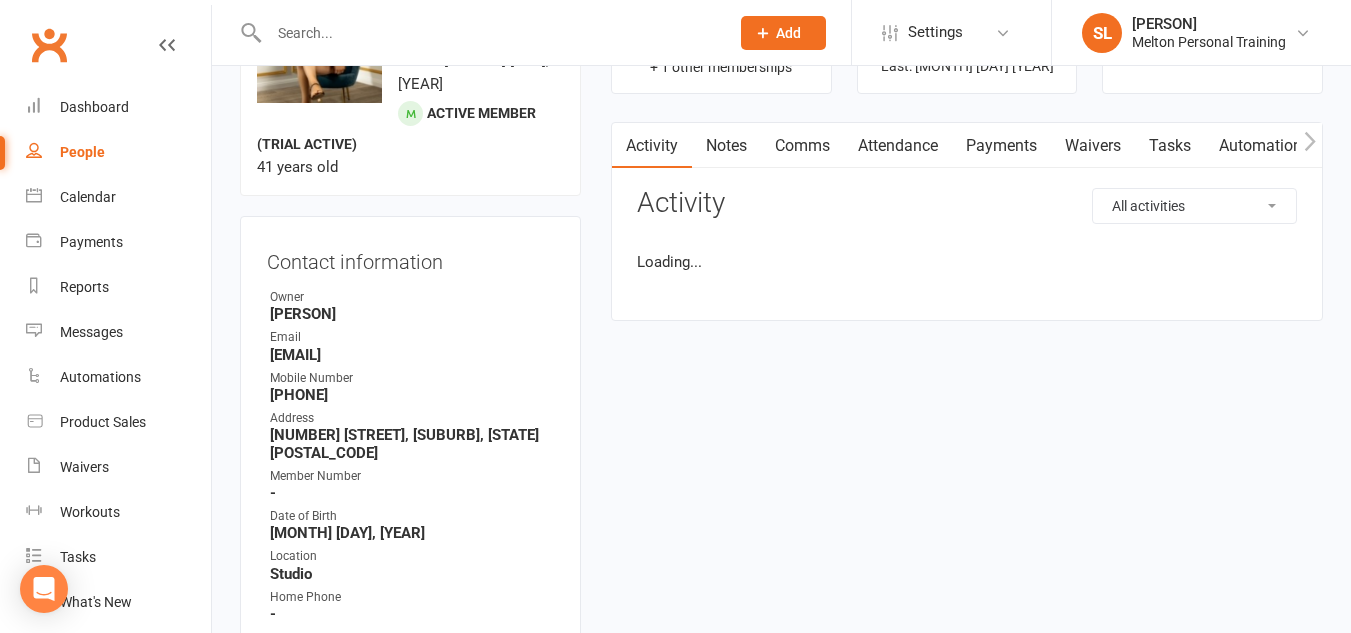 scroll, scrollTop: 0, scrollLeft: 0, axis: both 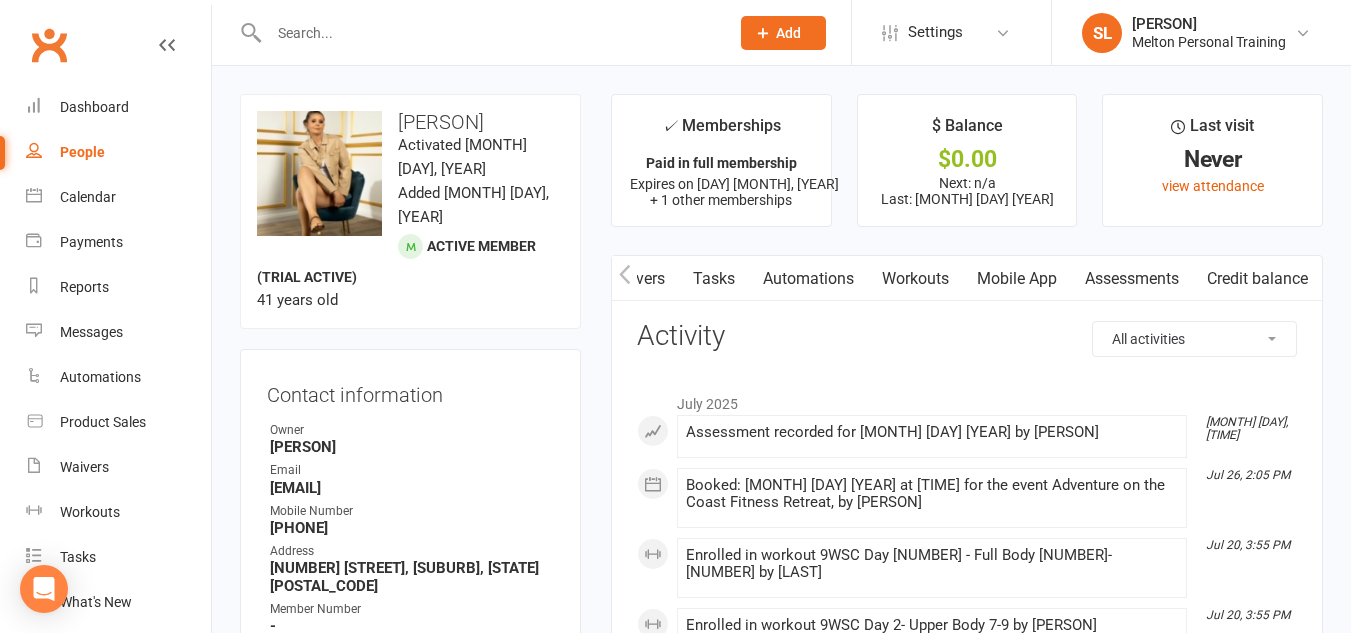 click on "Workouts" at bounding box center [915, 279] 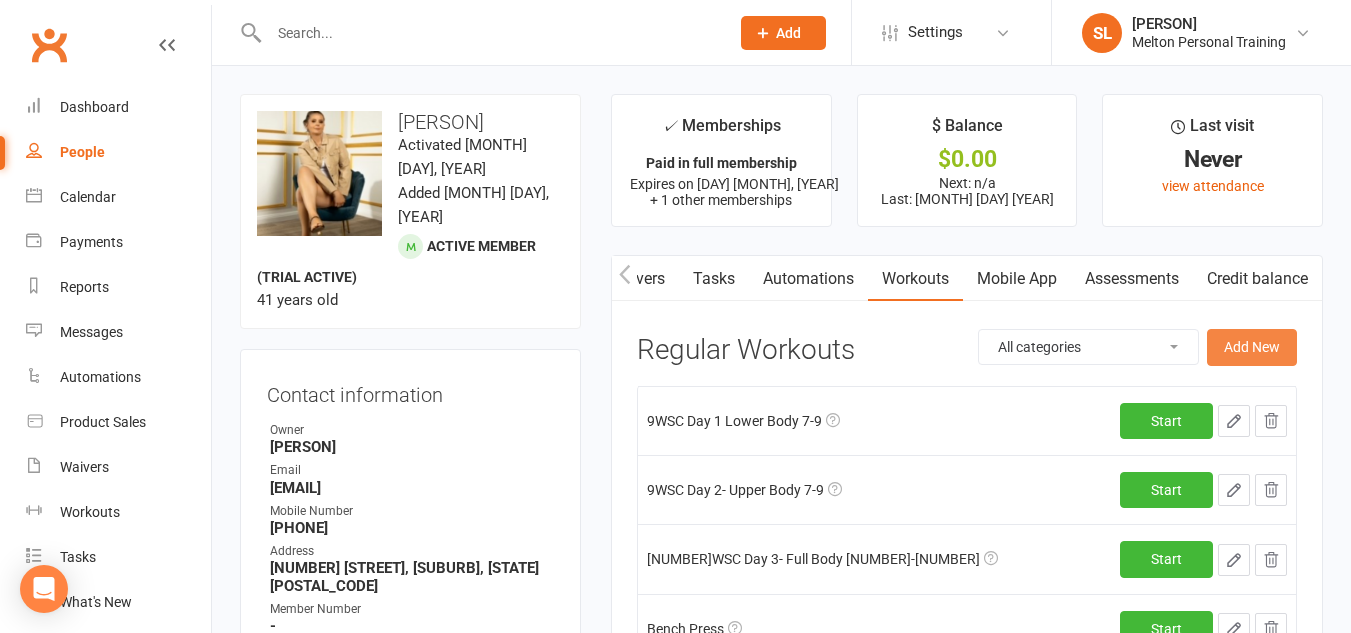 click on "Add New" at bounding box center [1252, 347] 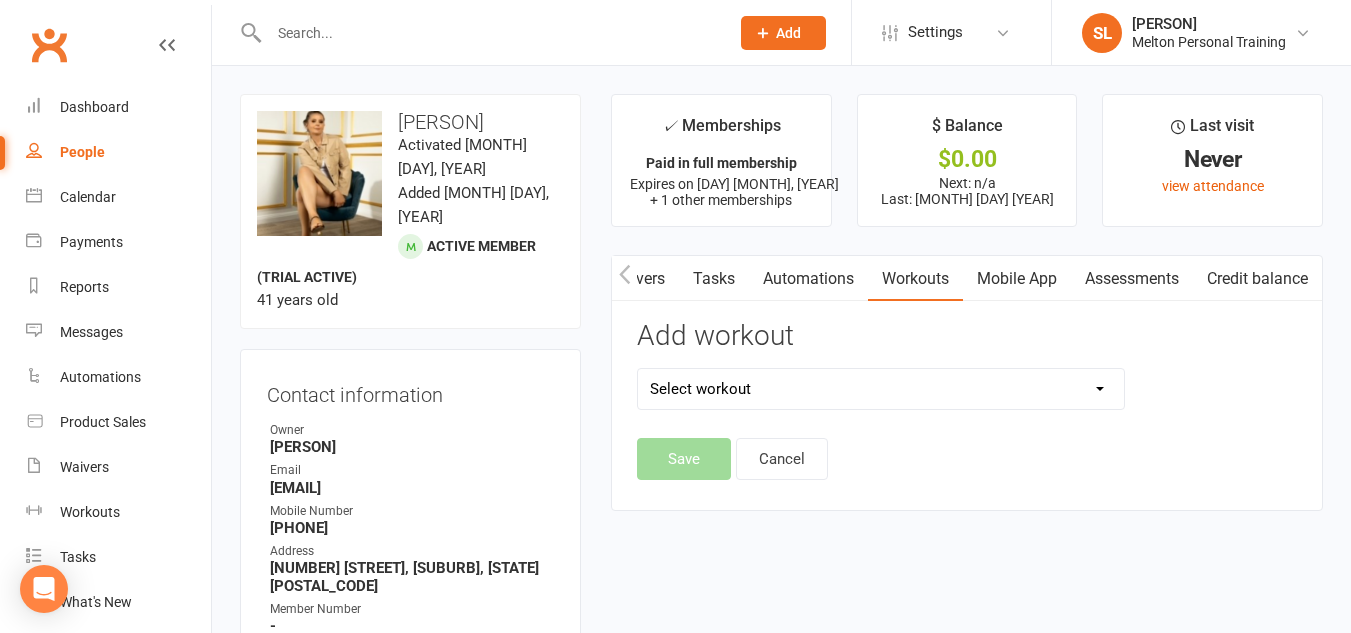 click on "Select workout 9WSC Day 1-  Full Body- Weeks 4-6 9WSC Day 1 Lower Body 7-9 9WSC Day 1-  Lower Body- Weeks 1-3 9WSC Day 1-  Lower Body- Weeks 4-6 9WSC Day 1-  Upper Body- Weeks 4-6 9WSC Day 2- Upper Body 7-9 9WSC Day 3- Full Body 7-9 9WSC- Full Body- Weeks 1-3 9WSC- Upper Body- Weeks 1-3 Aileen Program 1 Aileen Program 2 Bench Press Brayden/Billy  Core and cardio Deadlift Full Body H.I.I.T 1 Full Body Home Workout Full Body Strength Full Body Strength Program #2 Full Body Stretch Hyrox 1 Lat Pulldown Leg Press Lower Body Burn MPT Matrix 1 Seated Row Shoulder Press Squat Variation Stretch and Recovery Upper Body Express Upper Body Weights" at bounding box center (881, 389) 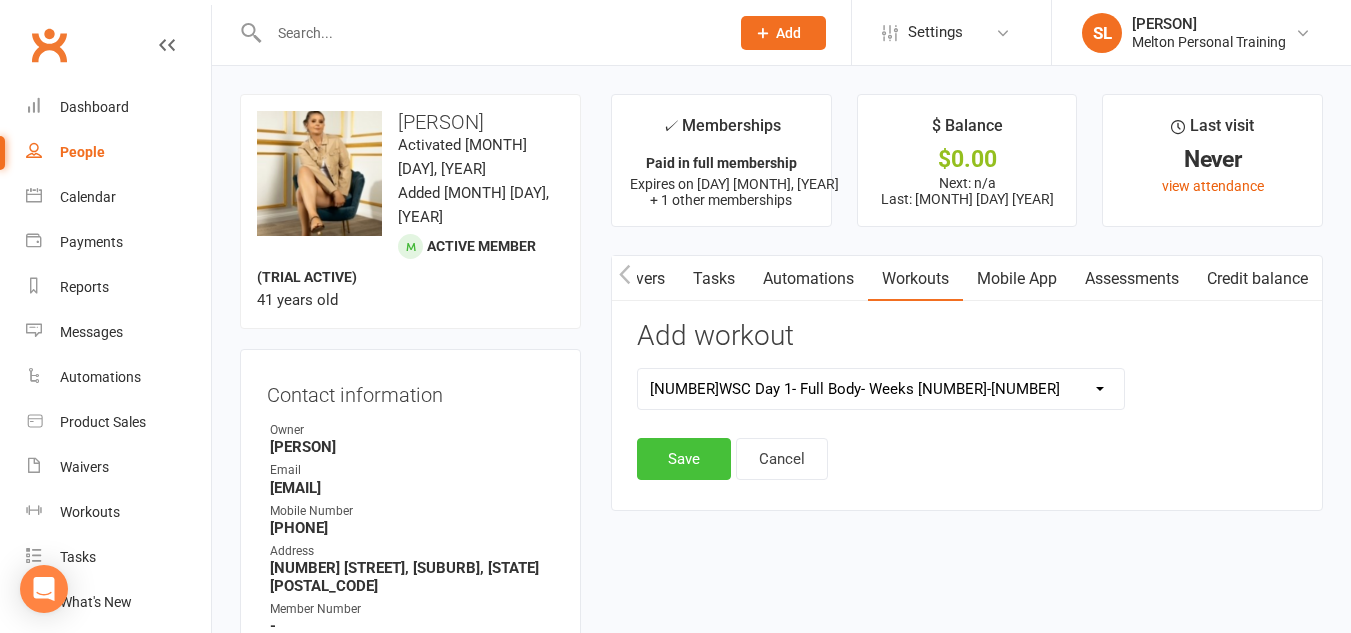 click on "Save" at bounding box center [684, 459] 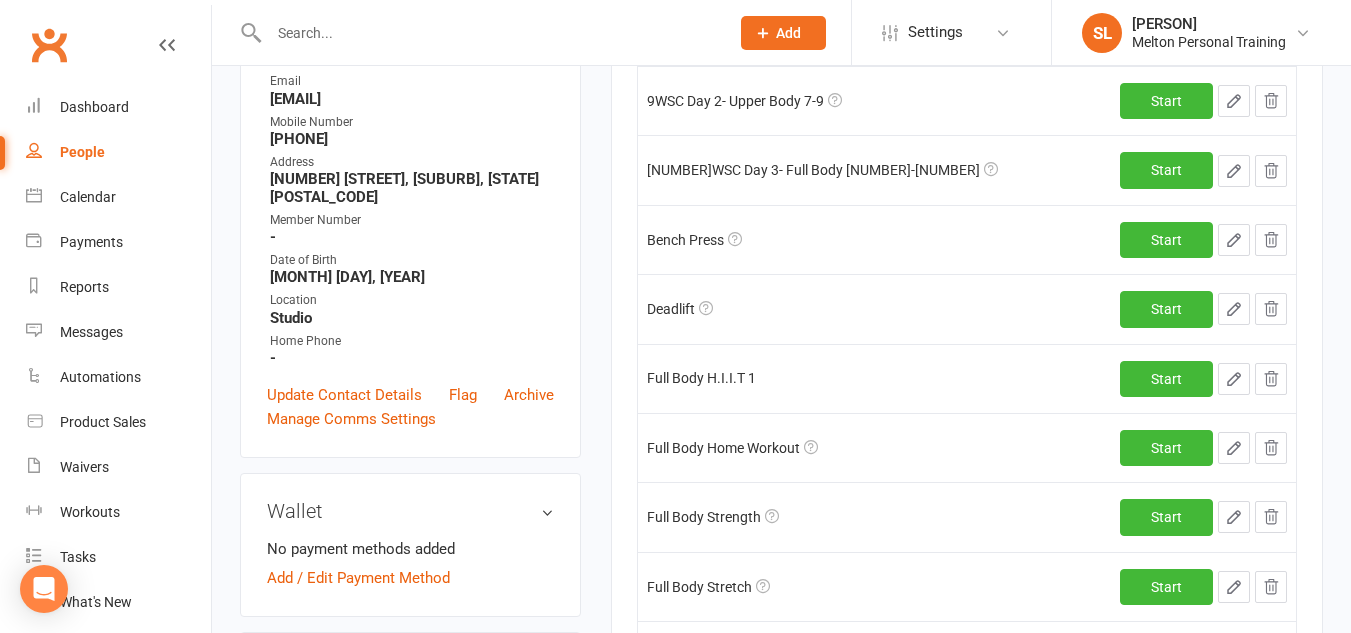 scroll, scrollTop: 391, scrollLeft: 0, axis: vertical 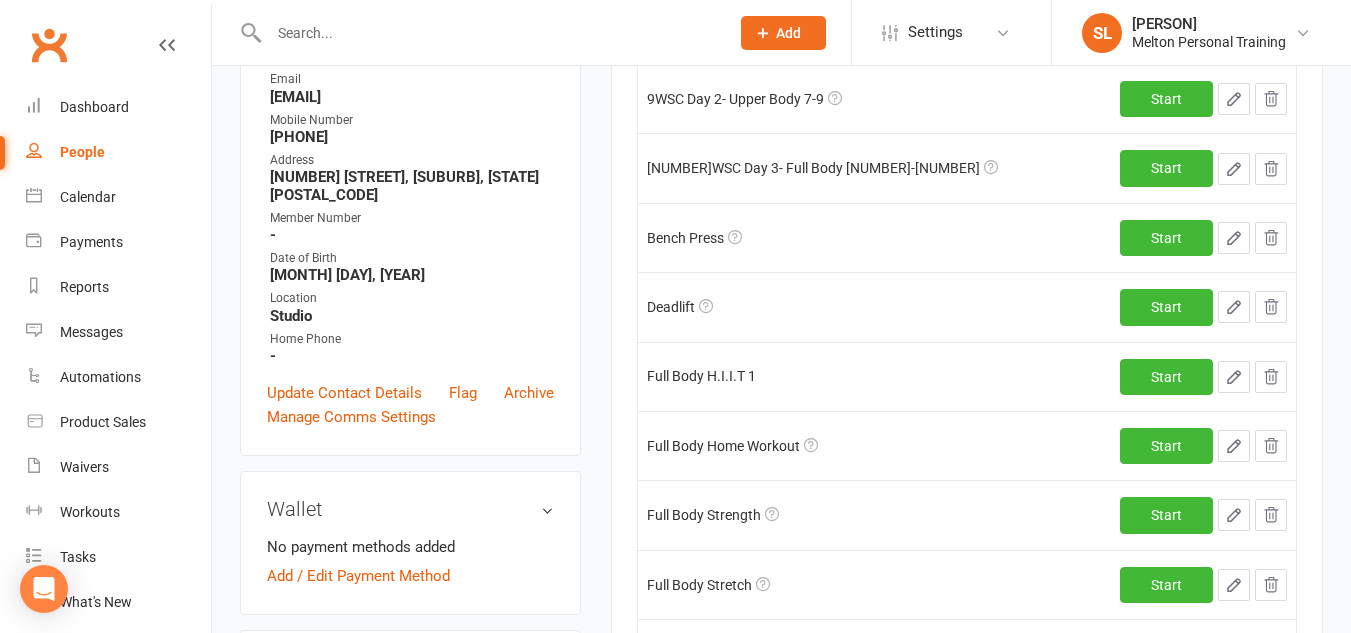 click 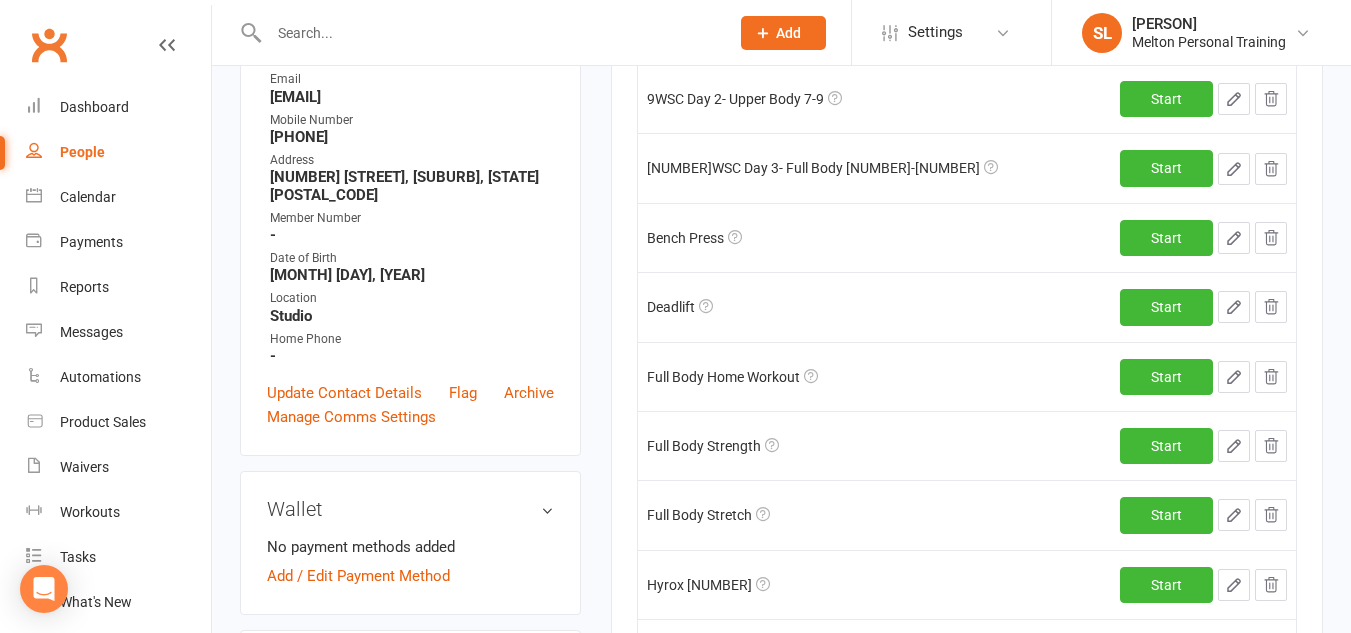 click 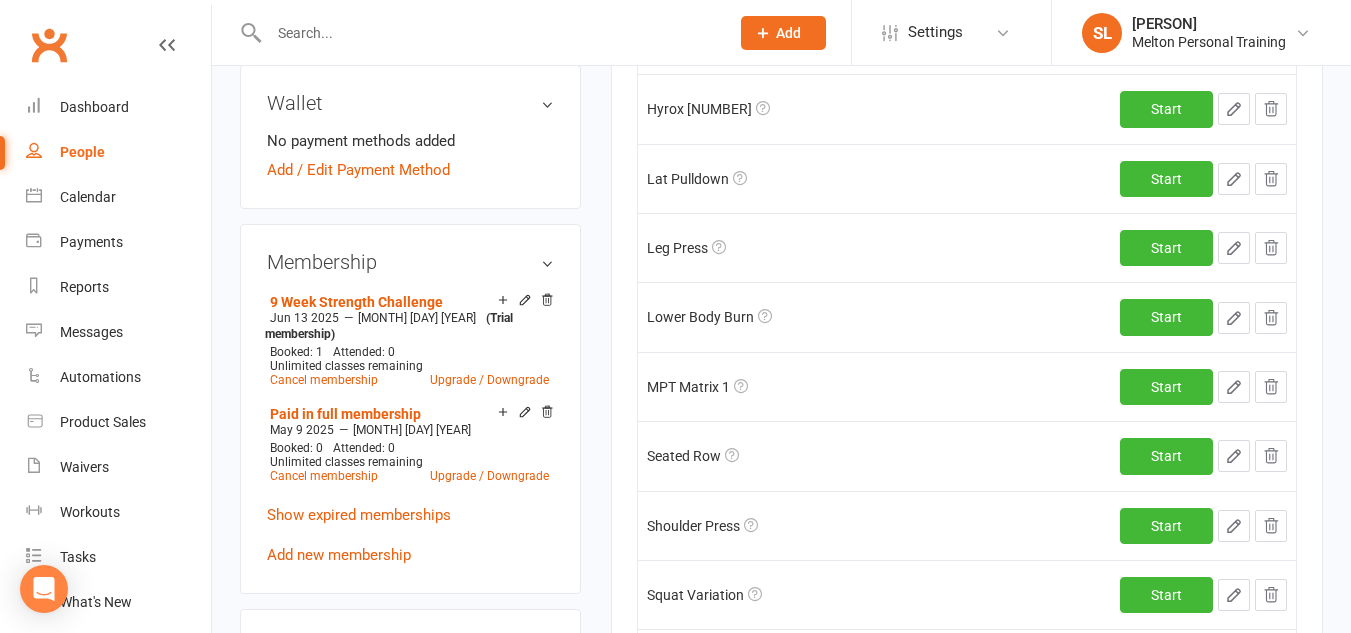 scroll, scrollTop: 801, scrollLeft: 0, axis: vertical 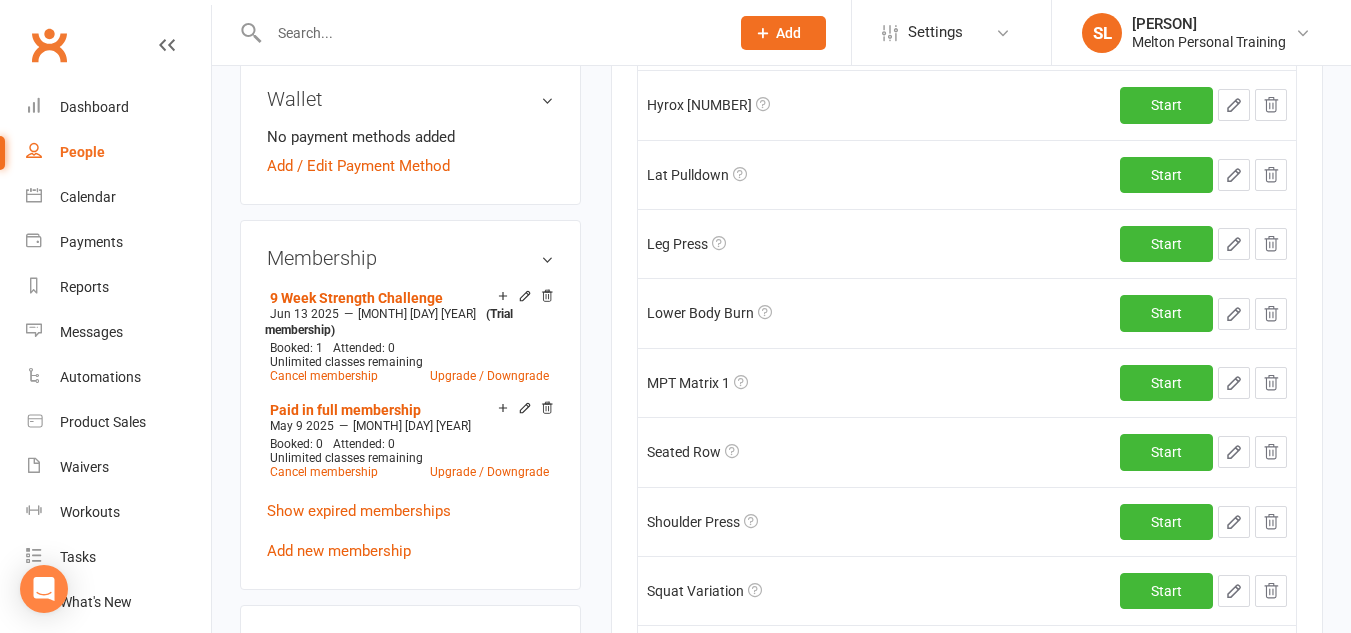 click 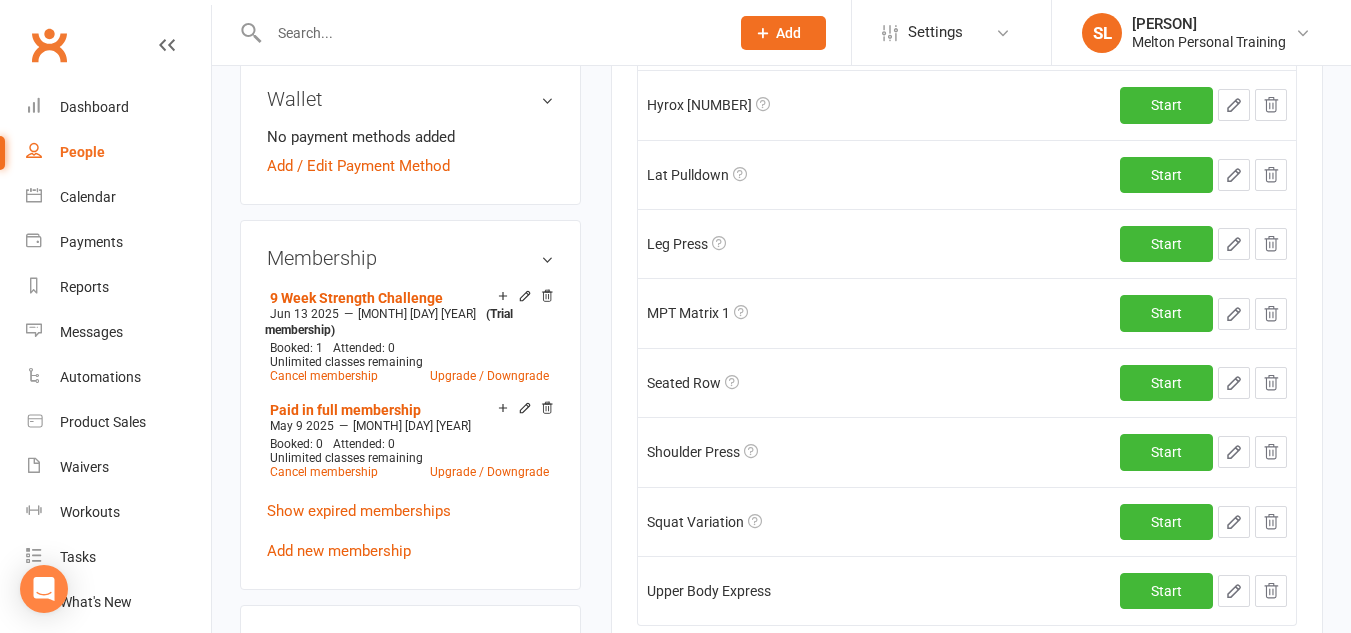 click 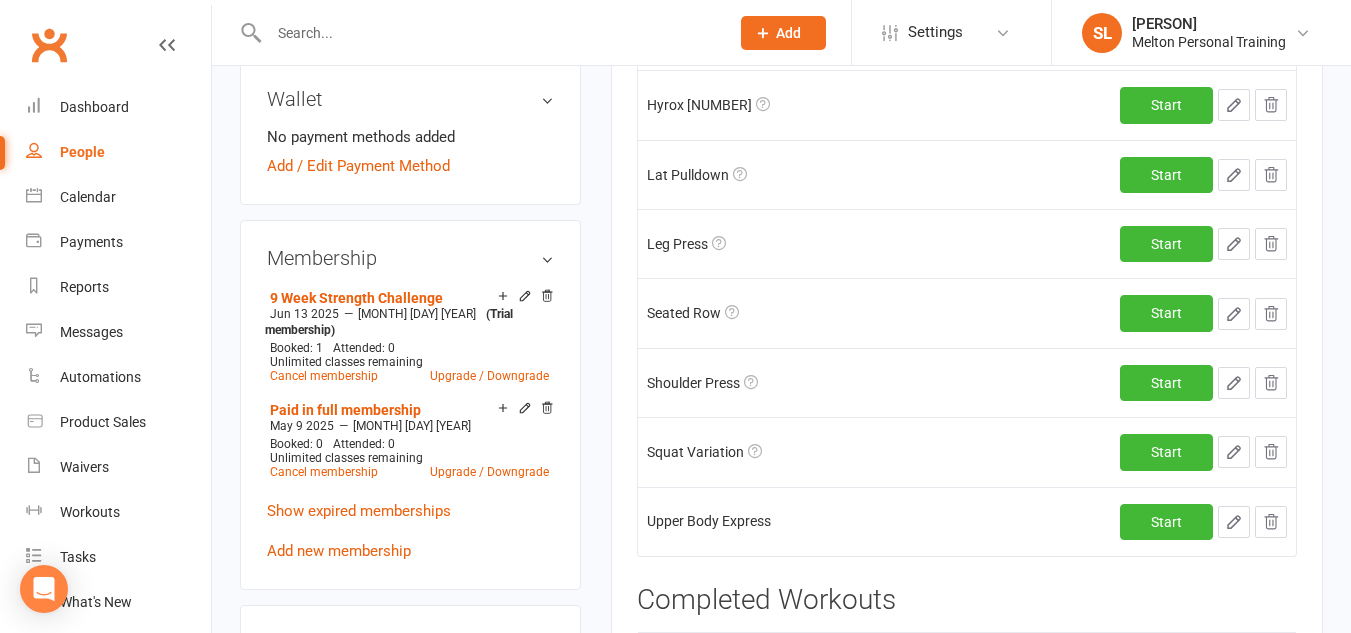 click 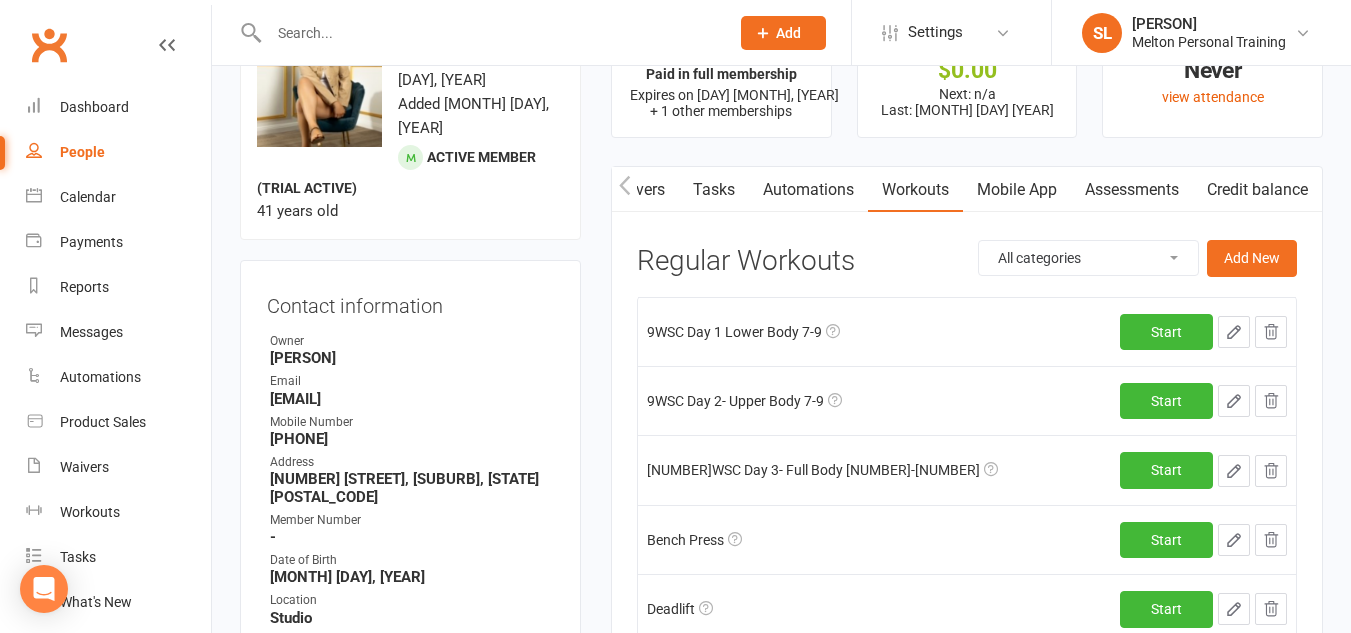 scroll, scrollTop: 0, scrollLeft: 0, axis: both 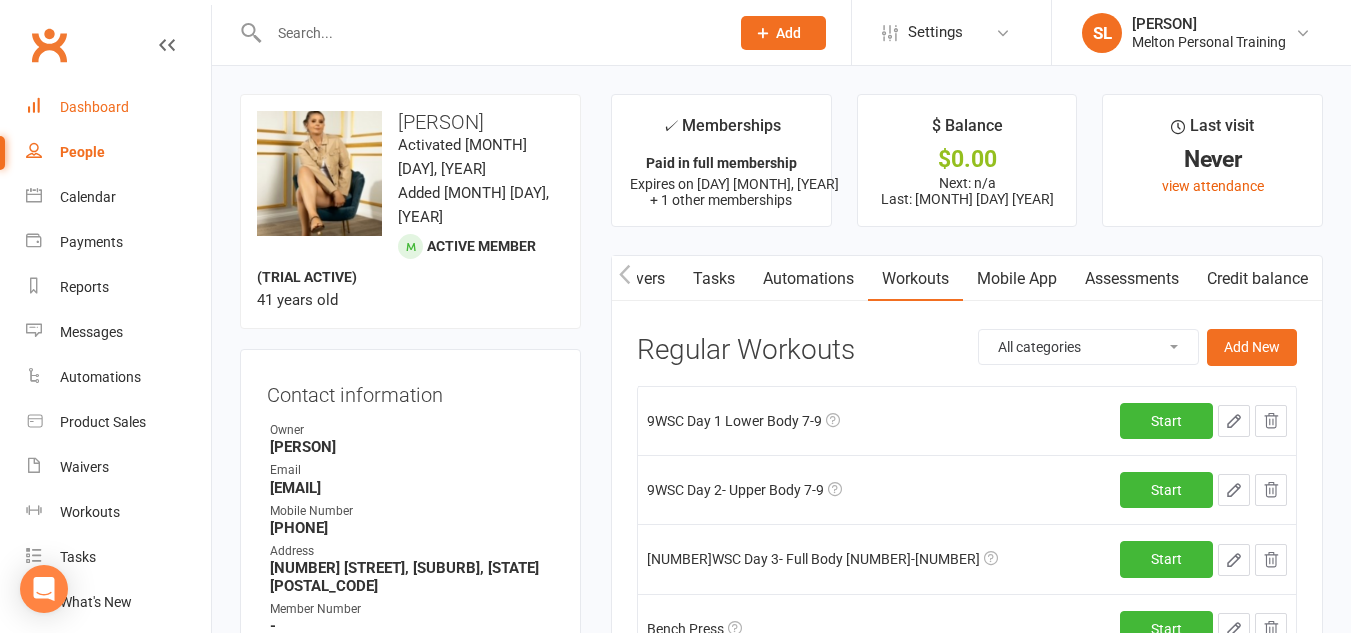 click on "Dashboard" at bounding box center [118, 107] 